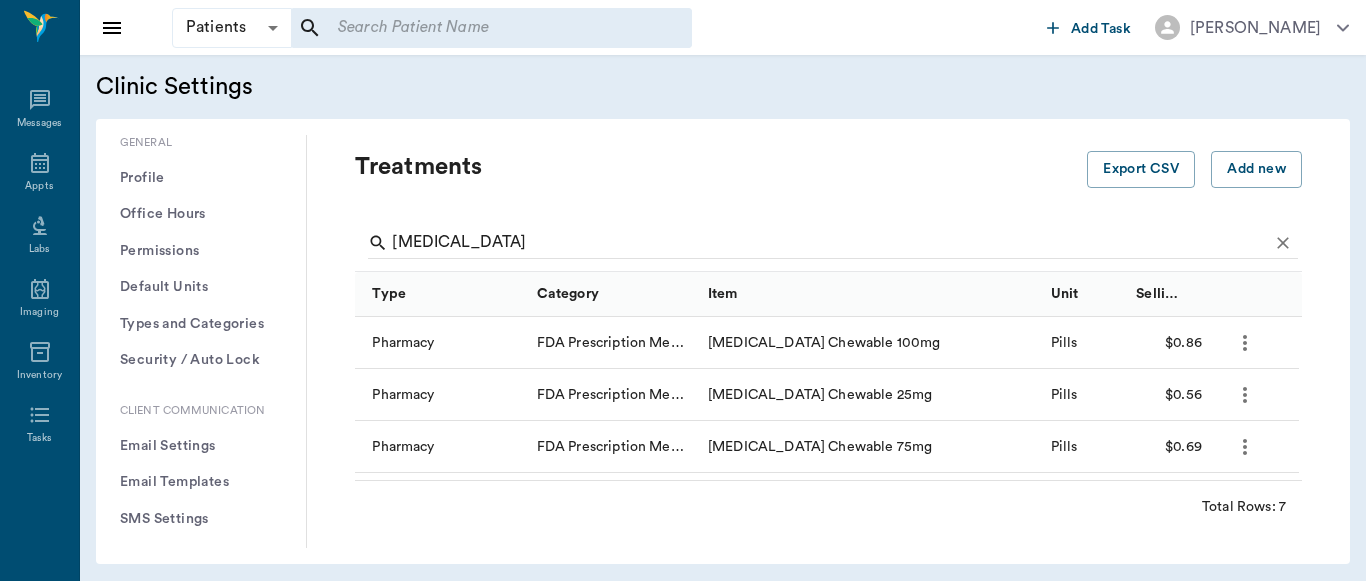scroll, scrollTop: 0, scrollLeft: 0, axis: both 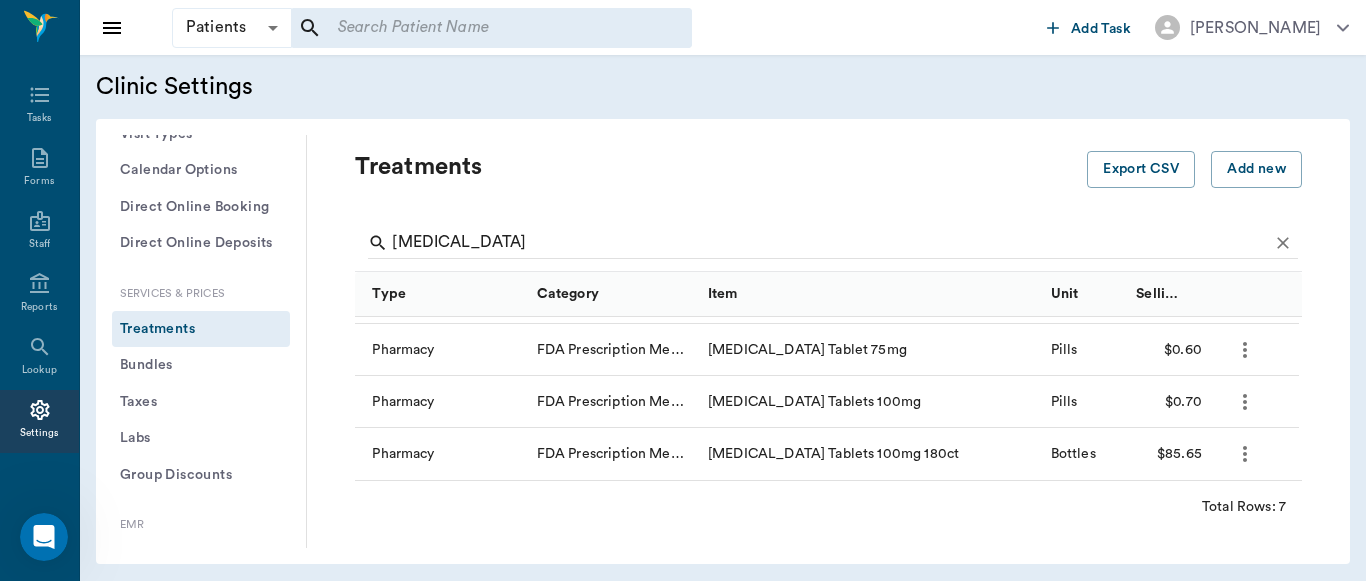 click 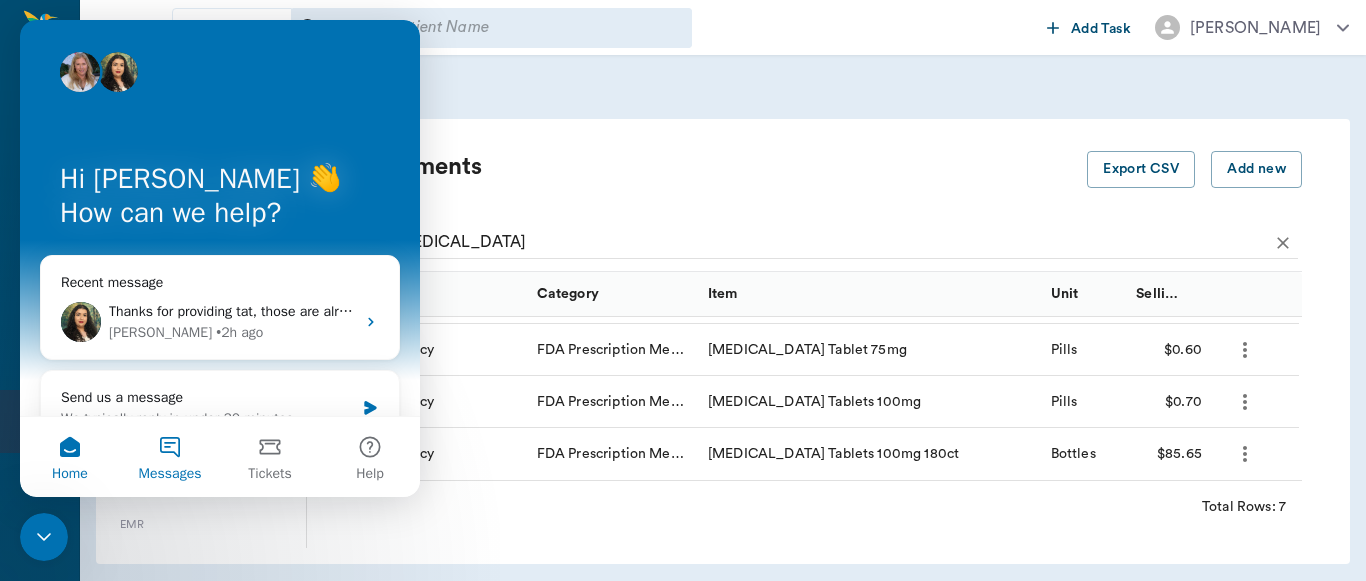 click on "Messages" at bounding box center (170, 457) 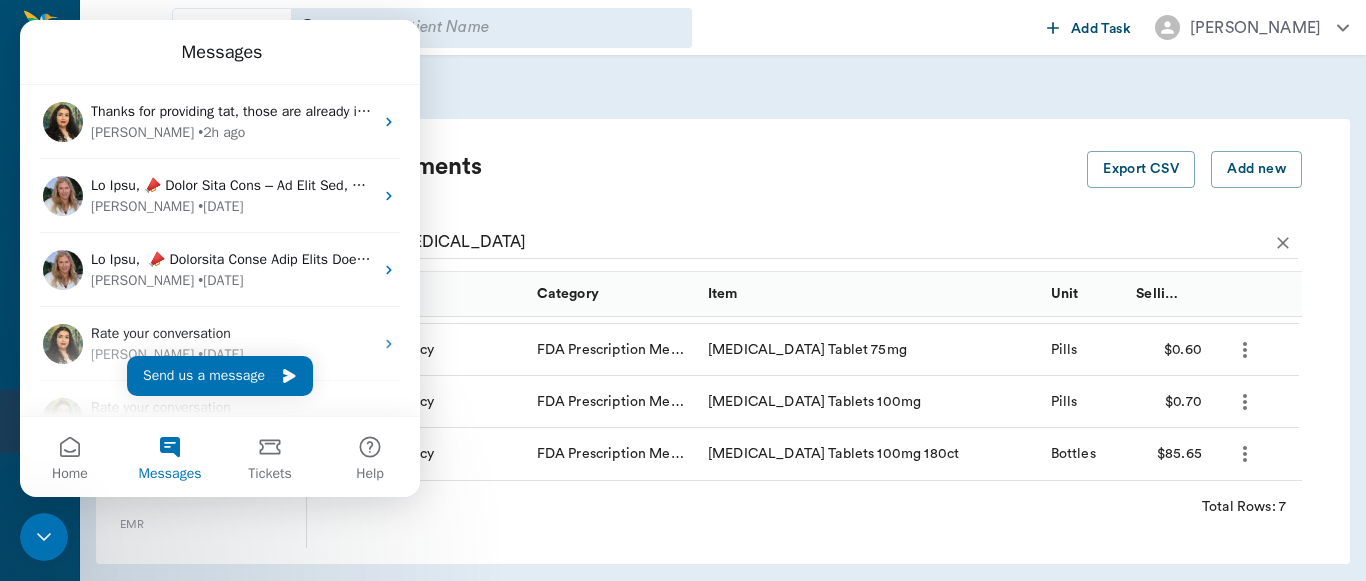 click on "Treatments" at bounding box center [721, 183] 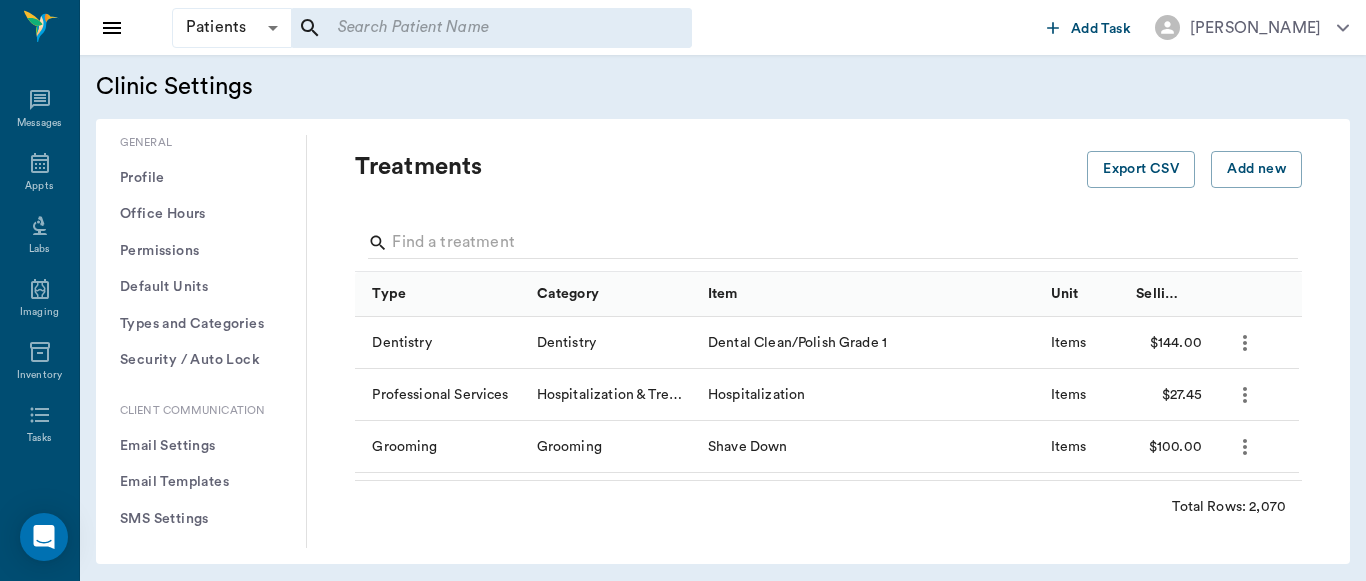scroll, scrollTop: 0, scrollLeft: 0, axis: both 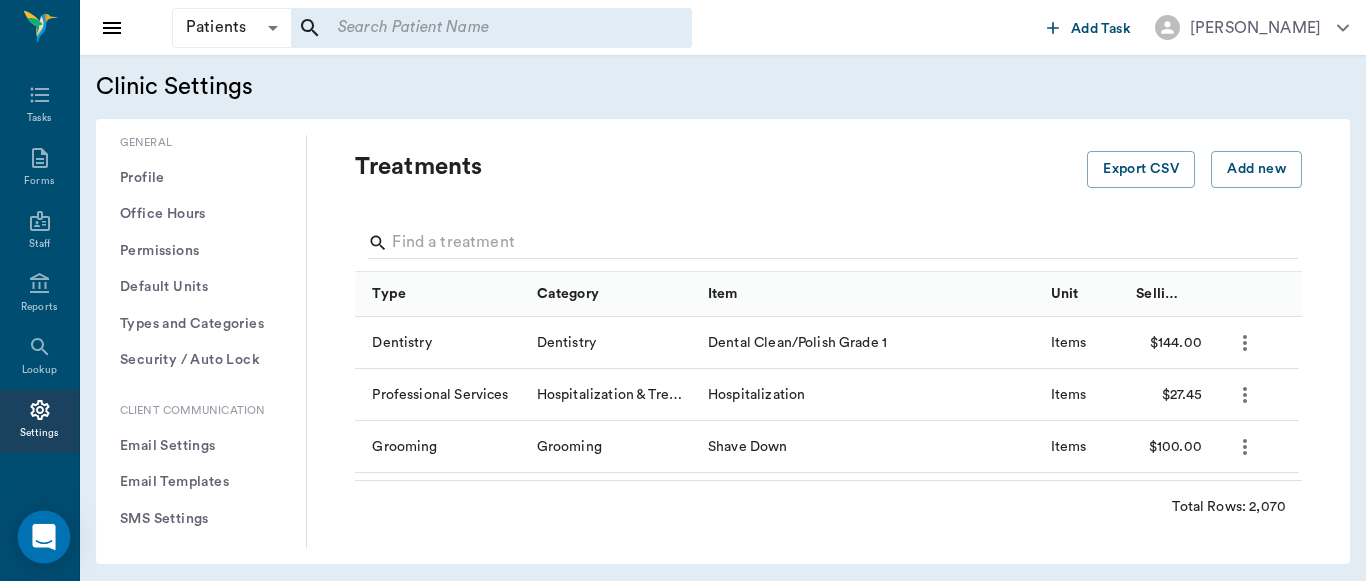 click 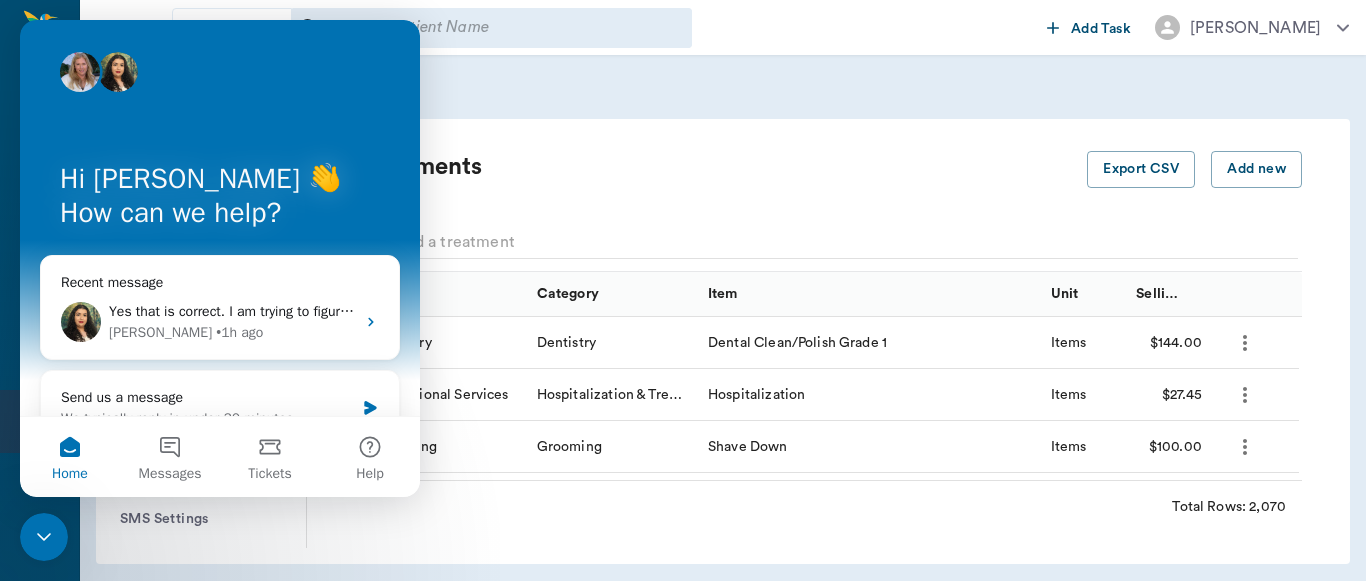 scroll, scrollTop: 0, scrollLeft: 0, axis: both 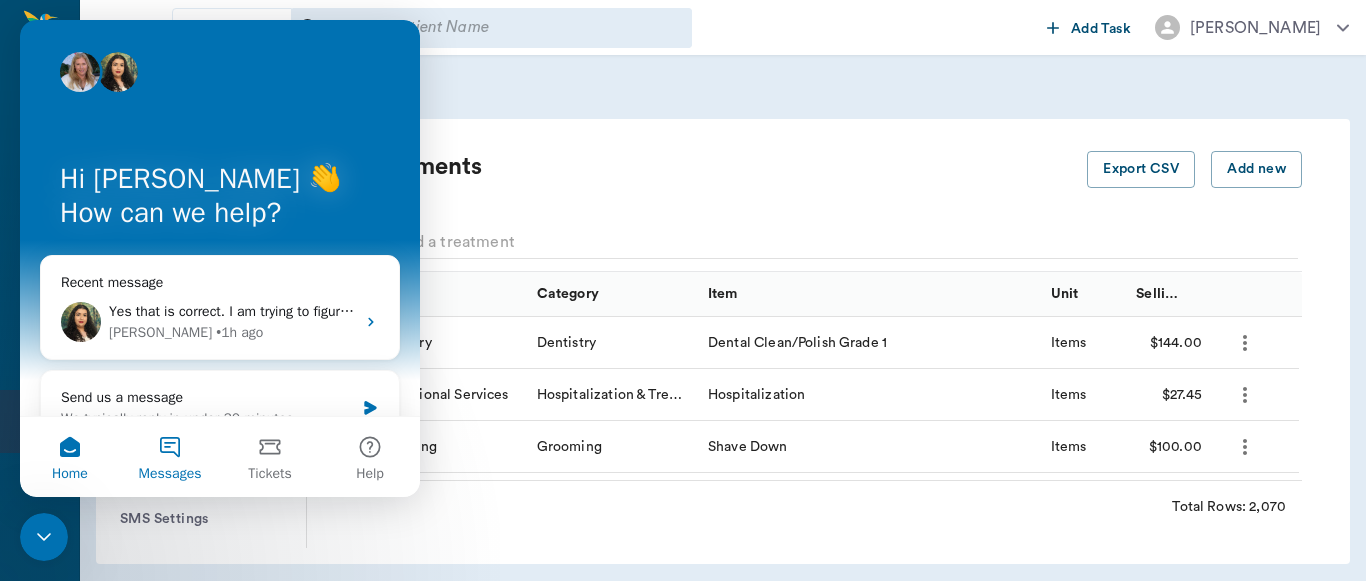 click on "Messages" at bounding box center [170, 457] 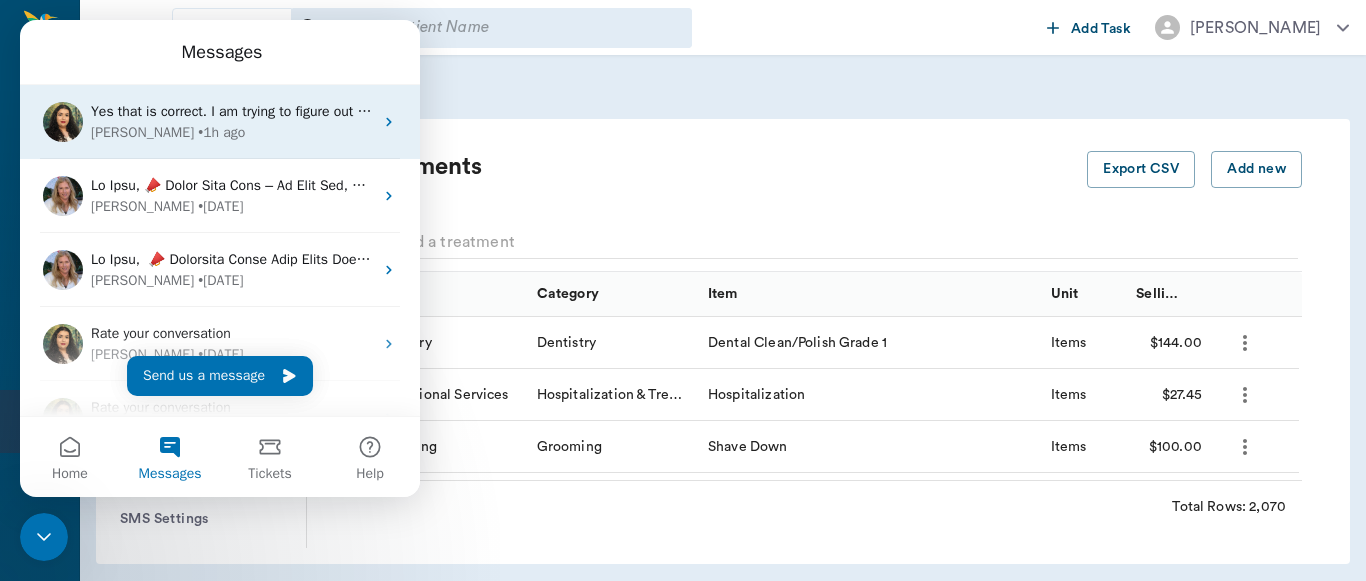click on "Yes that is correct. I am trying to figure out why that happened. It usually comes up correctly Lizbeth •  1h ago" at bounding box center (220, 122) 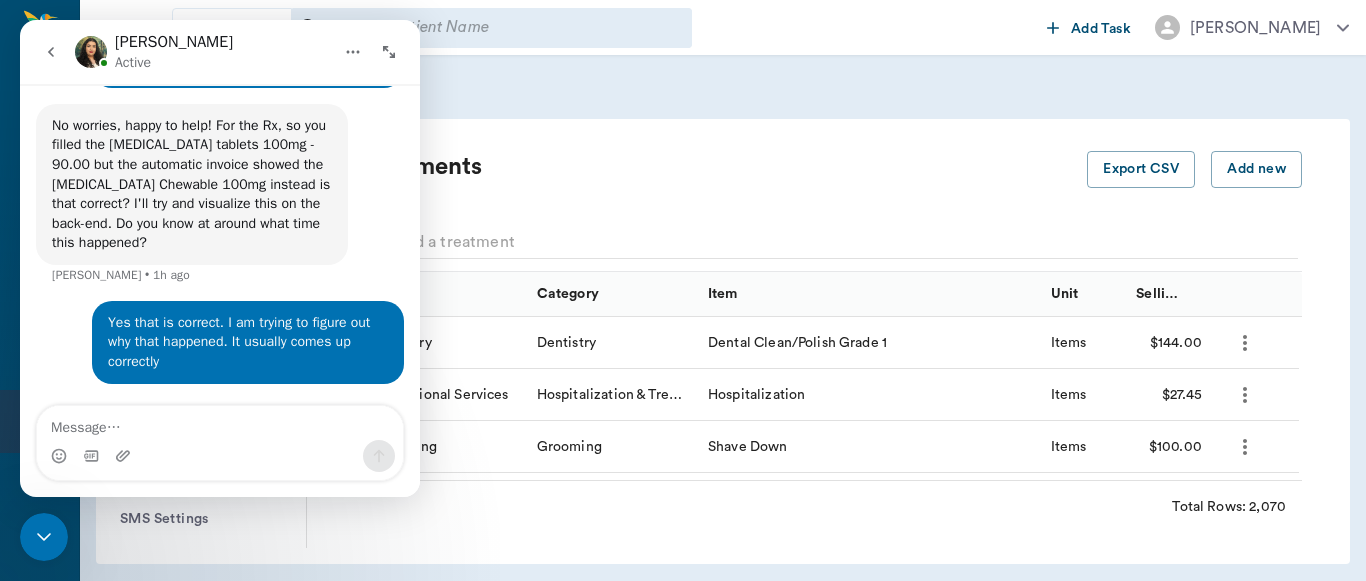 scroll, scrollTop: 6258, scrollLeft: 0, axis: vertical 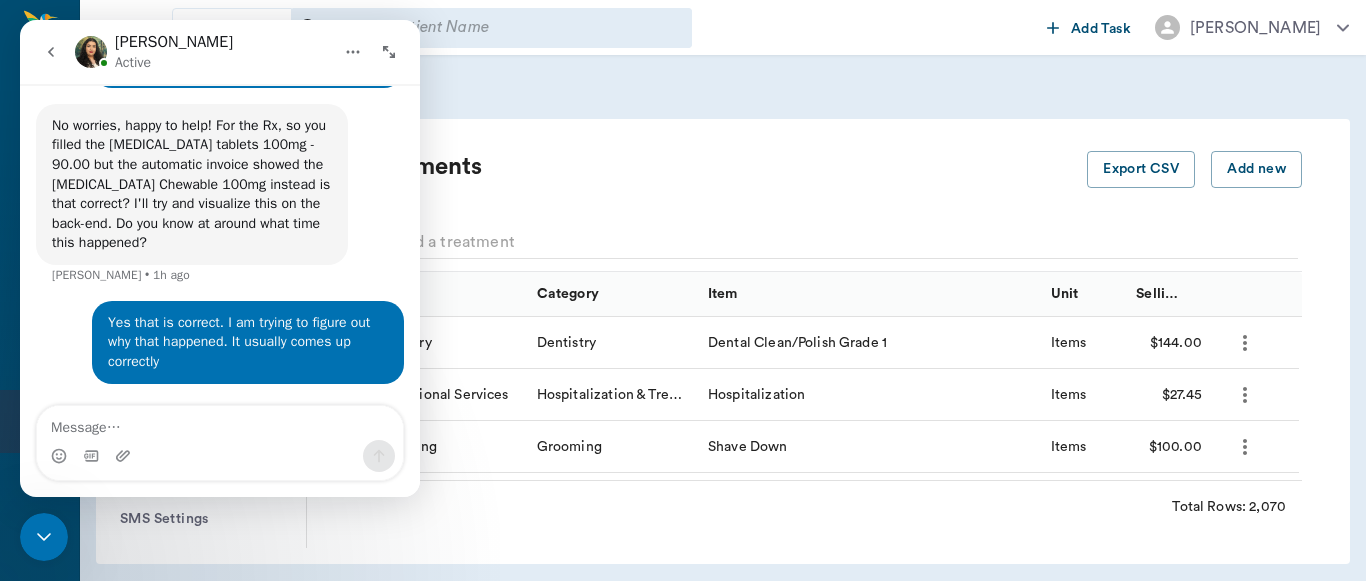 drag, startPoint x: 413, startPoint y: 408, endPoint x: 414, endPoint y: 388, distance: 20.024984 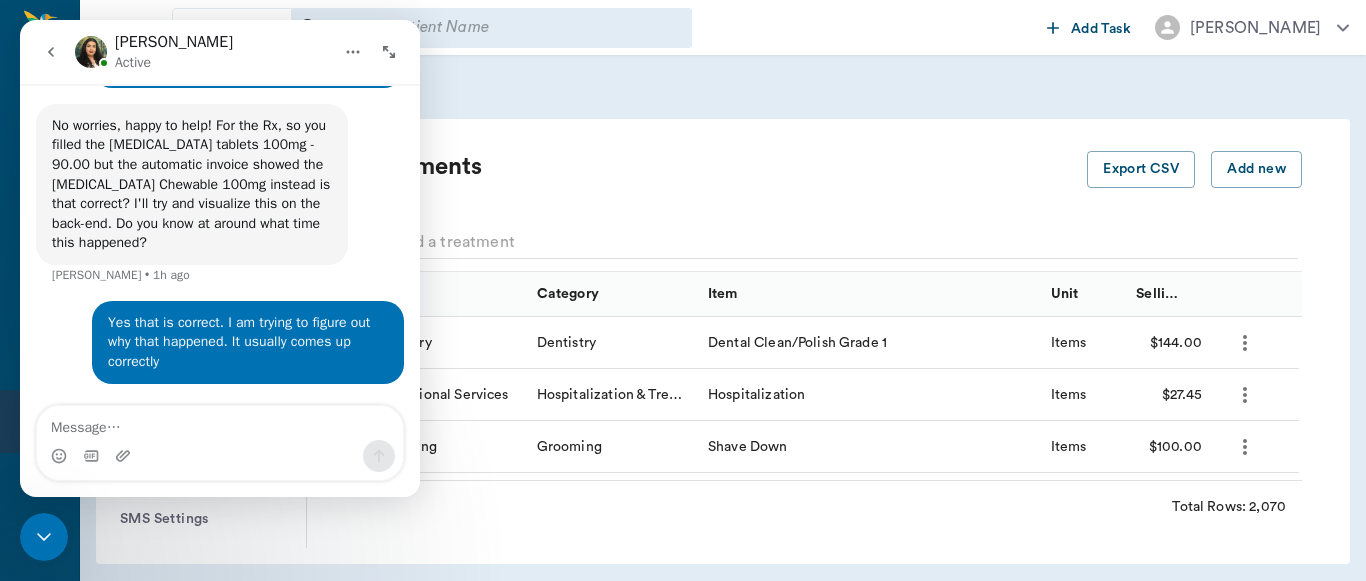 drag, startPoint x: 415, startPoint y: 409, endPoint x: 413, endPoint y: 392, distance: 17.117243 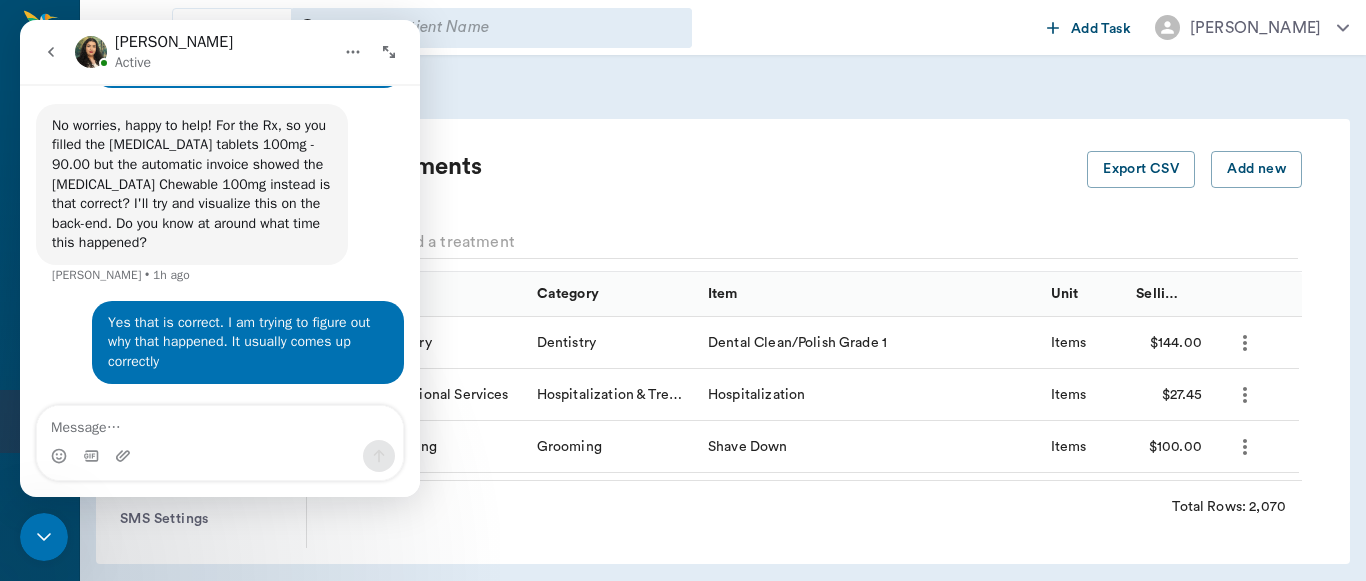 click on "Ask us anything, or share your feedback. [DATE] Good morning, this is [PERSON_NAME]. Bare with me as I try to explain all of this lol. So the last couple of days we have been often some on our Credit Cards. We thought maybe it was because of us having internet and and phone issues. But [DATE], we saw that when we issue a store credit, it is throwing our end of day off. I was looking at 7/18 because we were off that day as well and noticed that is was for a store credit too. I am not sure how we can make sure that we can not have any issues like this... [URL][DOMAIN_NAME] [PERSON_NAME]    •   [DATE] You’ll get replies here and in your email: ✉️  [EMAIL_ADDRESS][DOMAIN_NAME] Our usual reply time 🕒  under 15 minutes Coco    •   [DATE] Hi [PERSON_NAME], thanks for reaching out. Can you clarify what you mean? I'm not quite sure what you mean. "So the last couple of days we have been often some on our Credit Cards" [PERSON_NAME]    •   [DATE] [PERSON_NAME]    •   [DATE] [PERSON_NAME]" at bounding box center [220, 291] 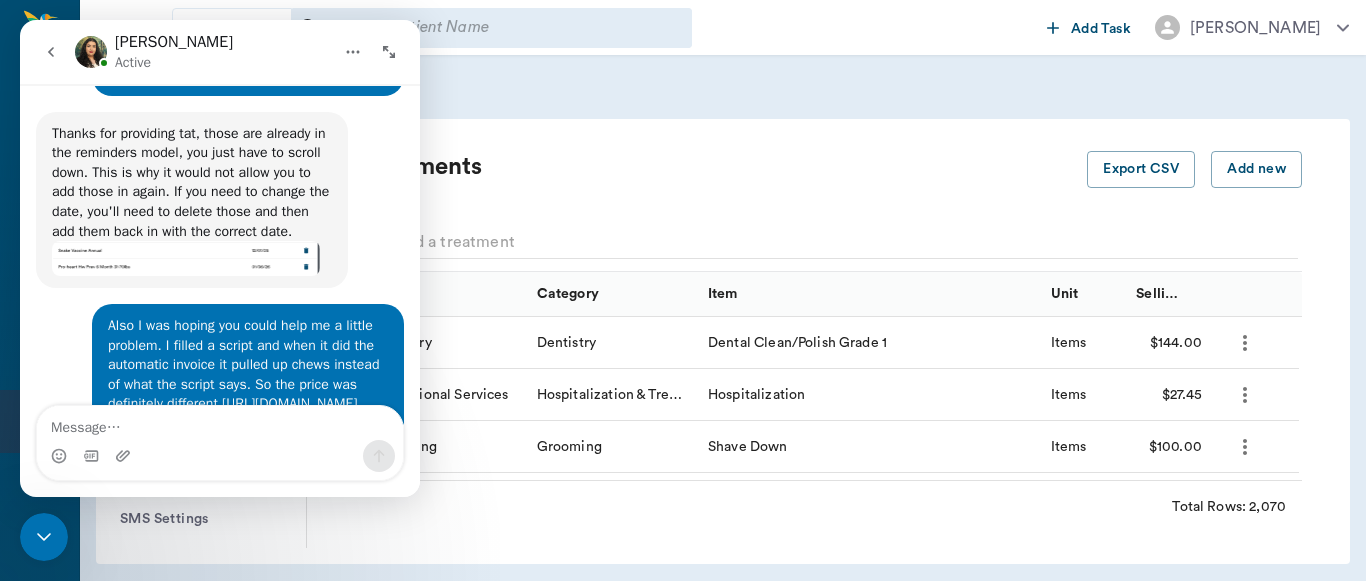 scroll, scrollTop: 5612, scrollLeft: 0, axis: vertical 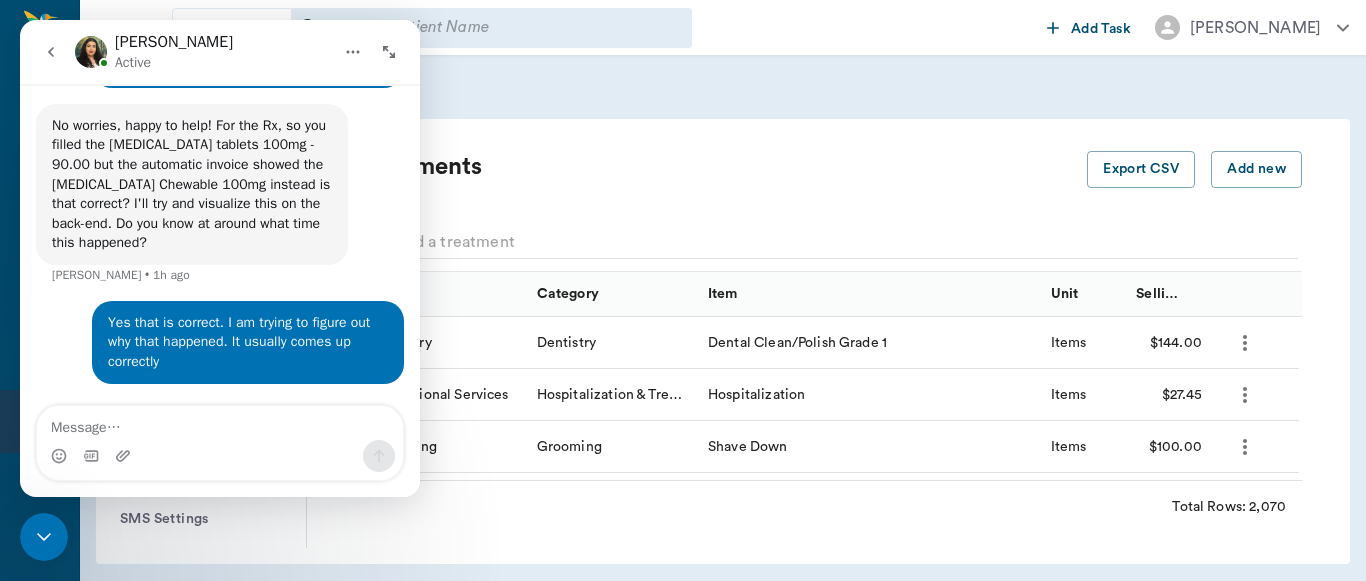 click on "Treatments" at bounding box center (721, 167) 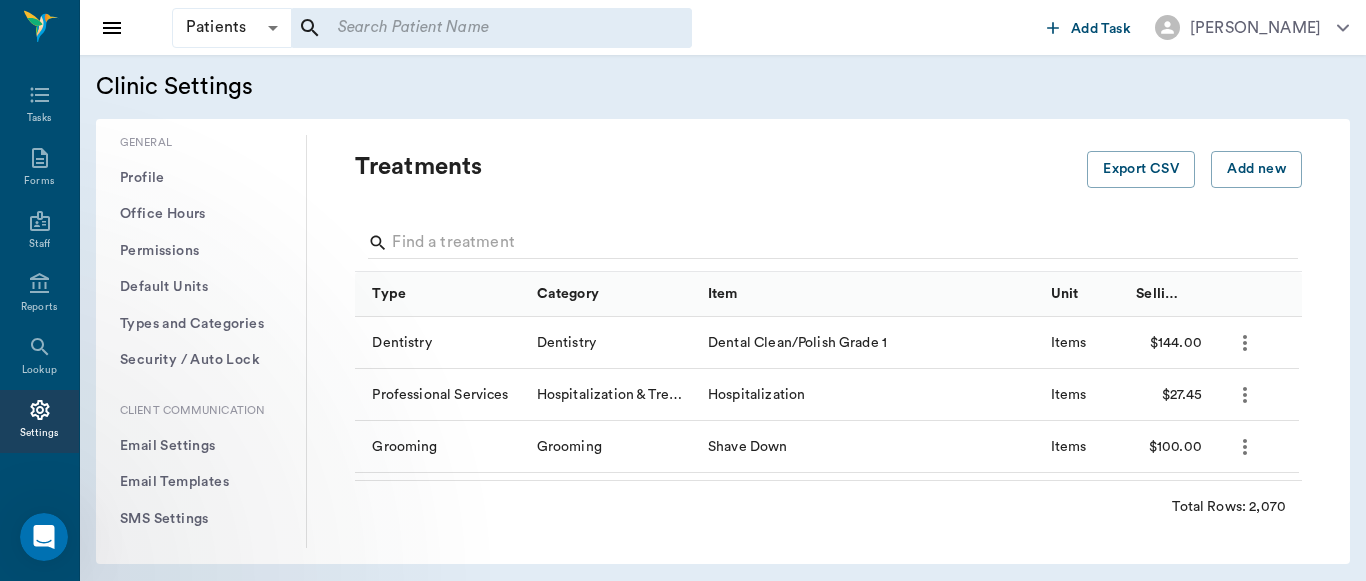 scroll, scrollTop: 0, scrollLeft: 0, axis: both 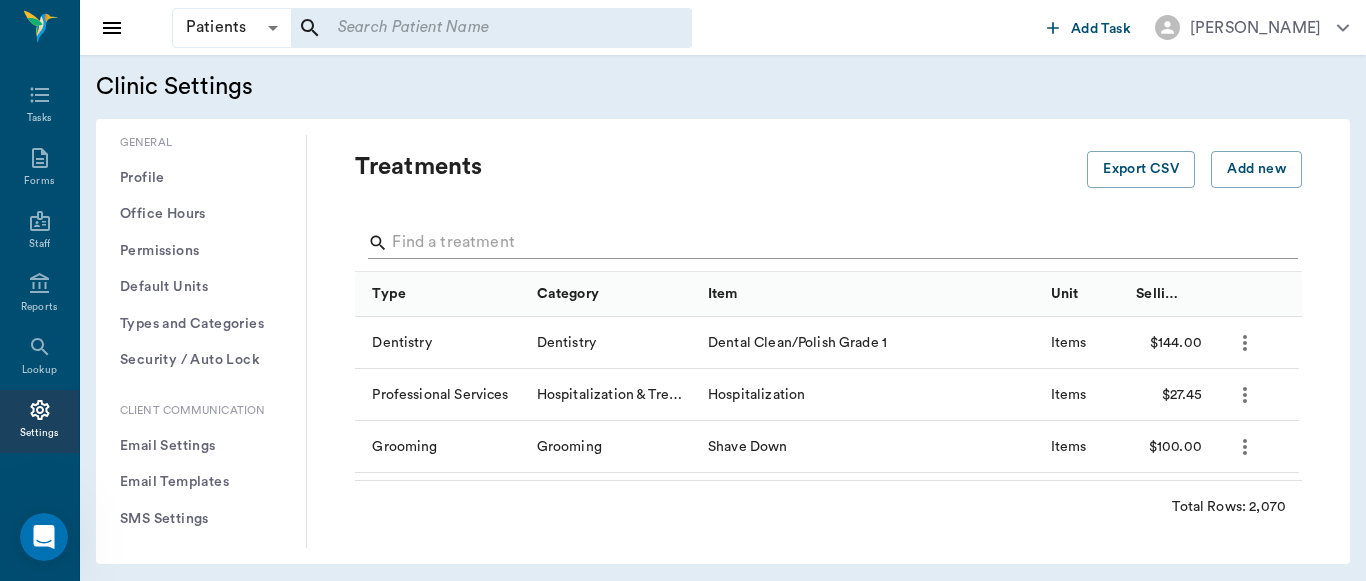 click at bounding box center [830, 243] 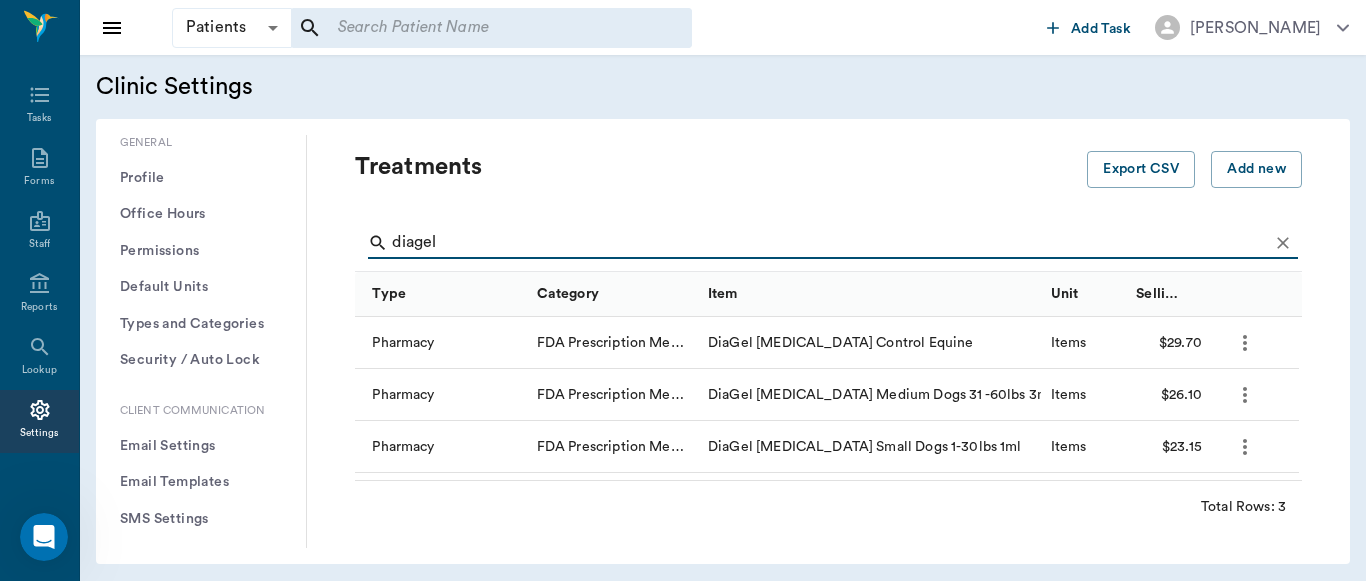 type on "diagel" 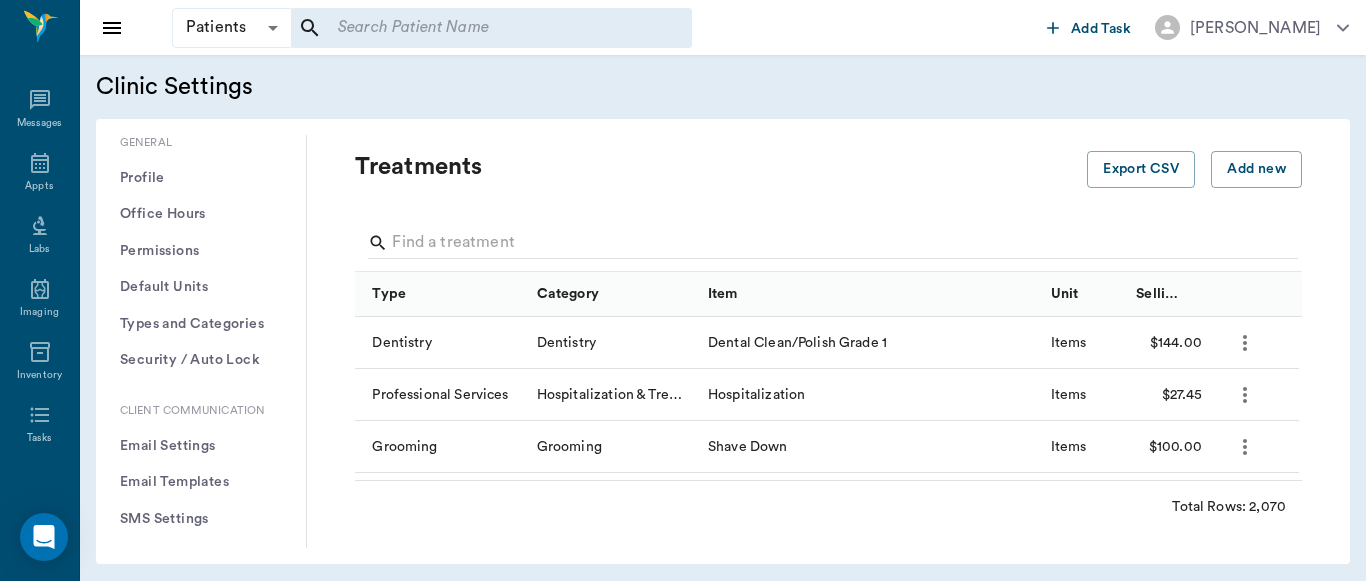 scroll, scrollTop: 0, scrollLeft: 0, axis: both 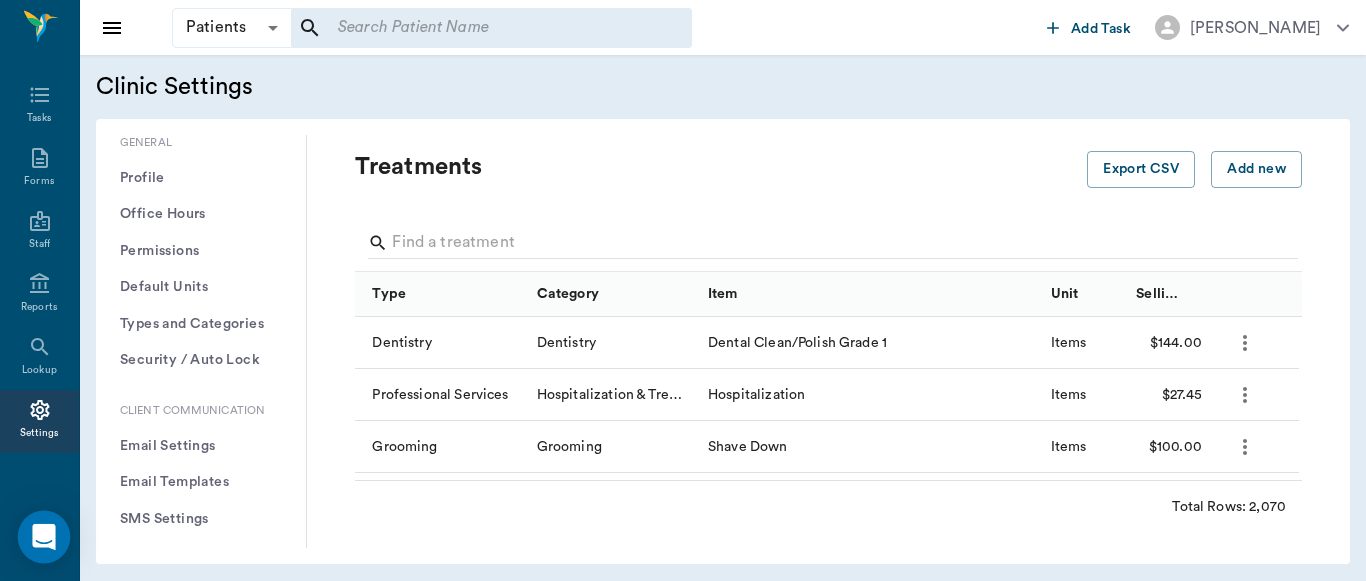click 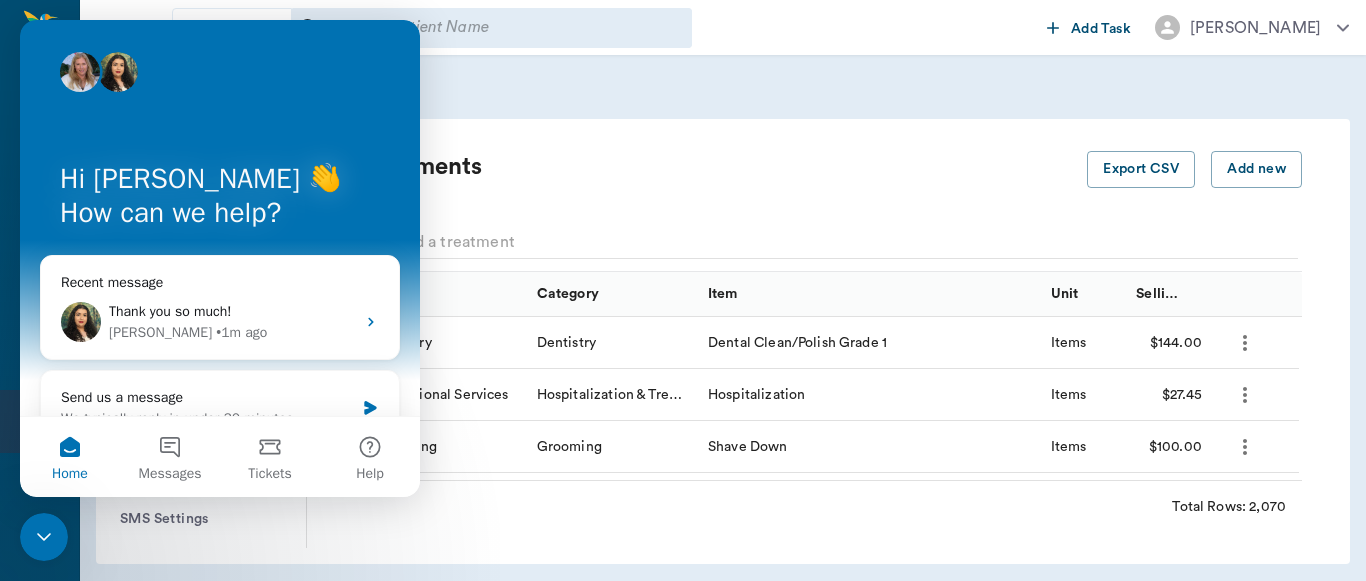 scroll, scrollTop: 0, scrollLeft: 0, axis: both 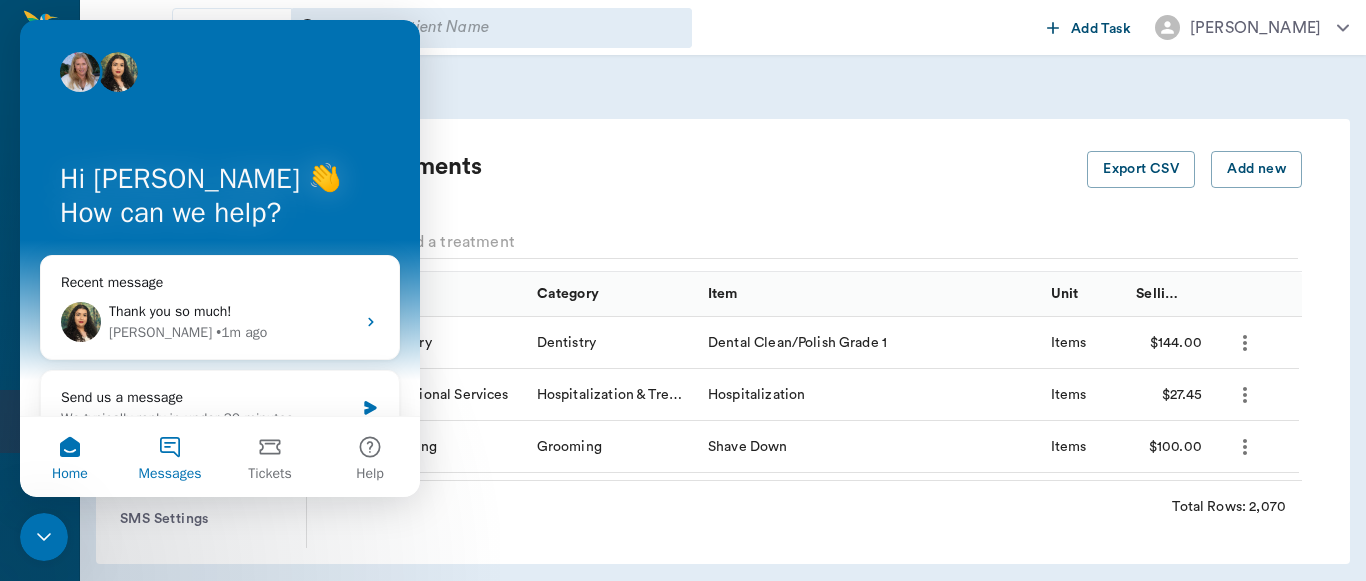 click on "Messages" at bounding box center (170, 457) 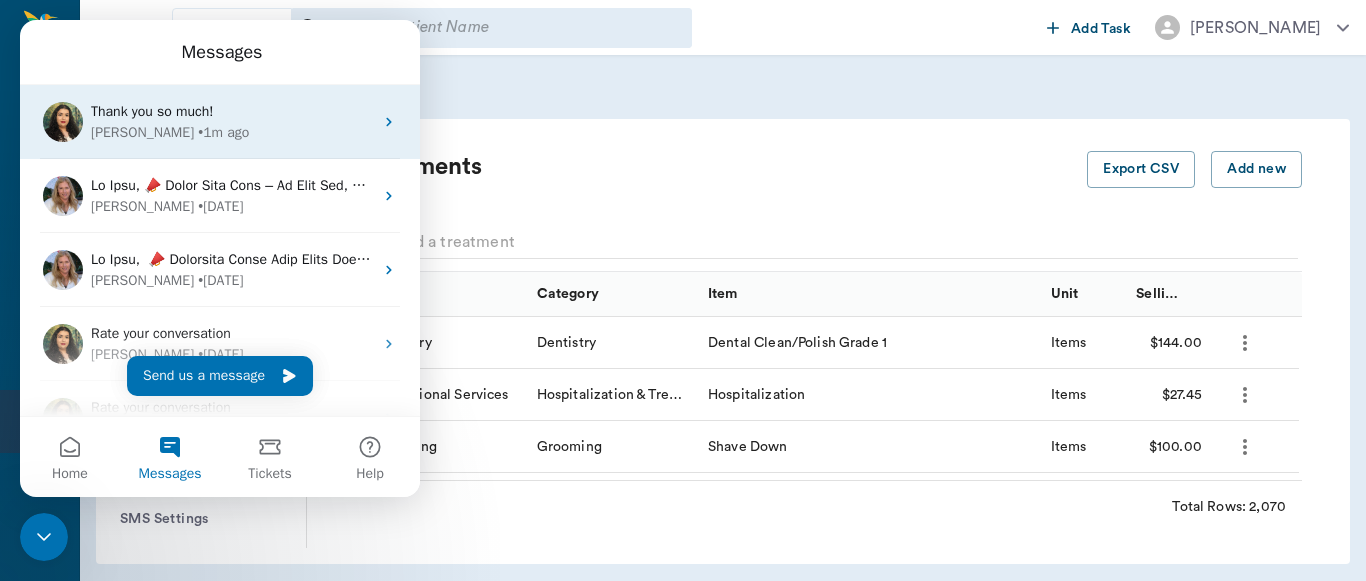 drag, startPoint x: 264, startPoint y: 146, endPoint x: 275, endPoint y: 146, distance: 11 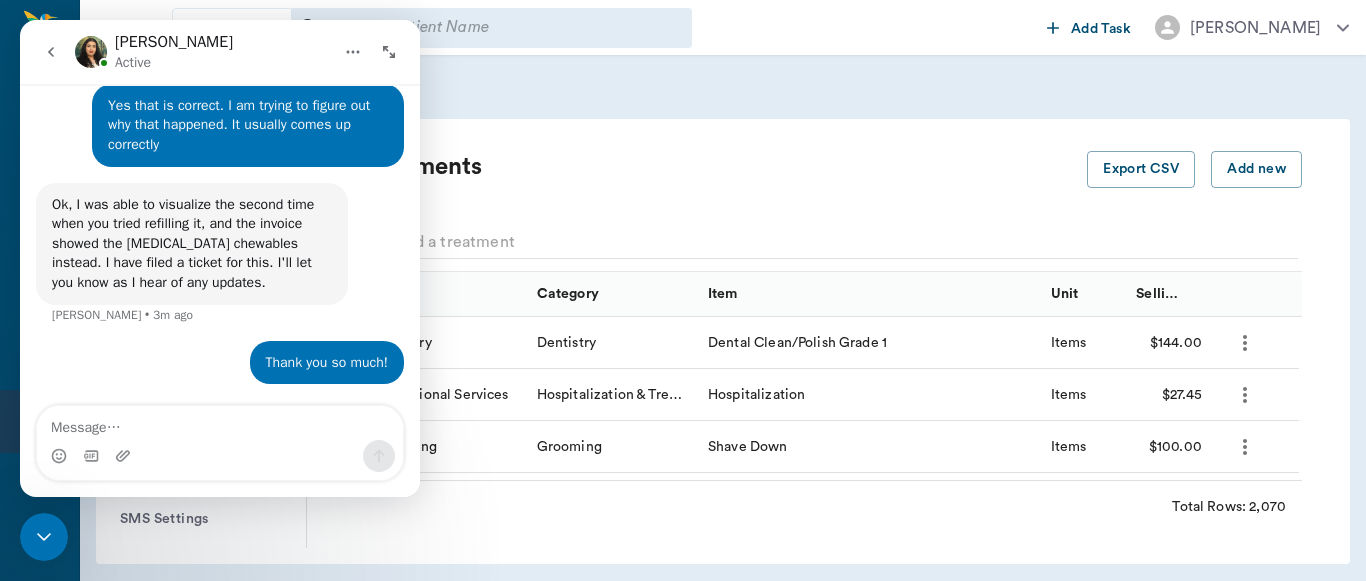 scroll, scrollTop: 6455, scrollLeft: 0, axis: vertical 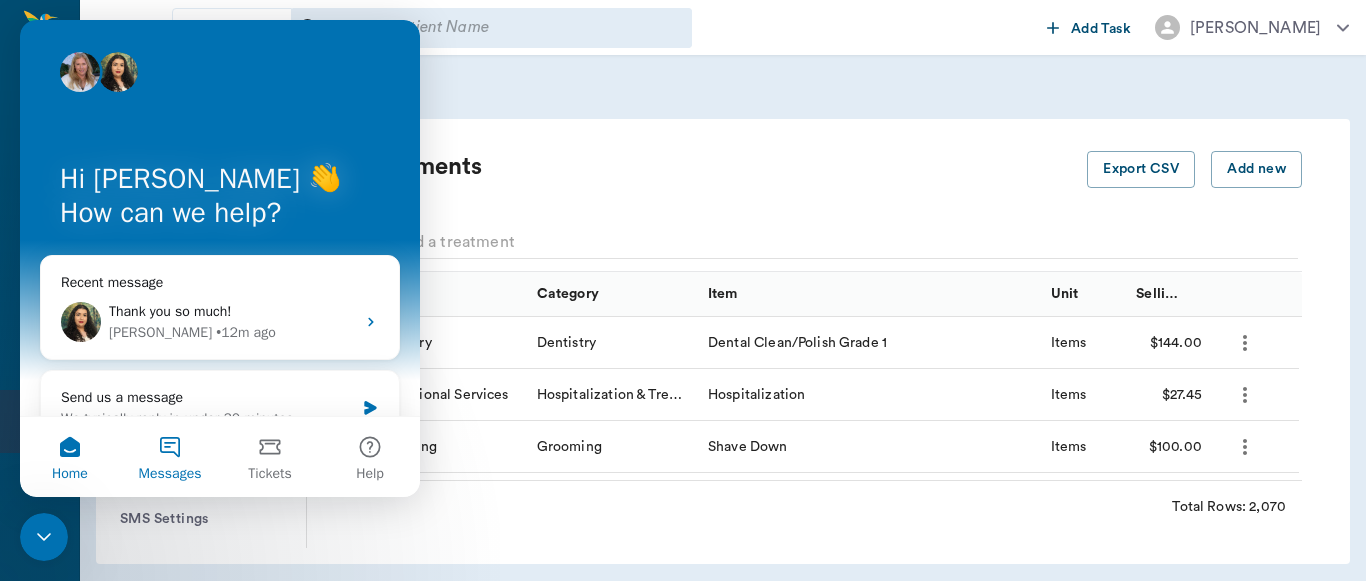click on "Messages" at bounding box center [170, 457] 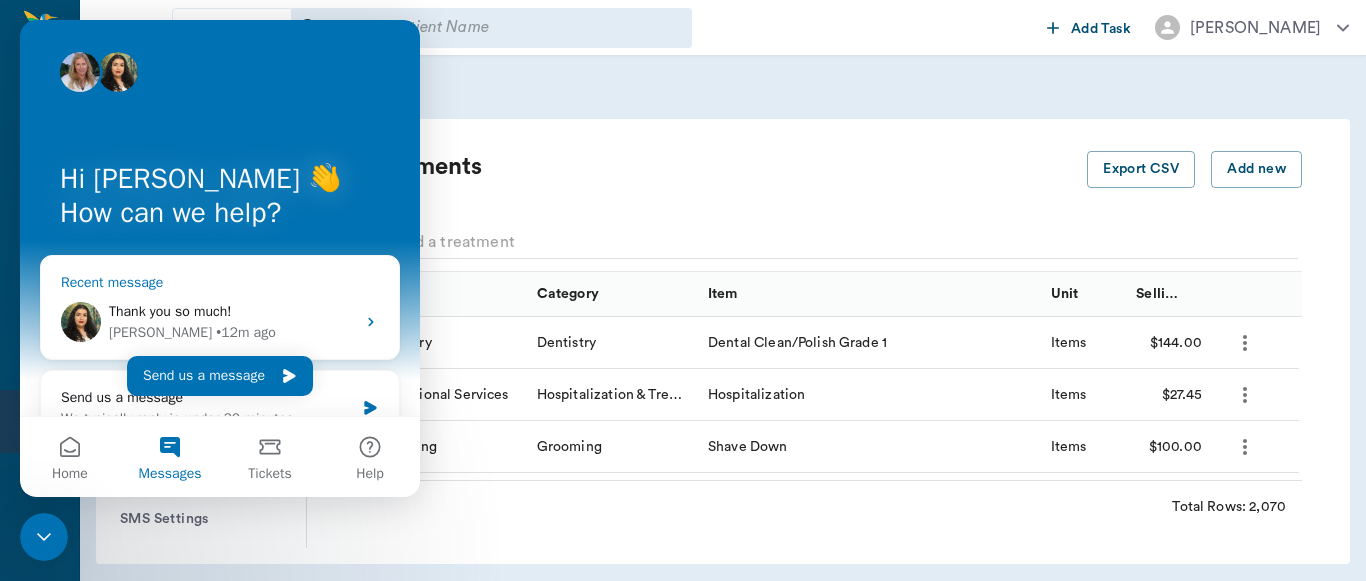 click on "Hi [PERSON_NAME] 👋 How can we help? Recent message Thank you so much! [PERSON_NAME] •  12m ago Send us a message We typically reply in under 30 minutes Search for help Kennels/Boarding Settings Reports Module Look Up Module Estimates & Invoices Home Messages Tickets Help Send us a message" at bounding box center (220, 258) 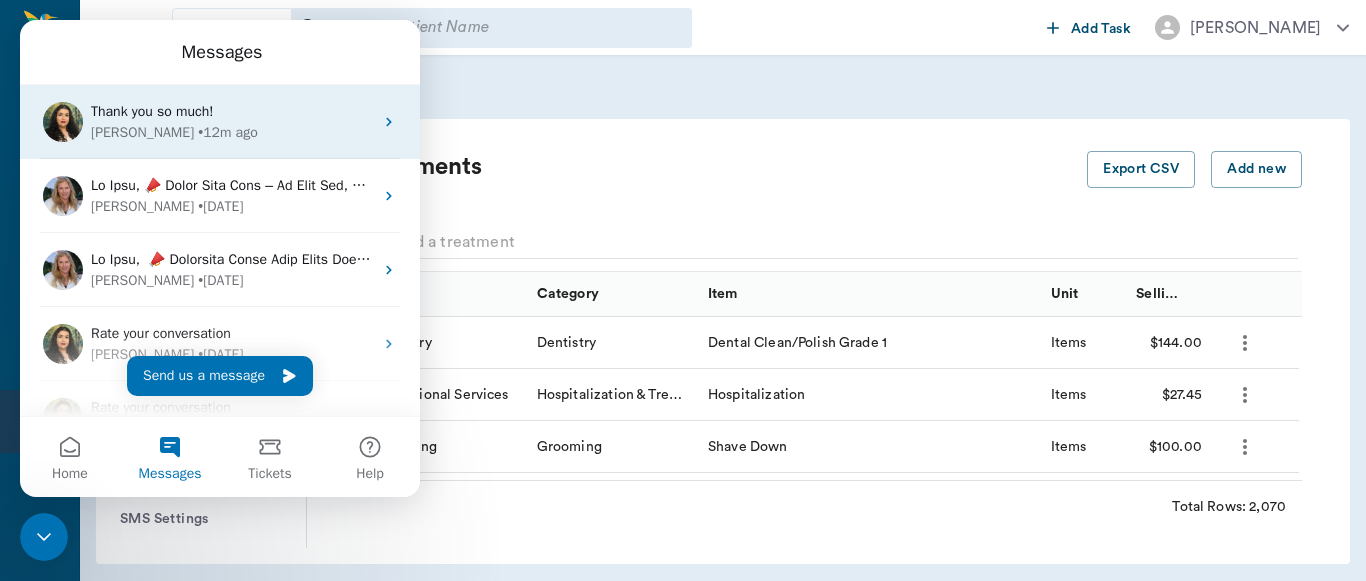 click on "[PERSON_NAME] •  12m ago" at bounding box center (232, 132) 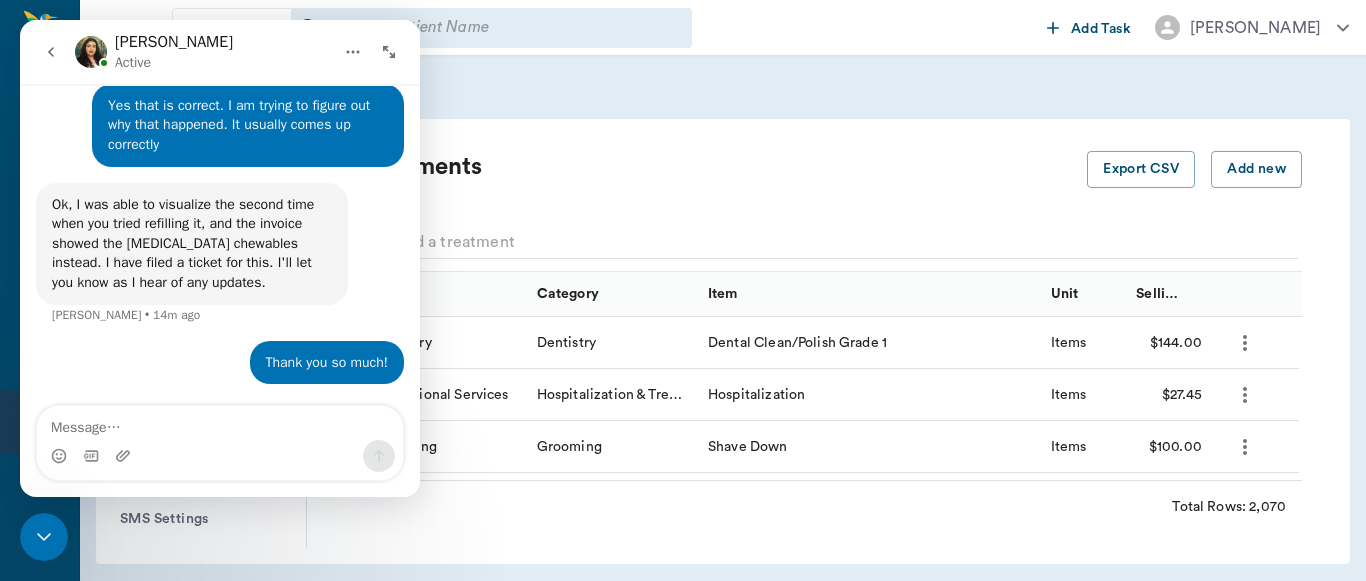 scroll, scrollTop: 6455, scrollLeft: 0, axis: vertical 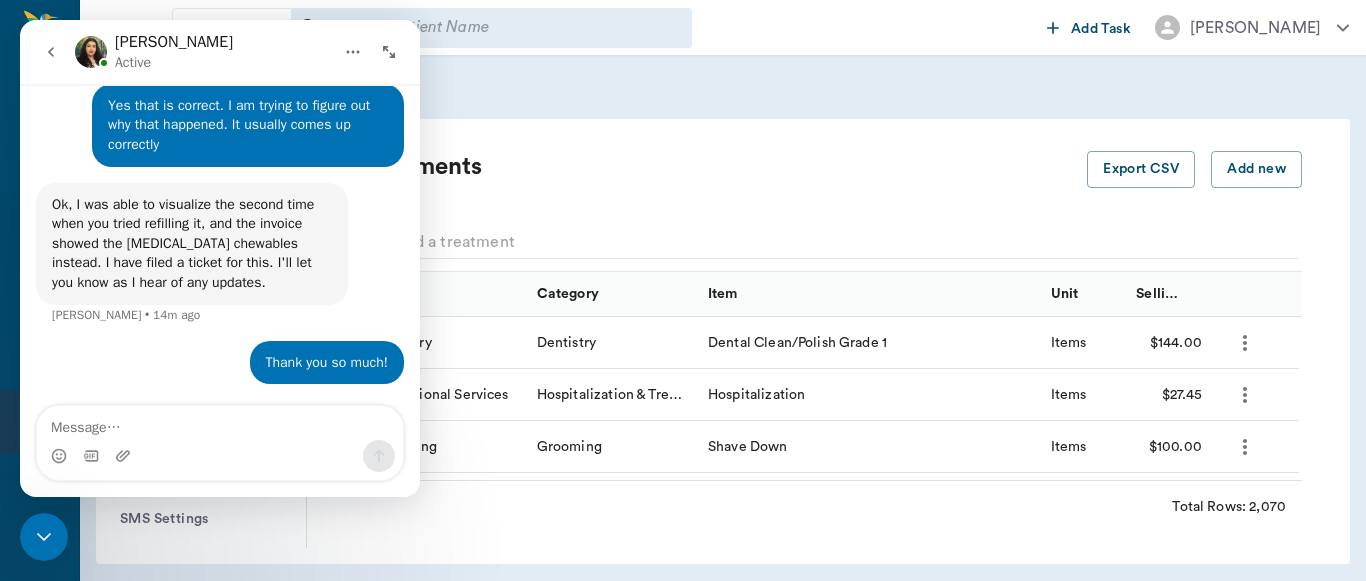 click 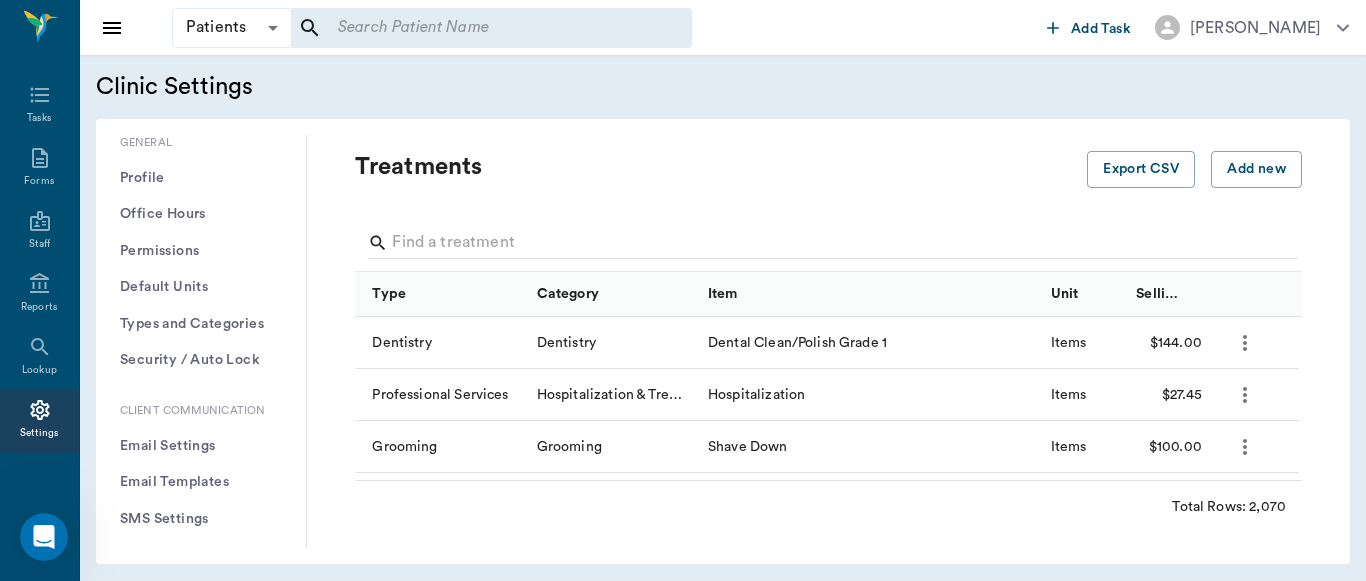 scroll, scrollTop: 0, scrollLeft: 0, axis: both 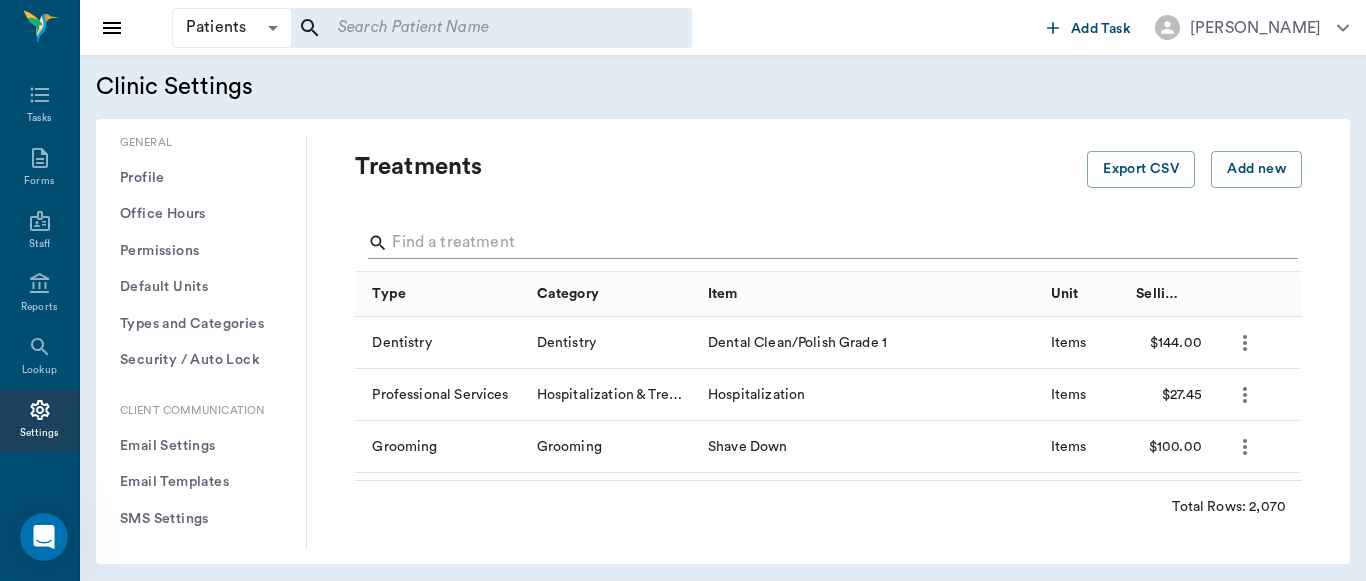 click at bounding box center [830, 243] 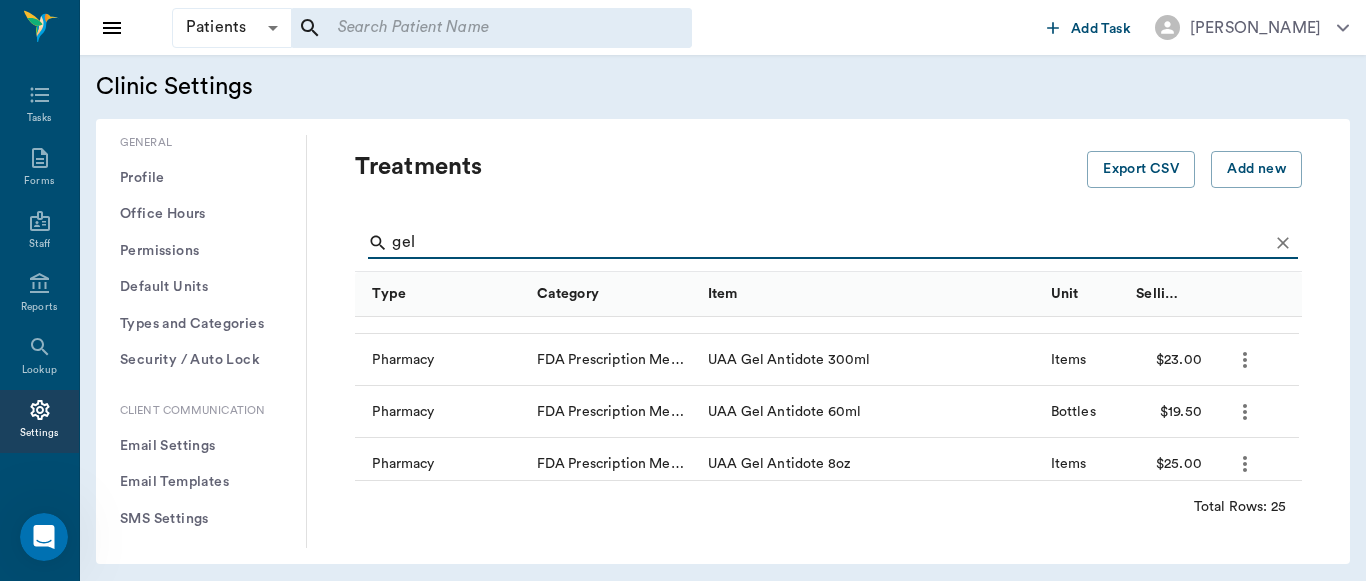 scroll, scrollTop: 1137, scrollLeft: 0, axis: vertical 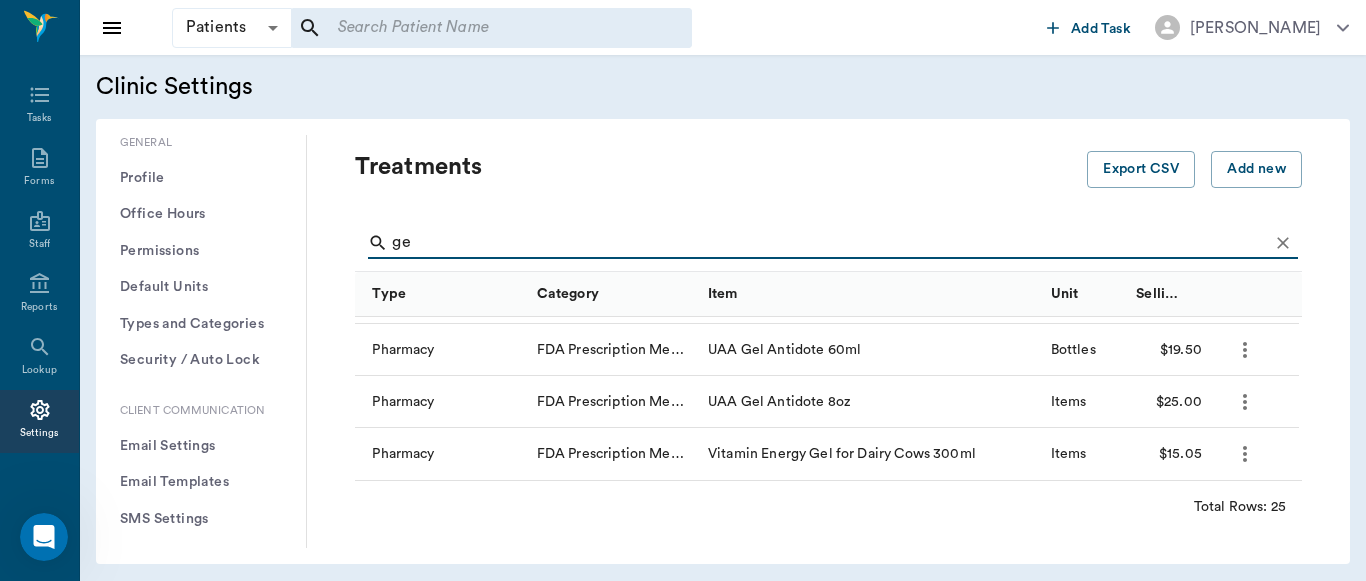 type on "g" 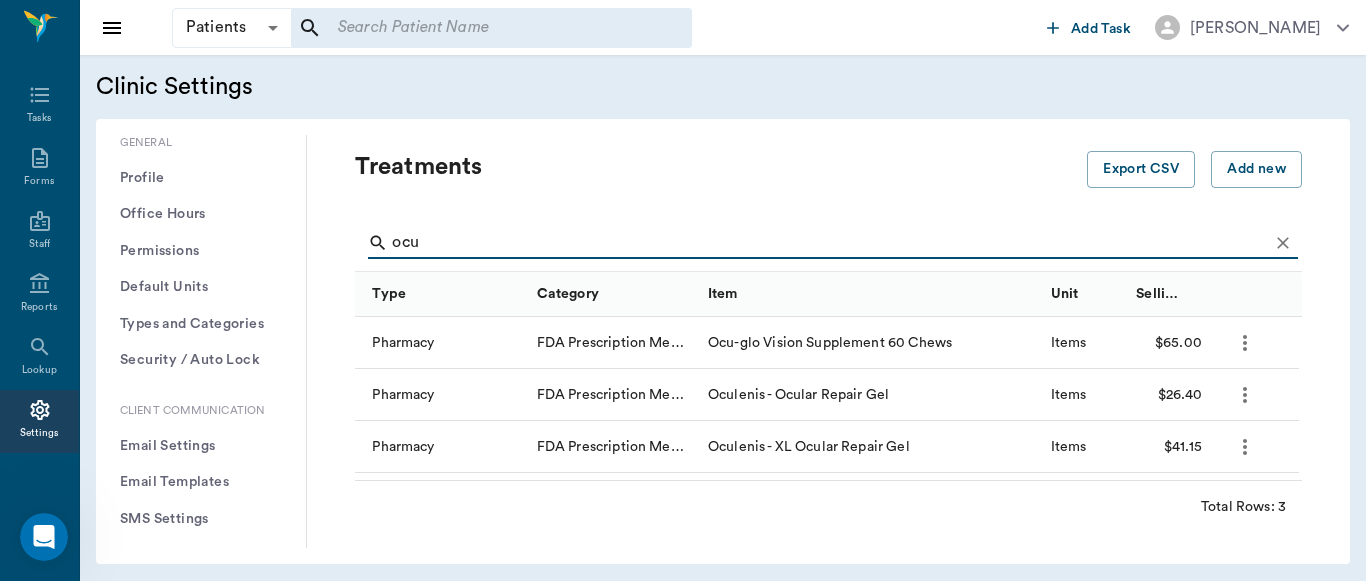 scroll, scrollTop: 0, scrollLeft: 0, axis: both 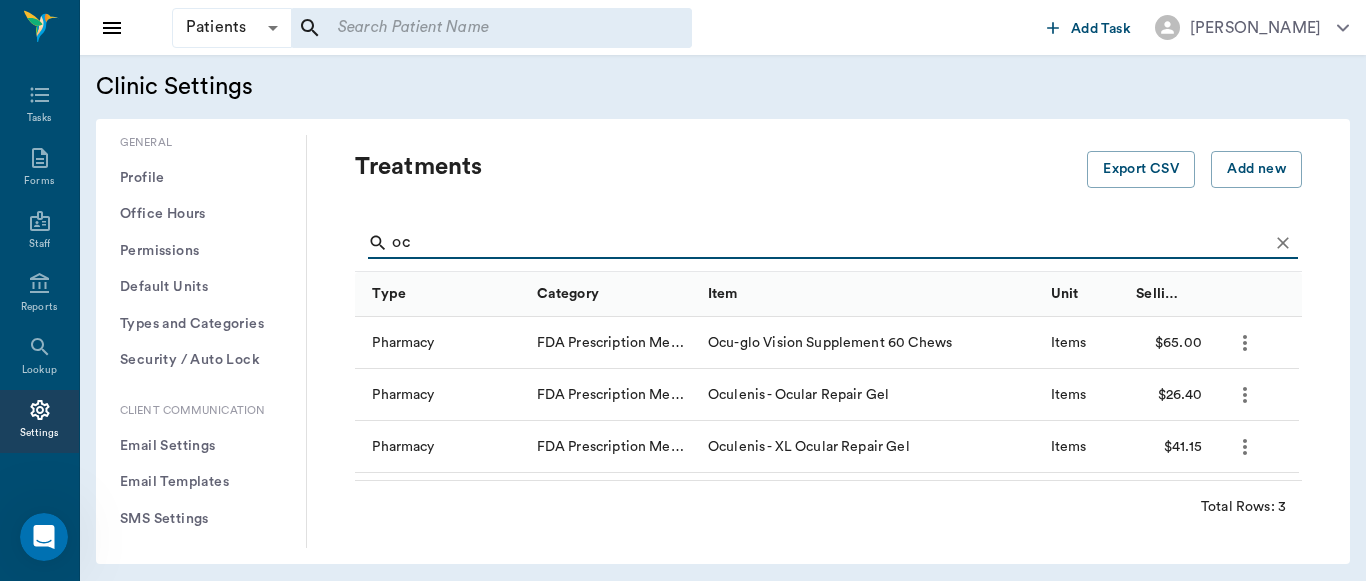type on "o" 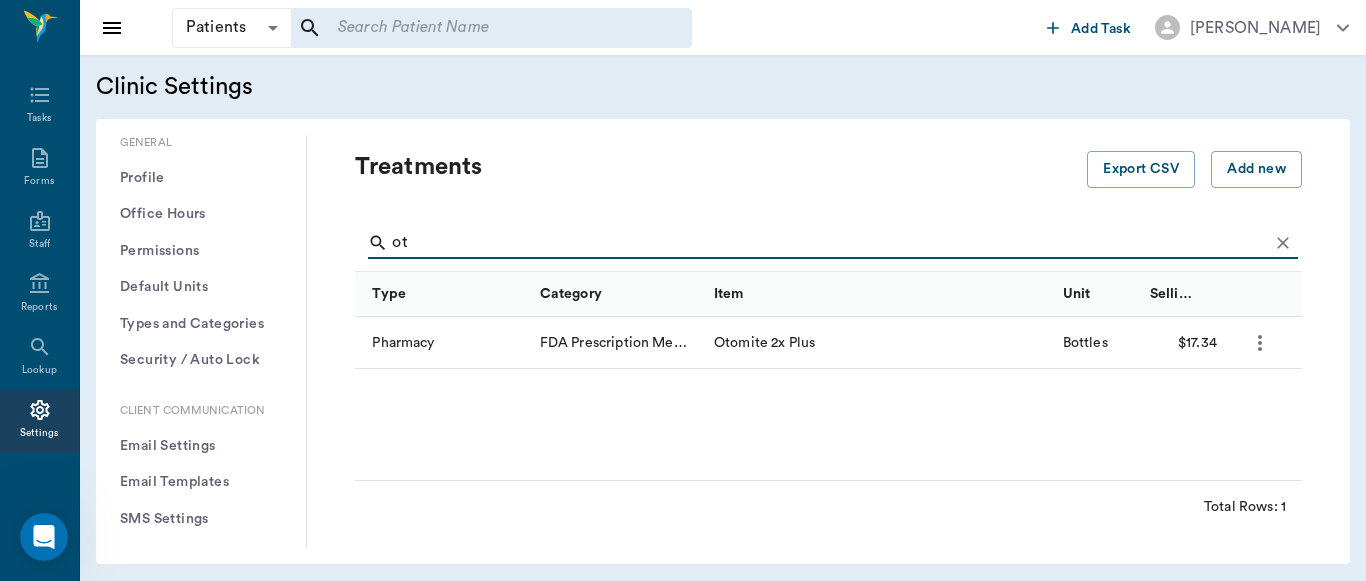 type on "o" 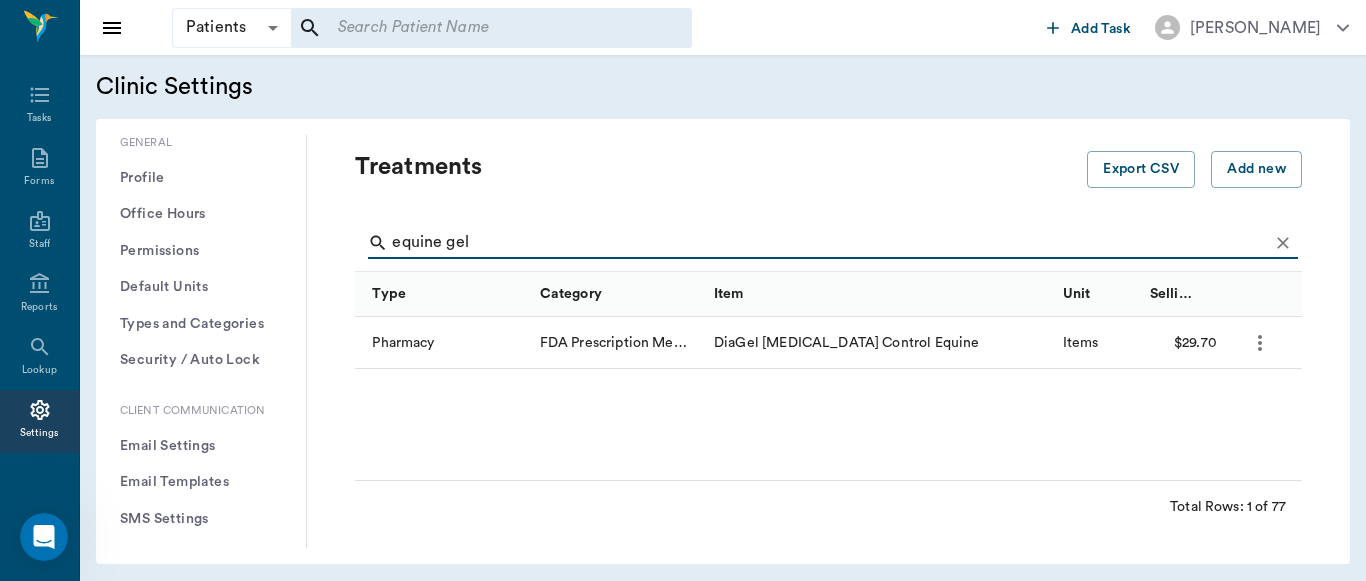 type on "equine gel" 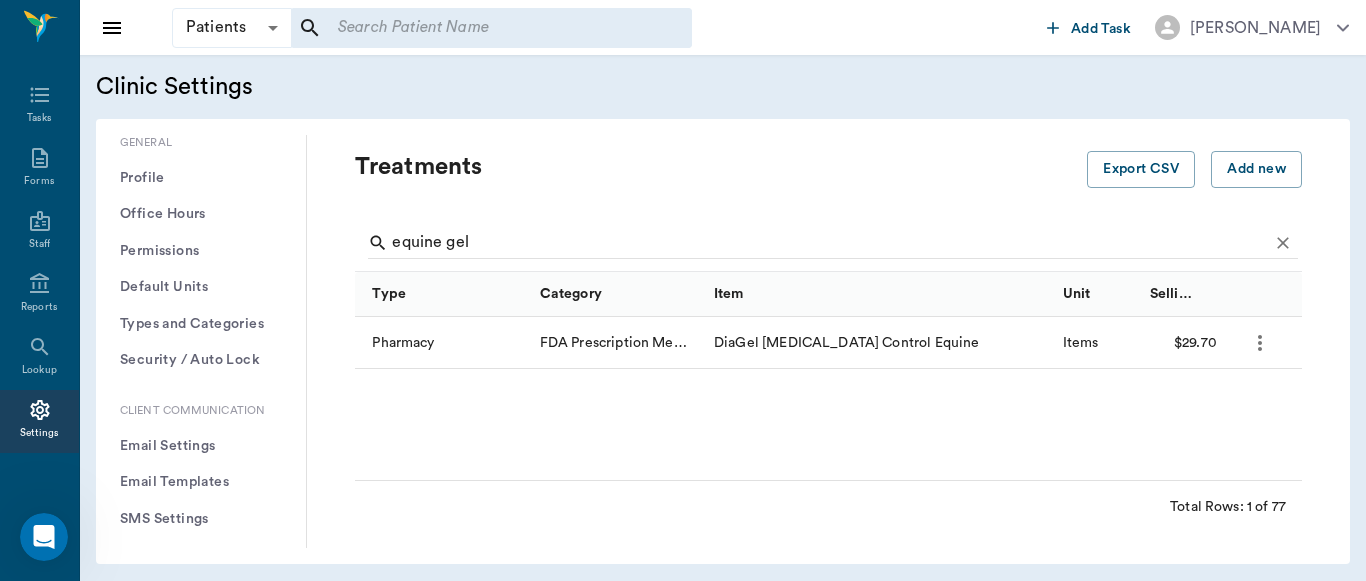 click 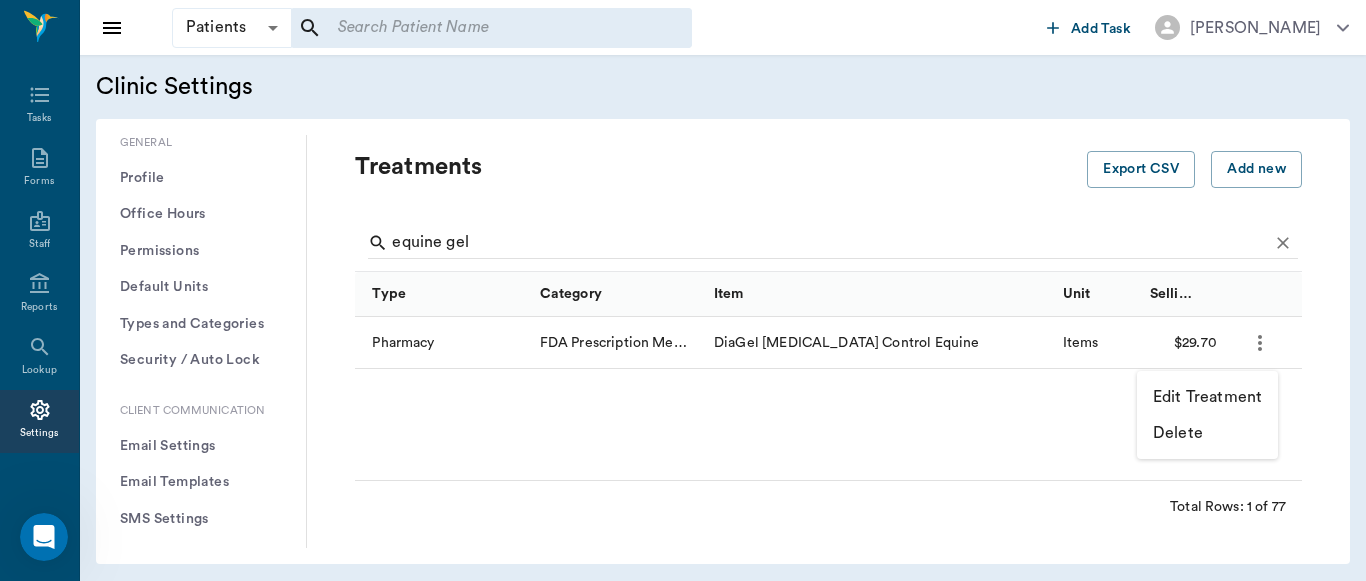 click on "Edit Treatment" at bounding box center [1207, 397] 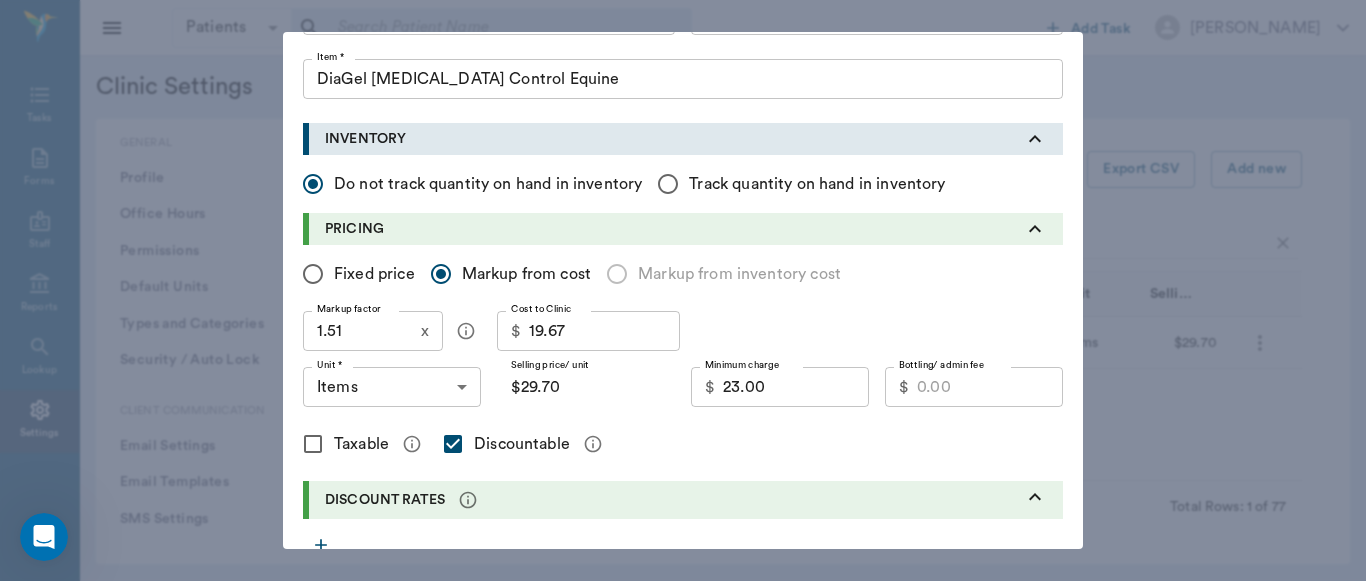 scroll, scrollTop: 133, scrollLeft: 0, axis: vertical 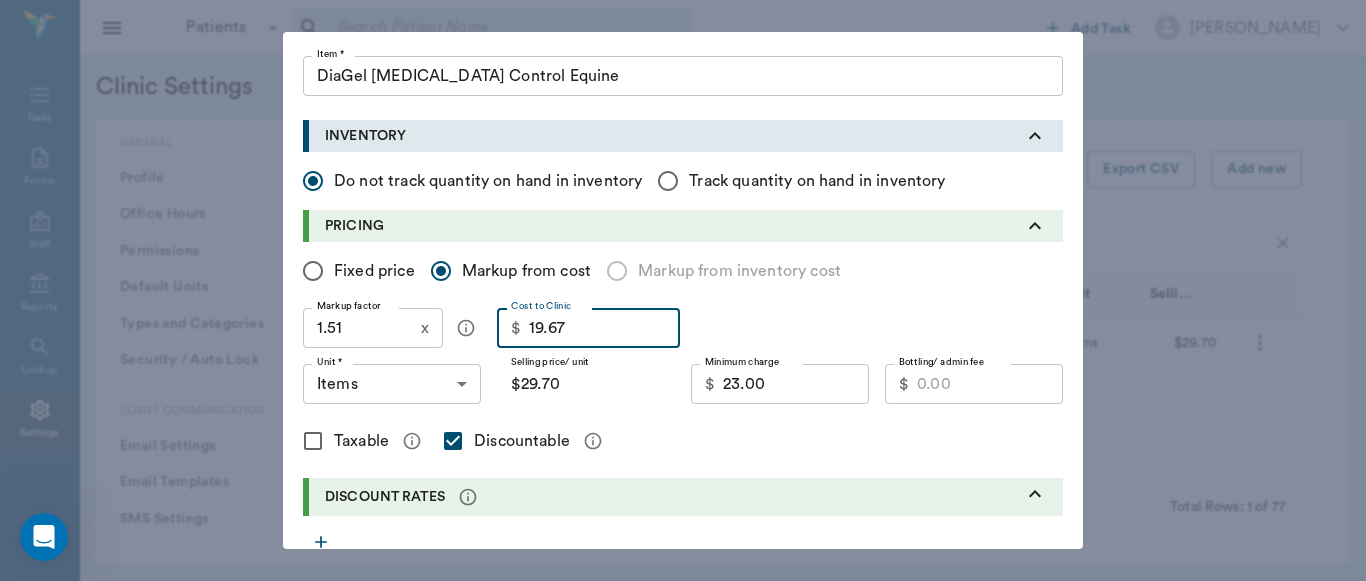 click on "19.67" at bounding box center (604, 328) 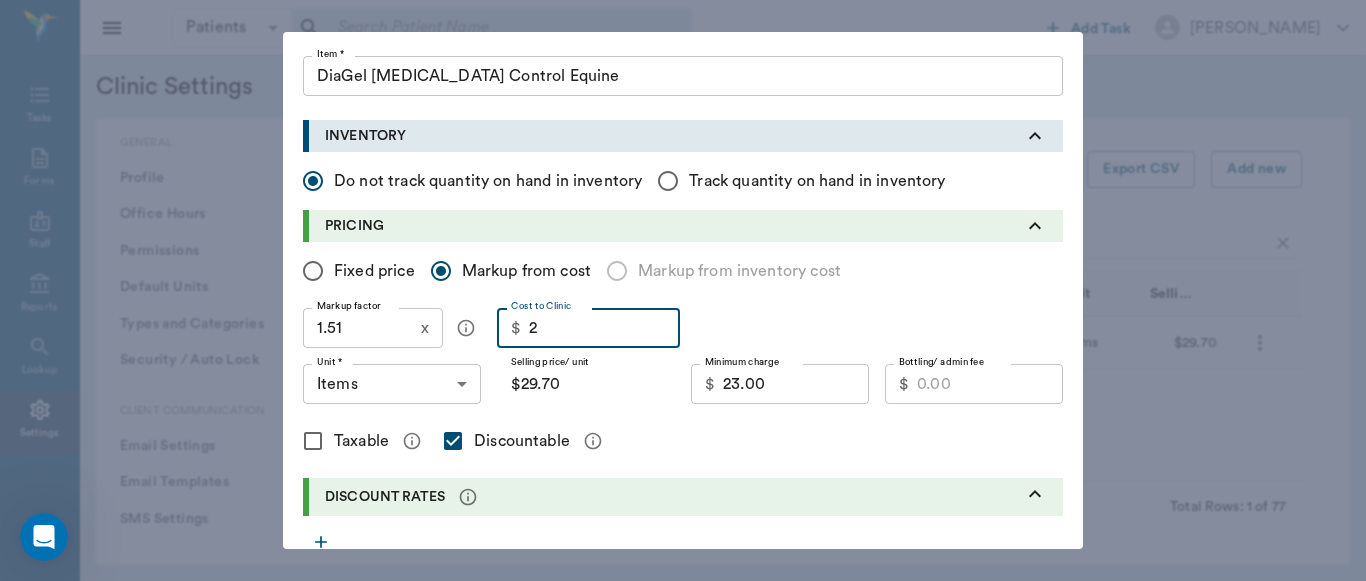 type on "$3.02" 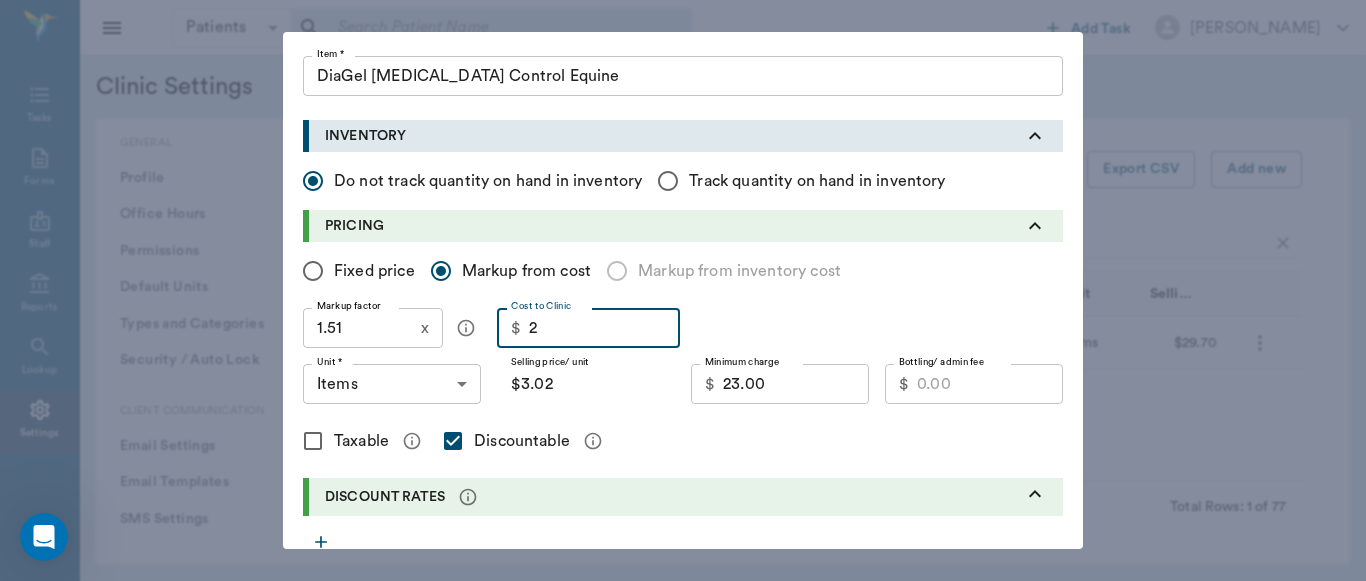 type on "21" 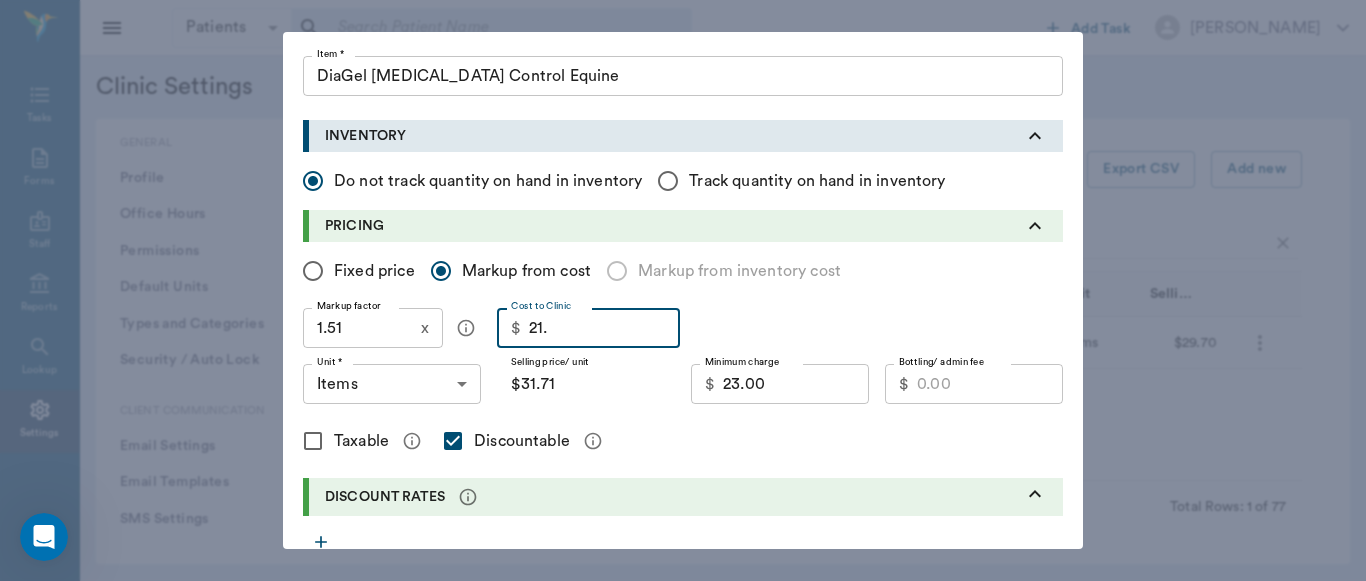 type on "21.2" 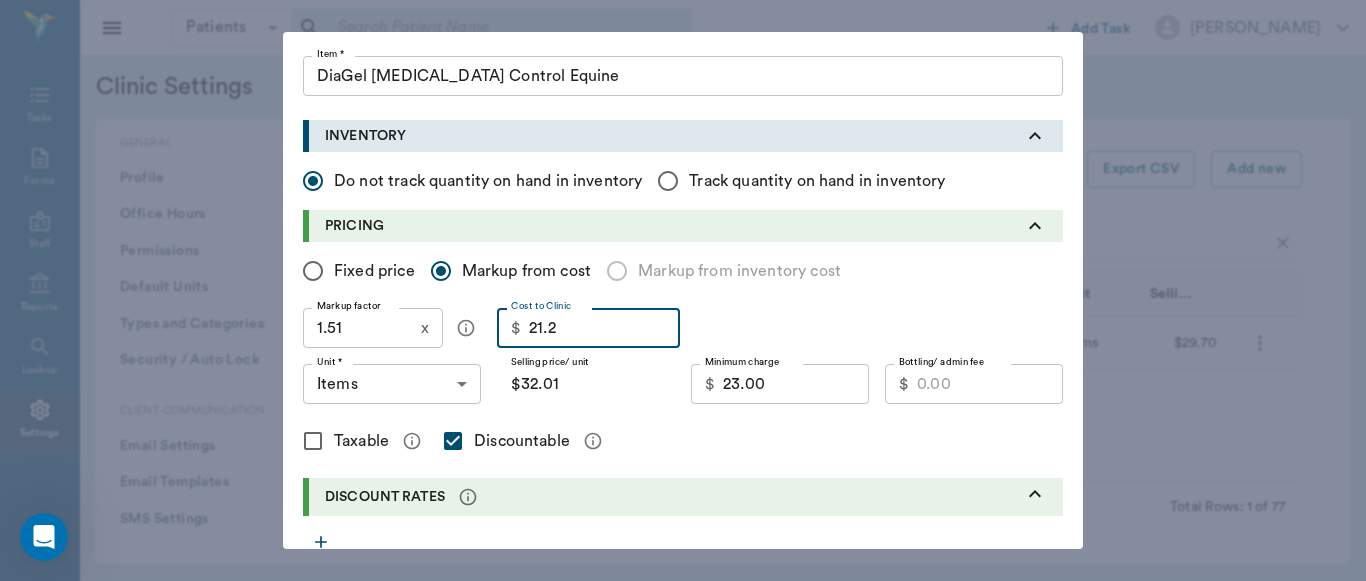 type on "21.25" 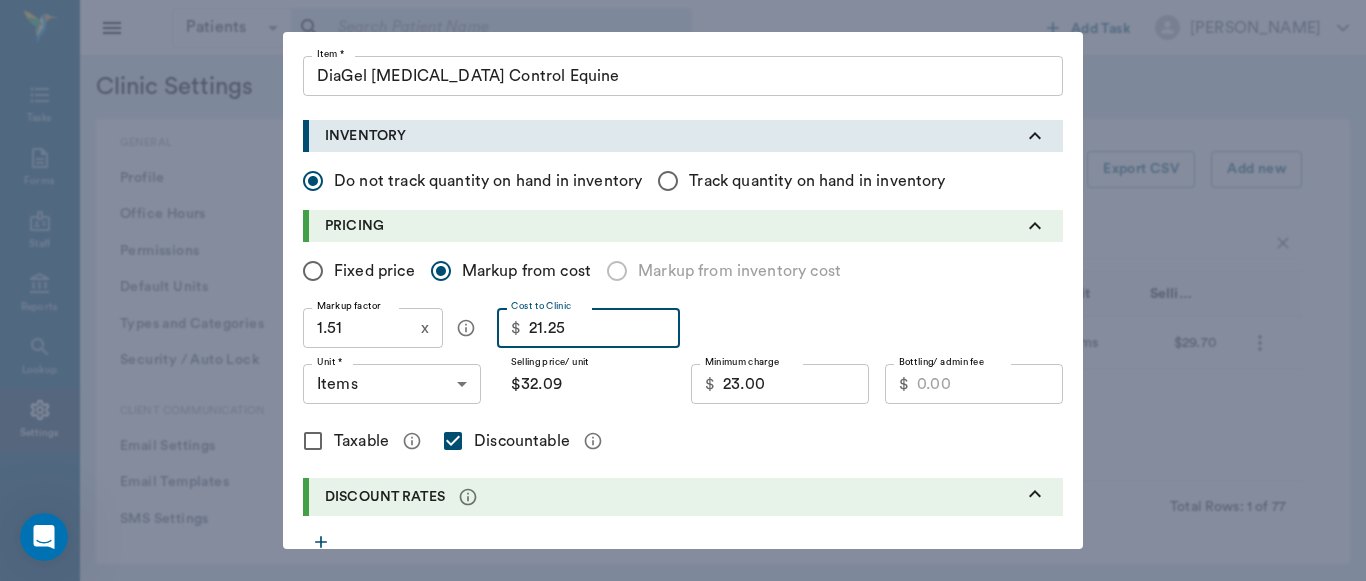 type on "21.25" 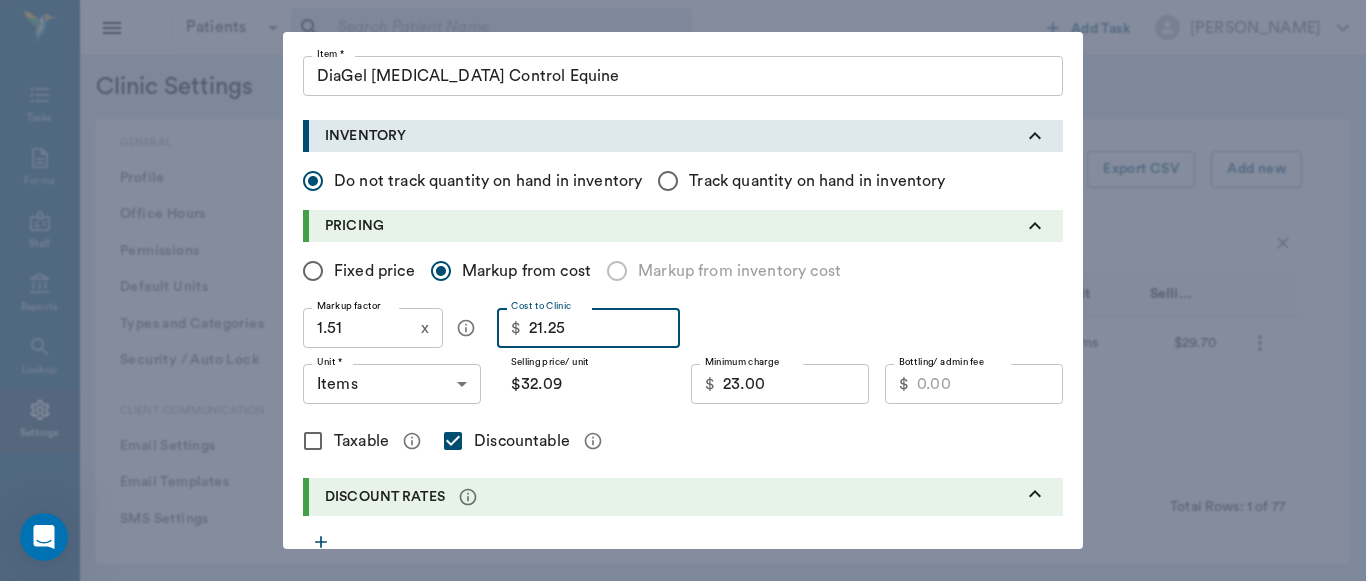 click on "$32.09" at bounding box center [586, 384] 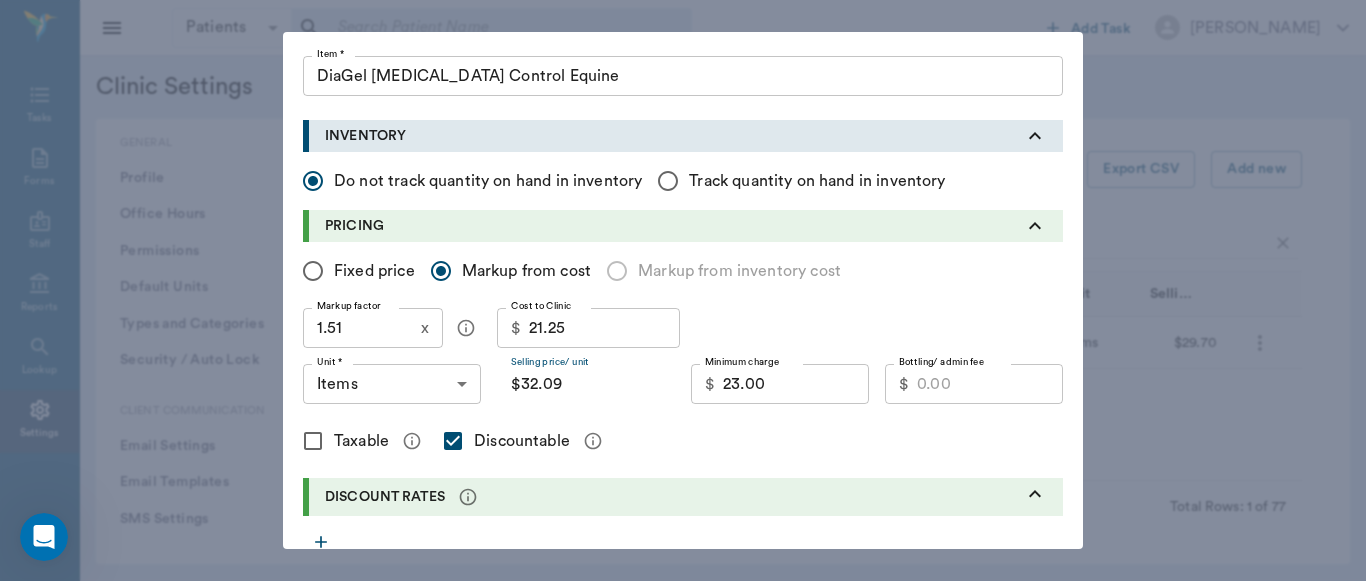 click on "1.51" at bounding box center (358, 328) 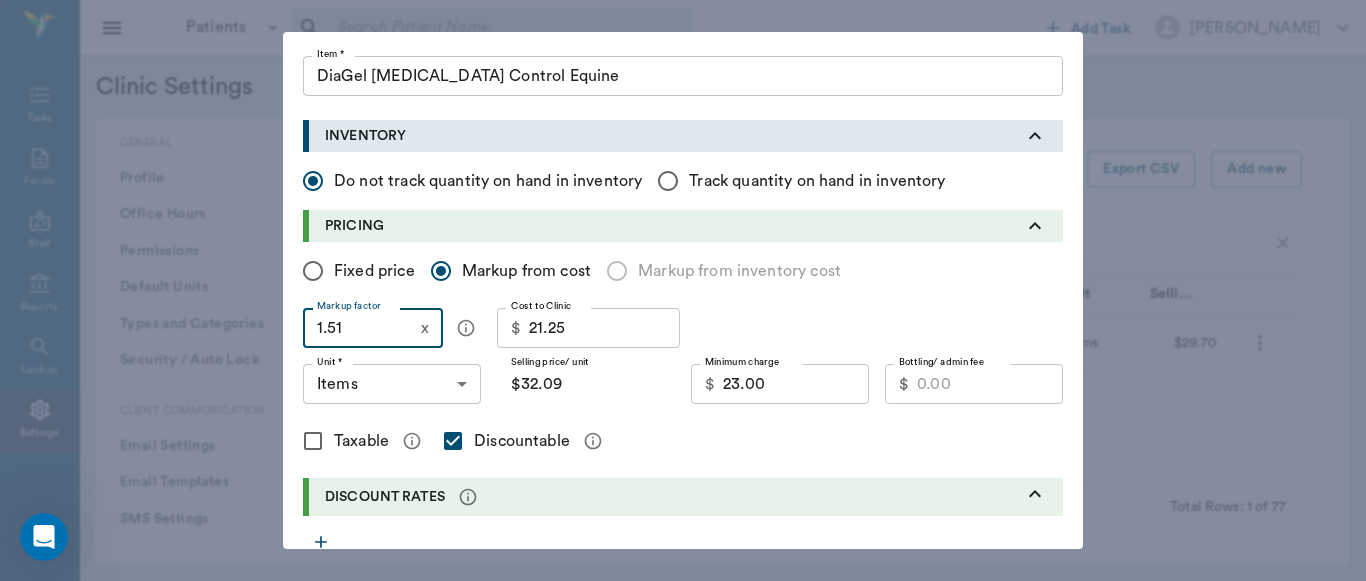 type on "1" 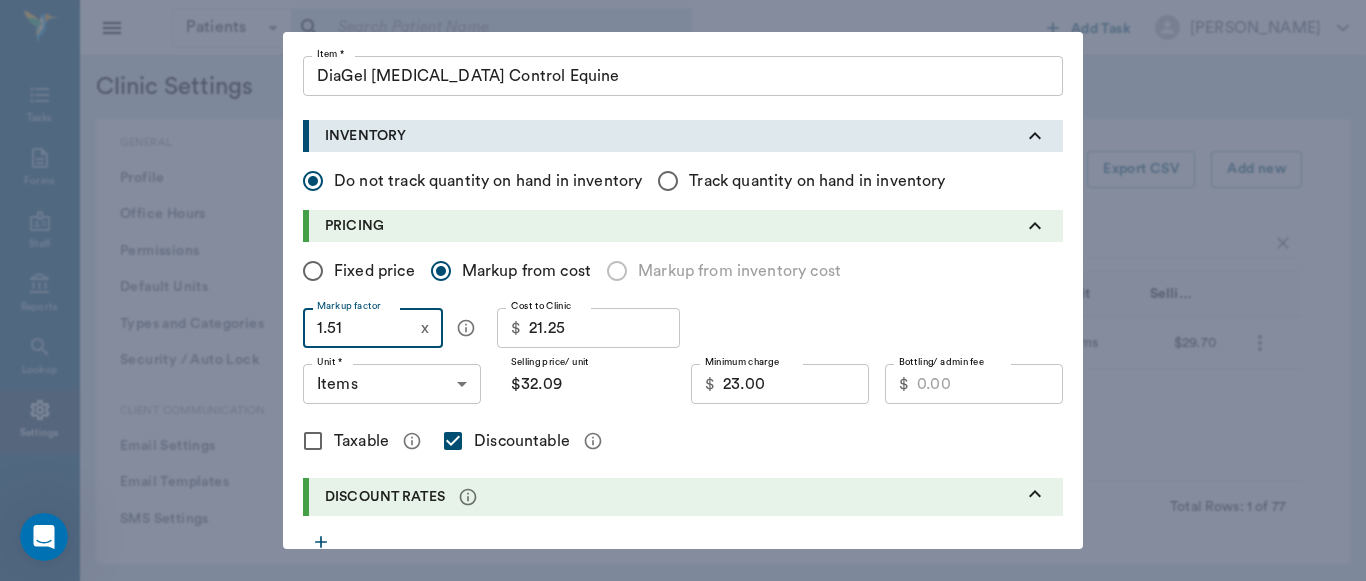 type on "$21.25" 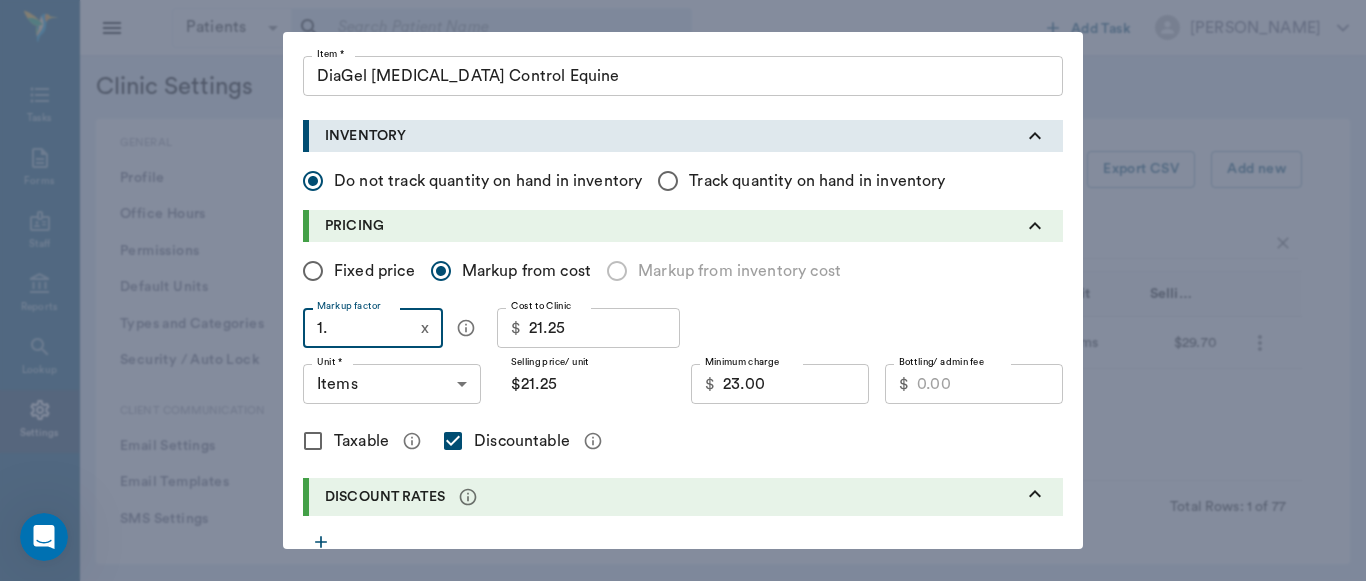 type on "1.6" 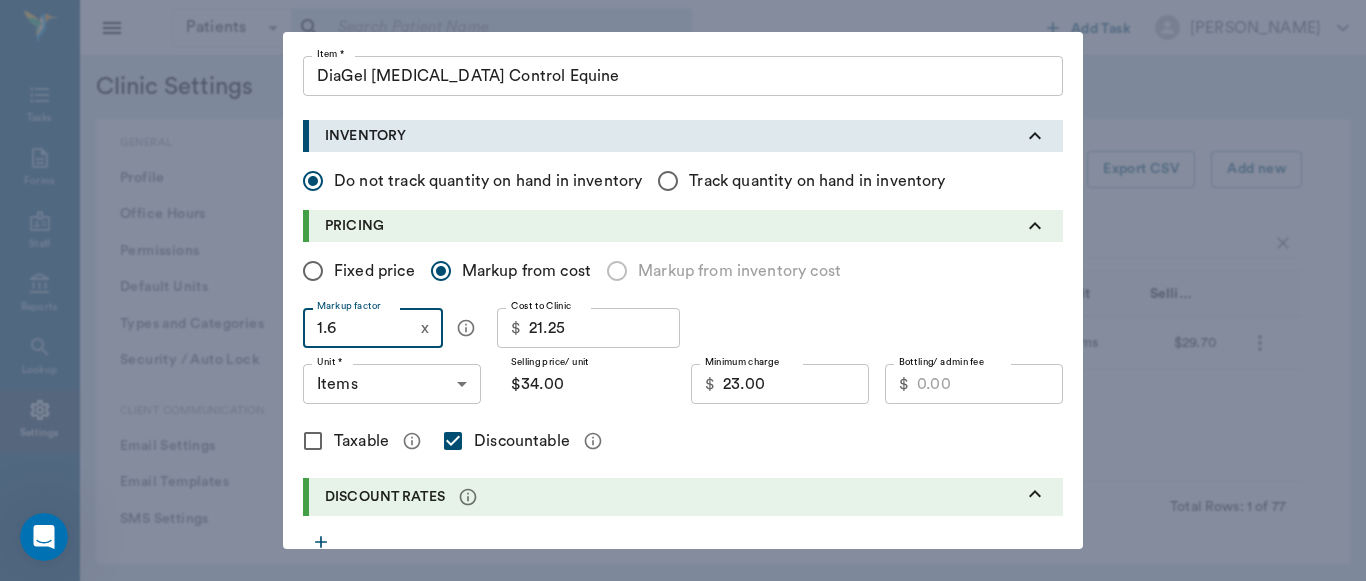 type on "1.6" 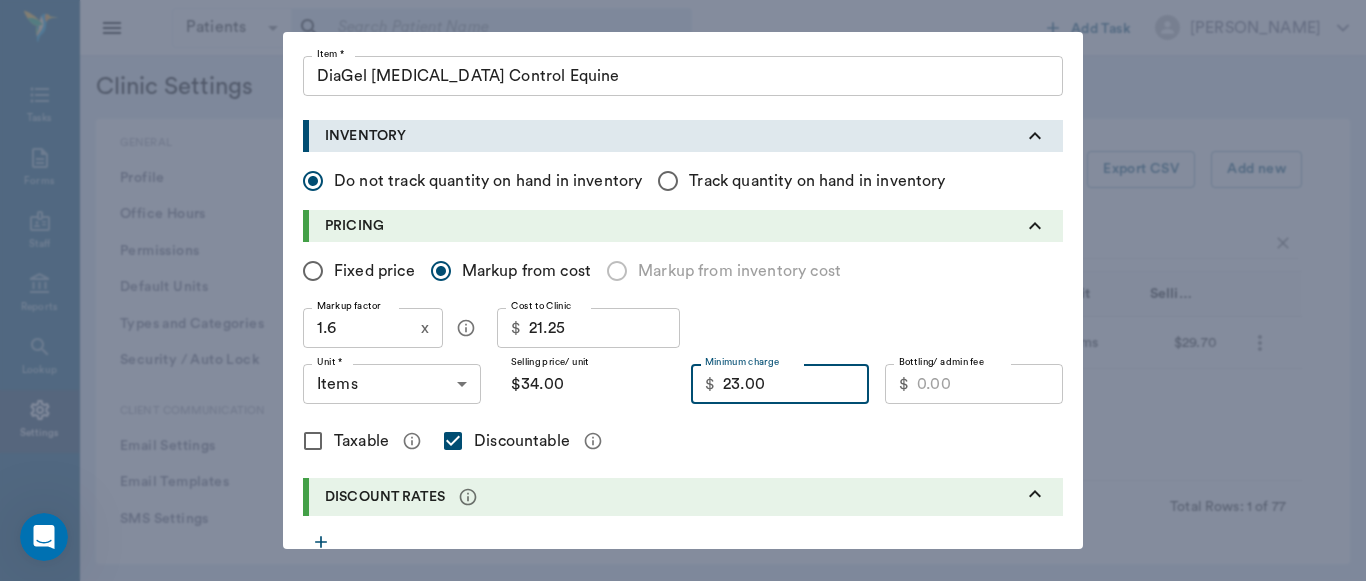 click on "23.00" at bounding box center [796, 384] 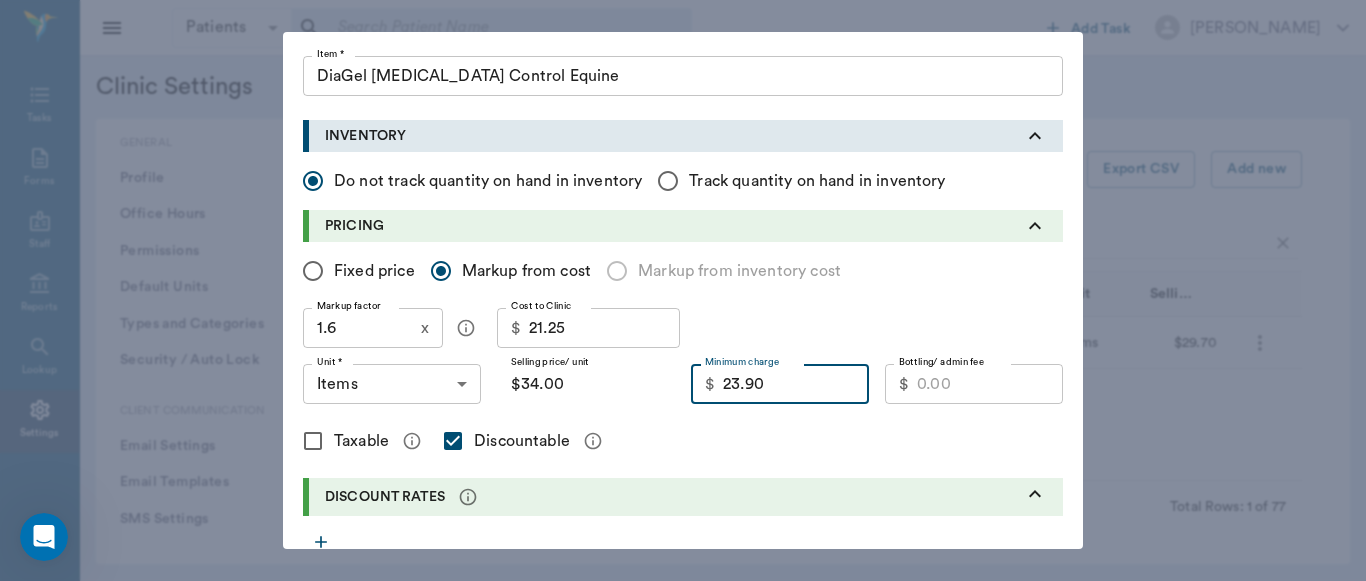 type on "23.90" 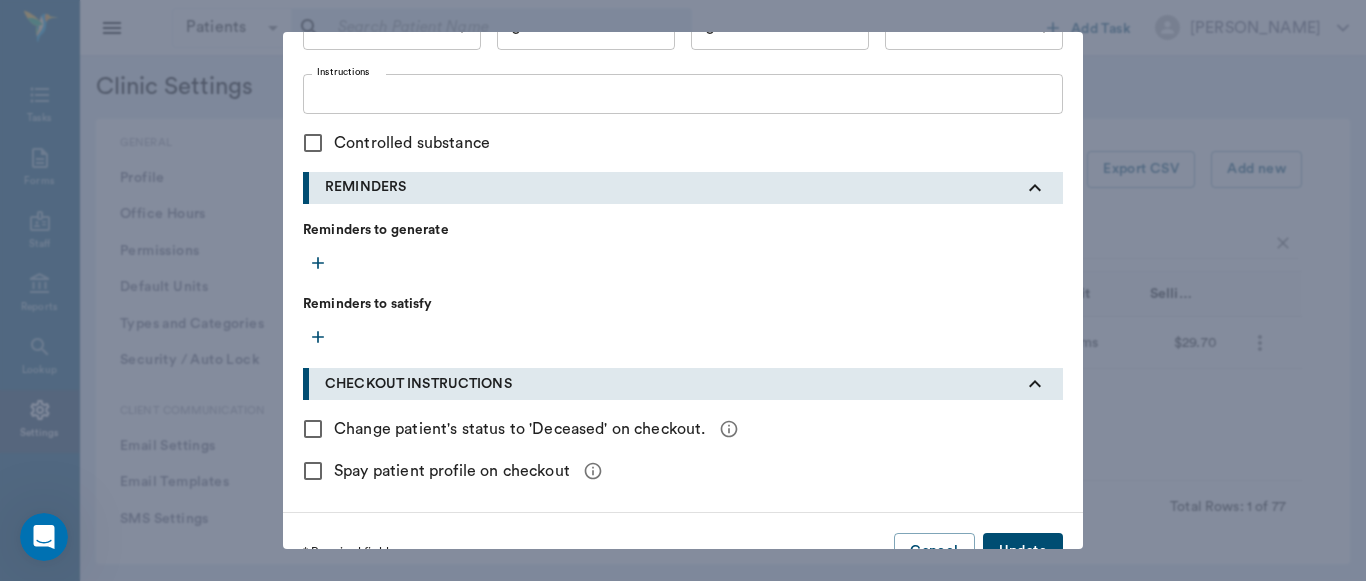 scroll, scrollTop: 903, scrollLeft: 0, axis: vertical 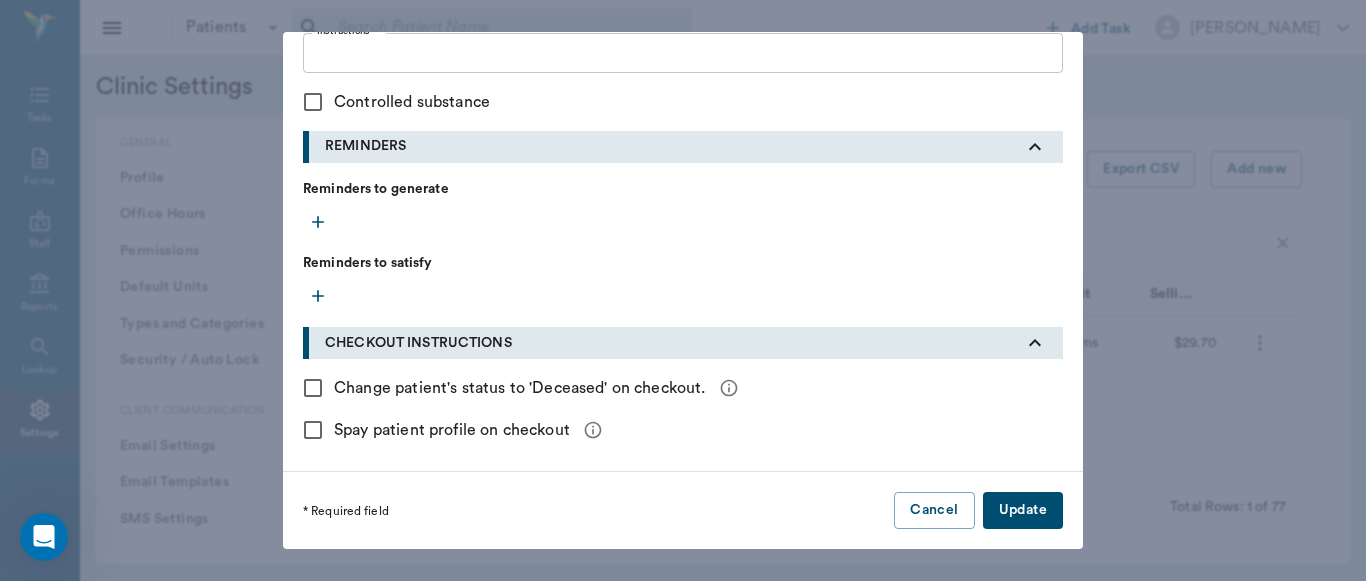 click on "Update" at bounding box center (1023, 510) 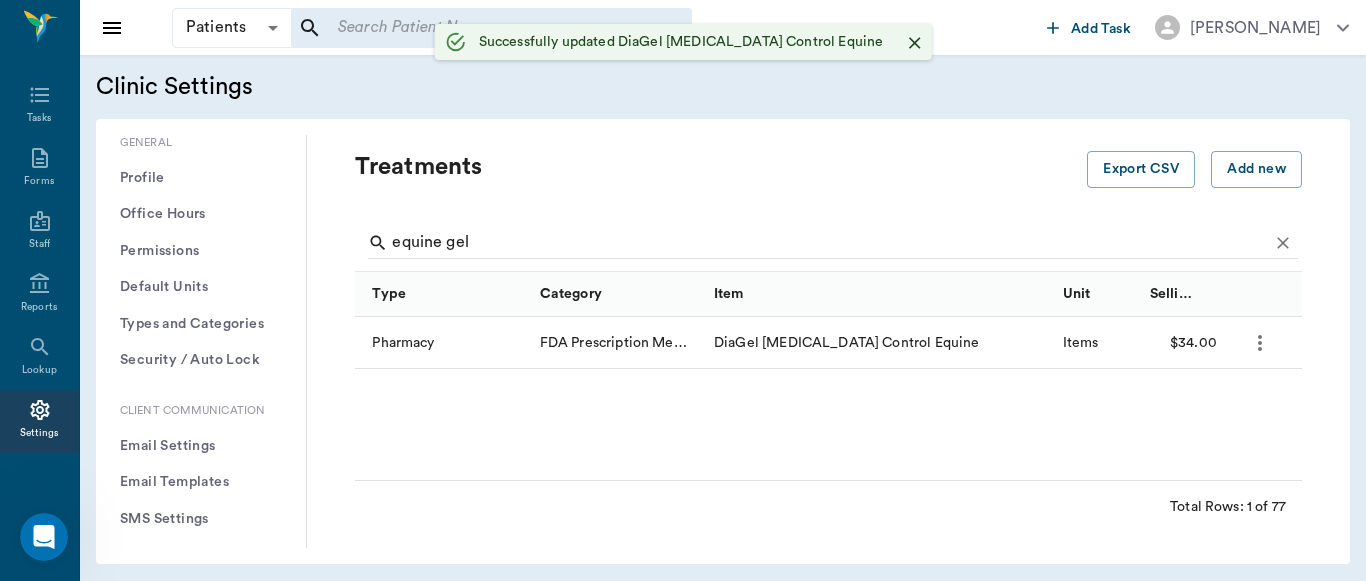 type 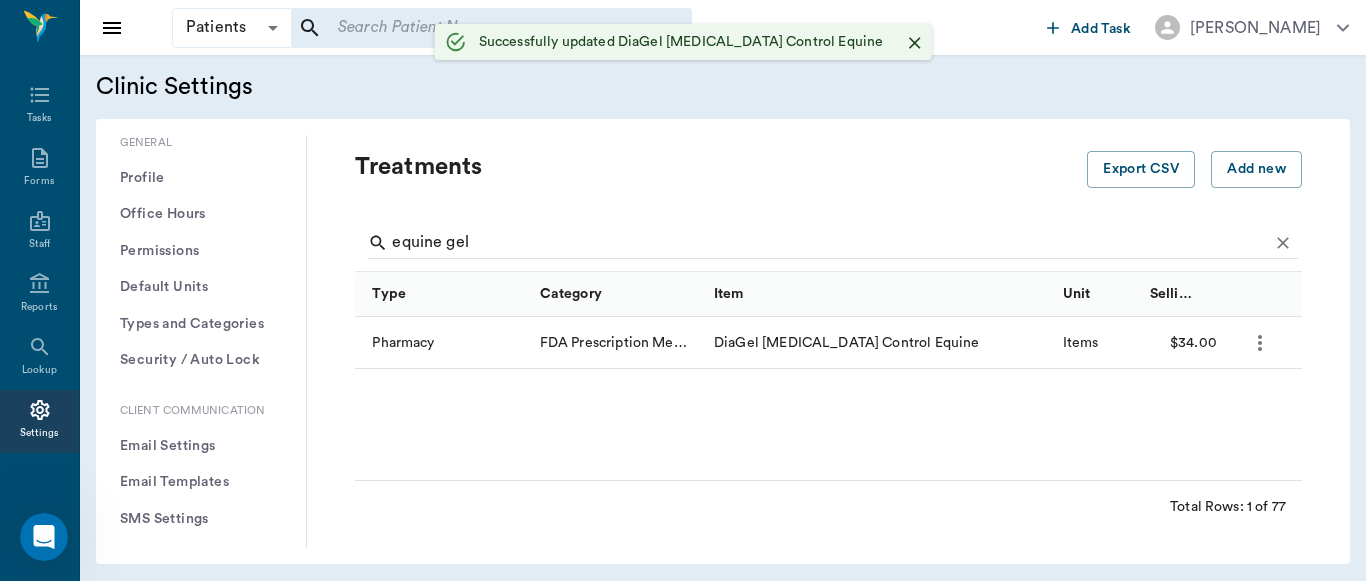 type 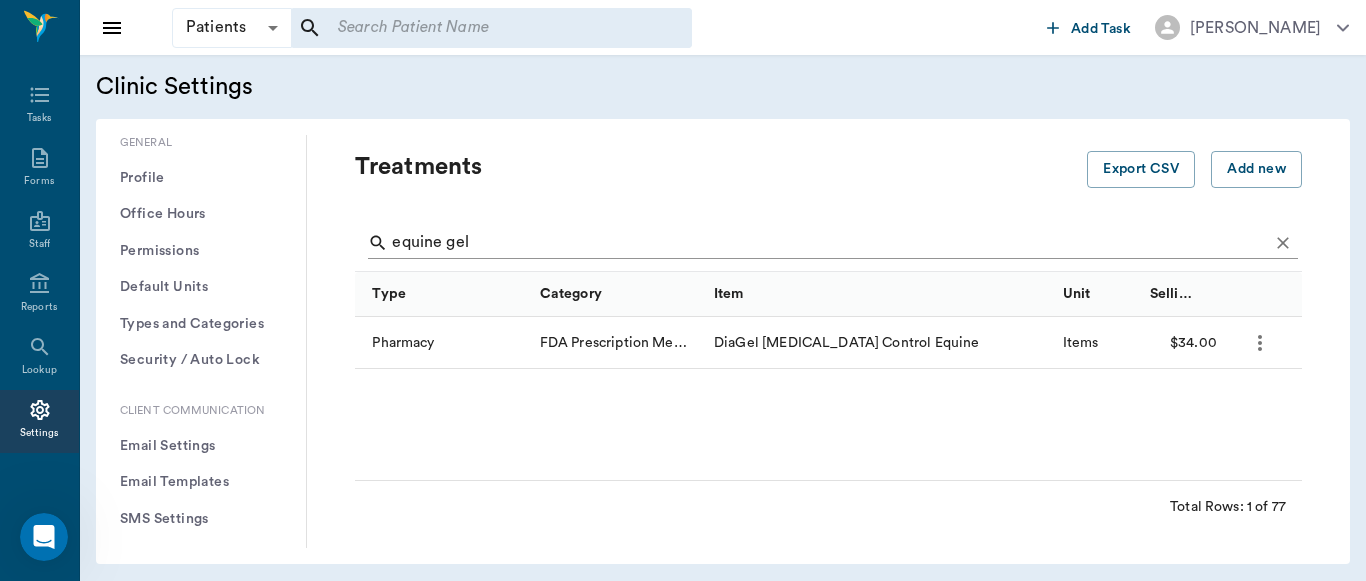 click on "equine gel" at bounding box center [830, 243] 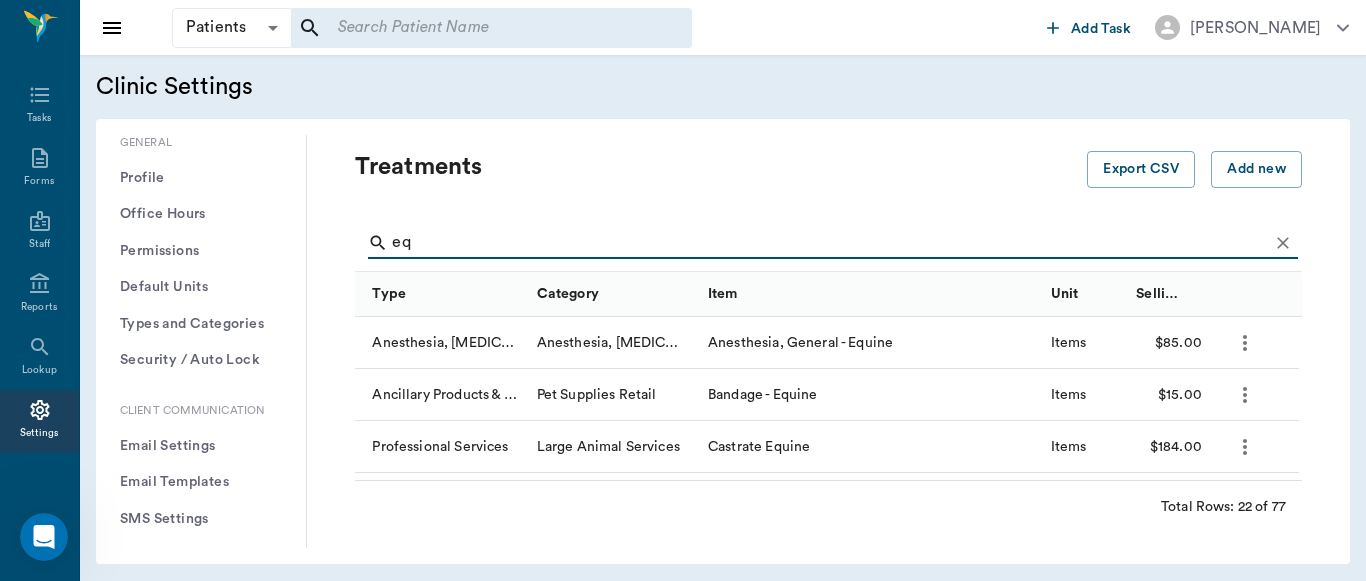 type on "e" 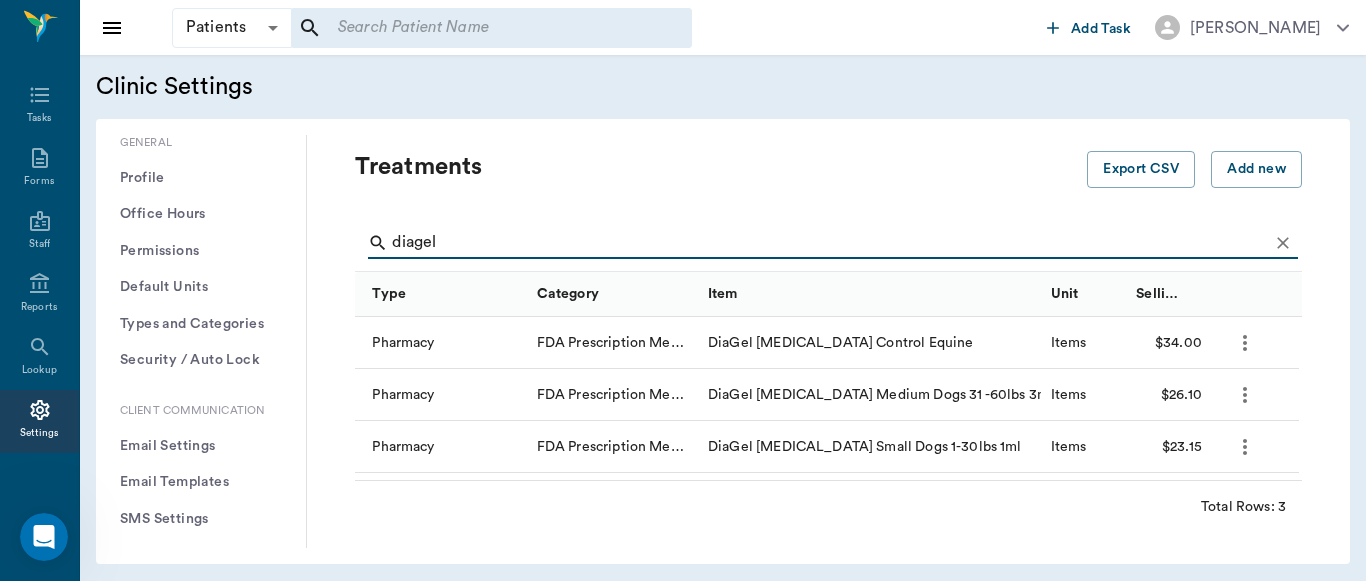 type on "diagel" 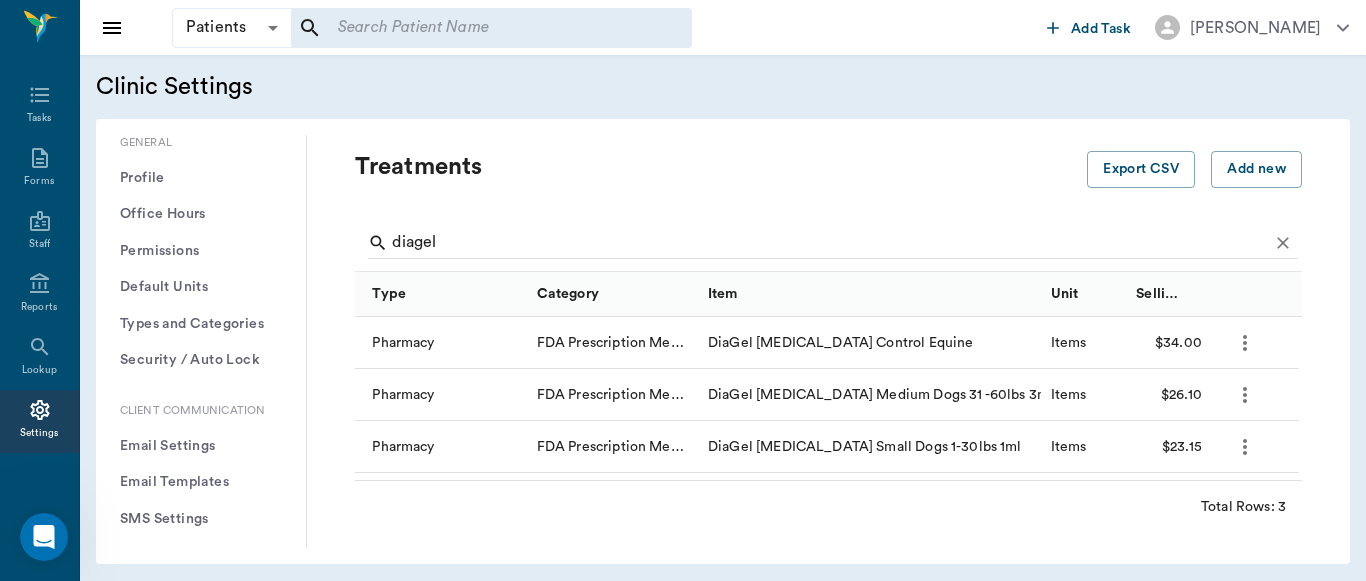 click 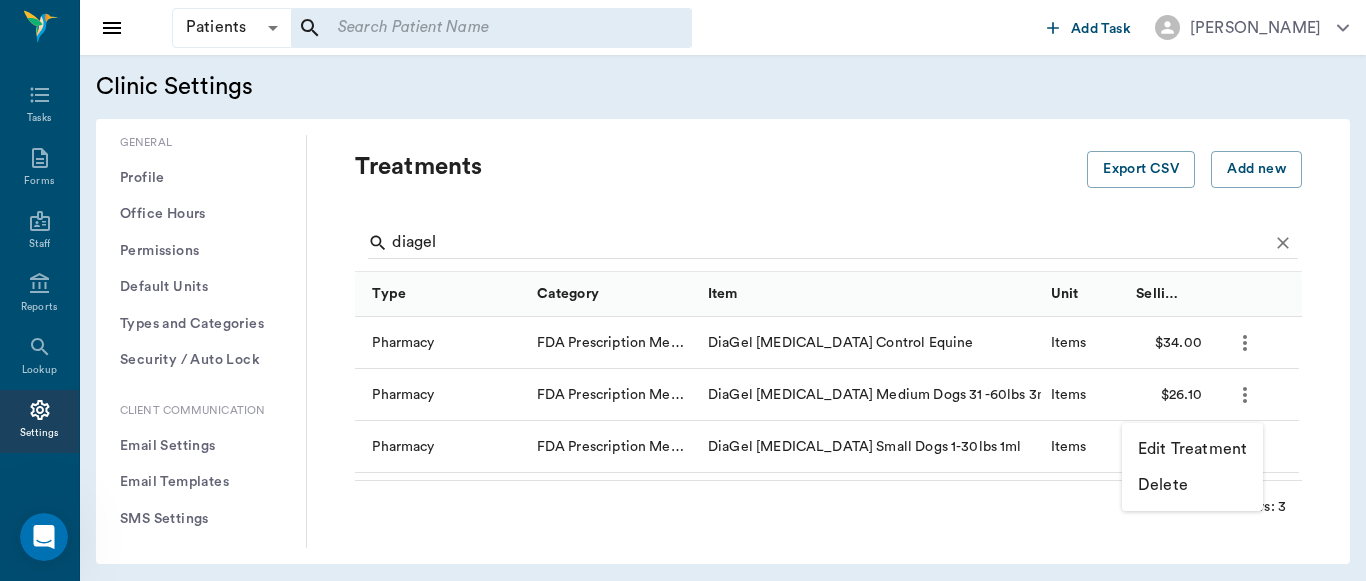 click on "Edit Treatment" at bounding box center (1192, 449) 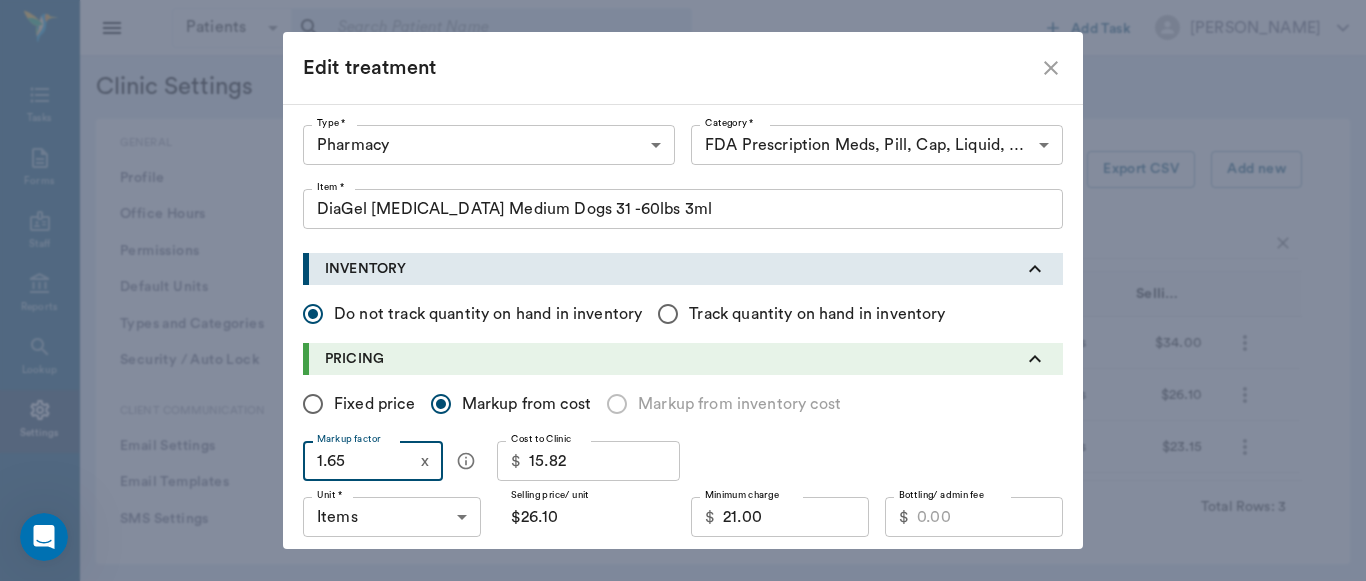 click on "1.65" at bounding box center [358, 461] 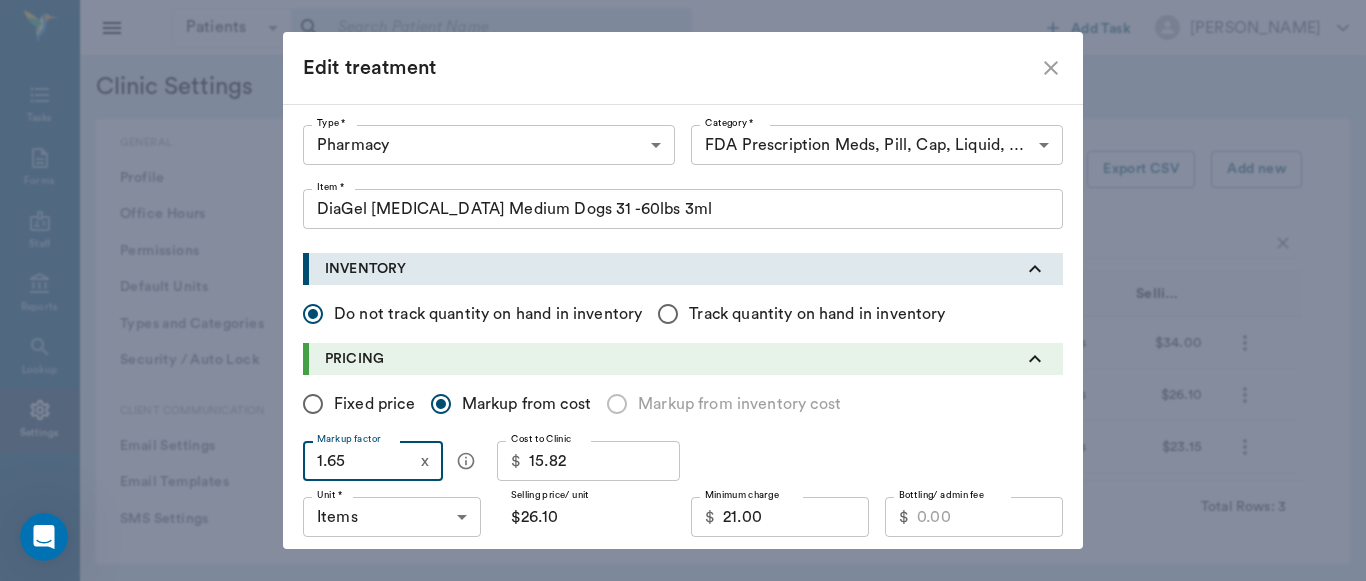 type on "1" 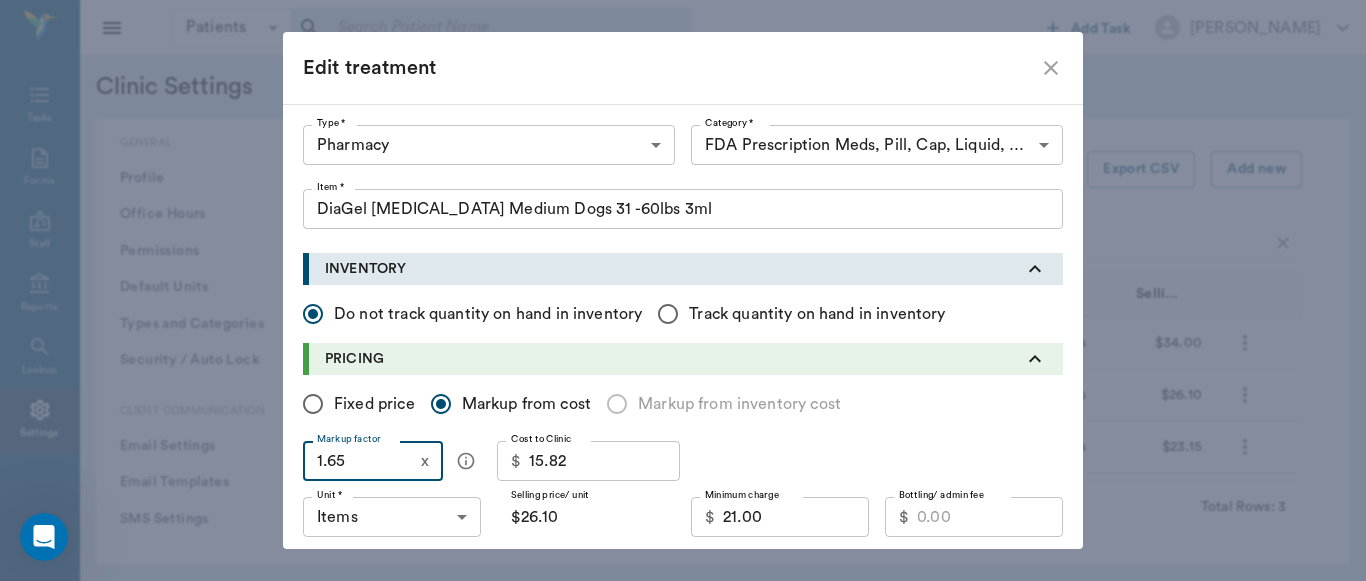 type on "$15.82" 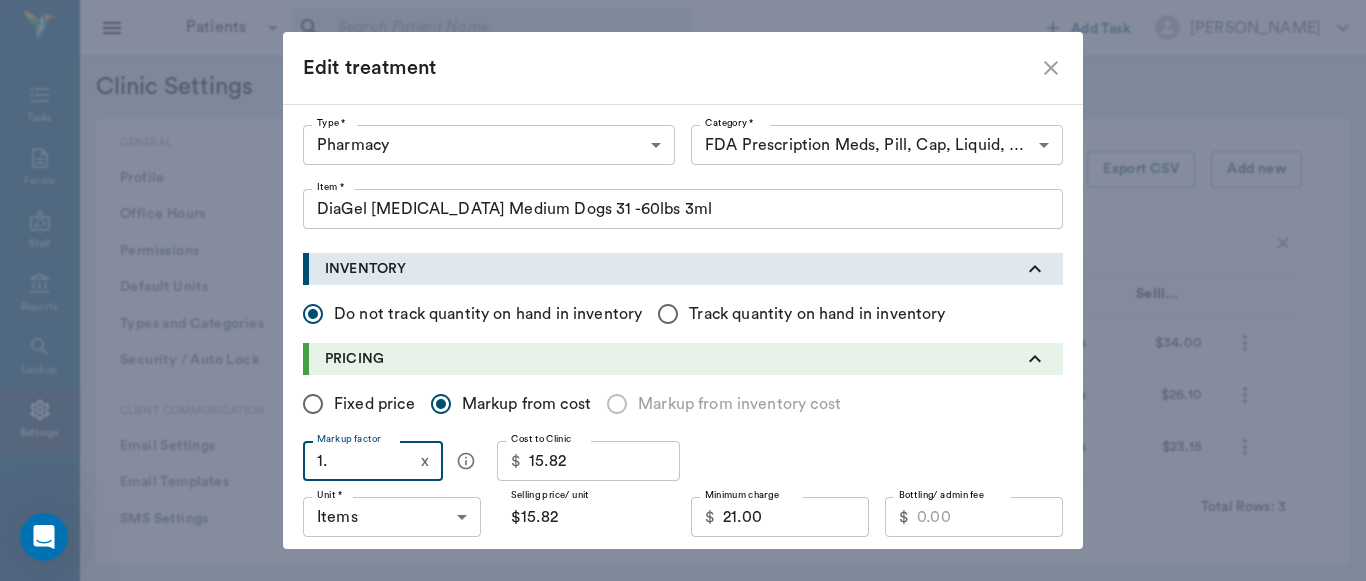type on "1.5" 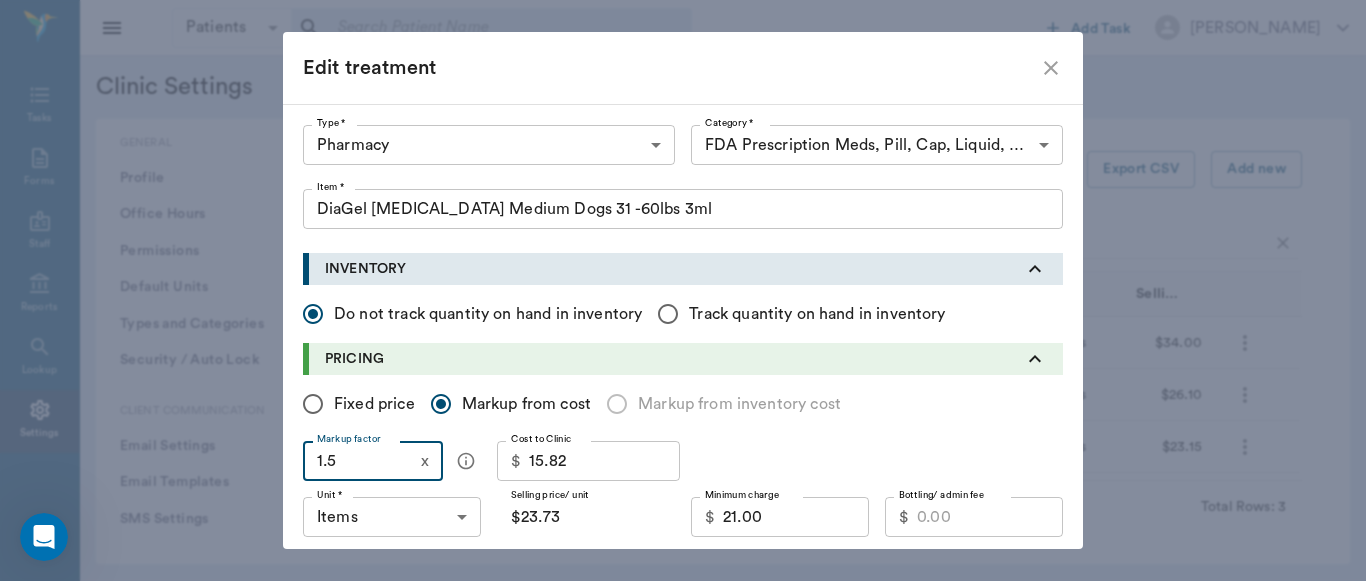 type on "1.59" 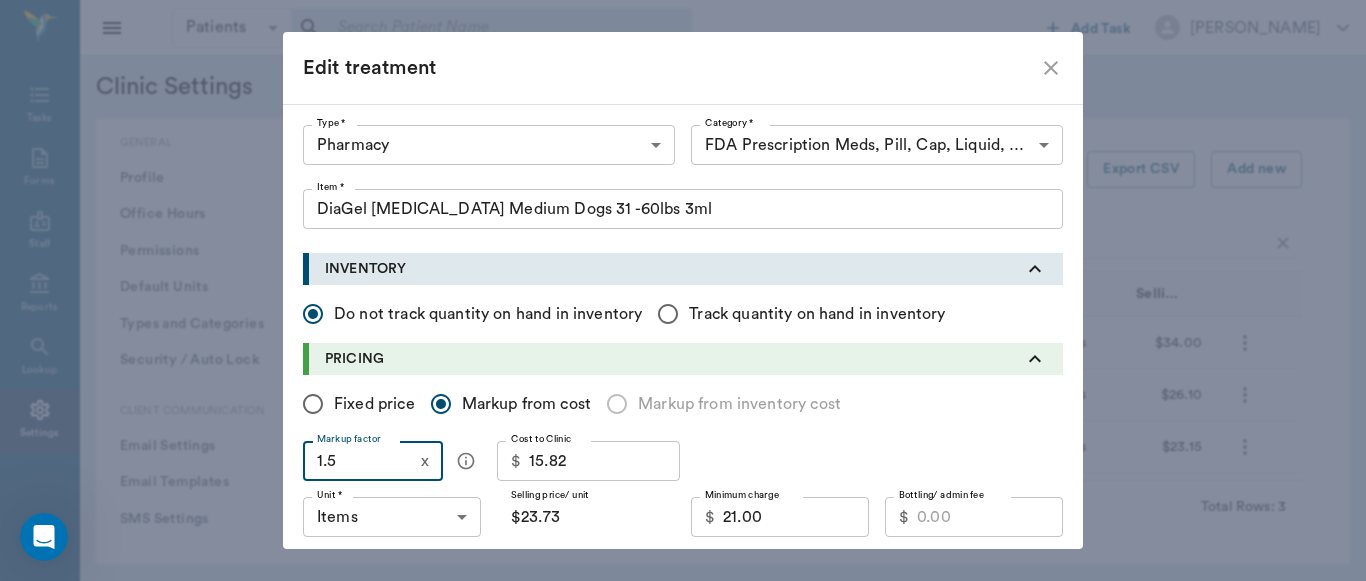 type on "$25.15" 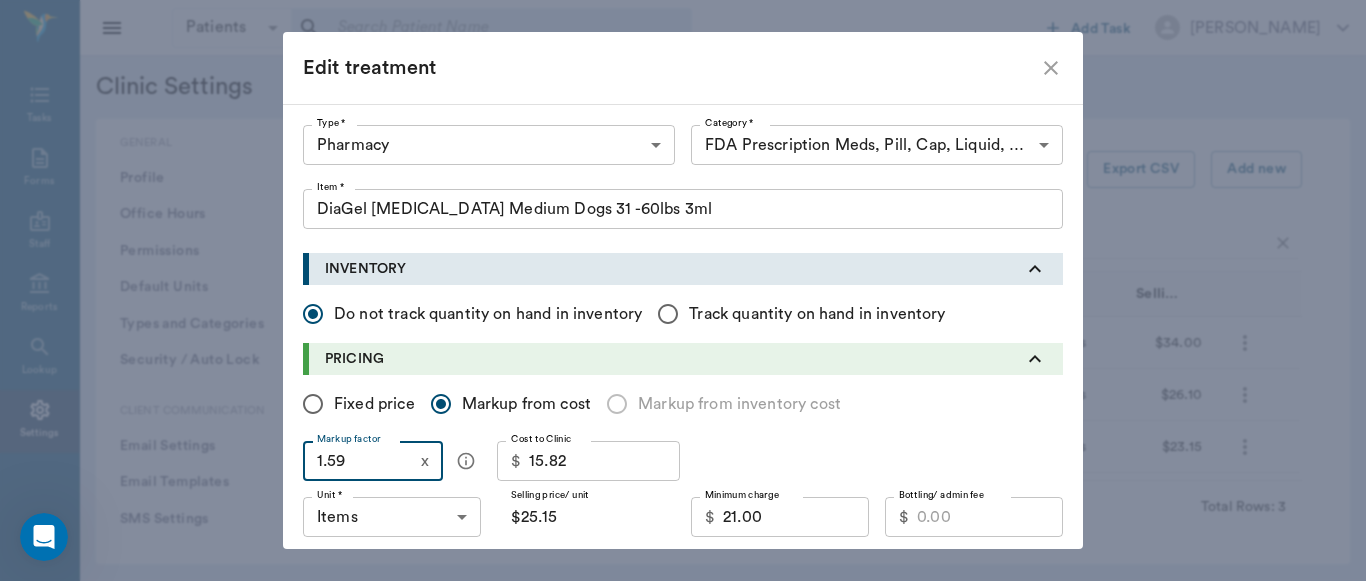 type on "1.59" 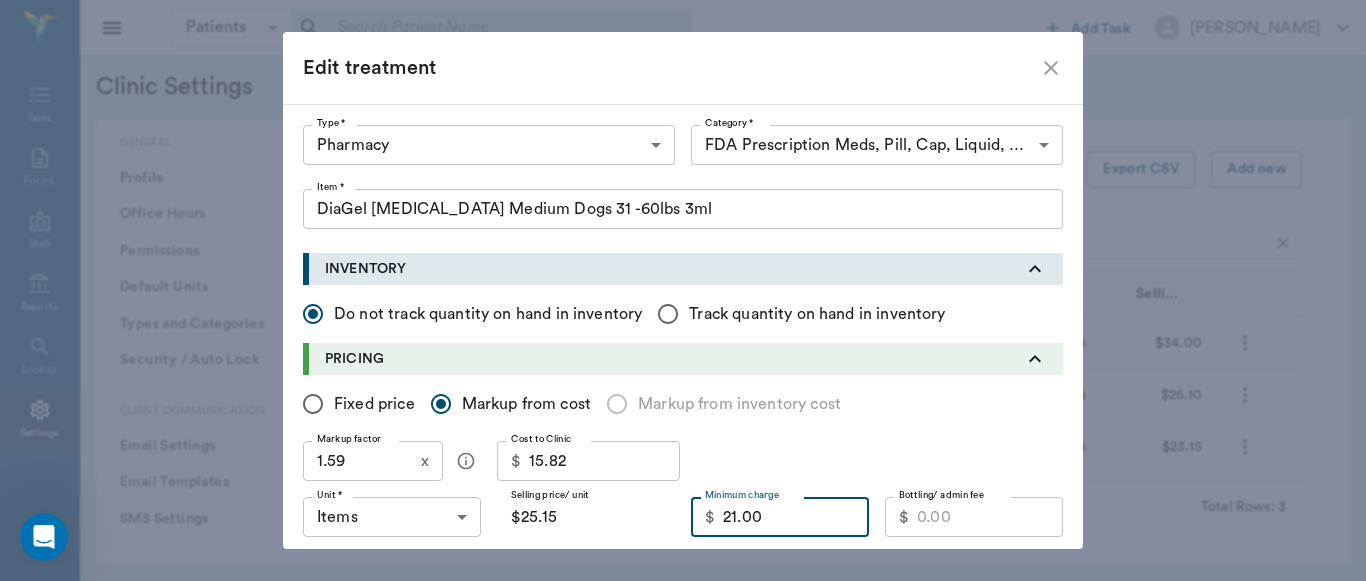 click on "21.00" at bounding box center [796, 517] 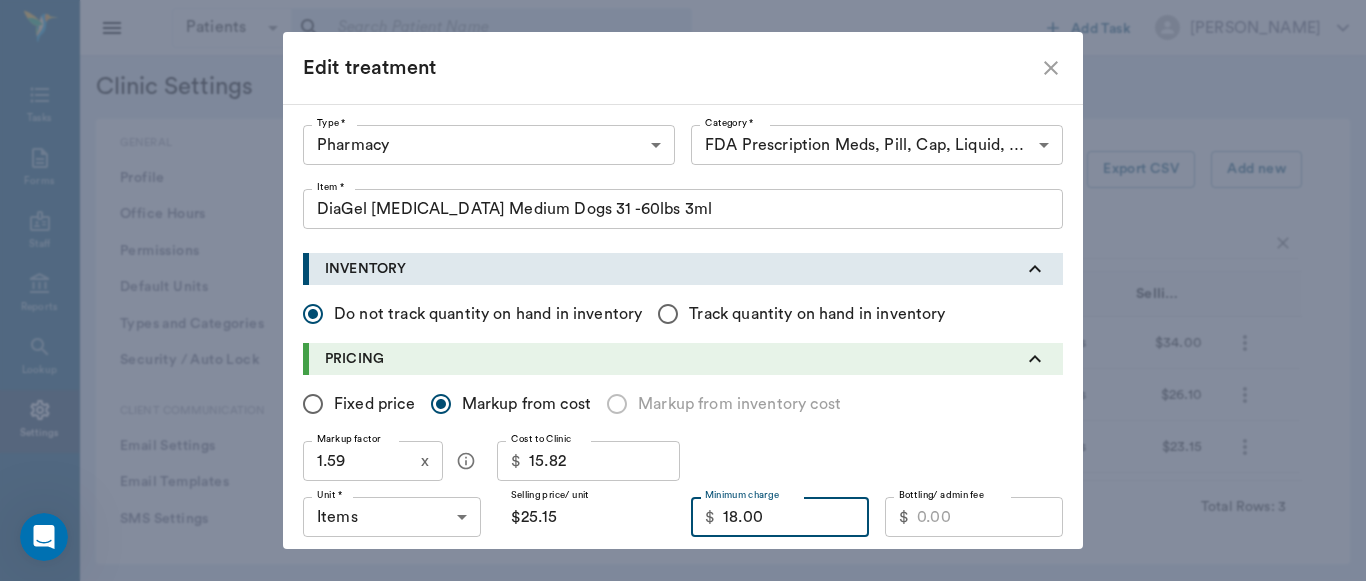 type on "18.00" 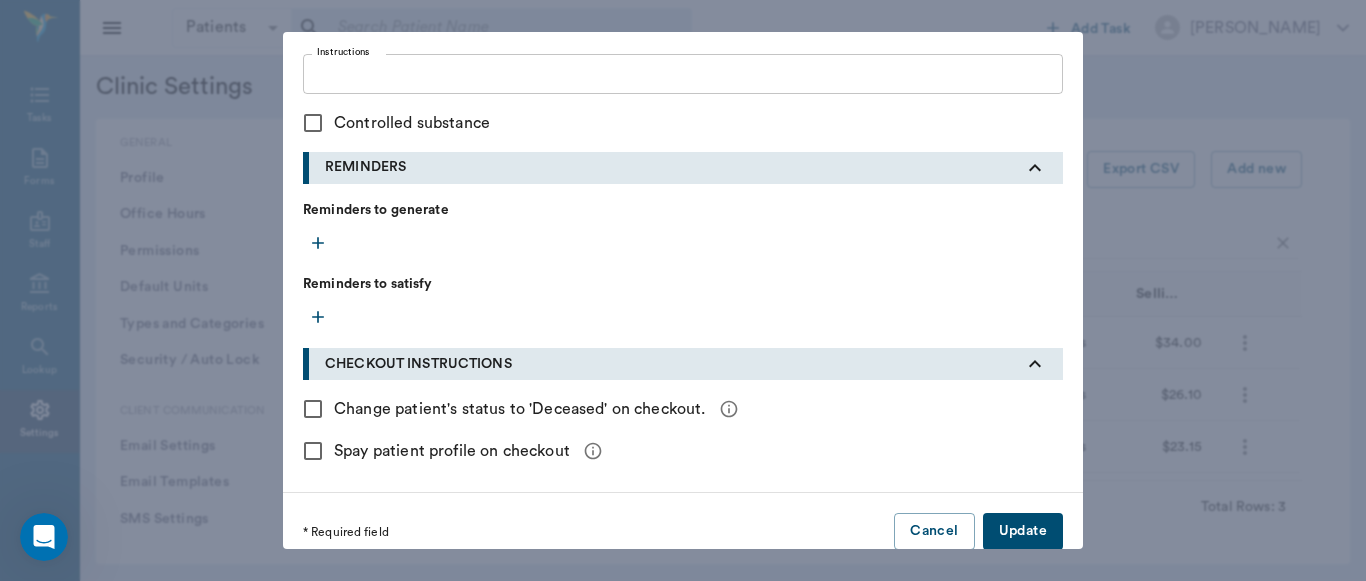 scroll, scrollTop: 903, scrollLeft: 0, axis: vertical 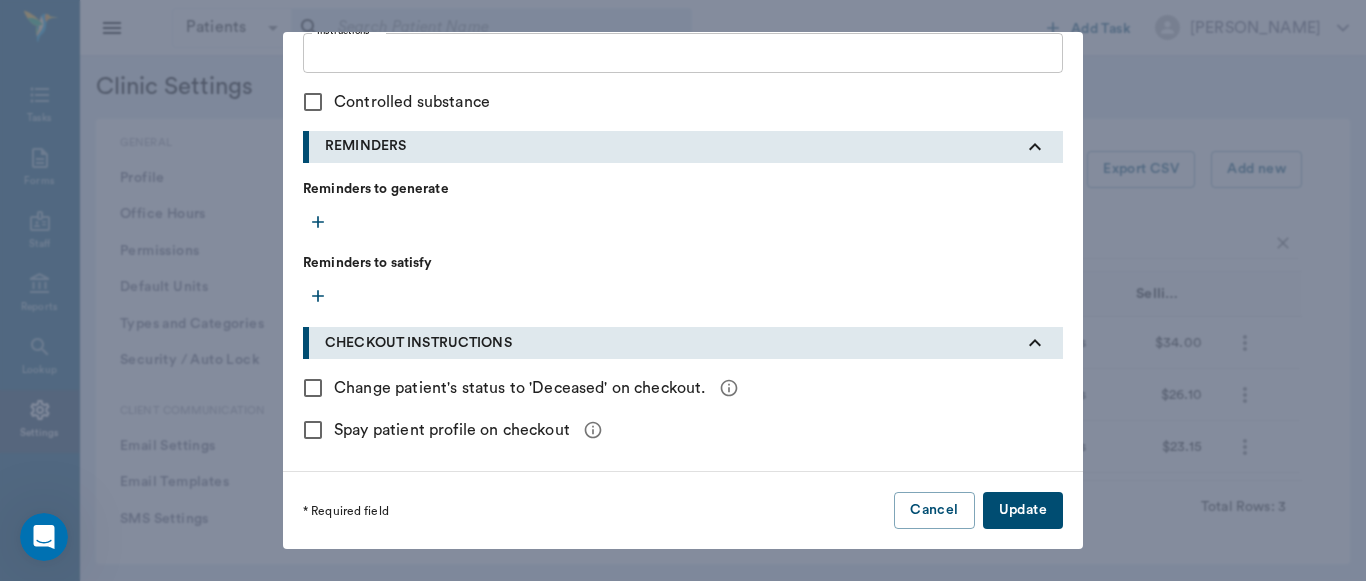 click on "Update" at bounding box center [1023, 510] 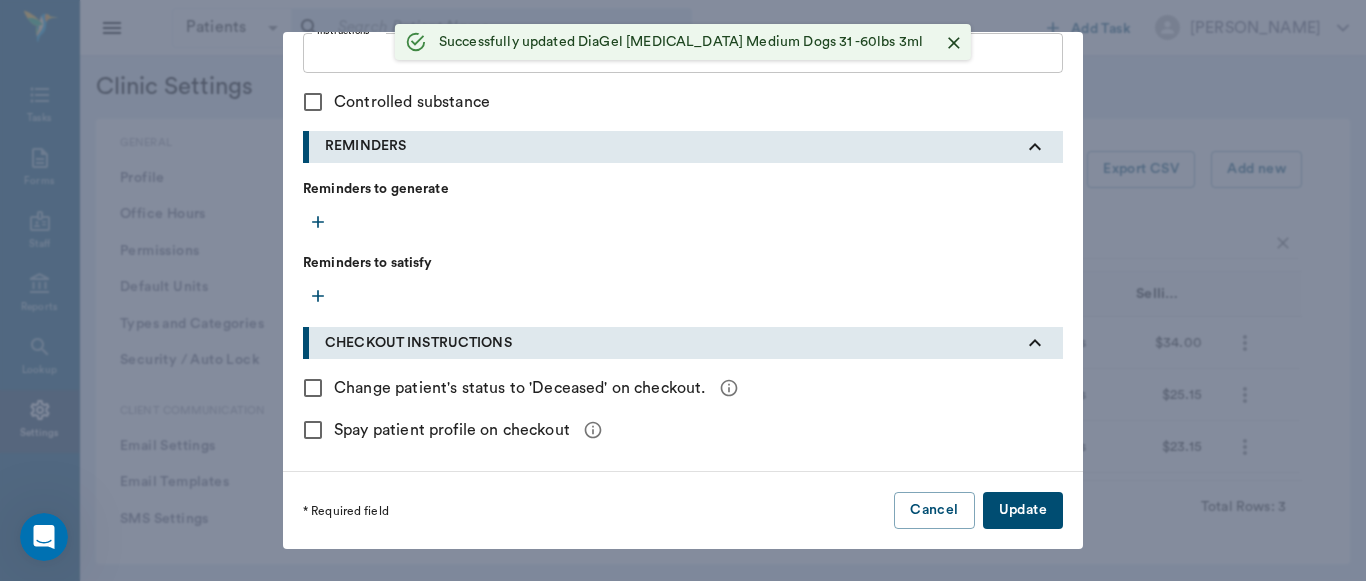 type 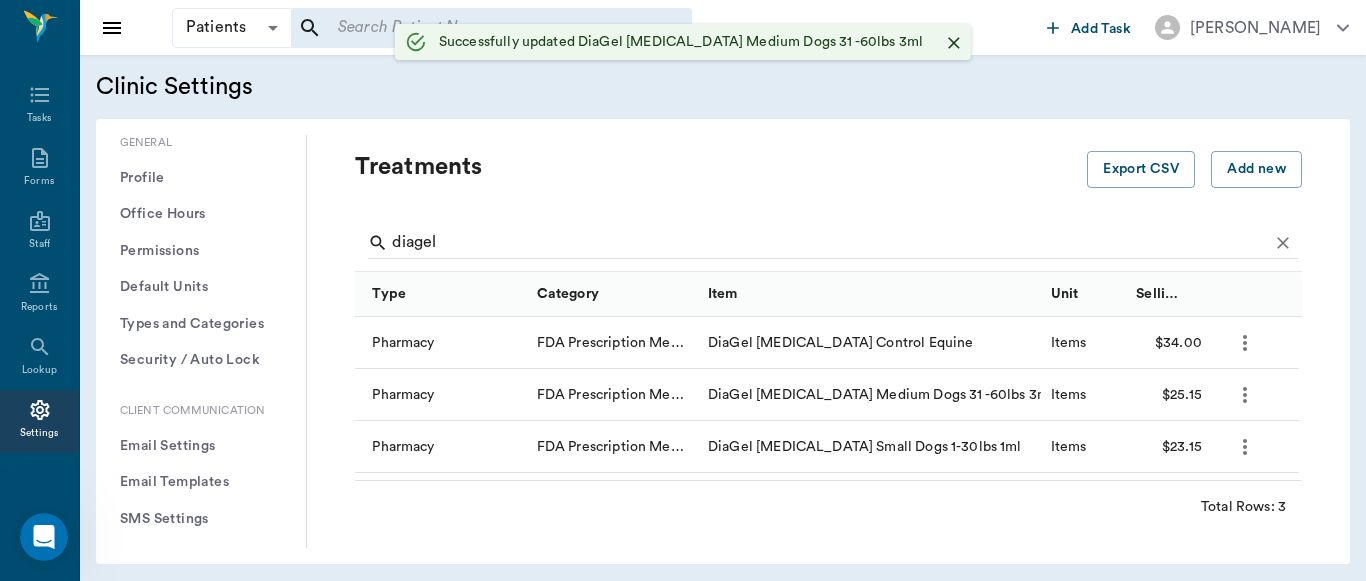 scroll, scrollTop: 552, scrollLeft: 0, axis: vertical 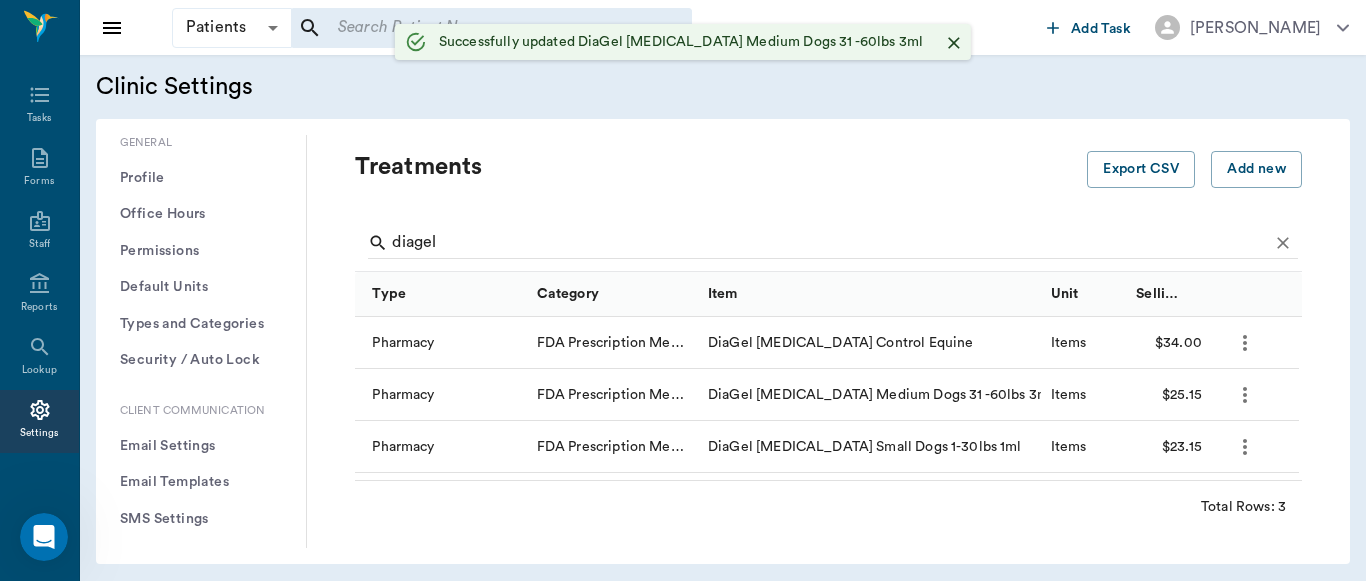 click 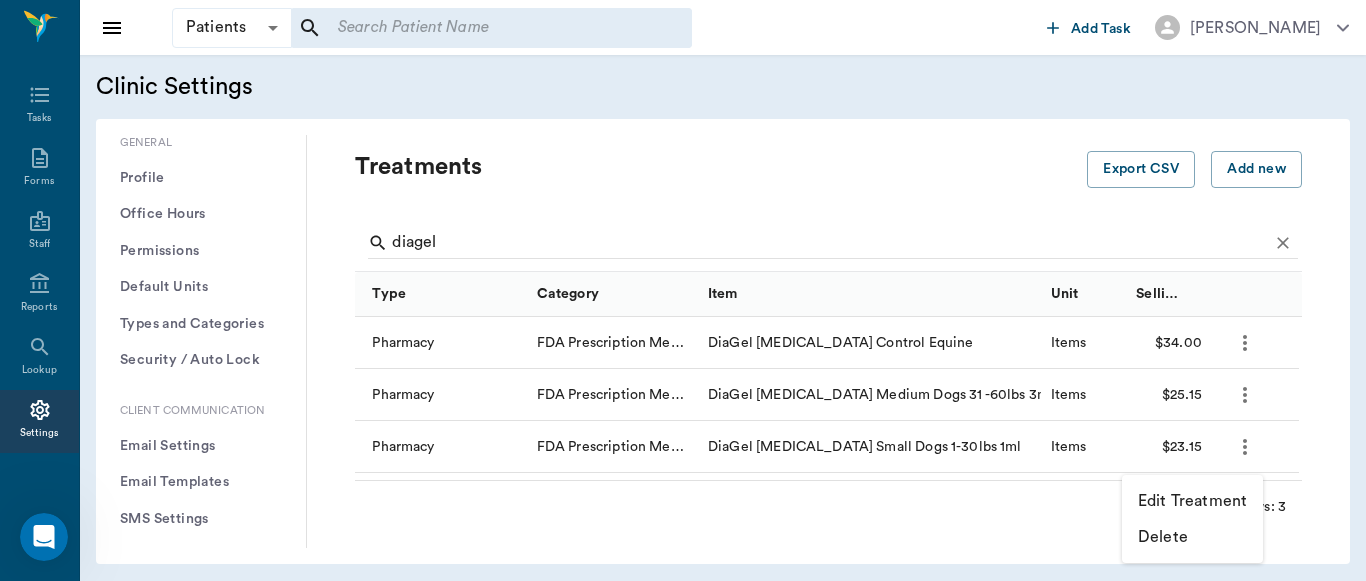 click on "Edit Treatment" at bounding box center (1192, 501) 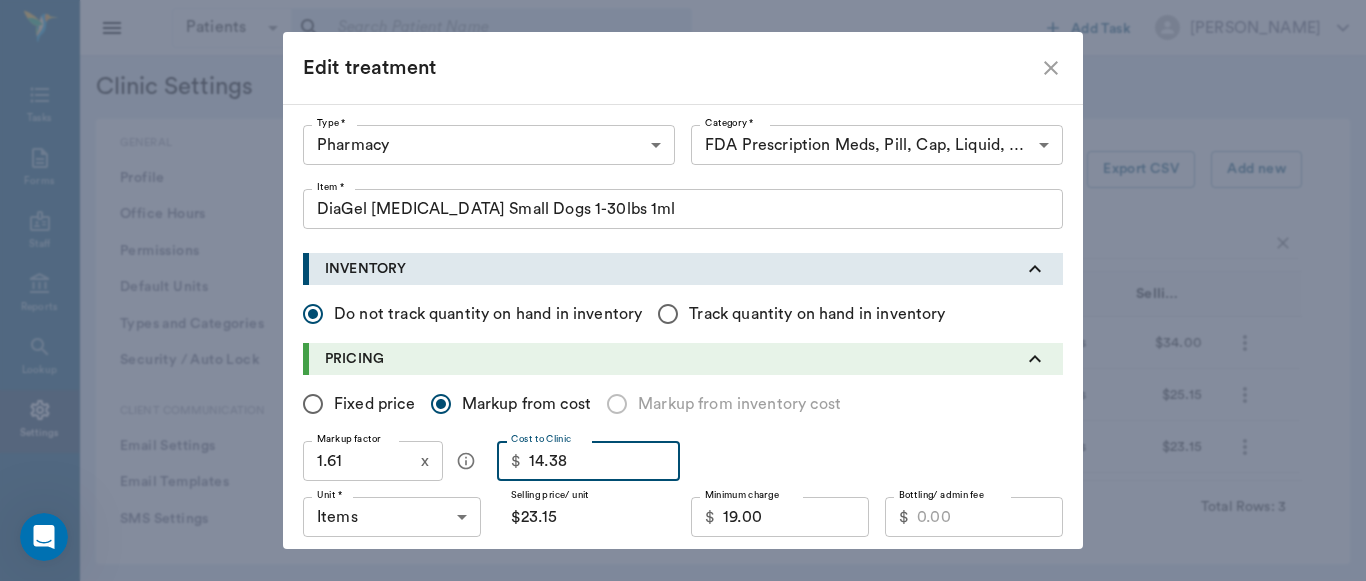 click on "14.38" at bounding box center (604, 461) 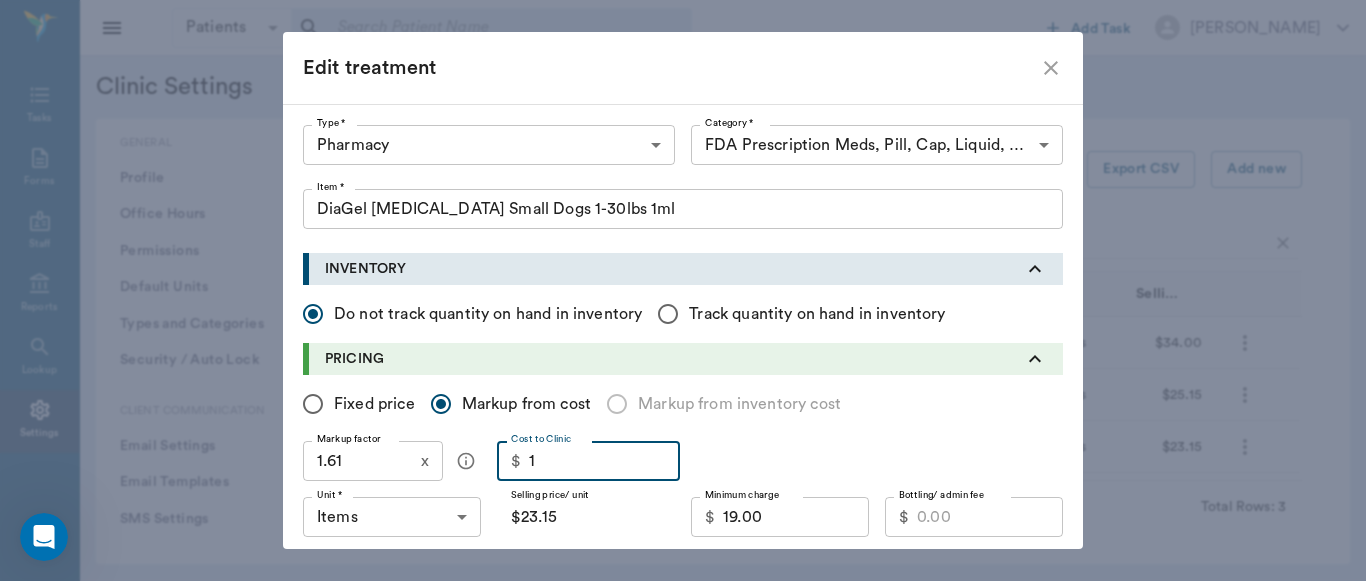 type on "$1.61" 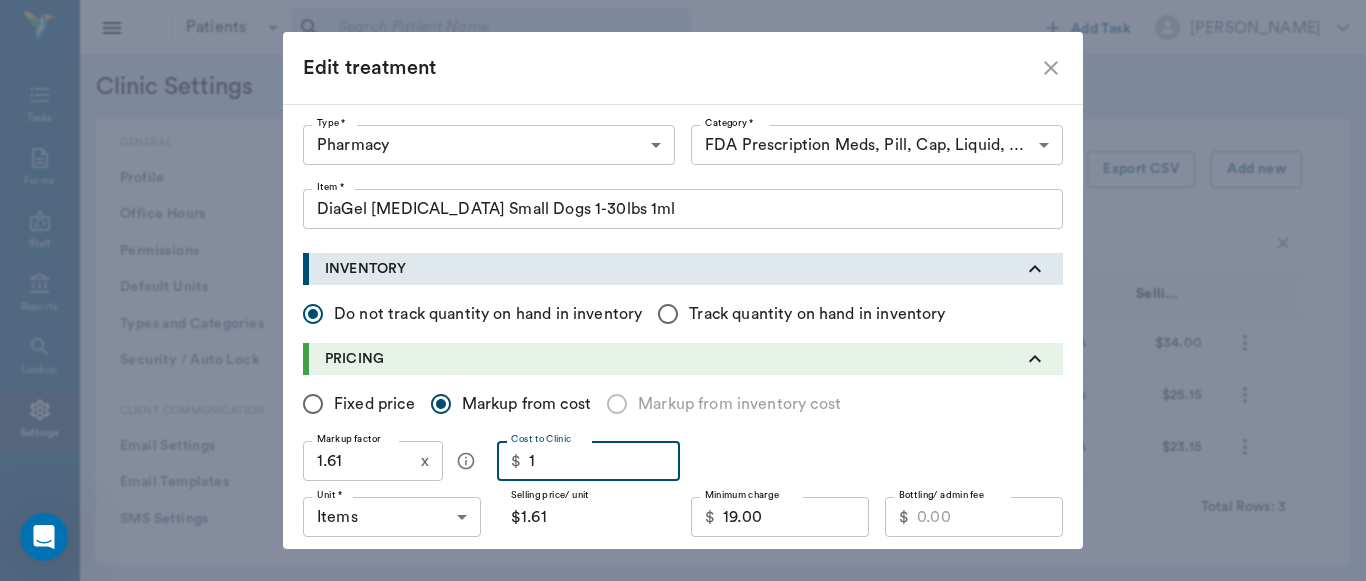type on "14" 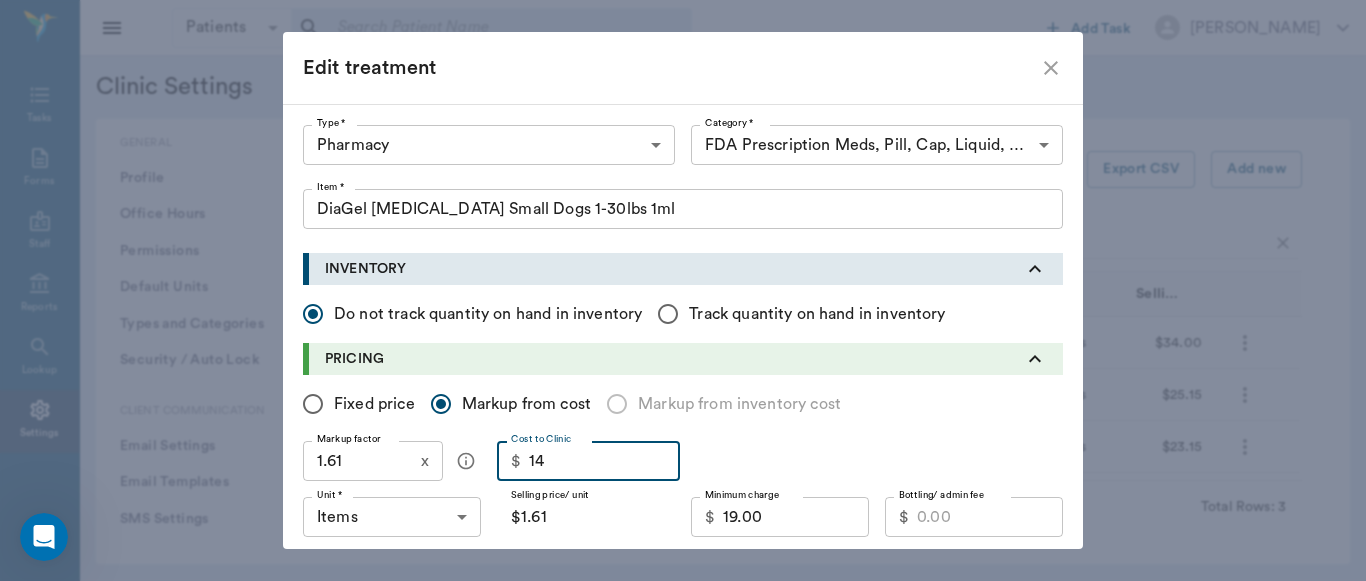 type on "$22.54" 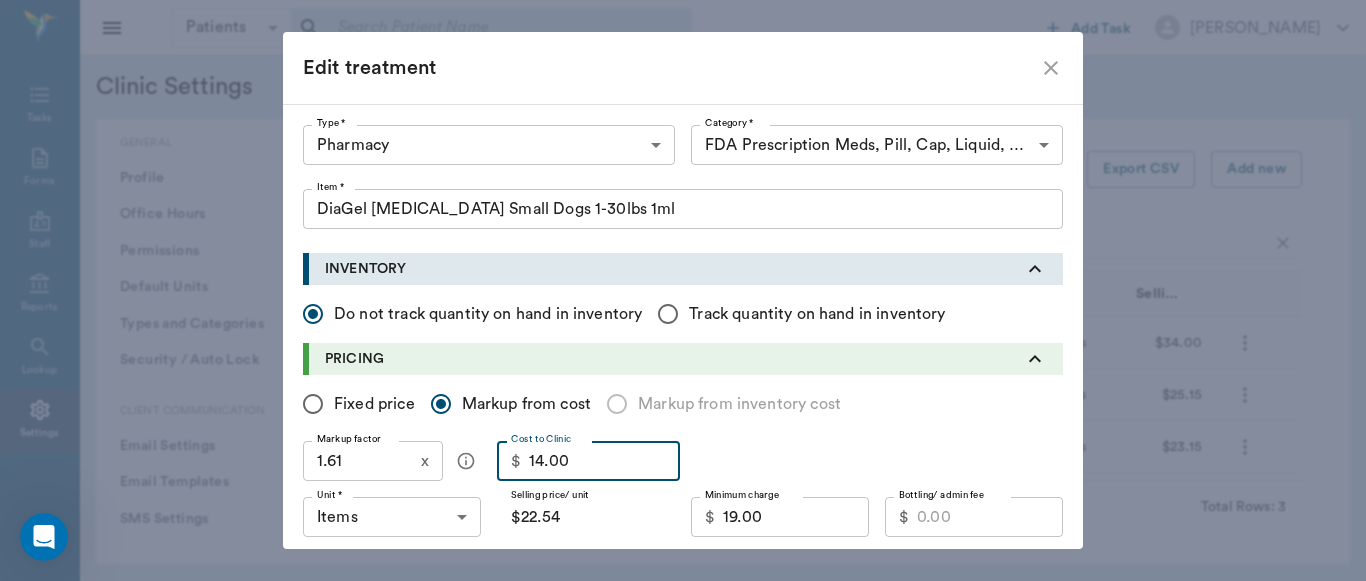 type on "14.00" 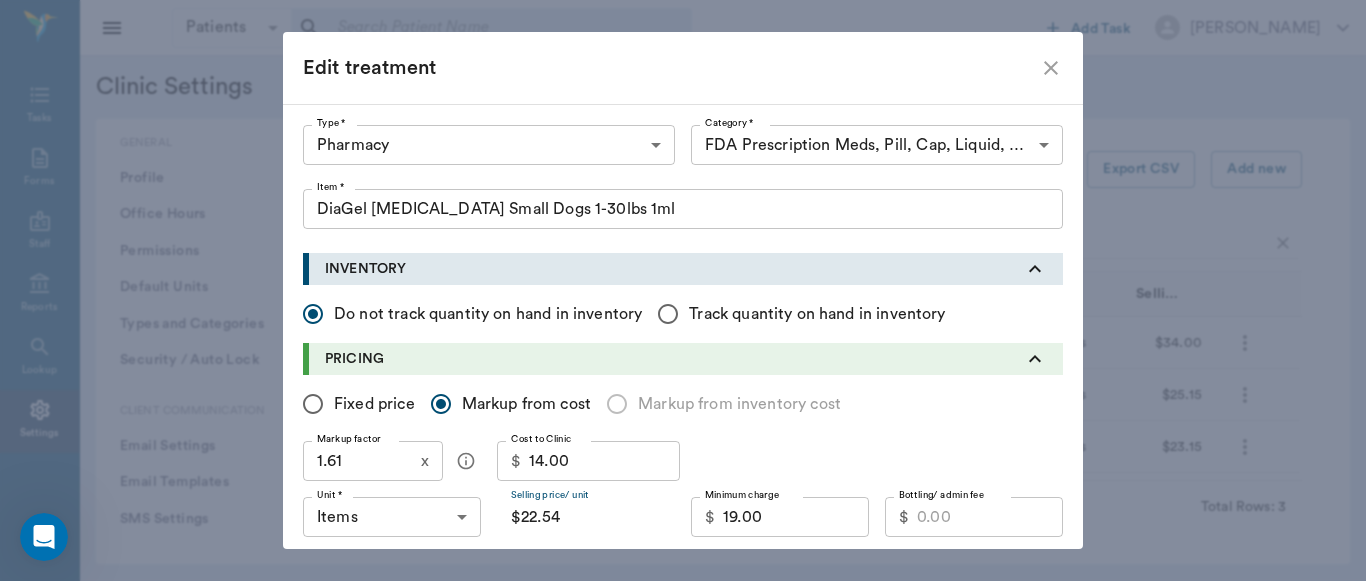 click on "$22.54" at bounding box center (586, 517) 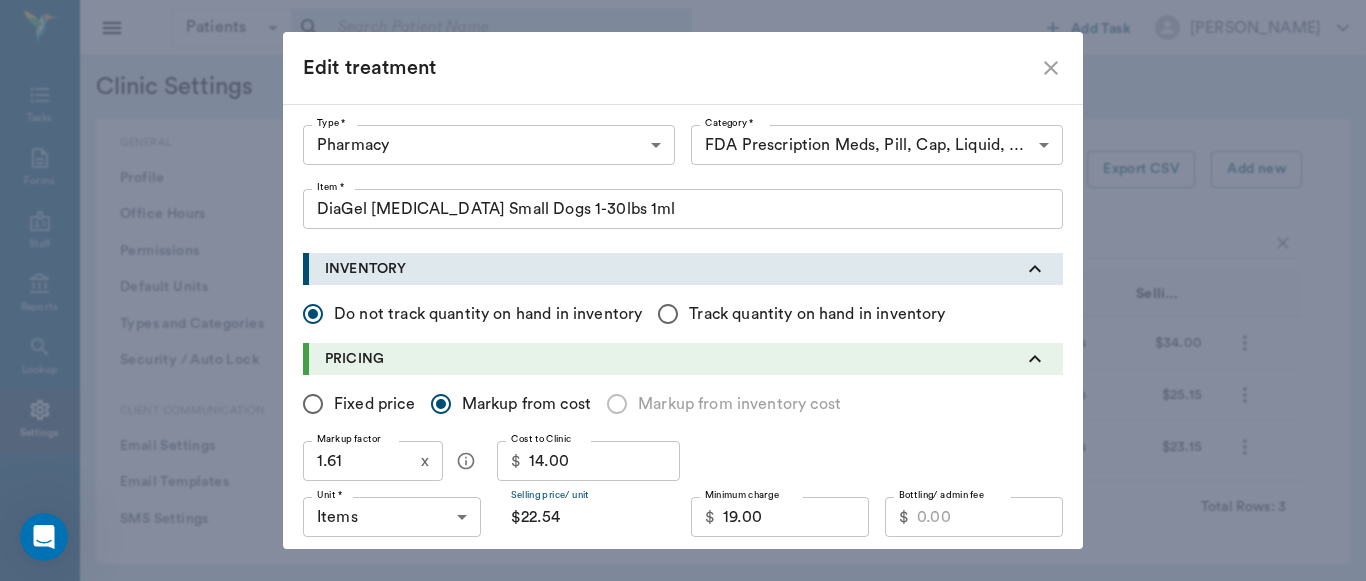 click on "1.61" at bounding box center [358, 461] 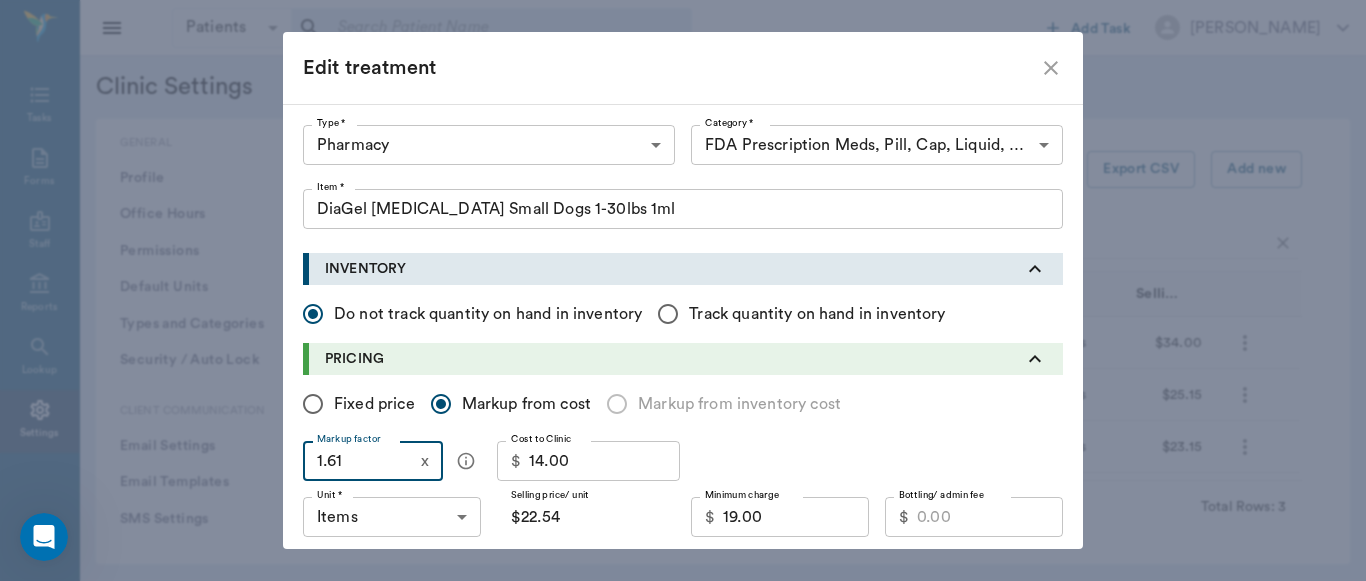 type on "1" 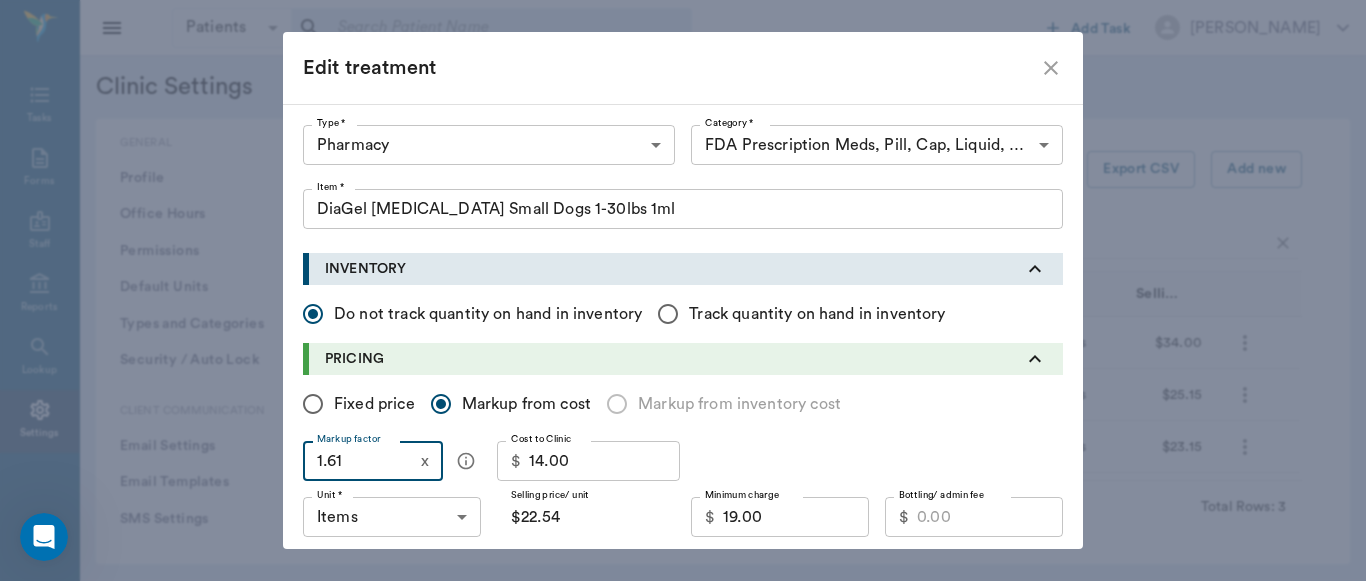 type on "$14.00" 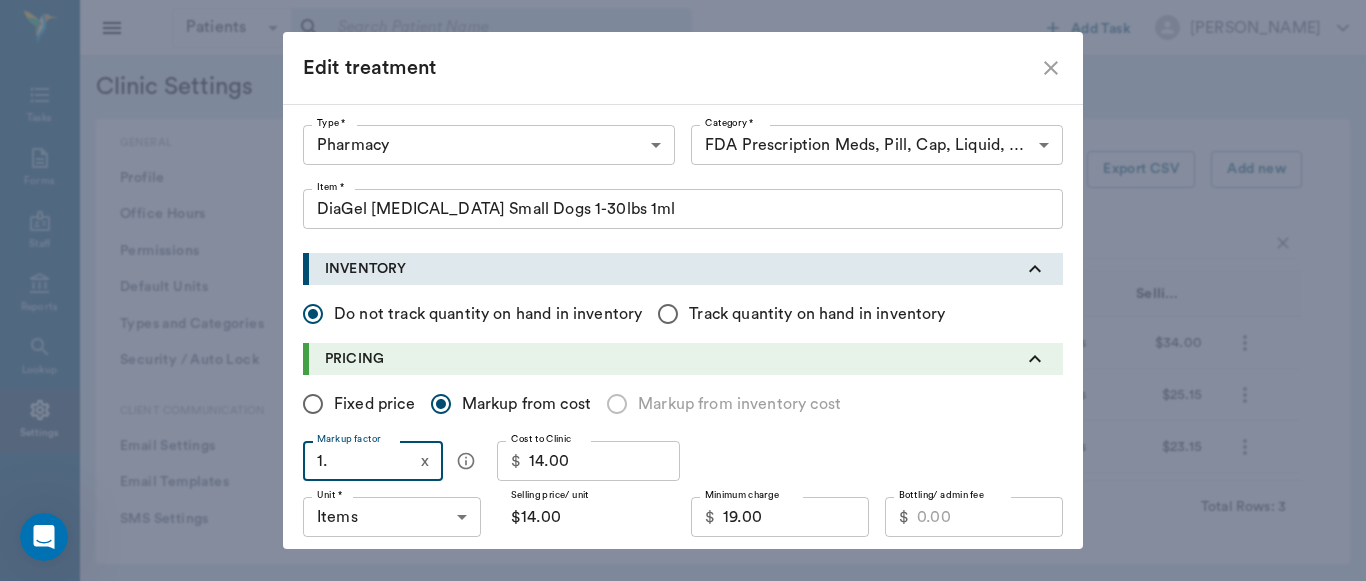 type on "1.5" 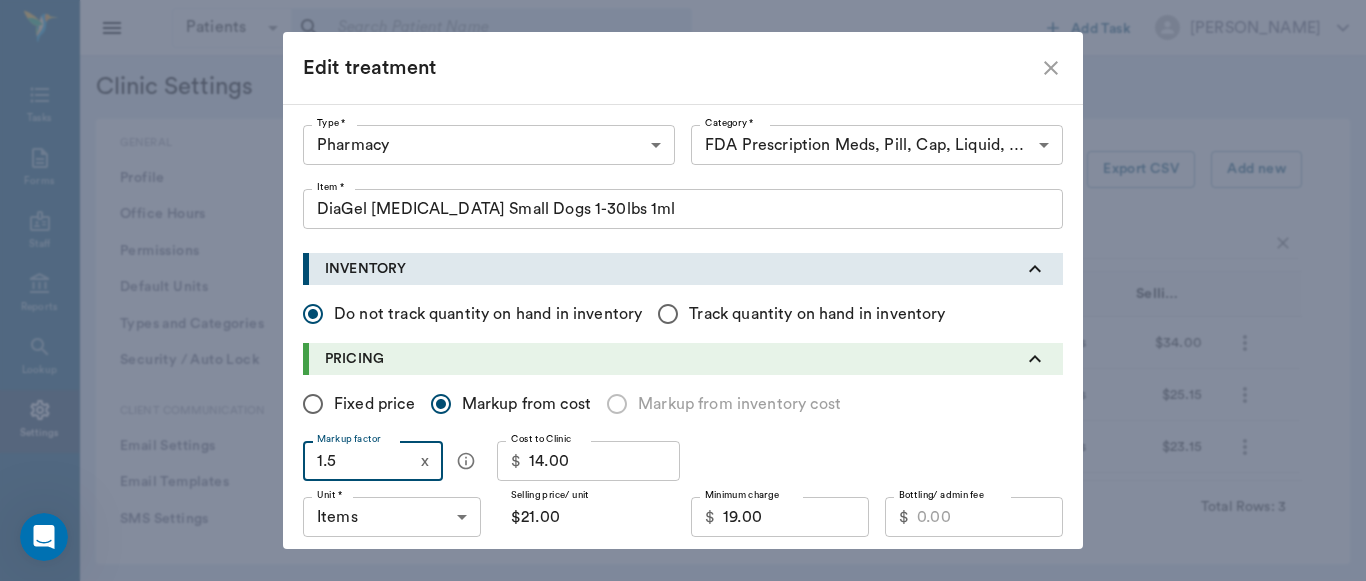 type on "1.55" 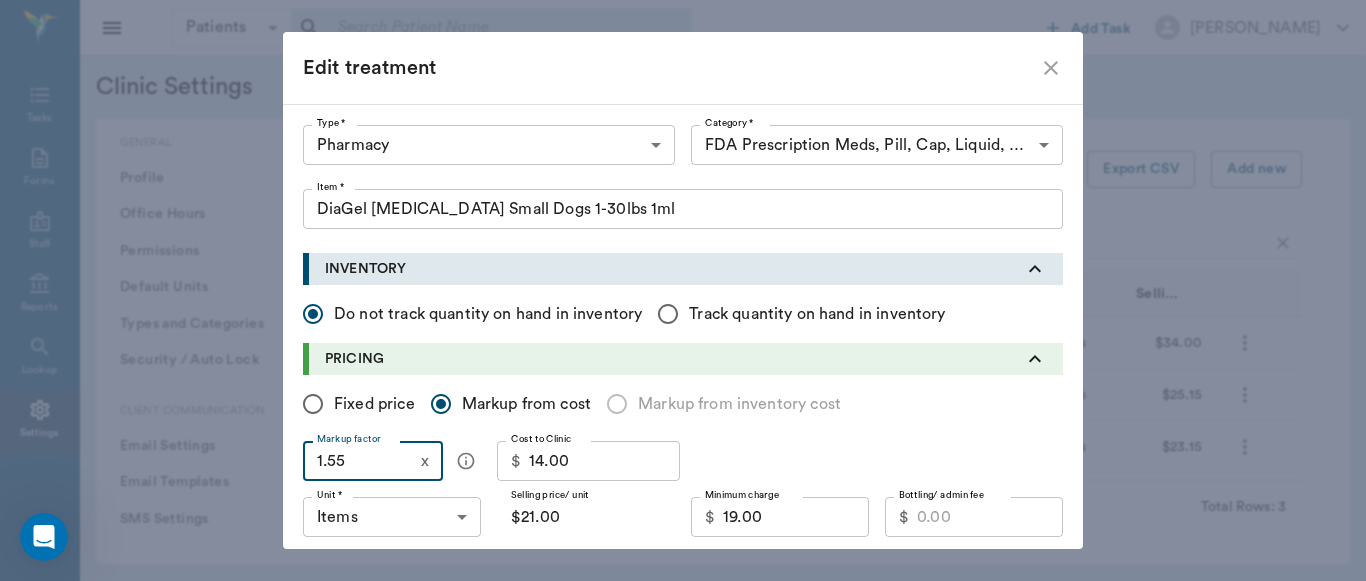 type on "$21.70" 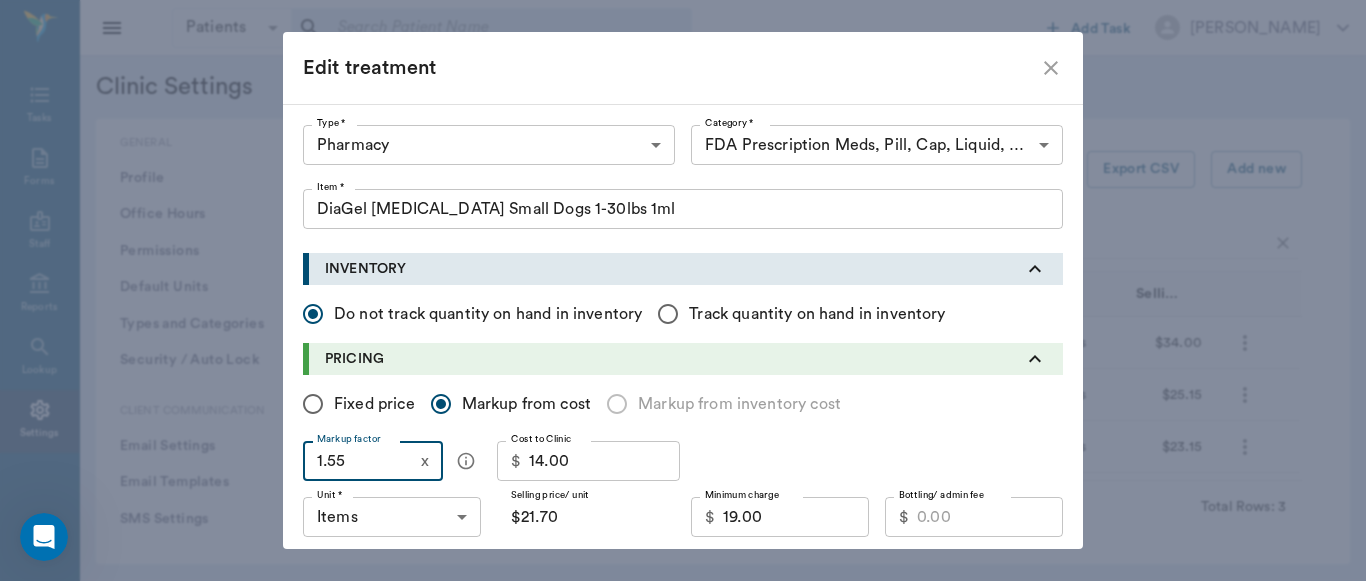type on "1.5" 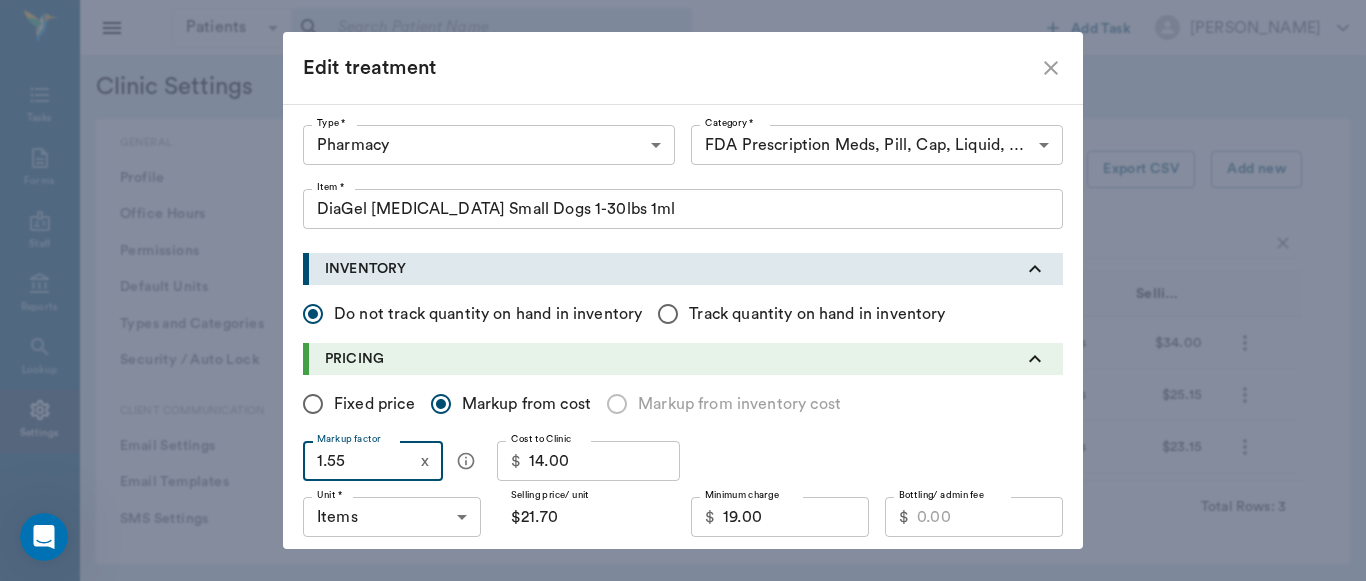 type on "$21.00" 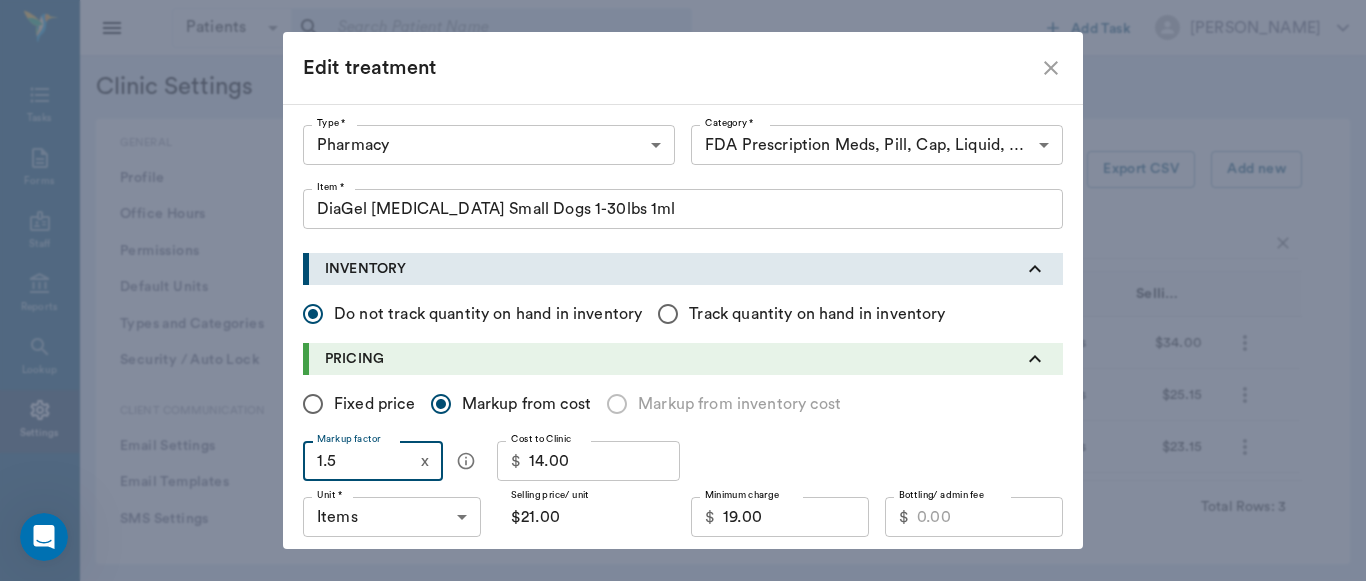 type on "1.55" 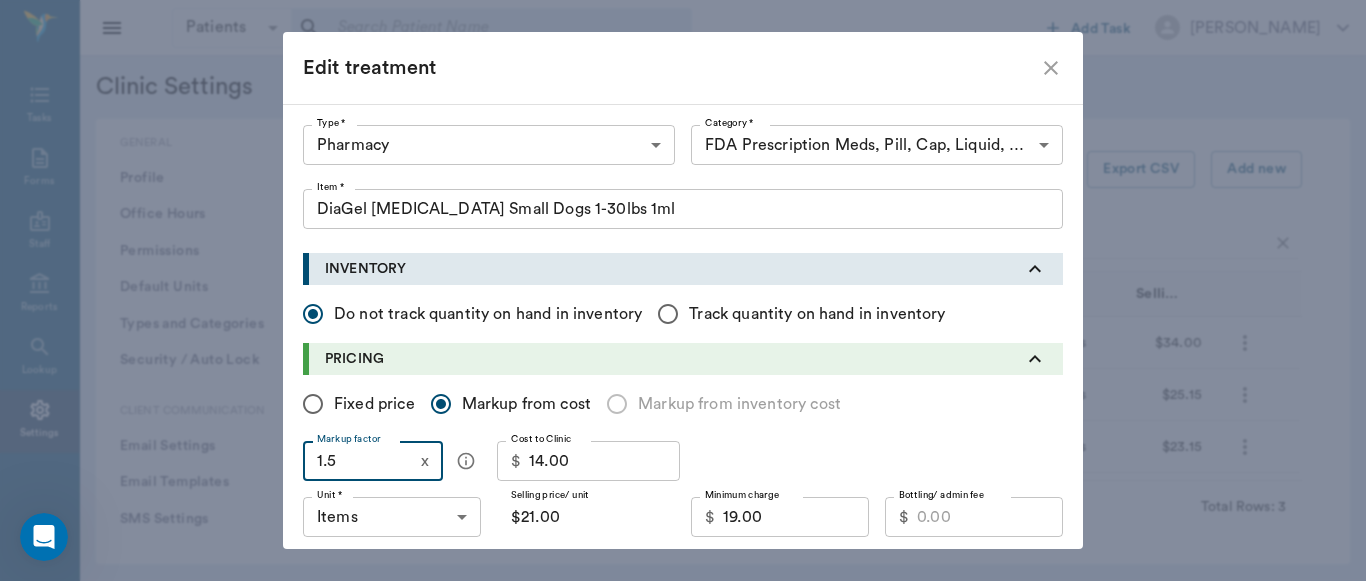 type on "$21.70" 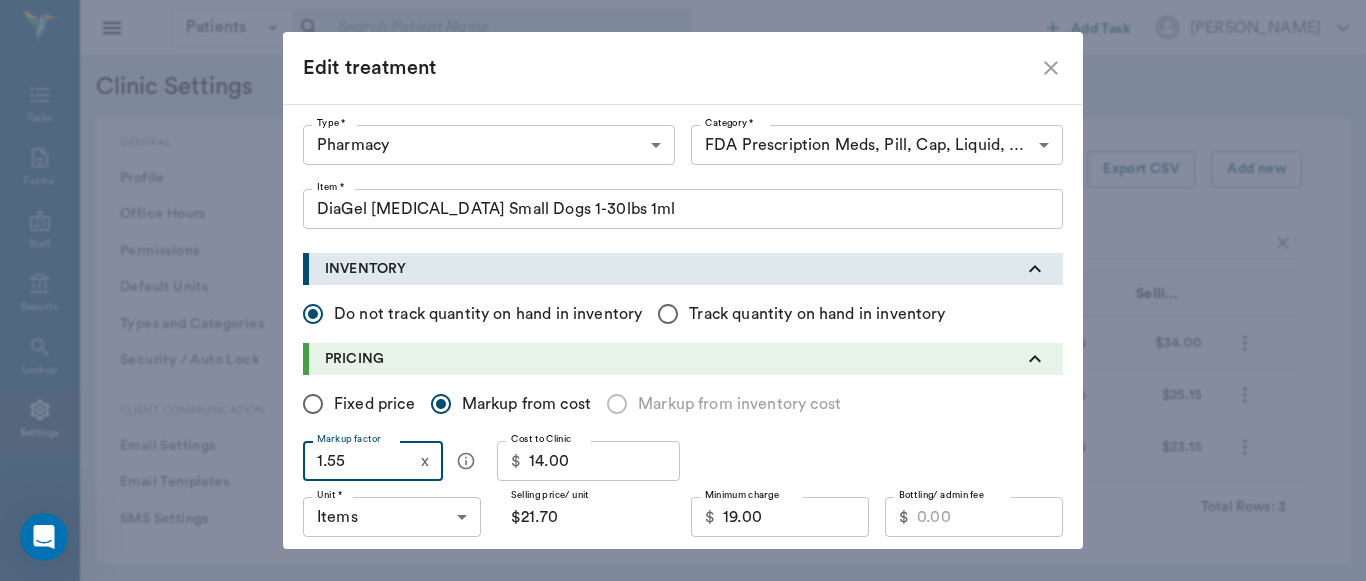 type on "1.55" 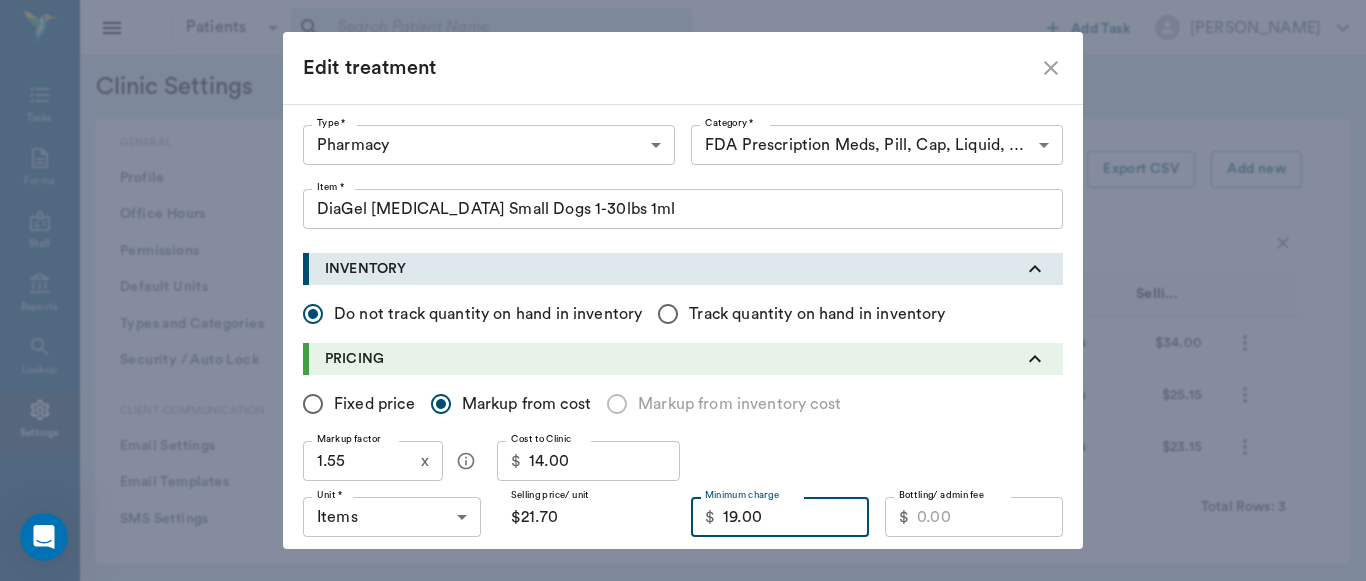 click on "19.00" at bounding box center (796, 517) 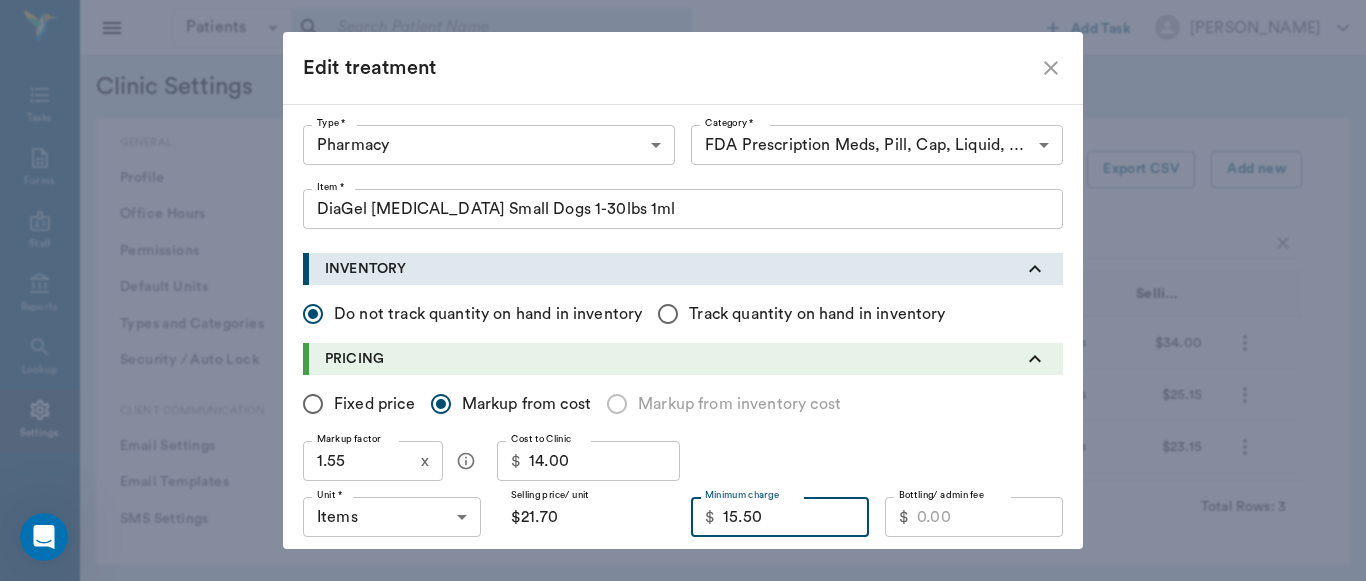 type on "15.50" 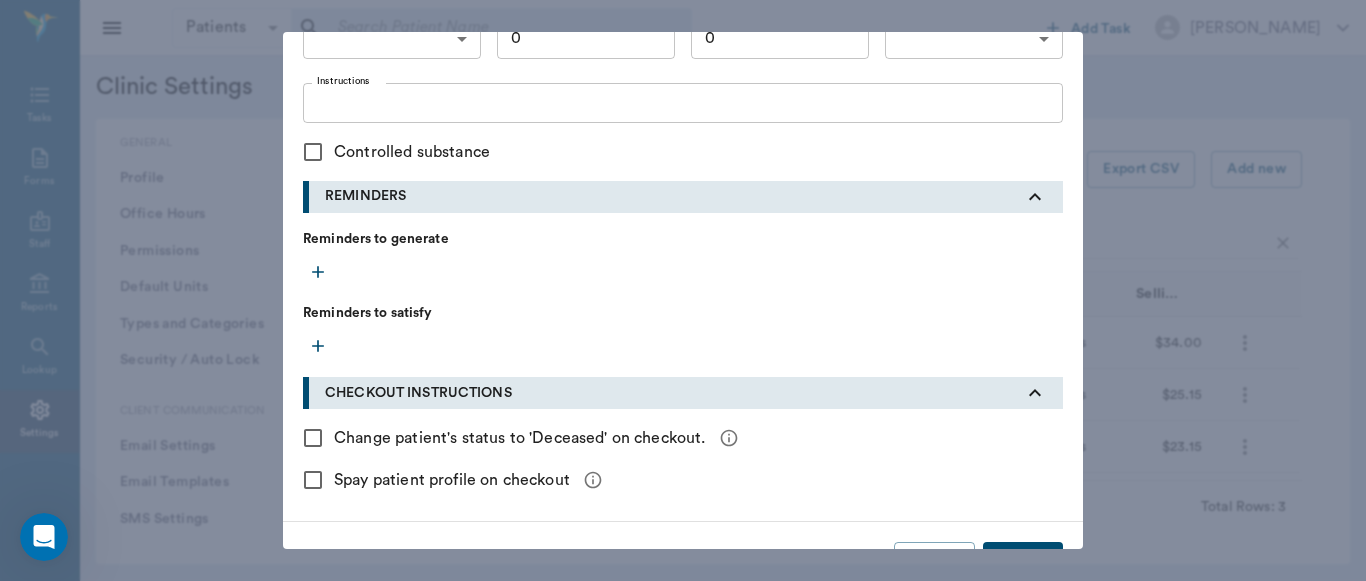 scroll, scrollTop: 903, scrollLeft: 0, axis: vertical 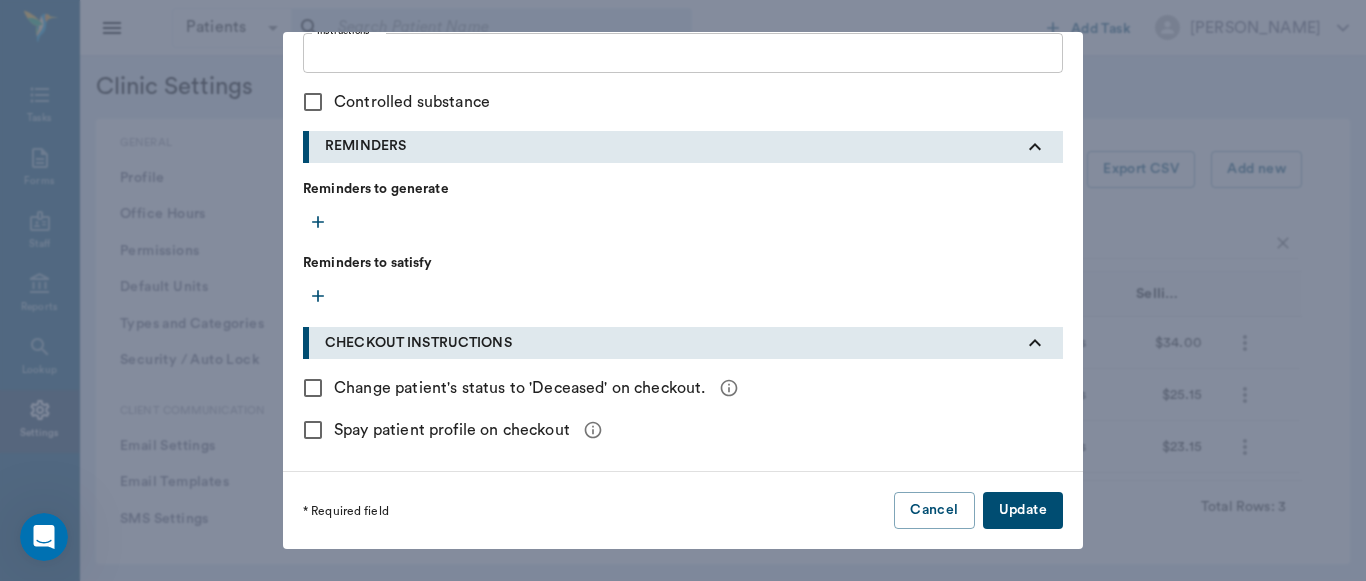 click on "Update" at bounding box center (1023, 510) 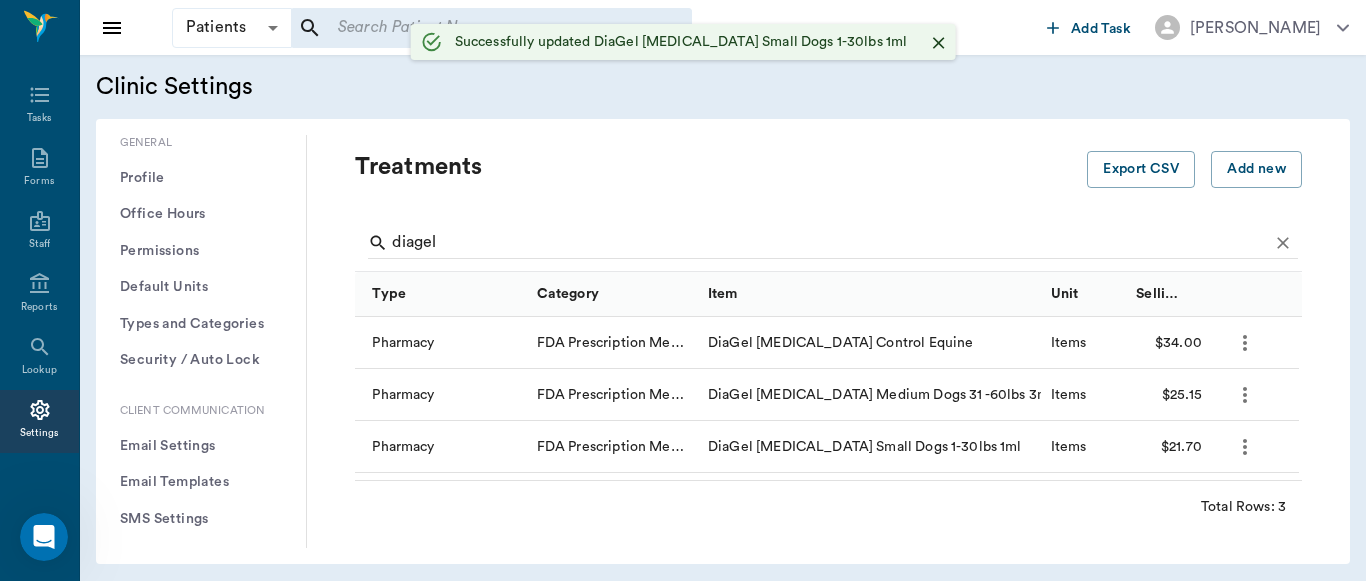 type 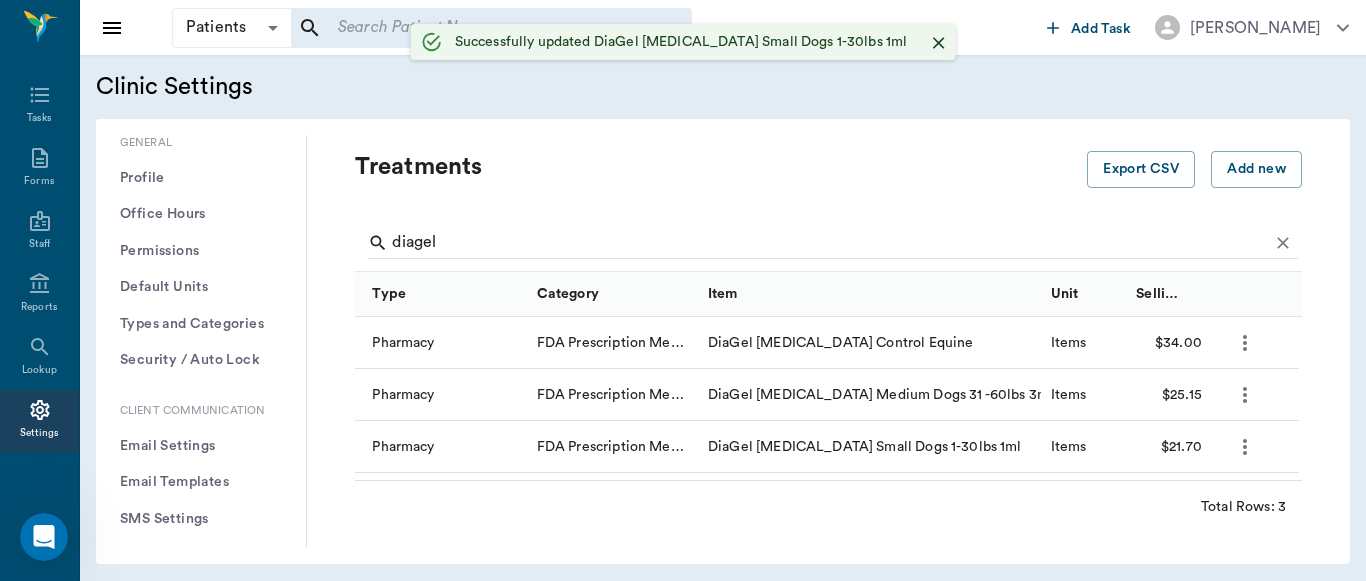type 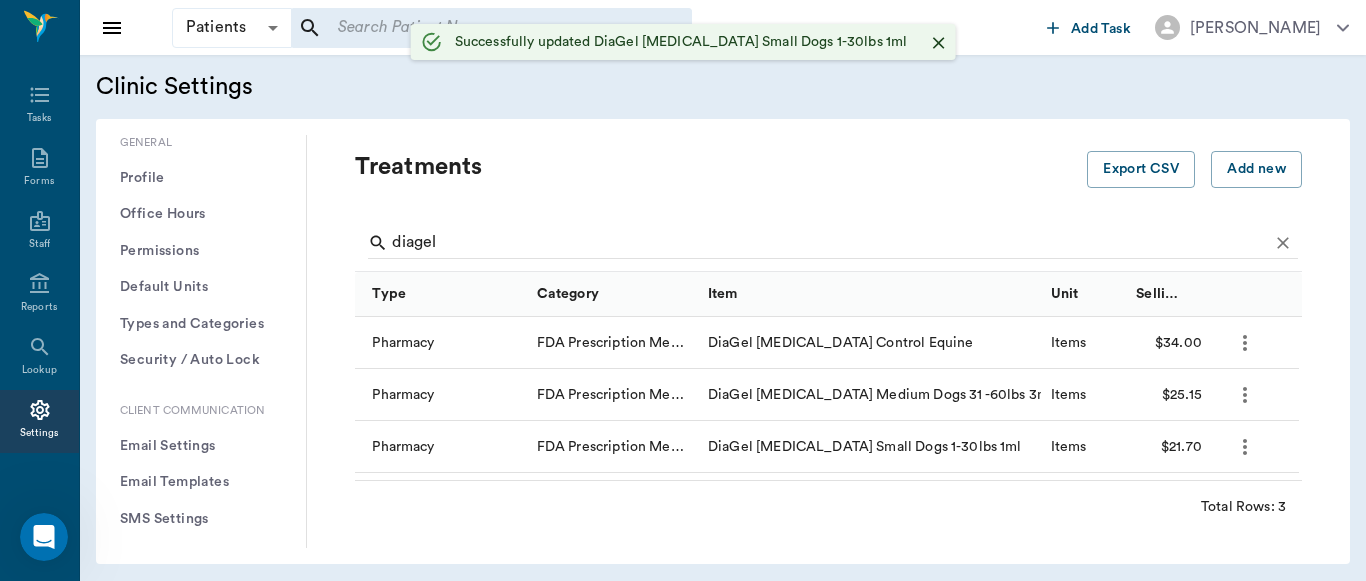 click 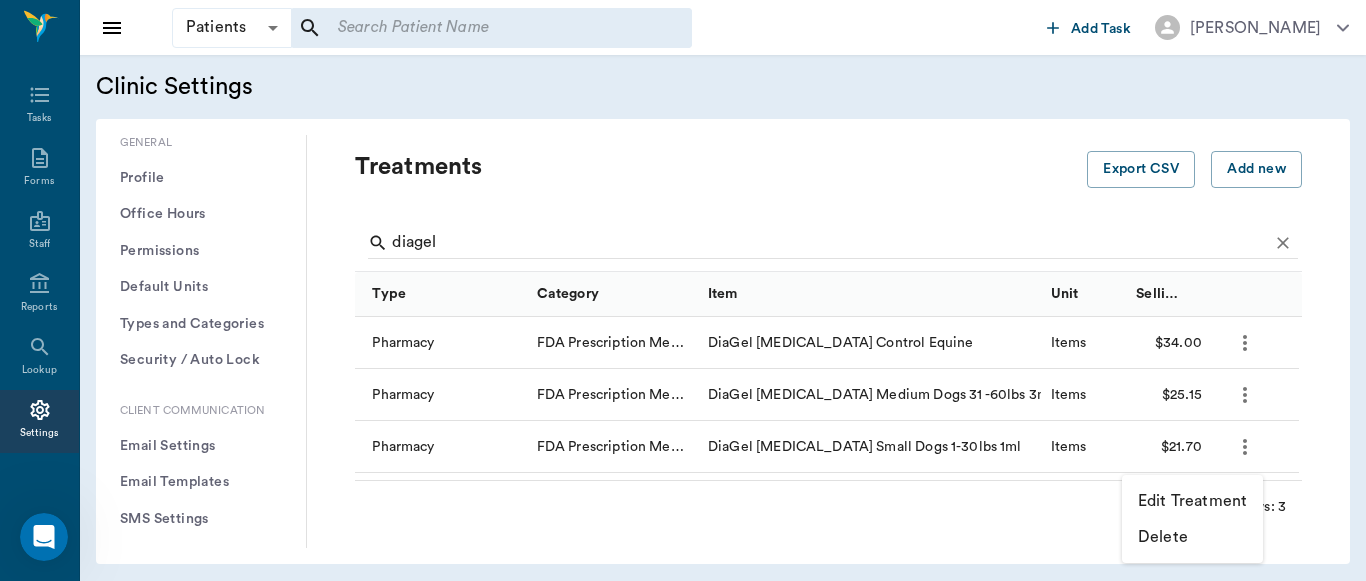 click on "Edit Treatment" at bounding box center (1192, 501) 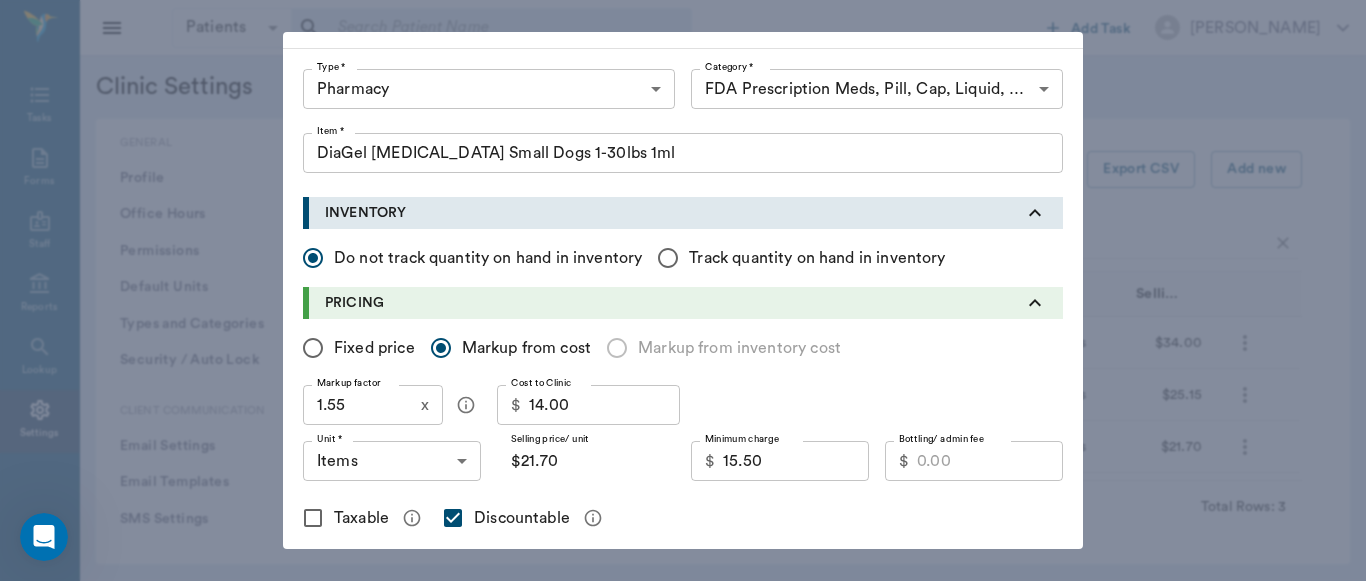 scroll, scrollTop: 38, scrollLeft: 0, axis: vertical 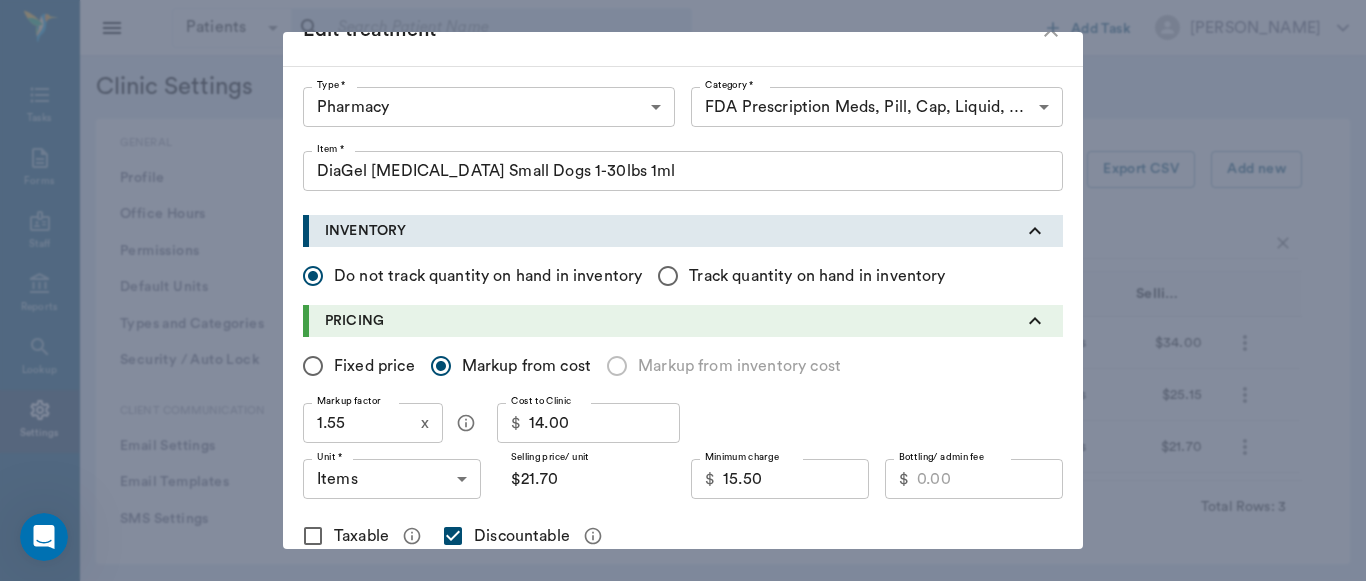 click 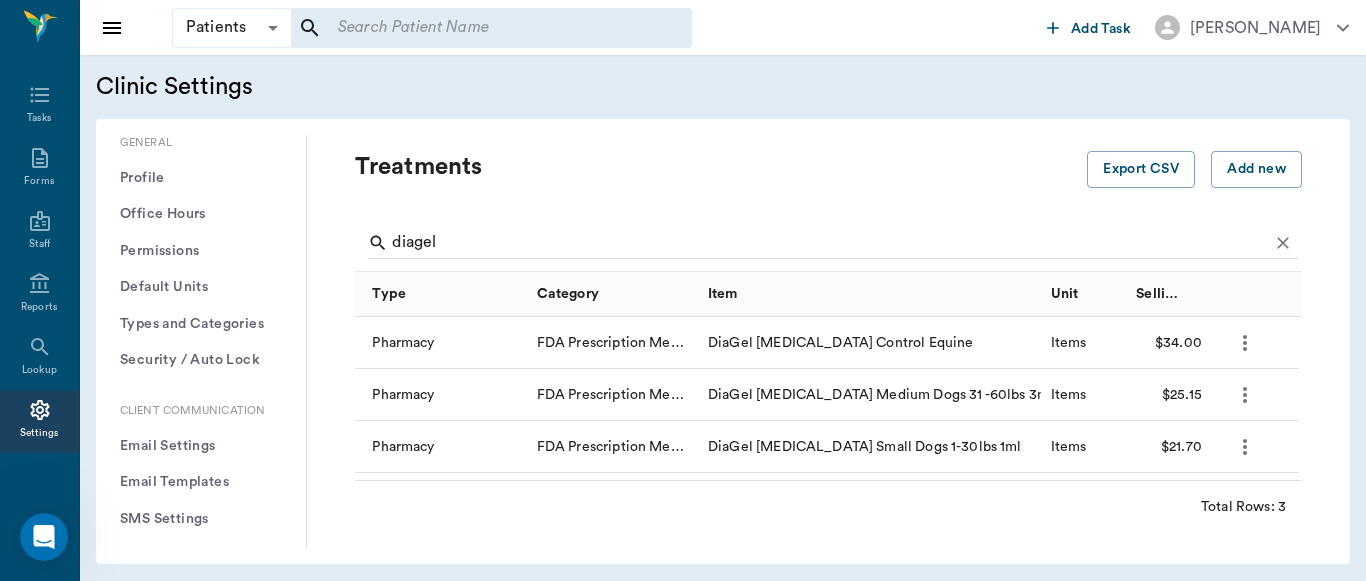 click 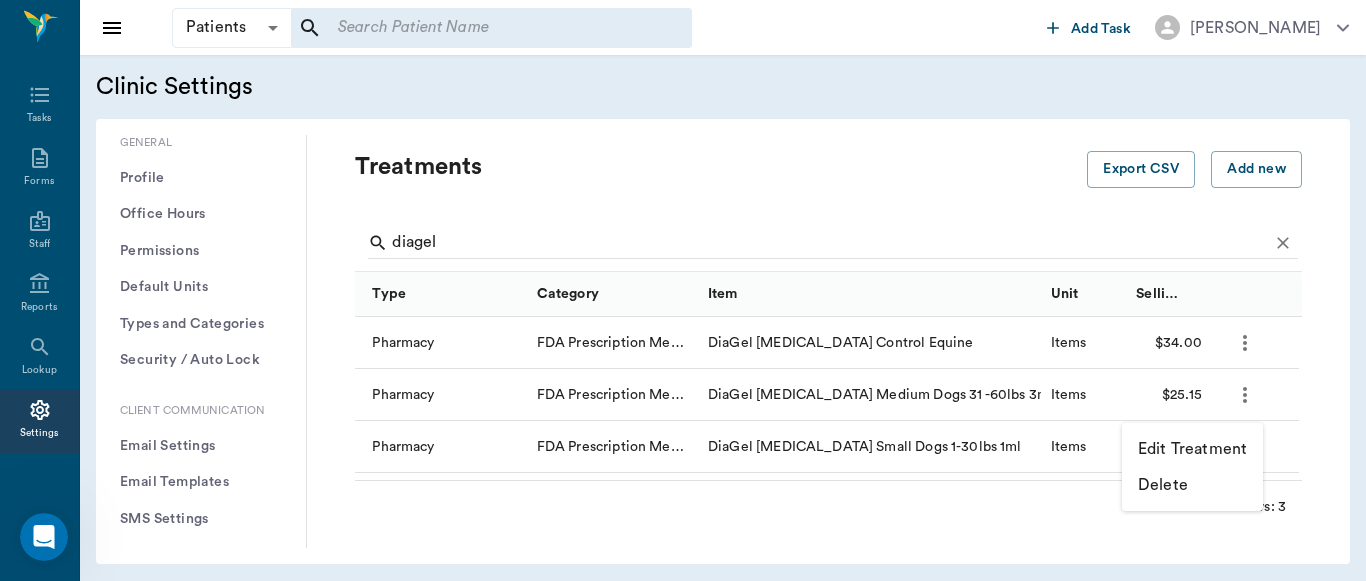 click on "Edit Treatment" at bounding box center (1192, 449) 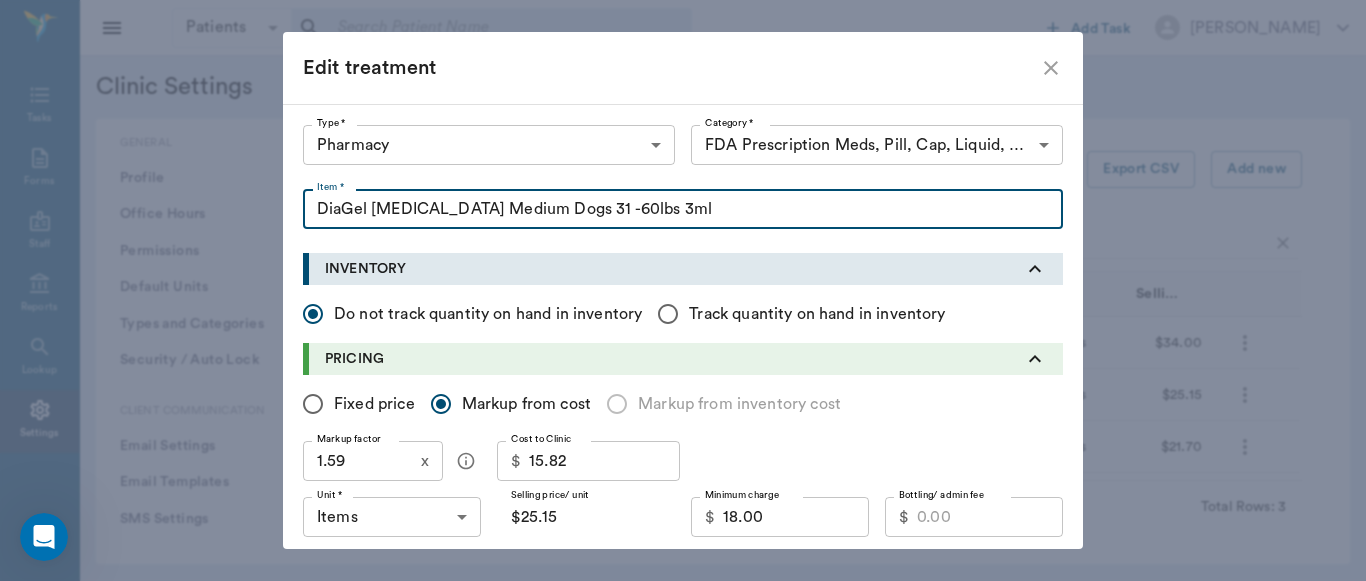 drag, startPoint x: 636, startPoint y: 209, endPoint x: 318, endPoint y: 192, distance: 318.45407 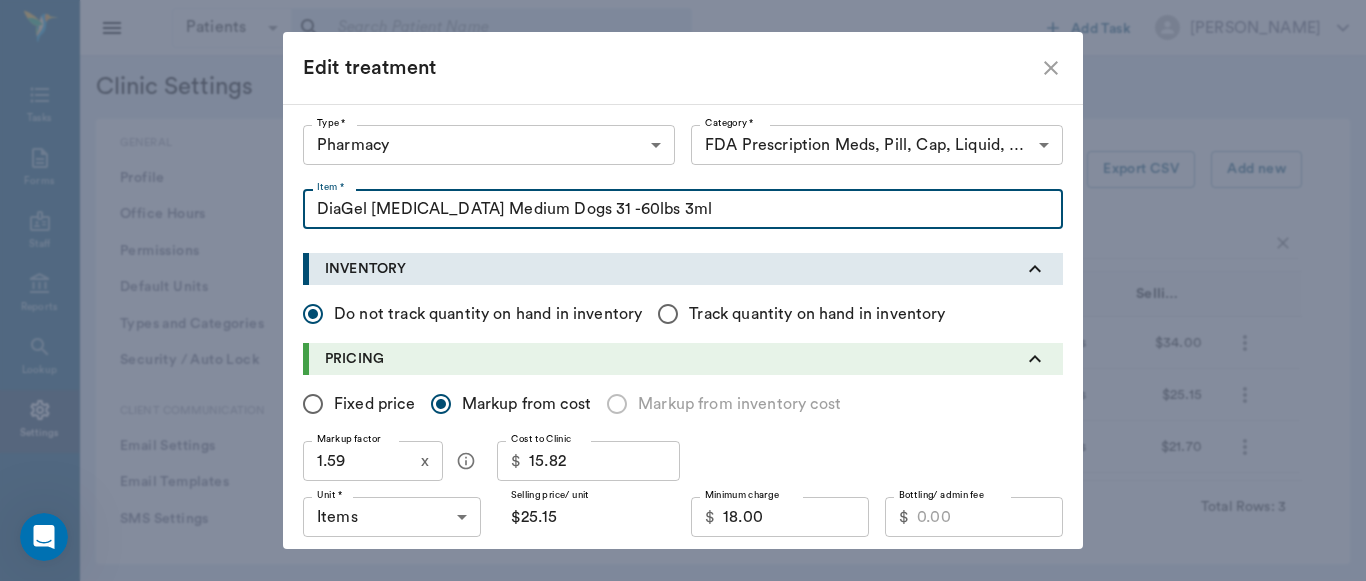 click on "Item * DiaGel [MEDICAL_DATA] Medium Dogs 31 -60lbs 3ml Item *" at bounding box center [683, 209] 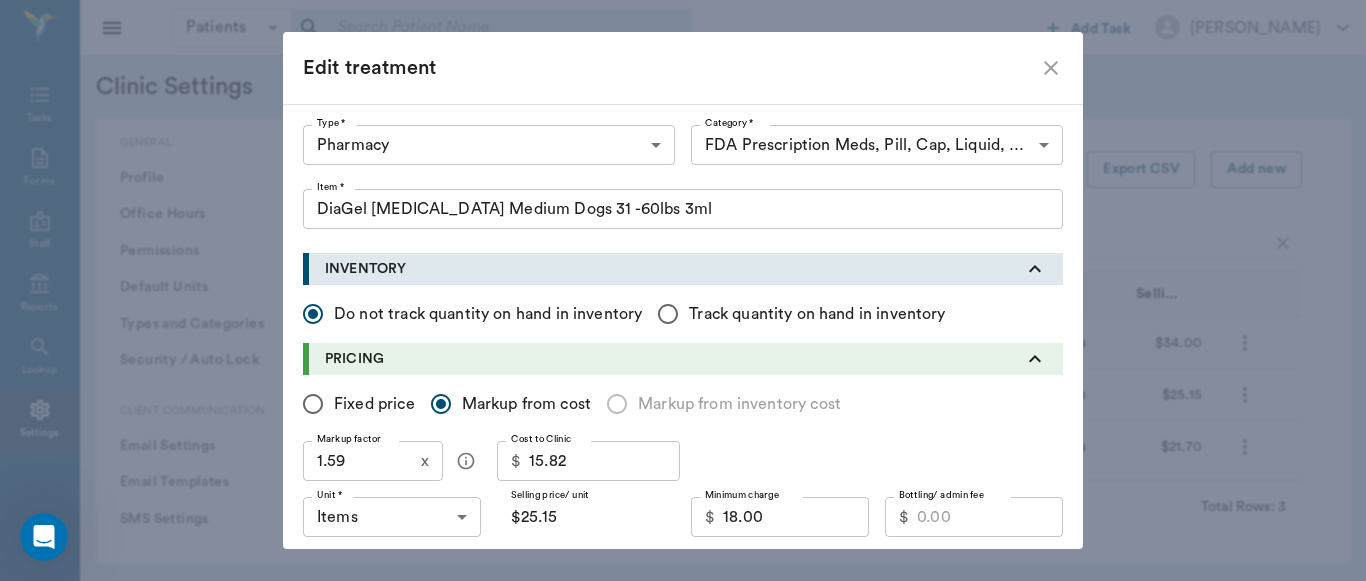 drag, startPoint x: 318, startPoint y: 192, endPoint x: 678, endPoint y: 211, distance: 360.50104 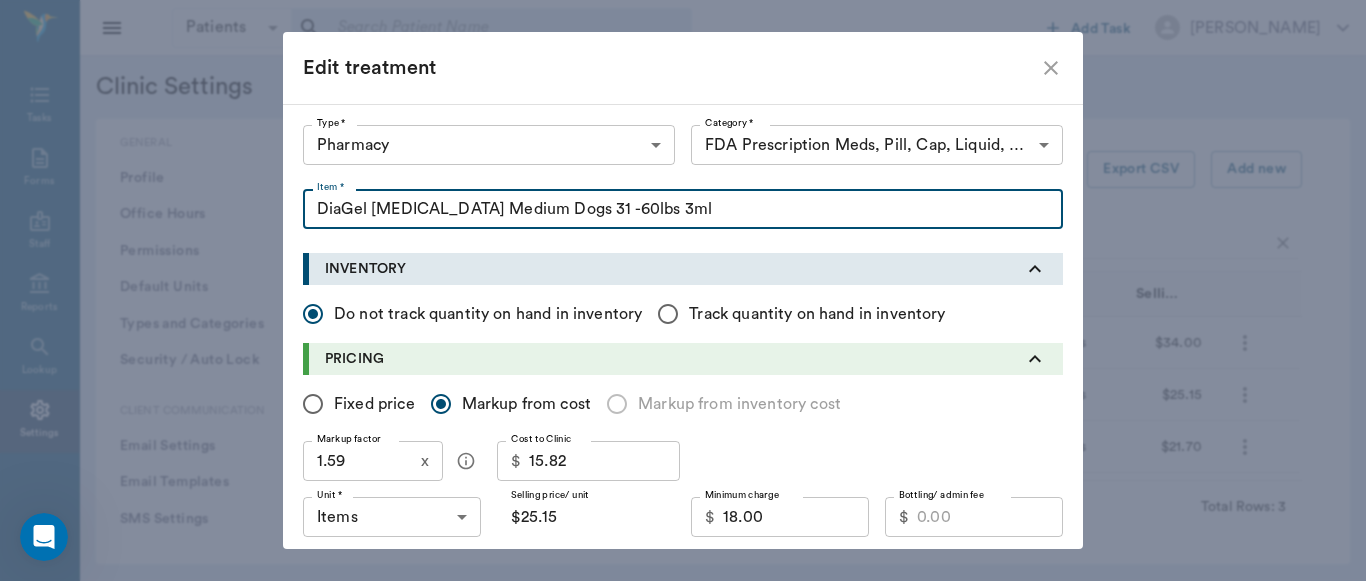 drag, startPoint x: 643, startPoint y: 206, endPoint x: 310, endPoint y: 197, distance: 333.1216 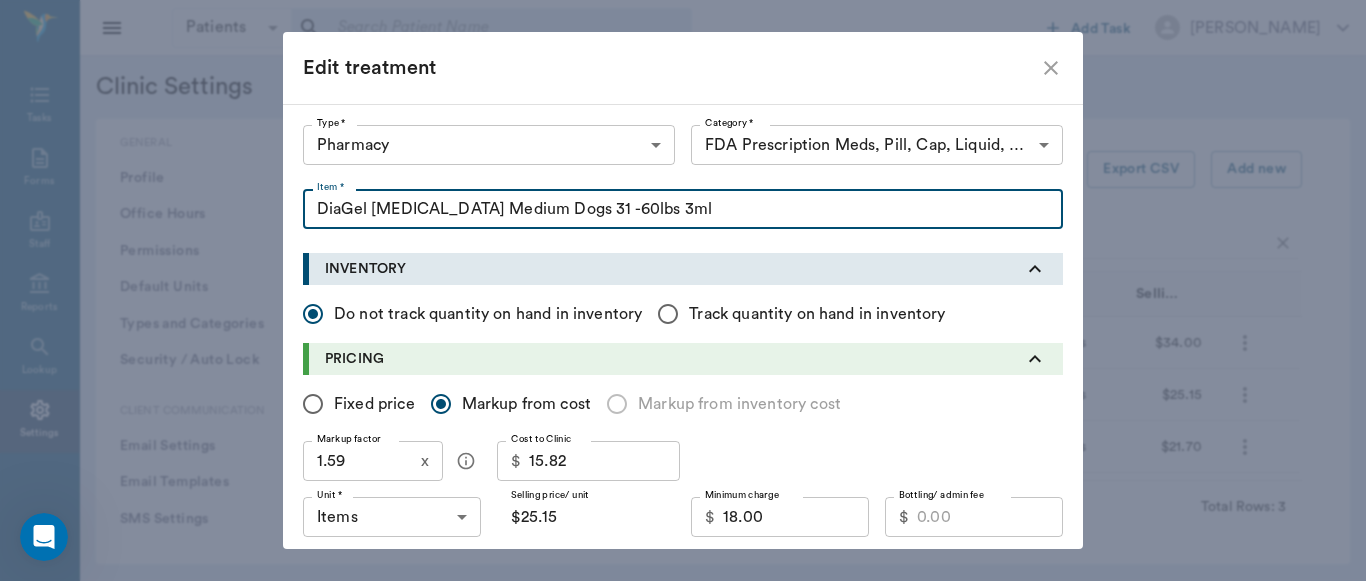 click on "DiaGel [MEDICAL_DATA] Medium Dogs 31 -60lbs 3ml" at bounding box center [683, 209] 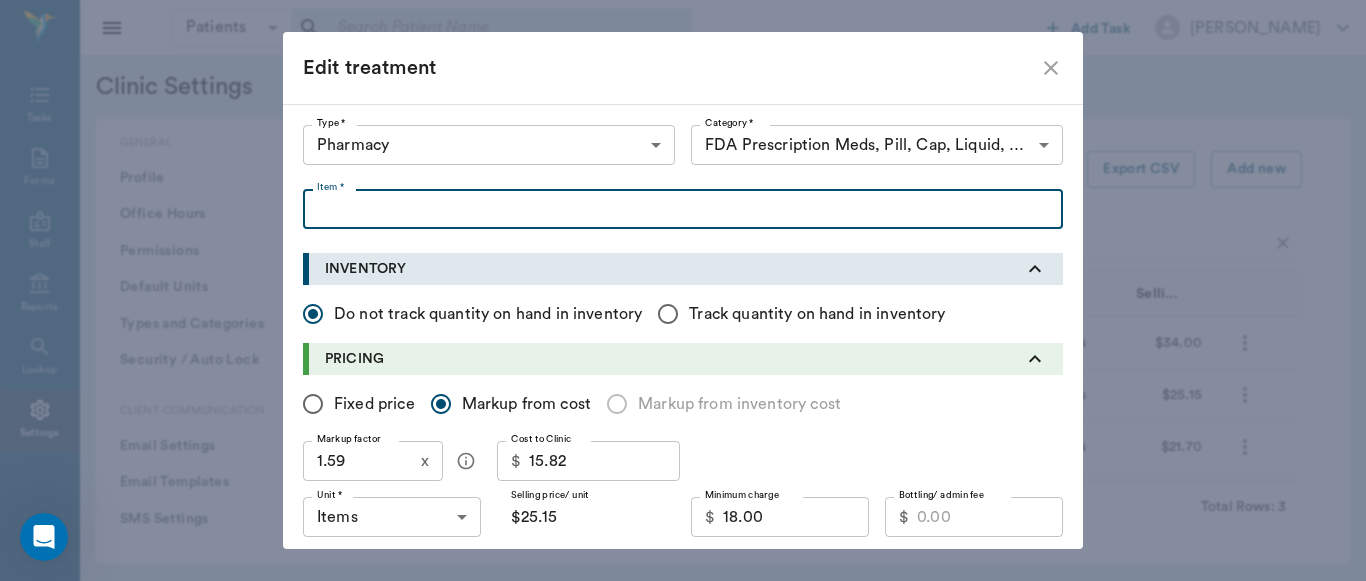 type 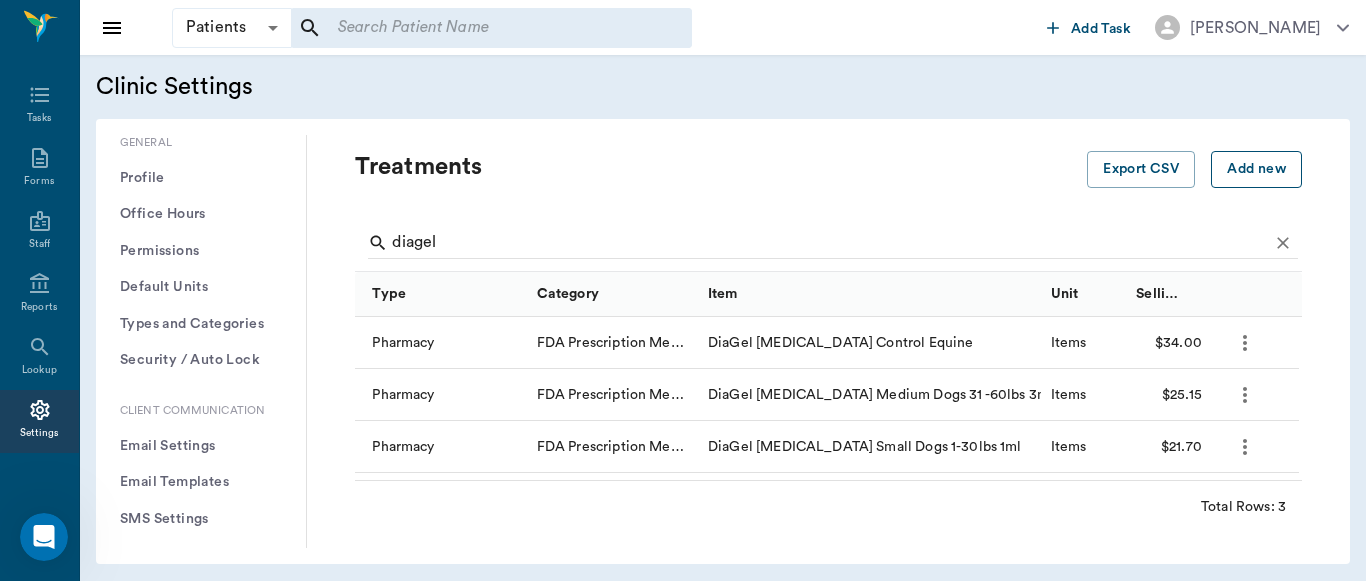 click on "Add new" at bounding box center [1256, 169] 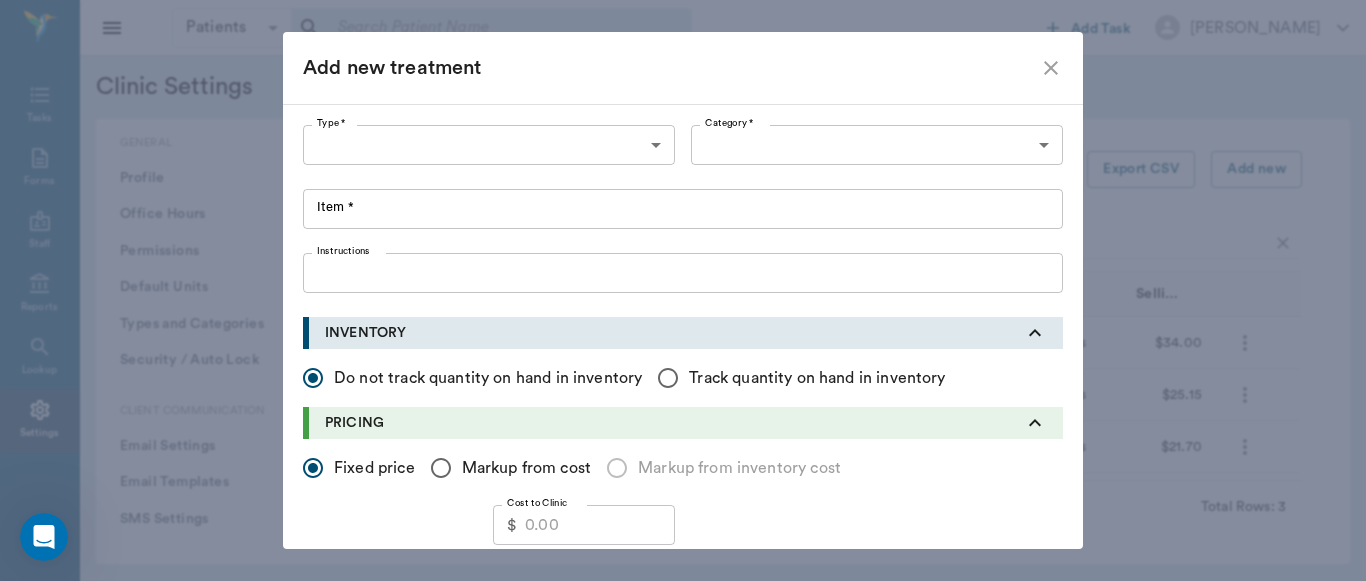 click on "Patients Patients ​ ​ Add Task [PERSON_NAME] Nectar Messages Appts Labs Imaging Inventory Tasks Forms Staff Reports Lookup Settings Clinic Settings General Profile Office Hours Permissions Feature Flags AI Prompts Default Units Types and Categories Security / Auto Lock App Version Client Communication Email Settings Email Templates SMS Settings SMS Templates VOIP Mango Voice Client Portal Appointments Visit Types Calendar Options Direct Online Booking Direct Online Deposits Services & Prices Treatments Bundles Taxes Labs Group Discounts EMR SOAP Templates Surgery Templates Visit Note Templates Surgery Chart Diagnoses Patient Diagrams Forms Report Card Prescriptions Patient Options Species Breeds Colors Inventory Inventory Locations Vendors Finances Payment Estimates & Invoices Interest Greenline Boarding Kennels Imaging Integration IDEXX Soundvet Extras Labels PDF Settings MISC Treatments Export CSV Add new diagel Type Category Item Unit Selling Price/Unit Pharmacy DiaGel [MEDICAL_DATA] Control Equine   3" at bounding box center (683, 290) 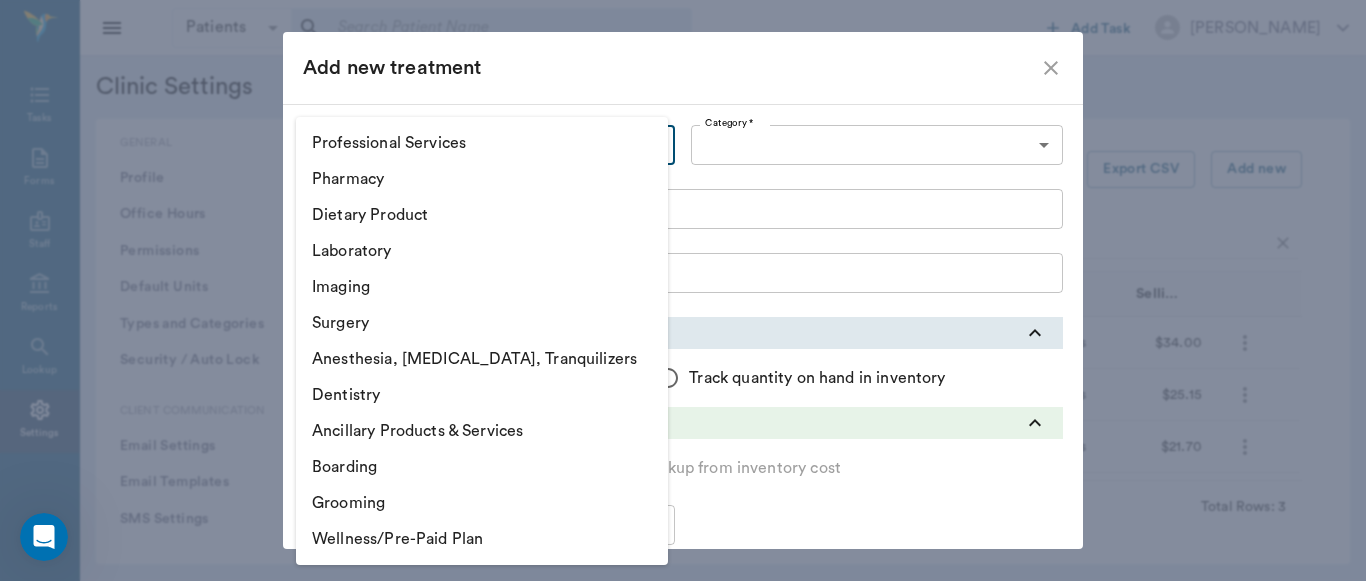 click on "Pharmacy" at bounding box center (482, 179) 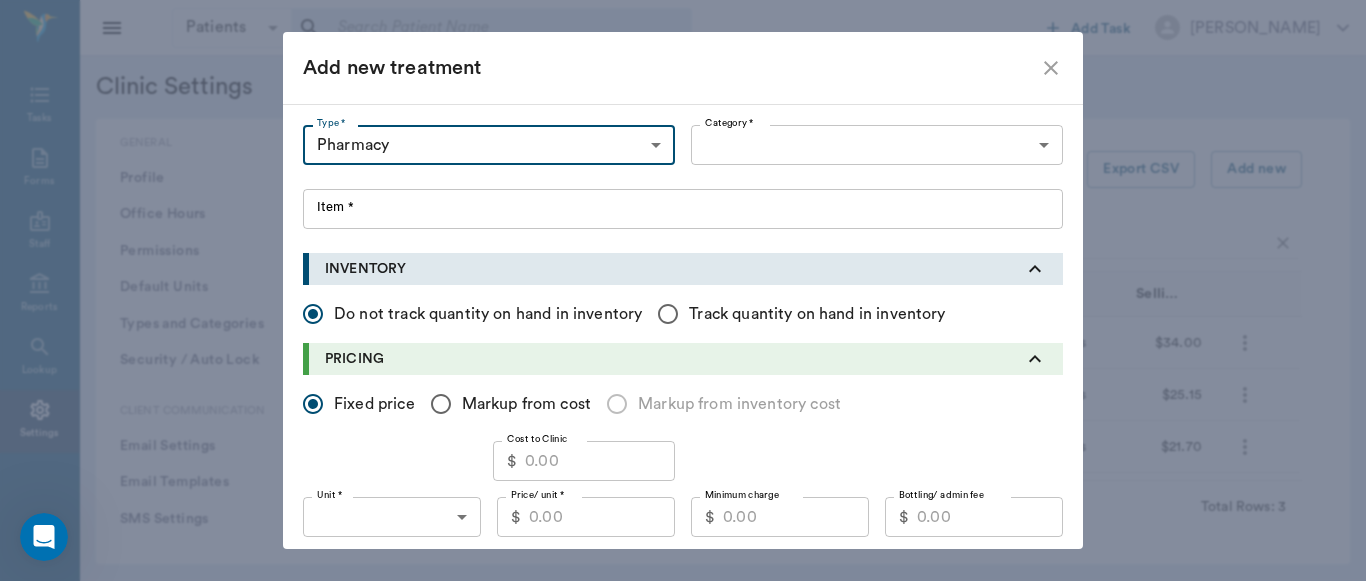 click on "Patients Patients ​ ​ Add Task [PERSON_NAME] Nectar Messages Appts Labs Imaging Inventory Tasks Forms Staff Reports Lookup Settings Clinic Settings General Profile Office Hours Permissions Feature Flags AI Prompts Default Units Types and Categories Security / Auto Lock App Version Client Communication Email Settings Email Templates SMS Settings SMS Templates VOIP Mango Voice Client Portal Appointments Visit Types Calendar Options Direct Online Booking Direct Online Deposits Services & Prices Treatments Bundles Taxes Labs Group Discounts EMR SOAP Templates Surgery Templates Visit Note Templates Surgery Chart Diagnoses Patient Diagrams Forms Report Card Prescriptions Patient Options Species Breeds Colors Inventory Inventory Locations Vendors Finances Payment Estimates & Invoices Interest Greenline Boarding Kennels Imaging Integration IDEXX Soundvet Extras Labels PDF Settings MISC Treatments Export CSV Add new diagel Type Category Item Unit Selling Price/Unit Pharmacy DiaGel [MEDICAL_DATA] Control Equine   3" at bounding box center [683, 290] 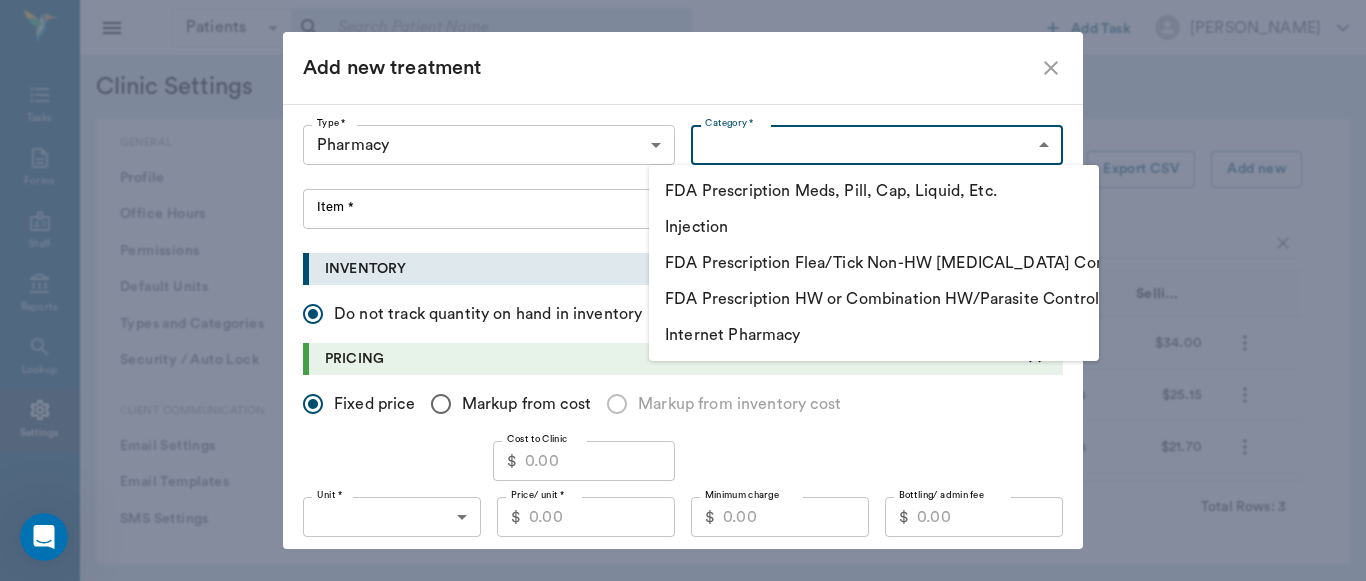 click on "FDA Prescription Meds, Pill, Cap, Liquid, Etc." at bounding box center (874, 191) 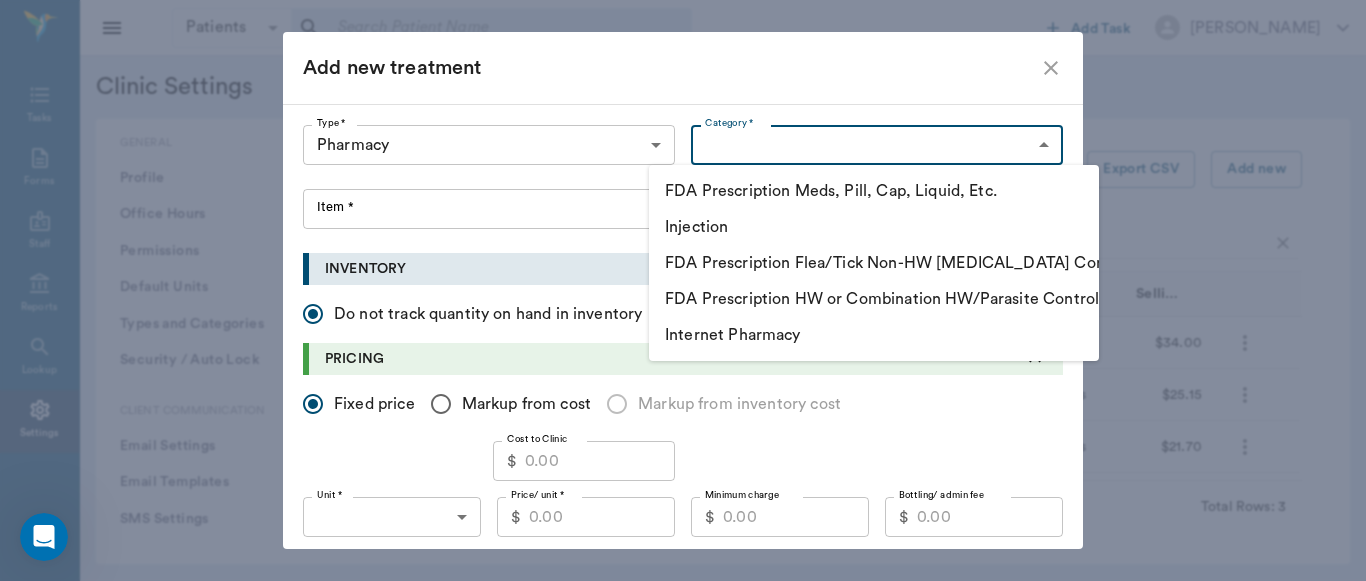 type on "5105" 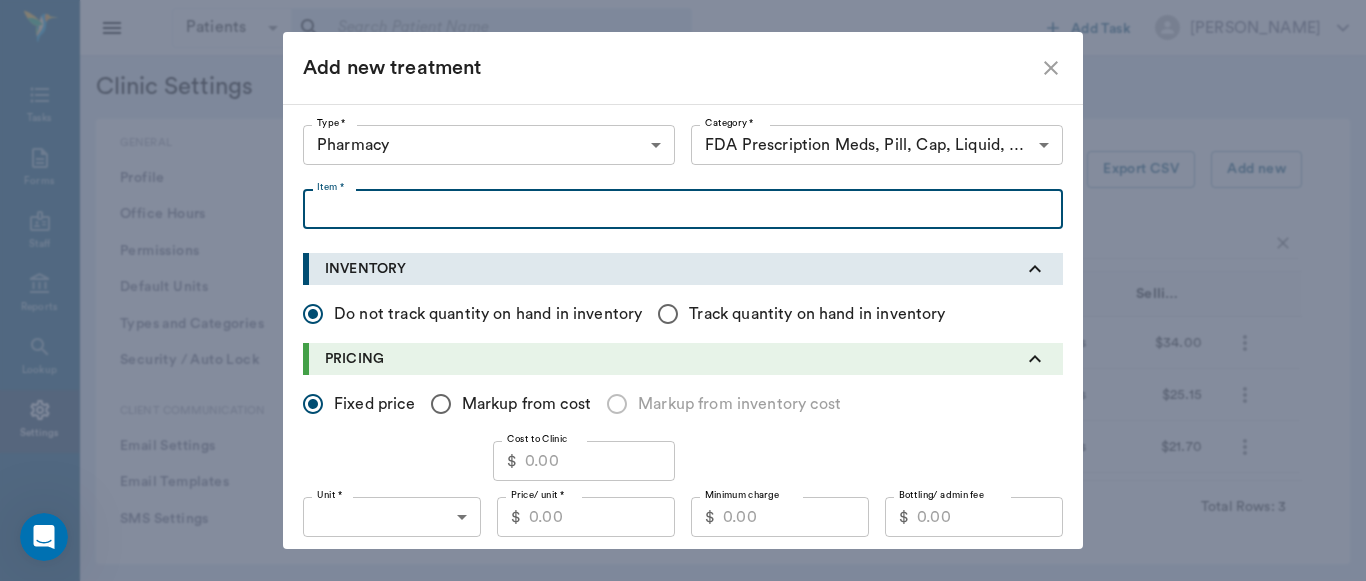 click on "Item *" at bounding box center (683, 209) 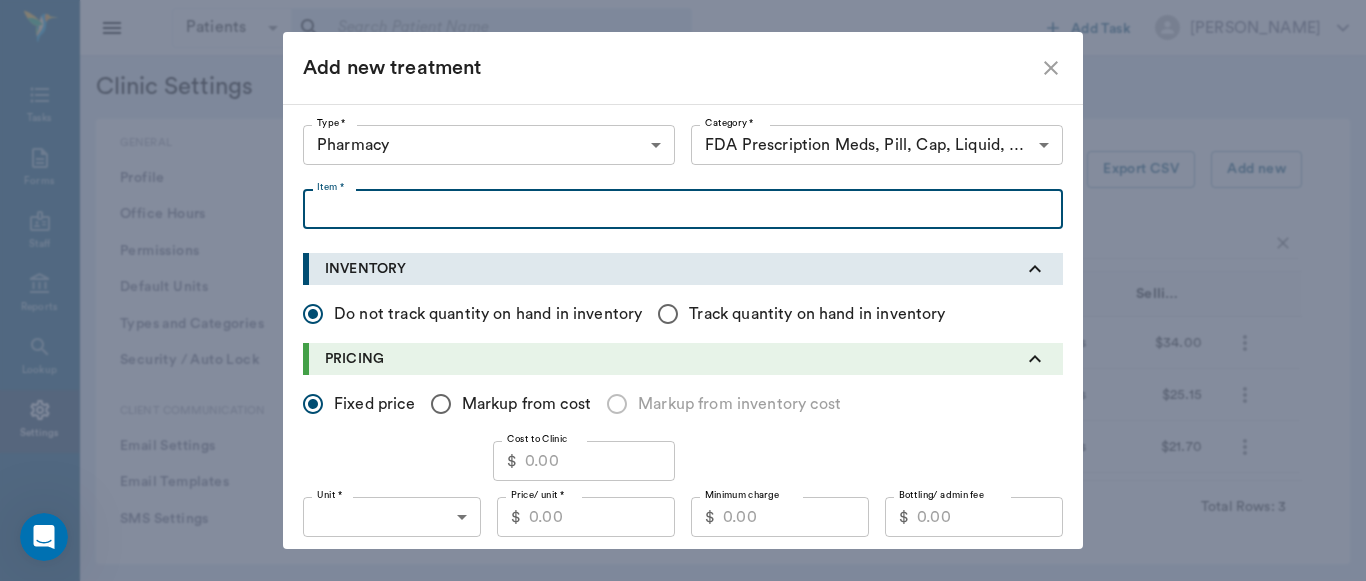 paste on "DiaGel [MEDICAL_DATA] Medium Dogs 31 -60lbs 3ml" 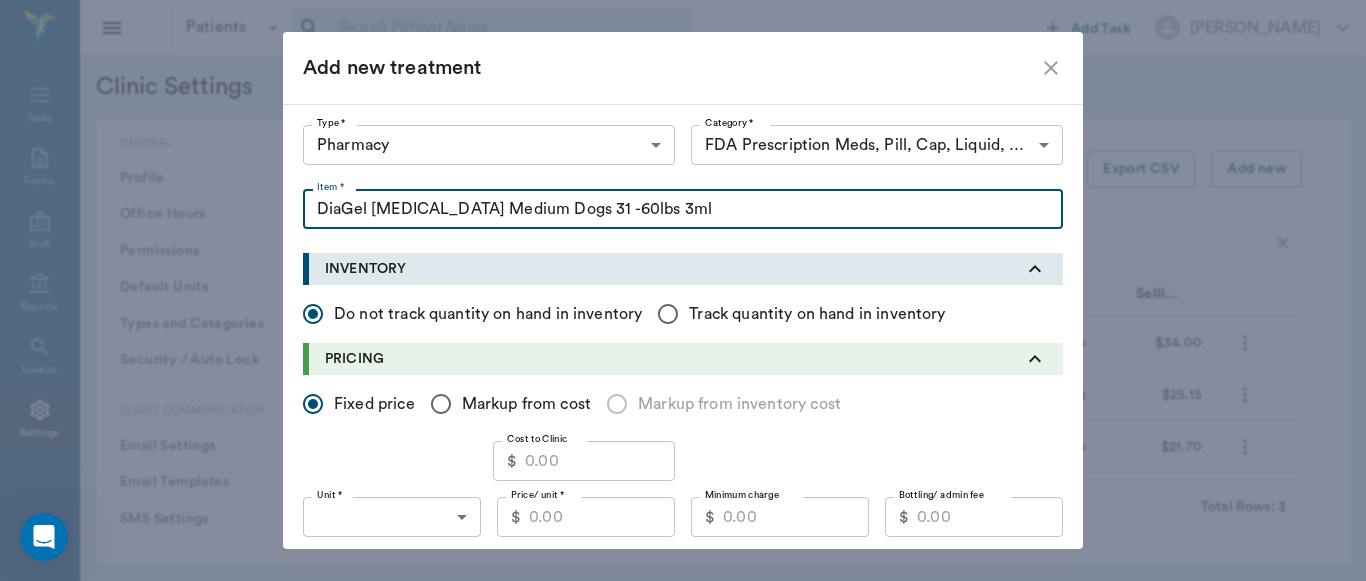 click on "DiaGel [MEDICAL_DATA] Medium Dogs 31 -60lbs 3ml" at bounding box center (683, 209) 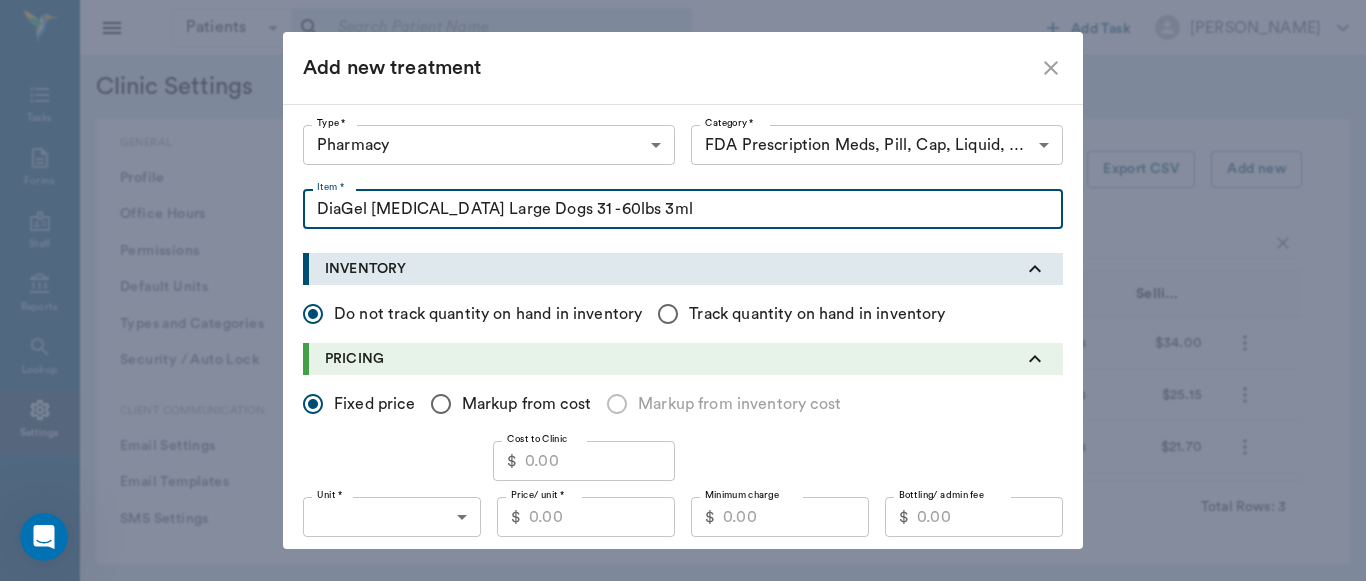 click on "DiaGel [MEDICAL_DATA] Large Dogs 31 -60lbs 3ml" at bounding box center [683, 209] 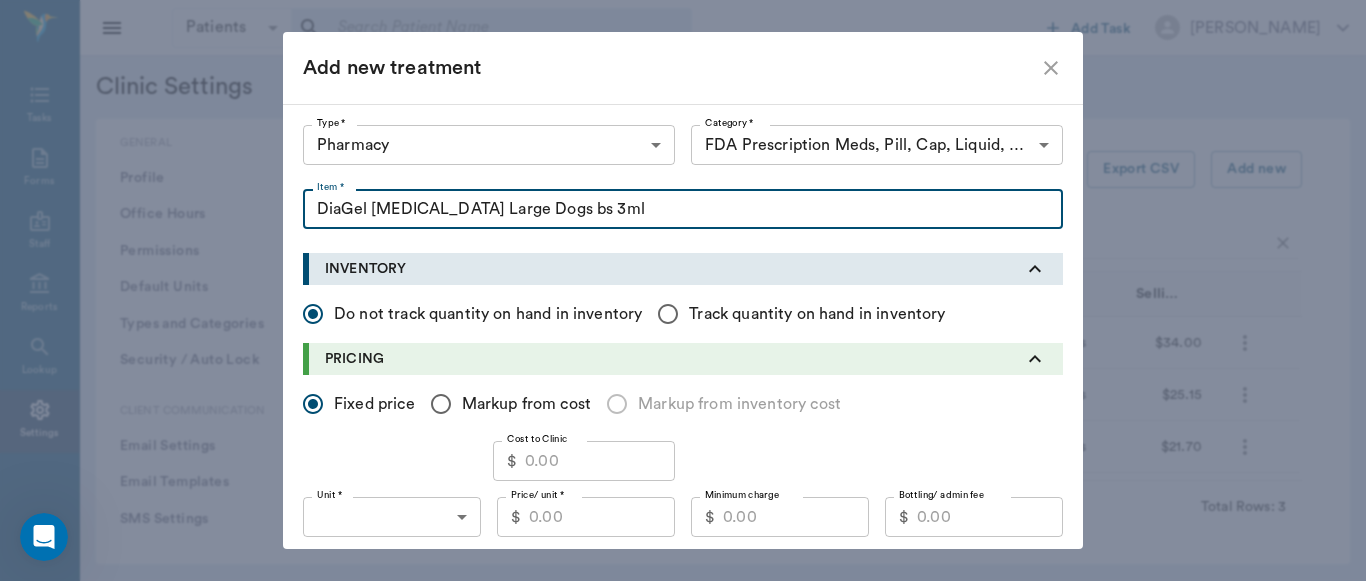 type on "DiaGel [MEDICAL_DATA] Large Dogs bs 3ml" 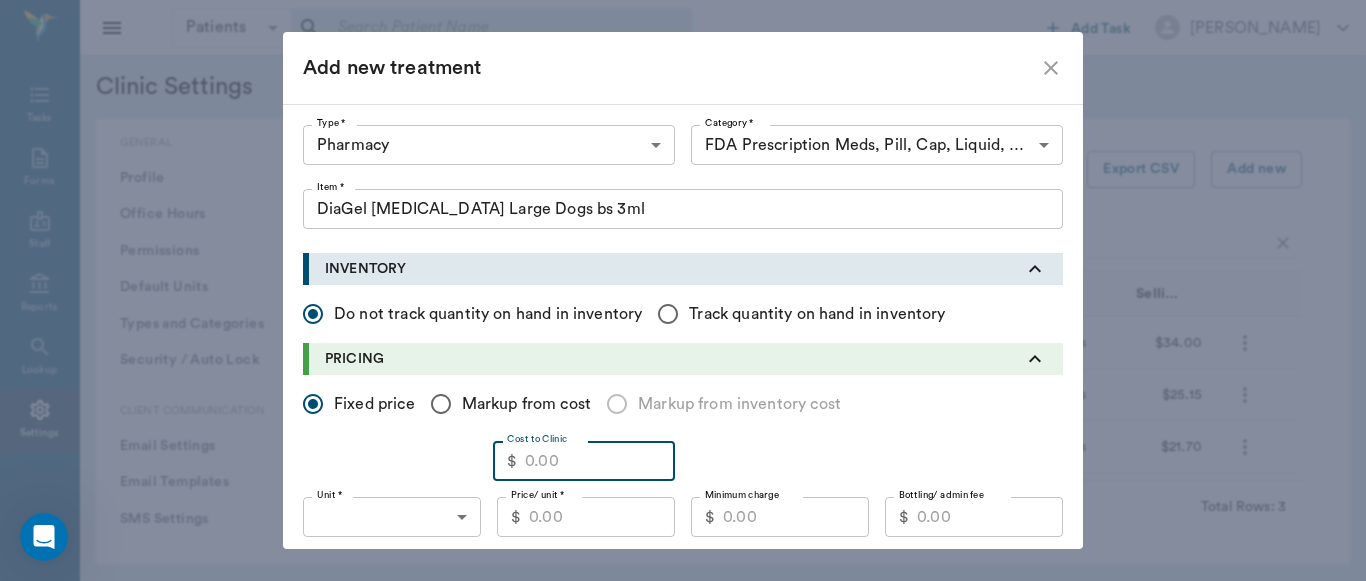 click on "Cost to Clinic" at bounding box center (600, 461) 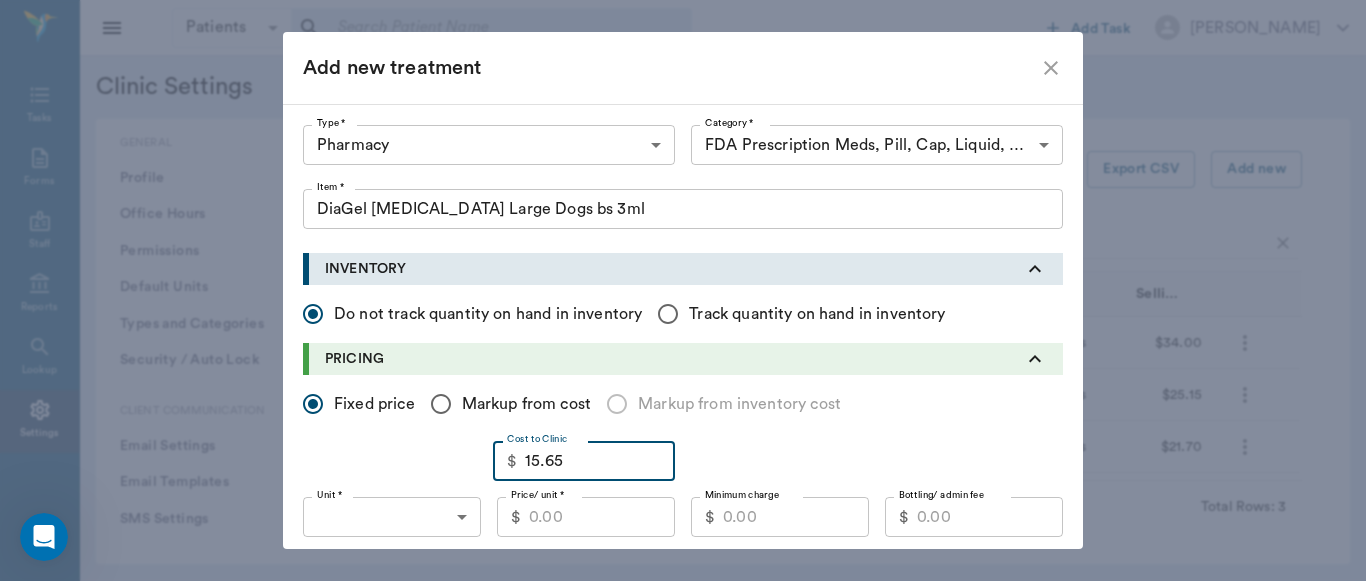 type on "15.65" 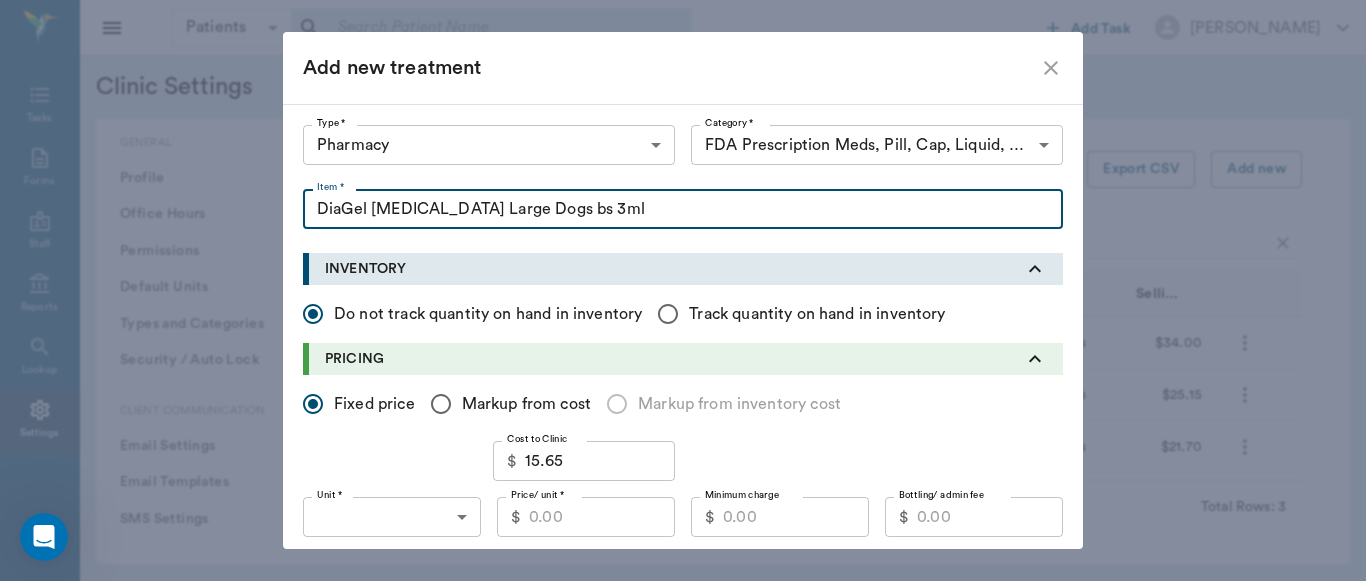 click on "DiaGel [MEDICAL_DATA] Large Dogs bs 3ml" at bounding box center (683, 209) 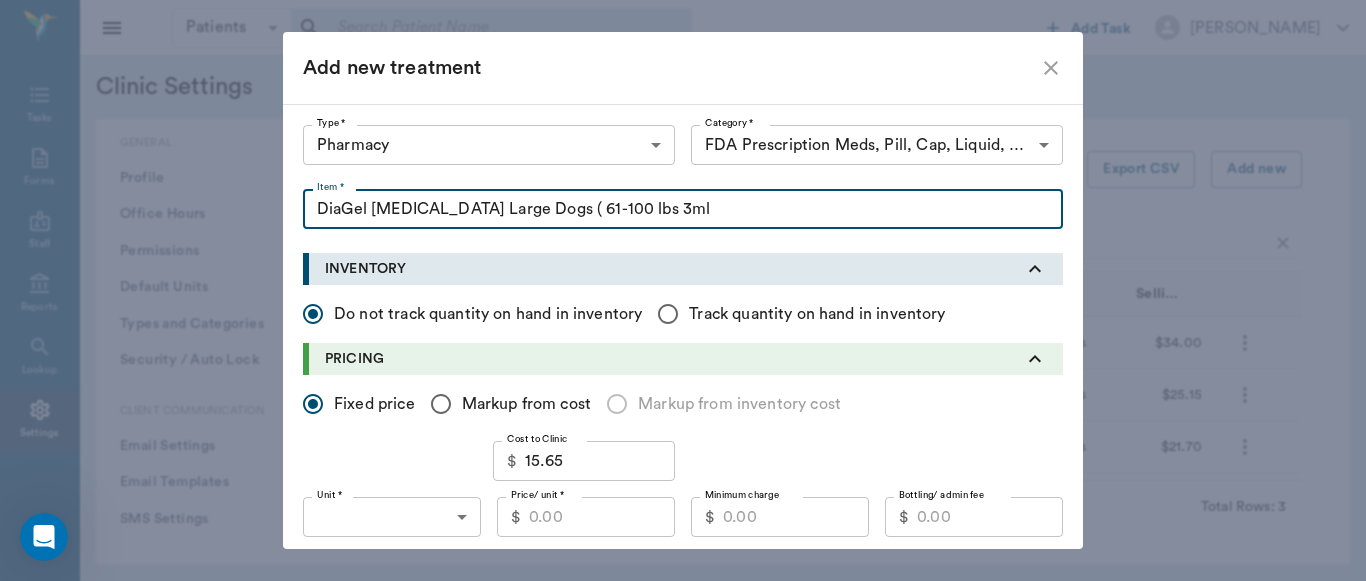 click on "DiaGel [MEDICAL_DATA] Large Dogs ( 61-100 lbs 3ml" at bounding box center (683, 209) 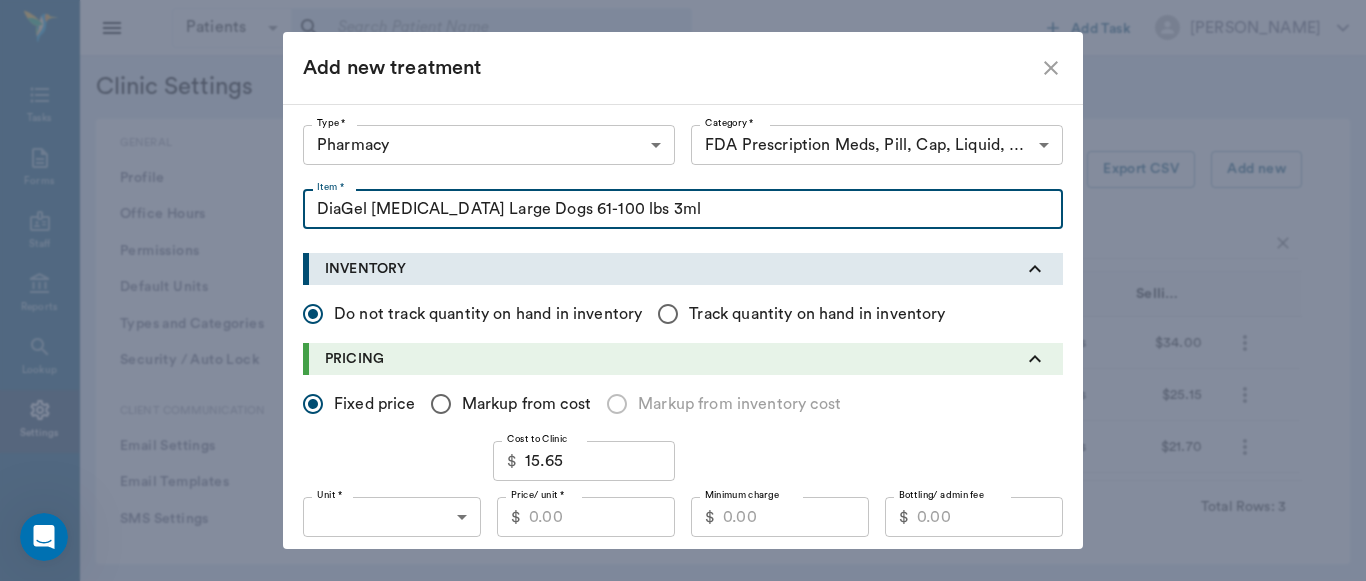 click on "DiaGel [MEDICAL_DATA] Large Dogs 61-100 lbs 3ml" at bounding box center (683, 209) 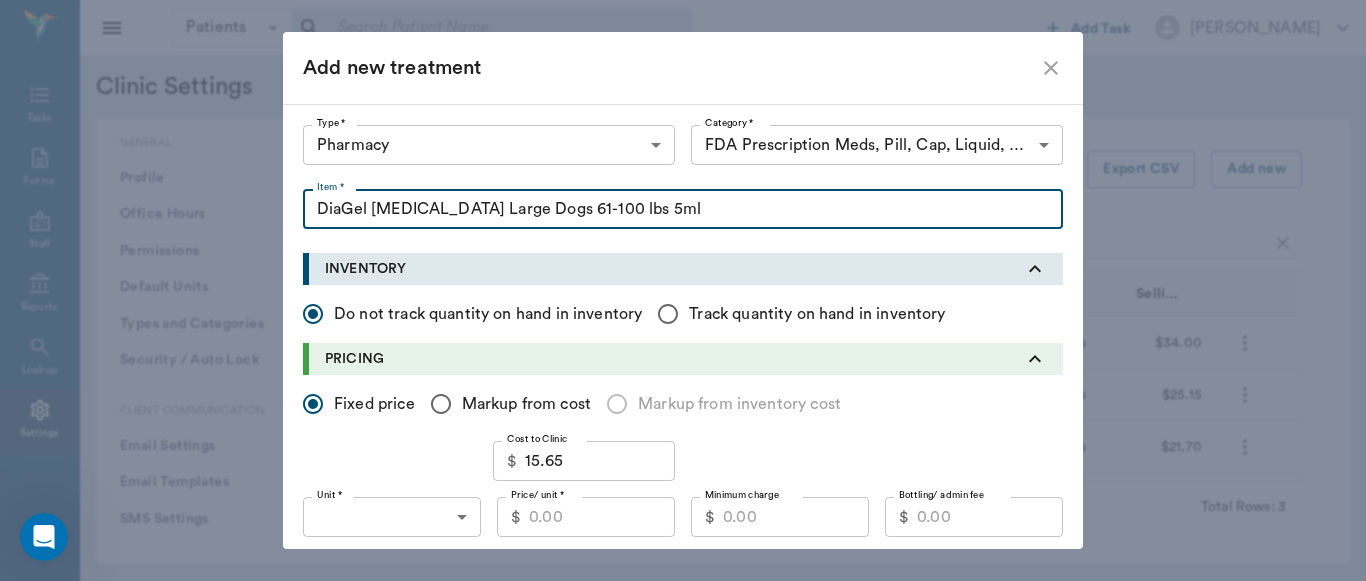 type on "DiaGel [MEDICAL_DATA] Large Dogs 61-100 lbs 5ml" 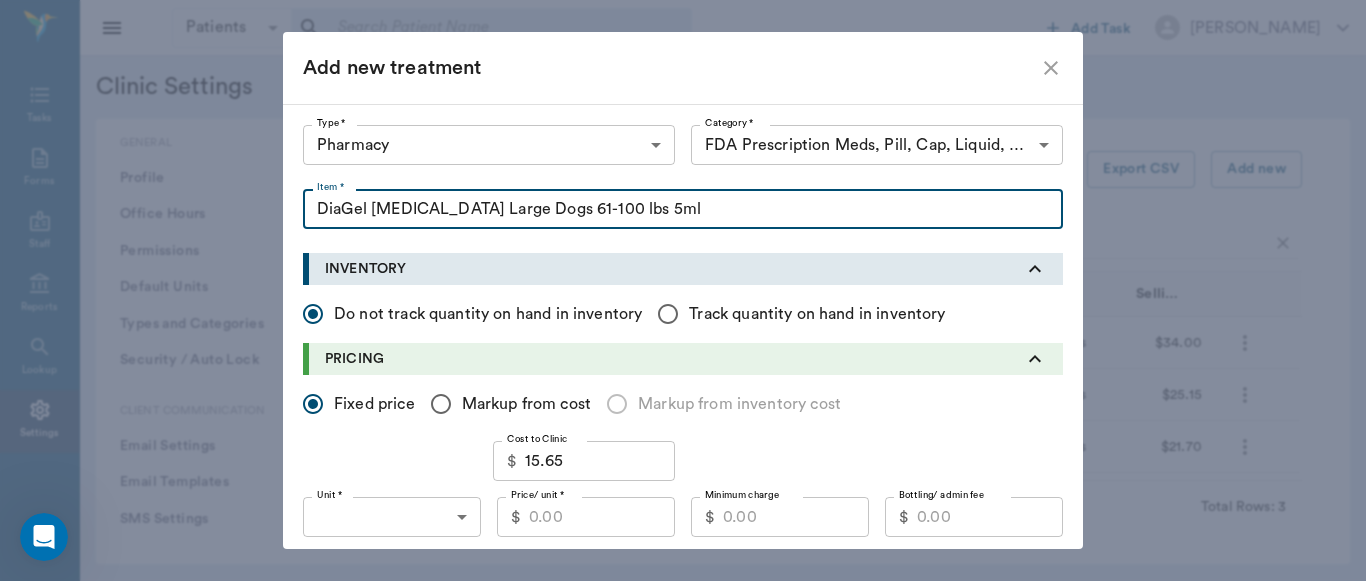 click on "Markup from cost" at bounding box center [441, 404] 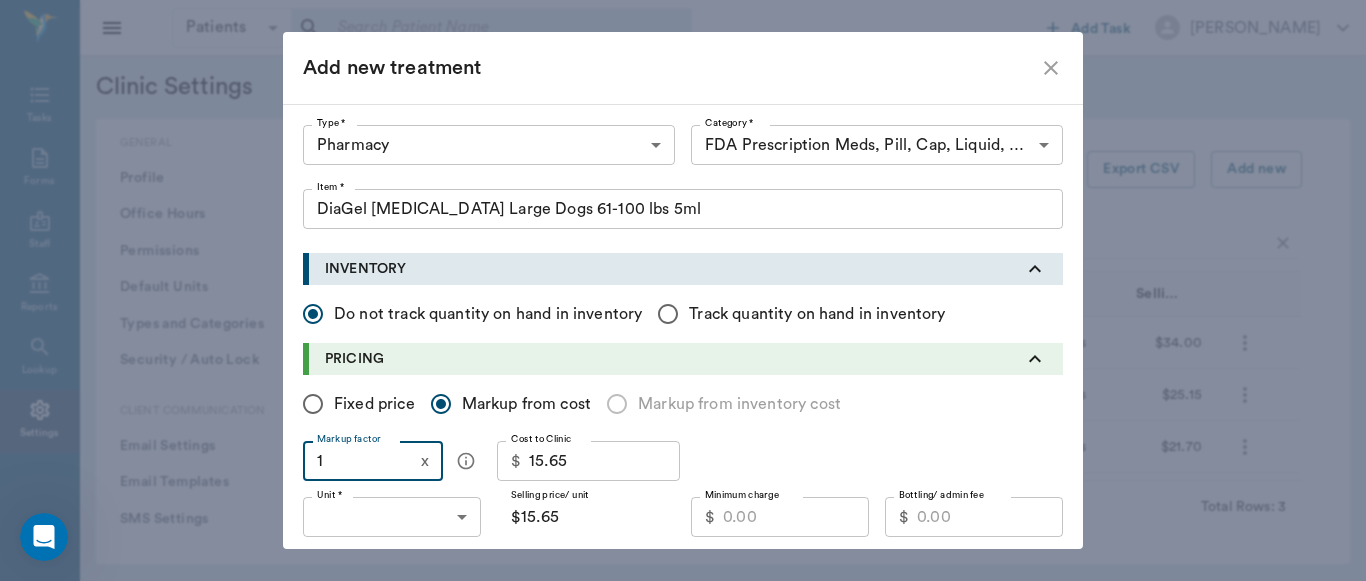 click on "1" at bounding box center (358, 461) 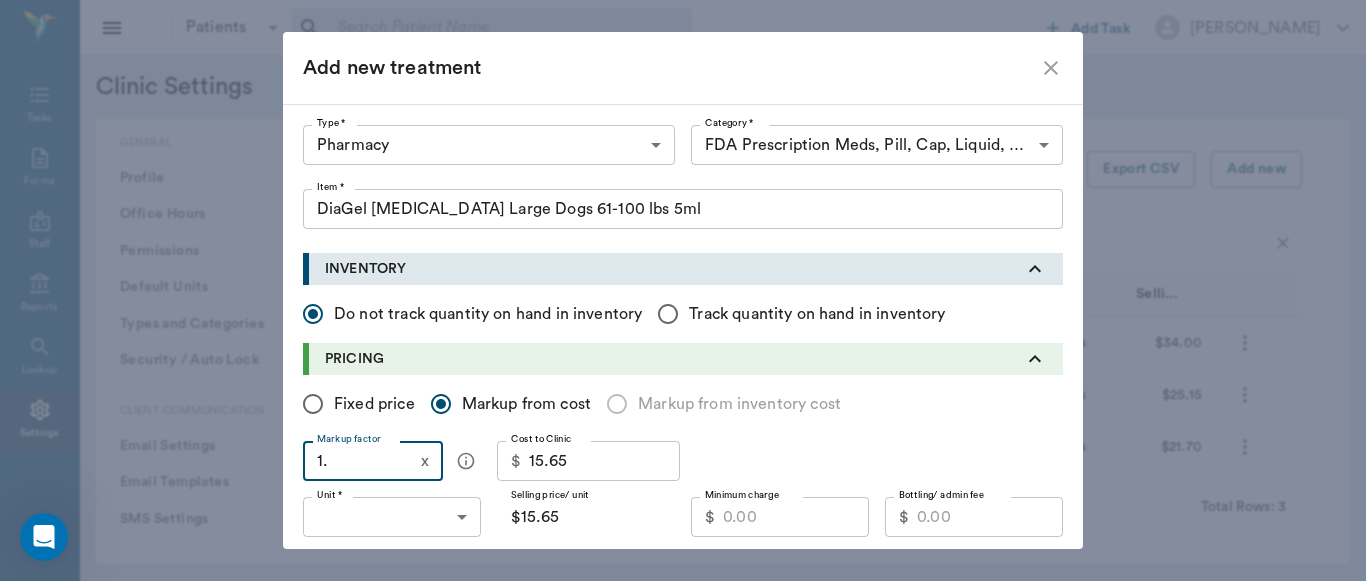 type on "1.7" 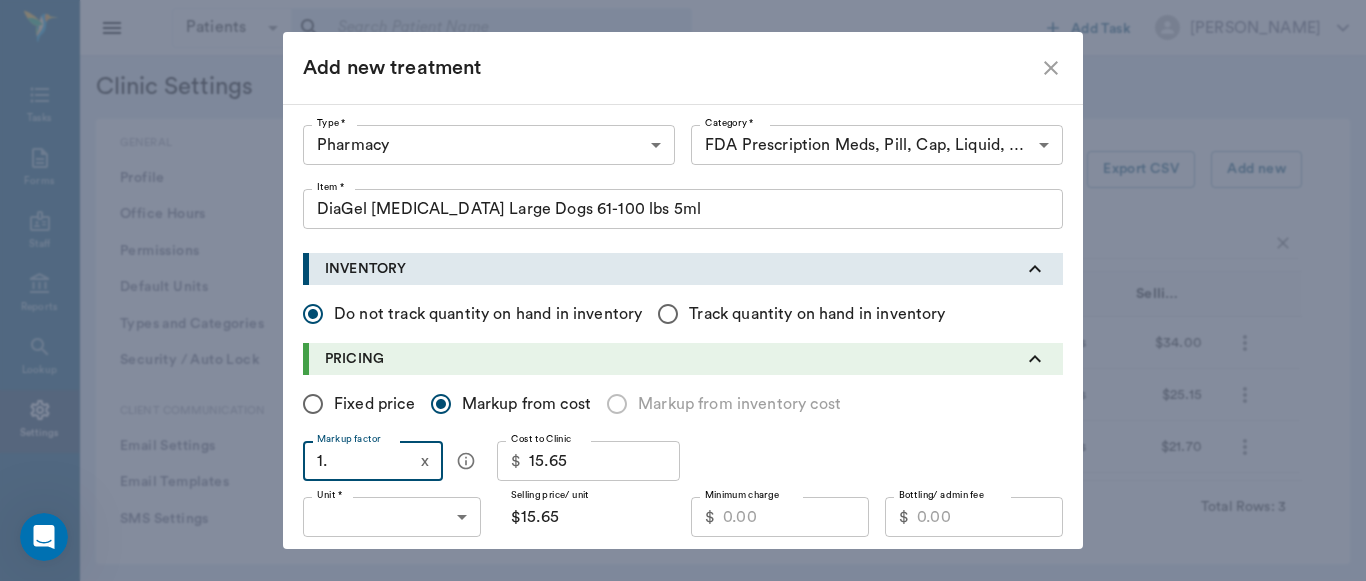 type on "$26.61" 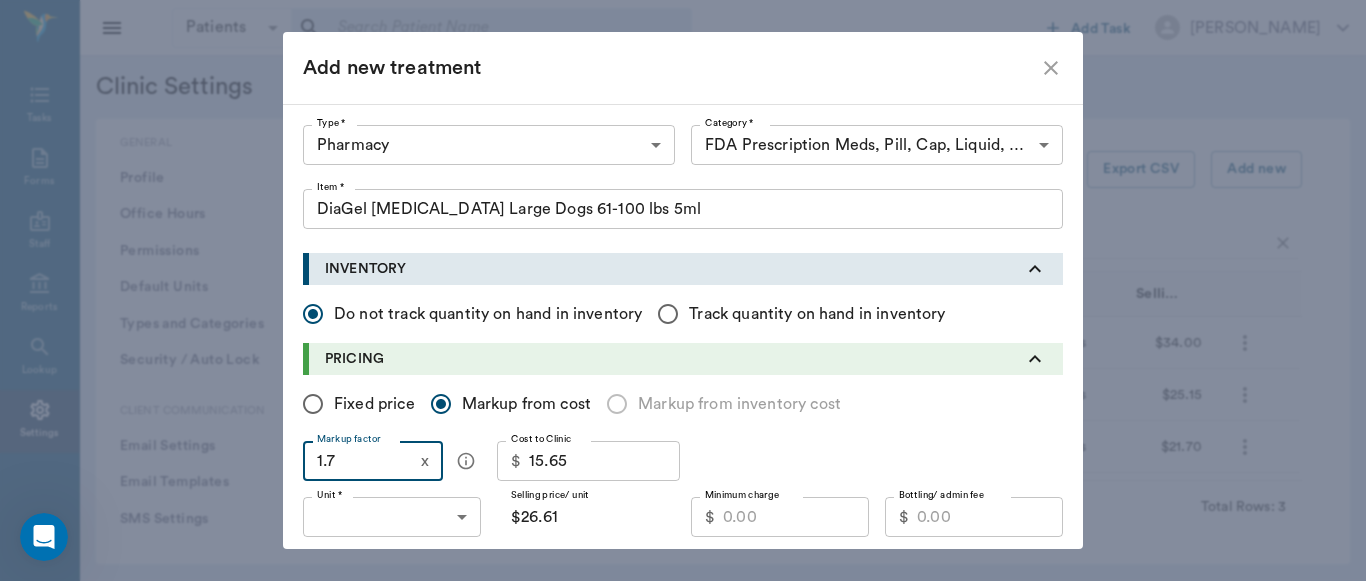 type on "1.71" 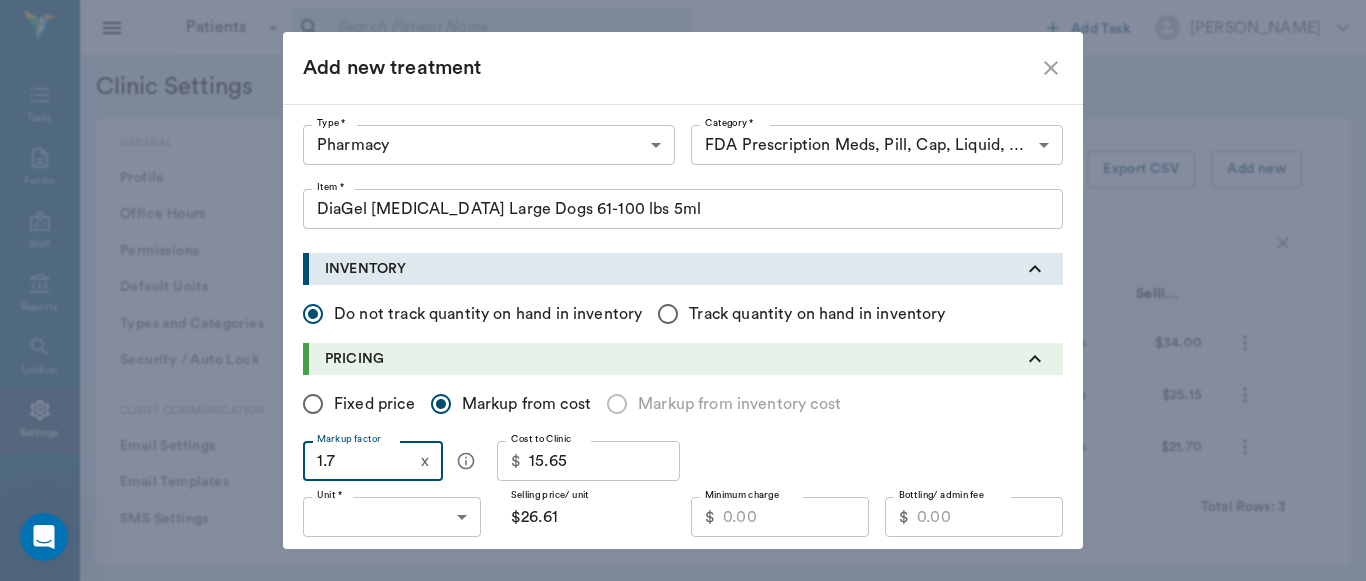 type on "$26.76" 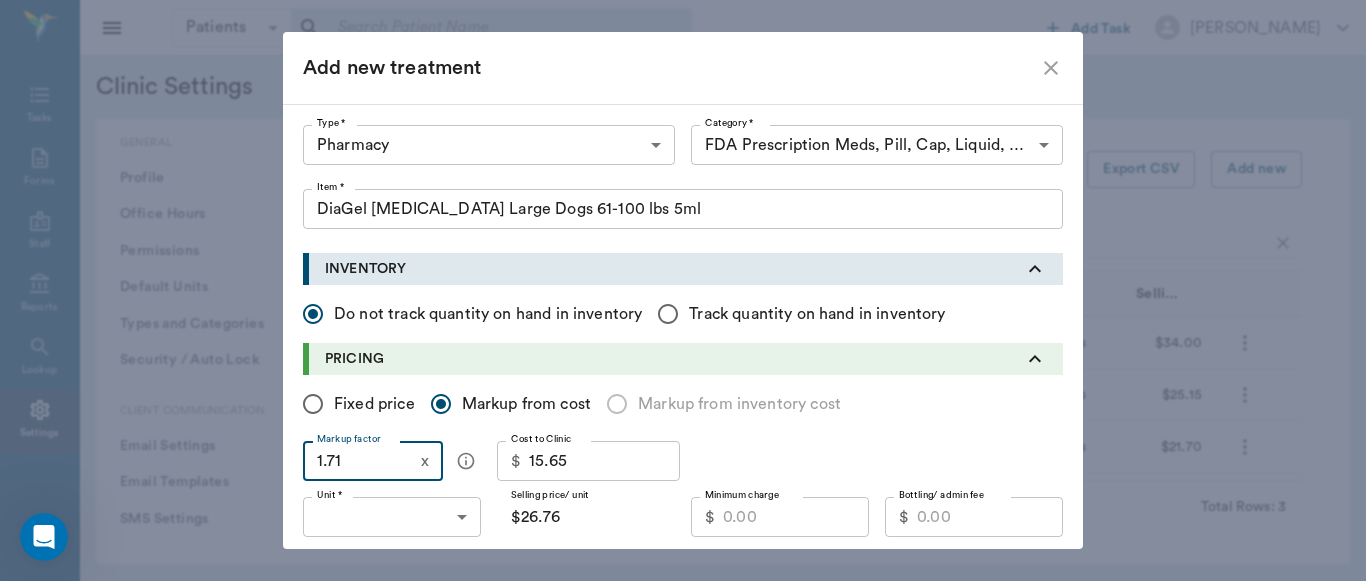 type on "1.7" 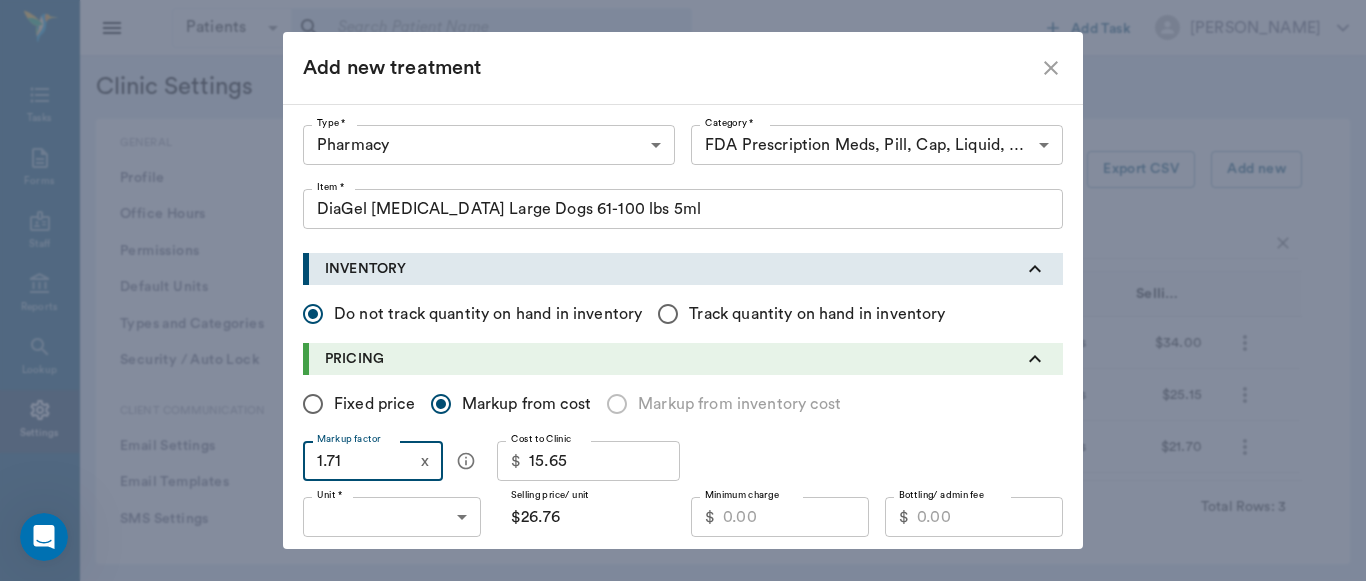 type on "$26.61" 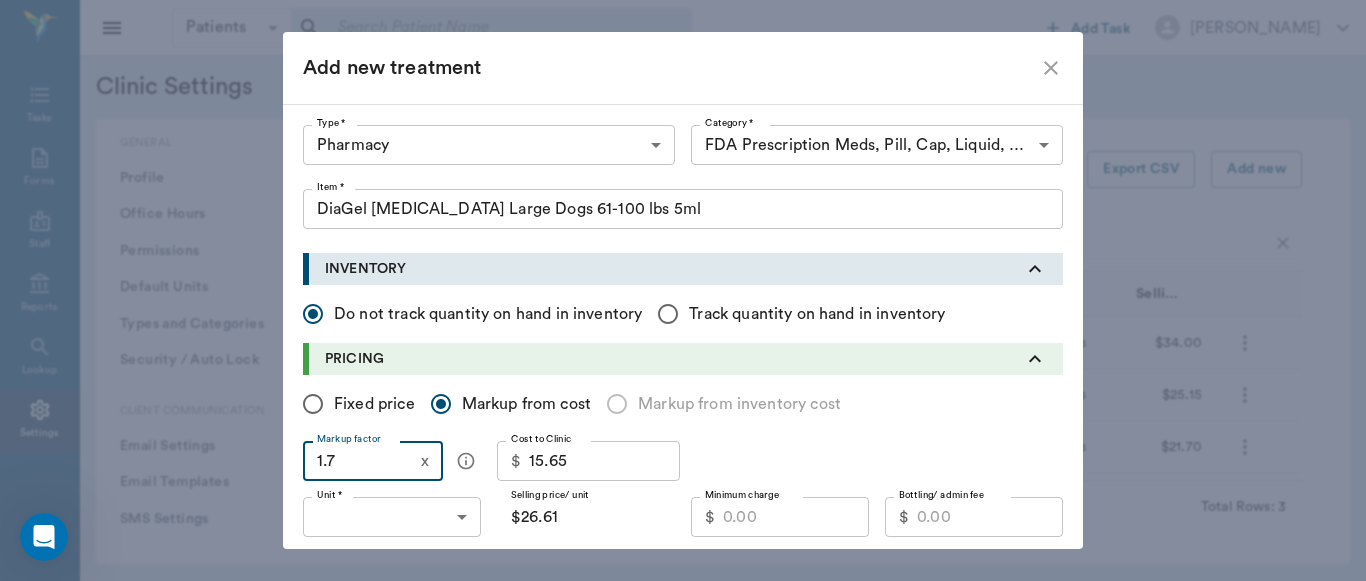 type on "1.72" 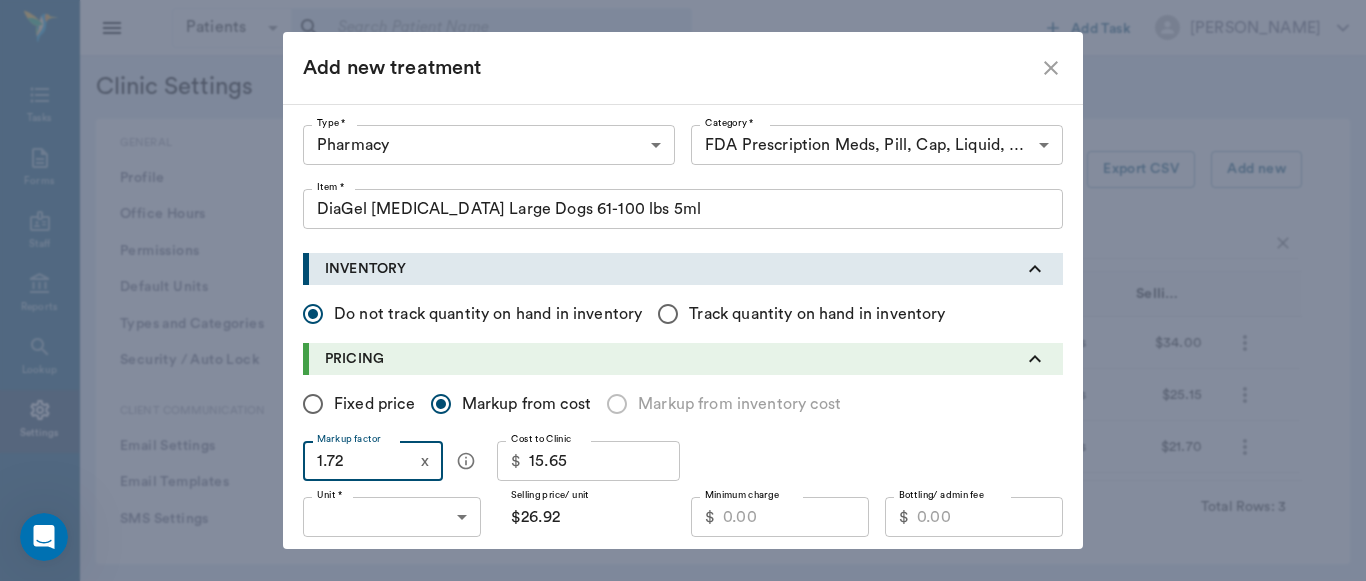 type on "1.7" 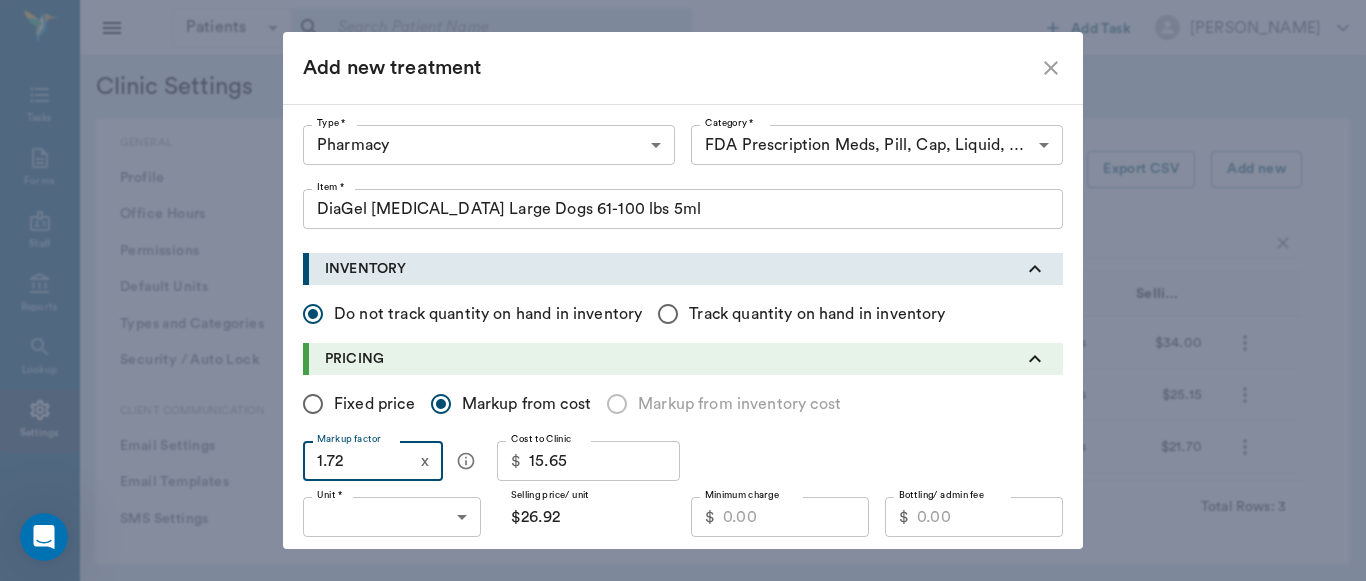 type on "$26.61" 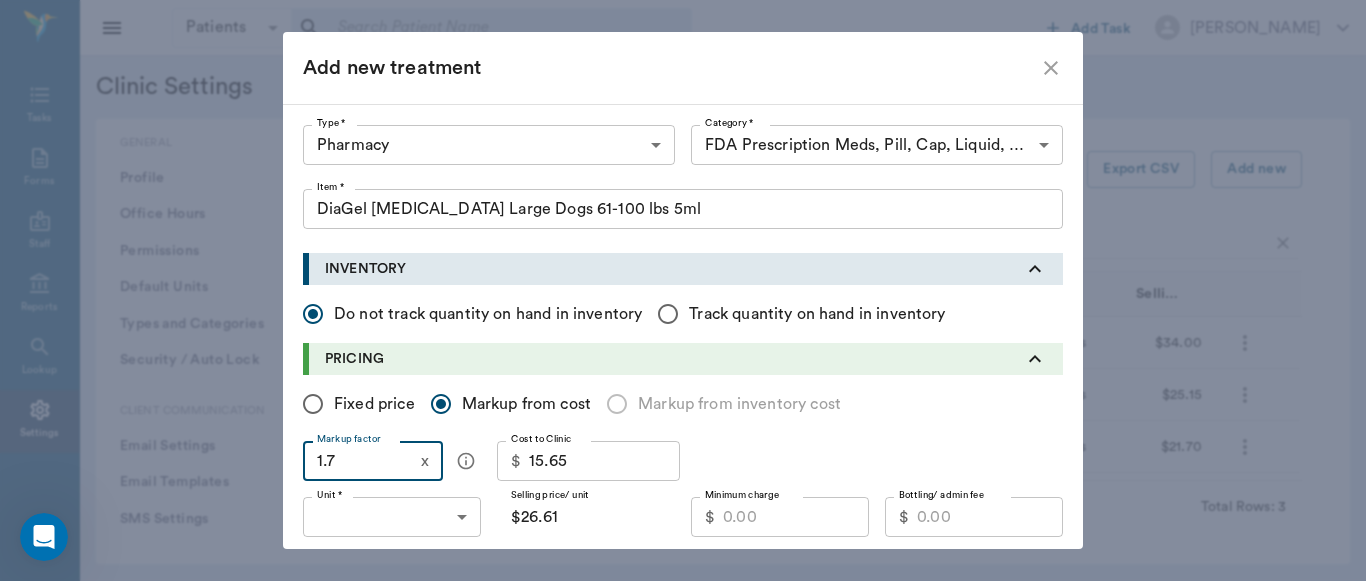 type on "1.73" 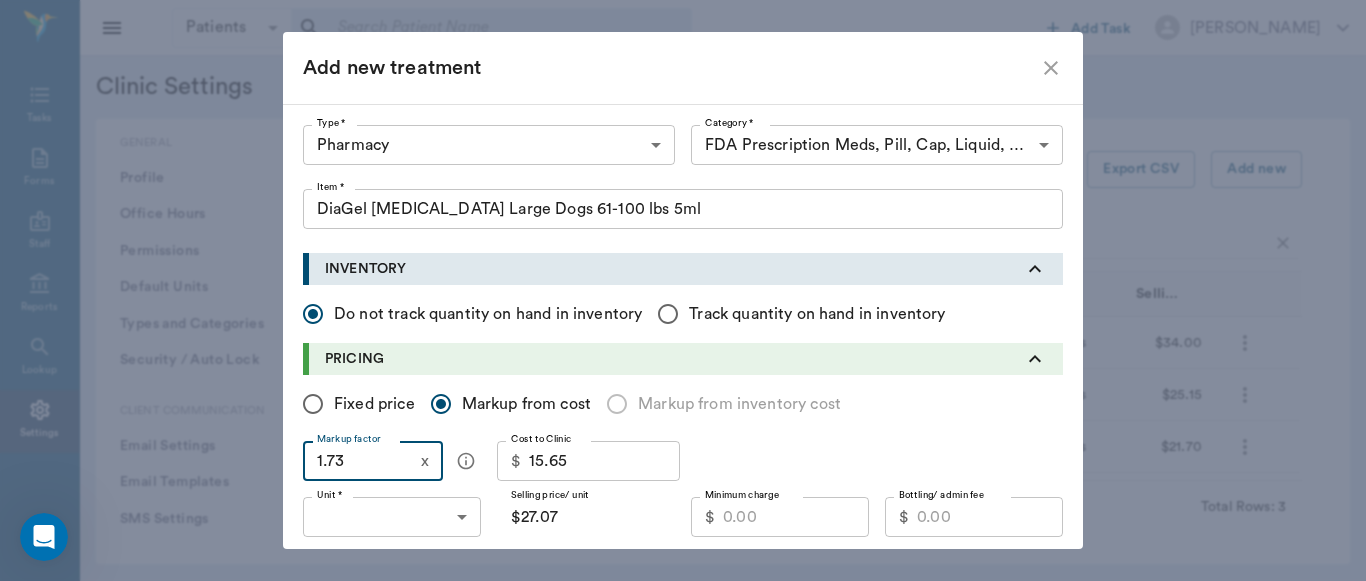 type on "1.7" 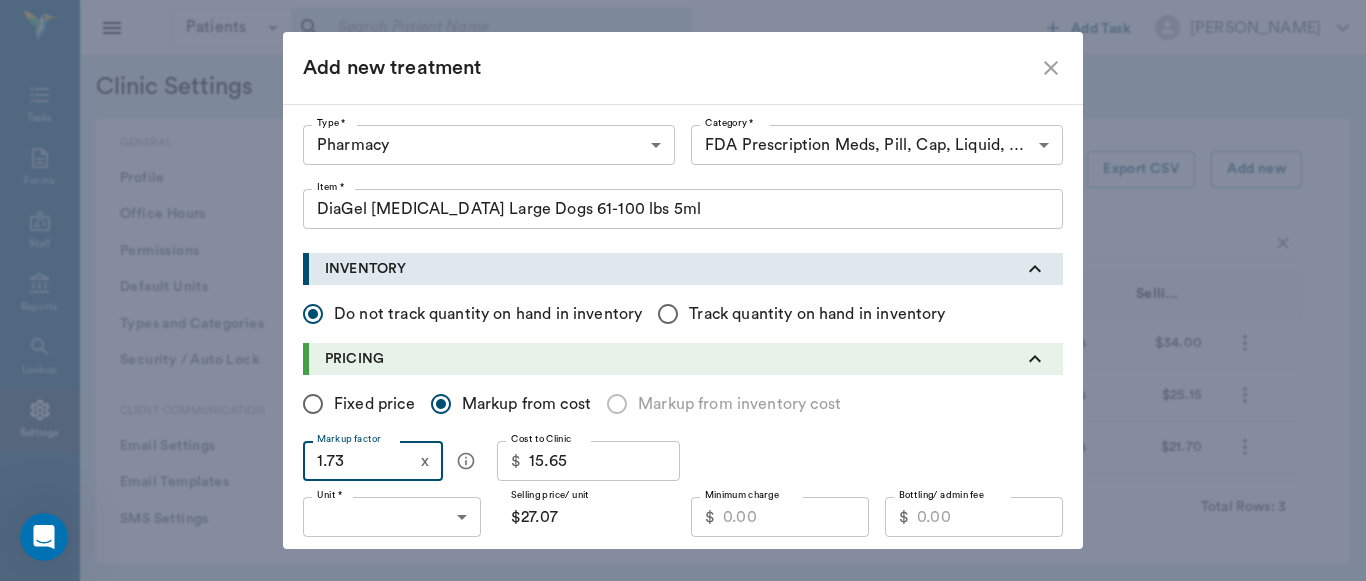 type on "$26.61" 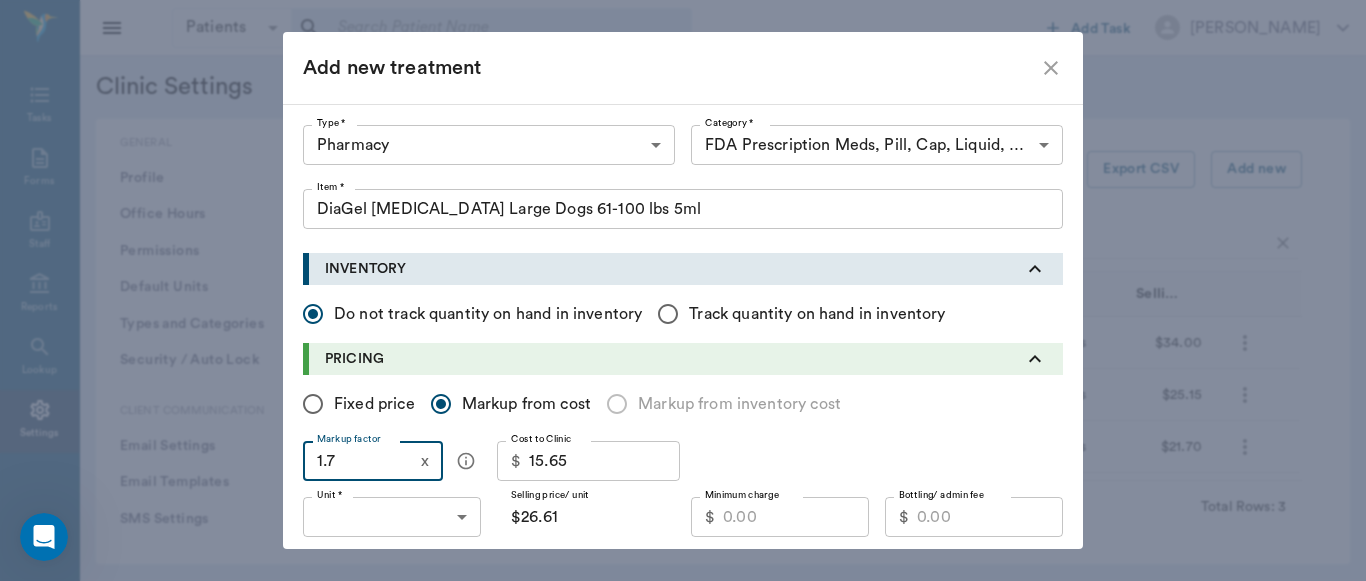 type on "1.74" 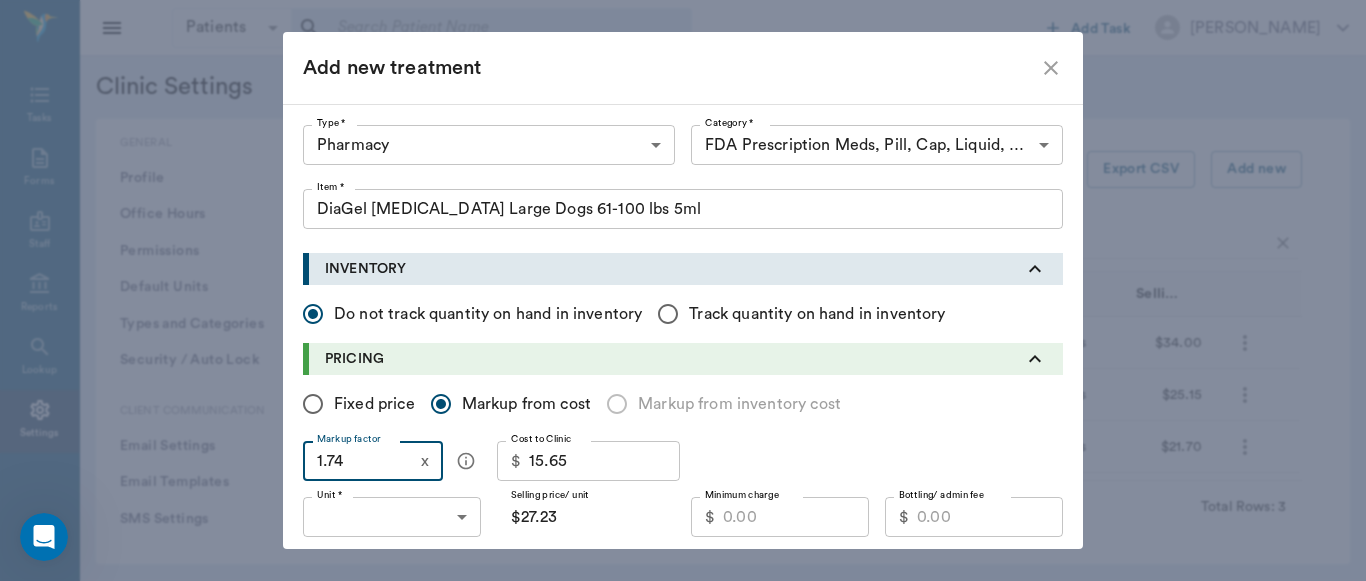 type on "1.7" 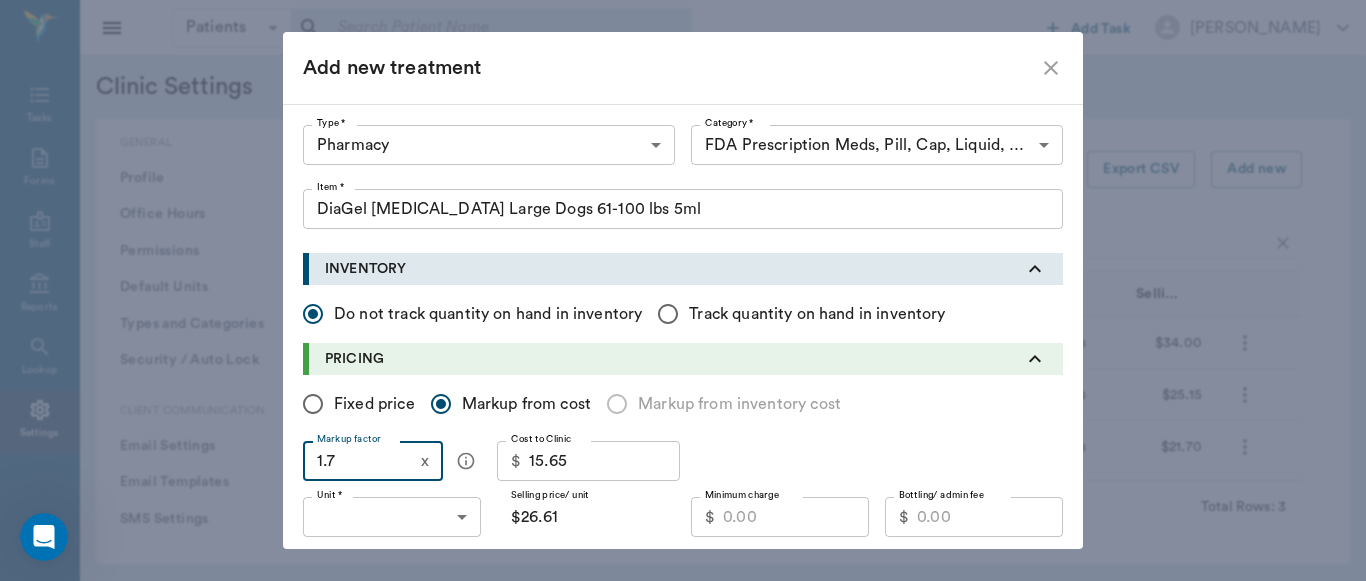type on "1.75" 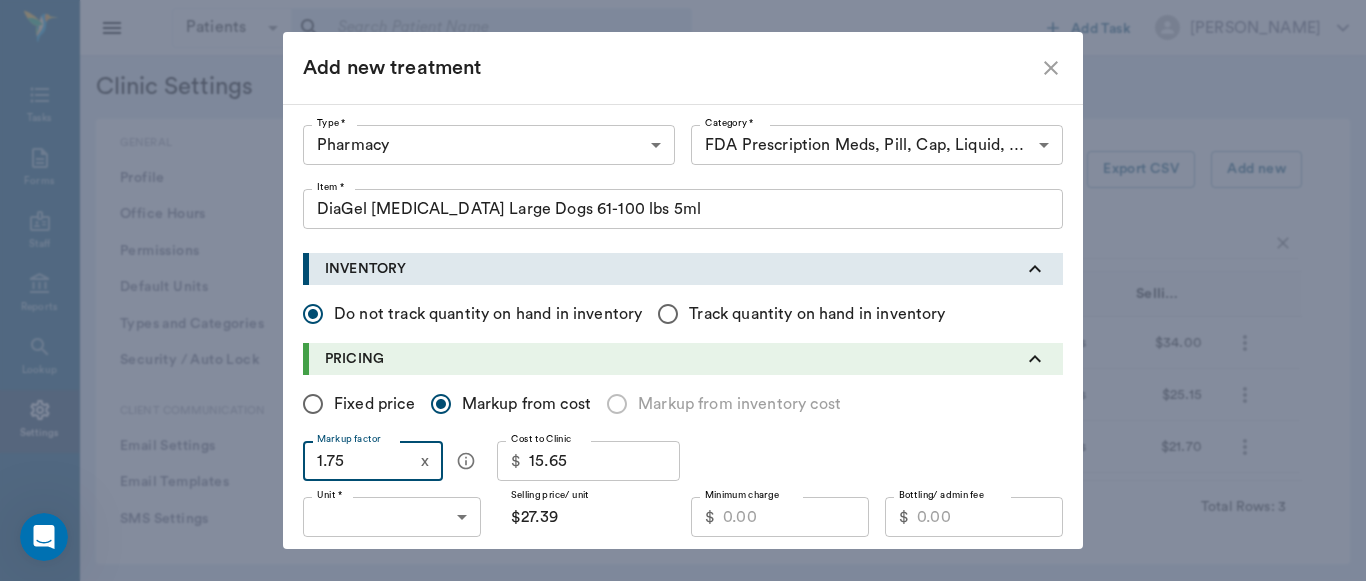 type on "1.7" 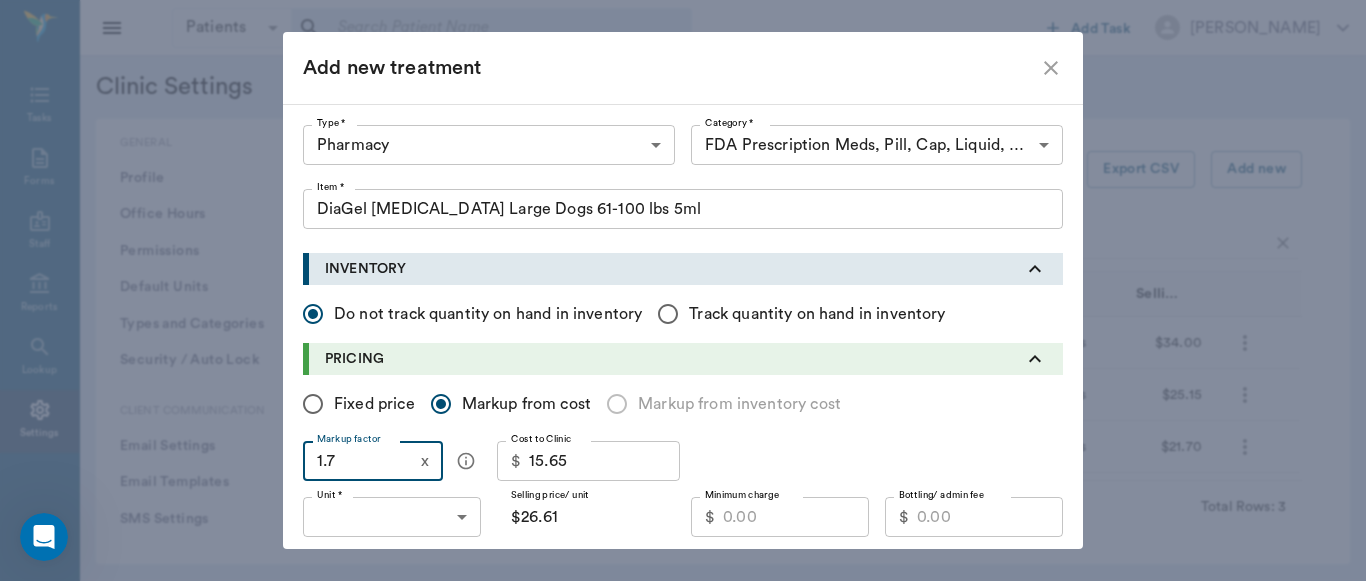 type on "1." 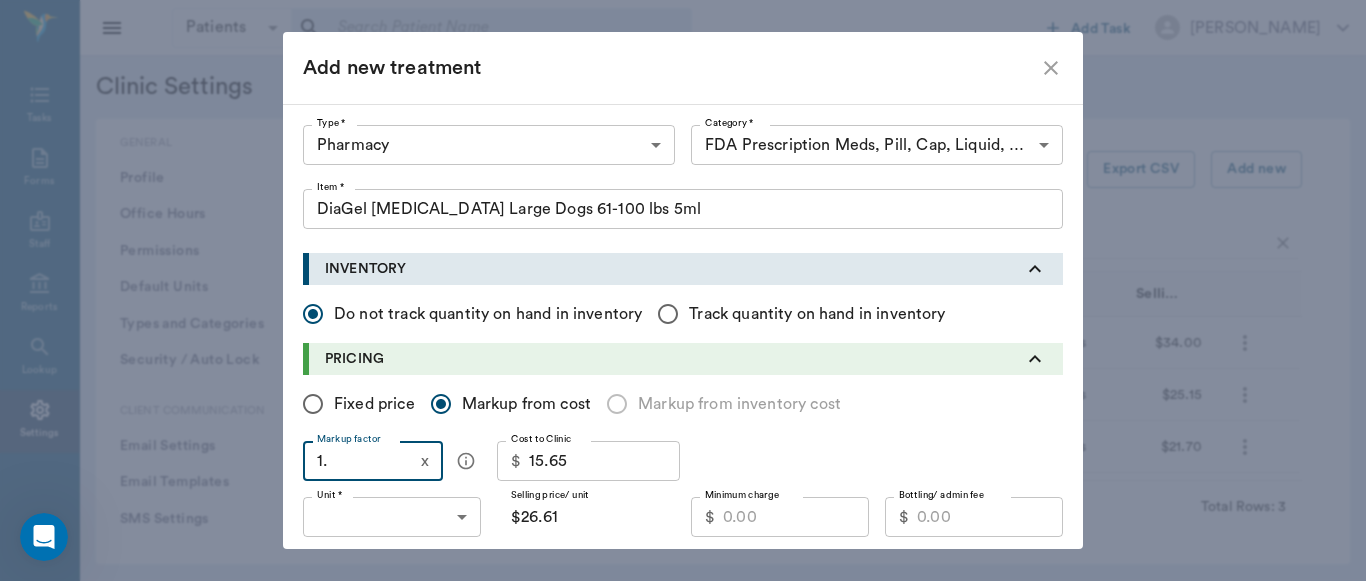 type on "$15.65" 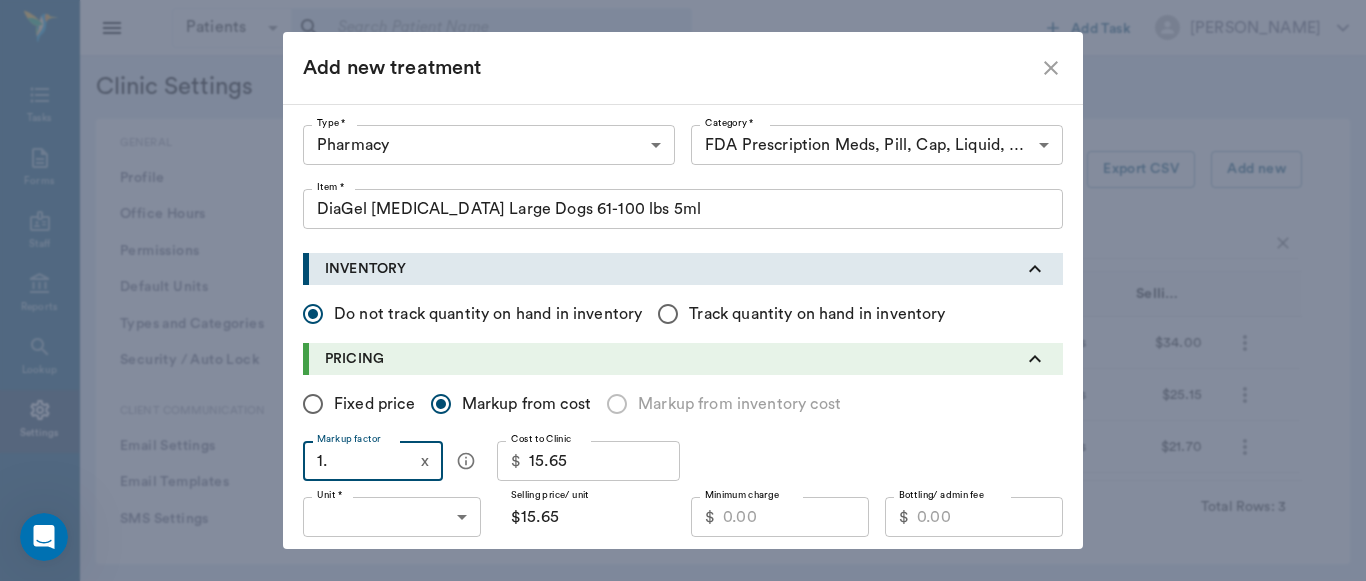 type on "1.6" 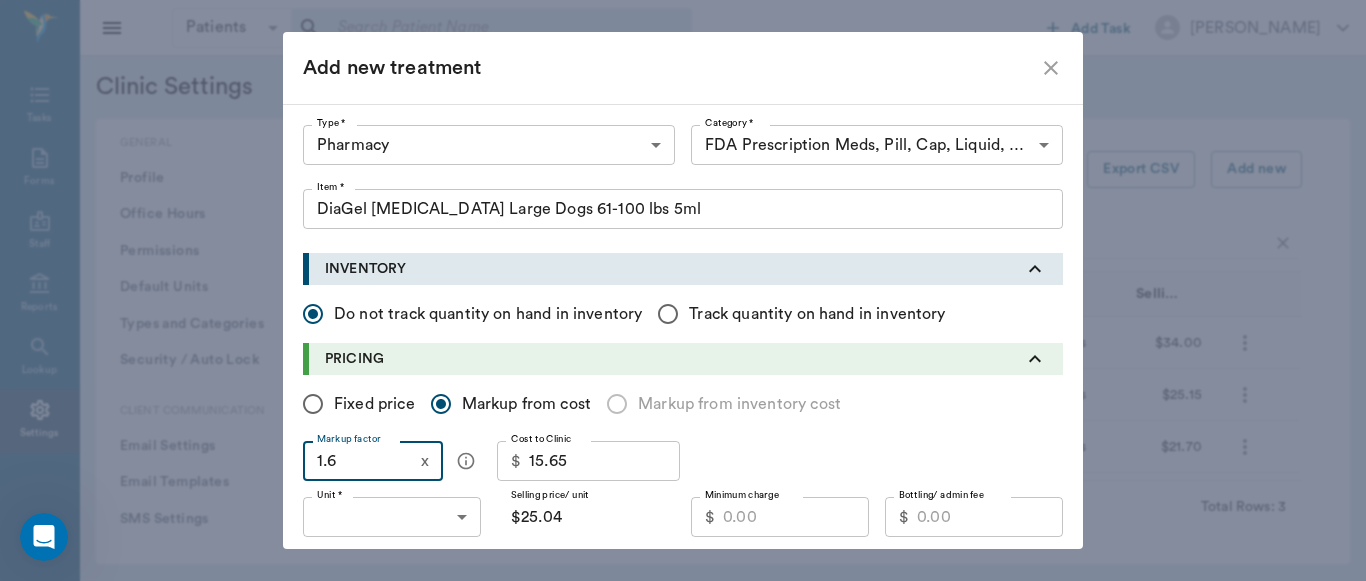 type on "1.69" 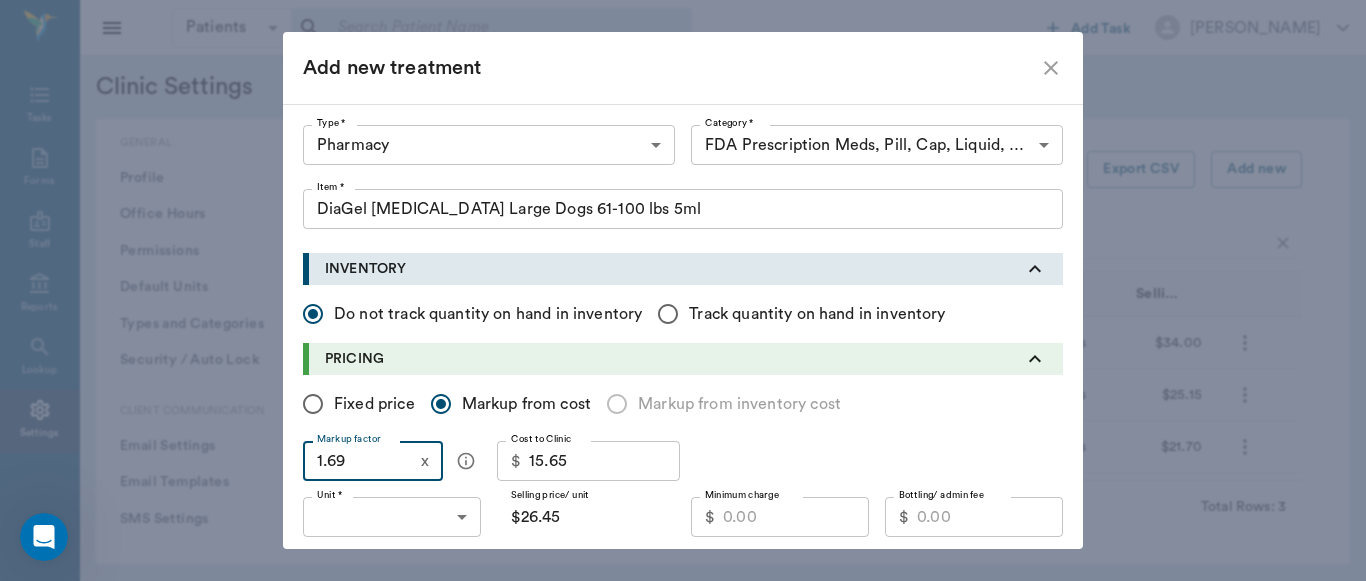 type on "1.69" 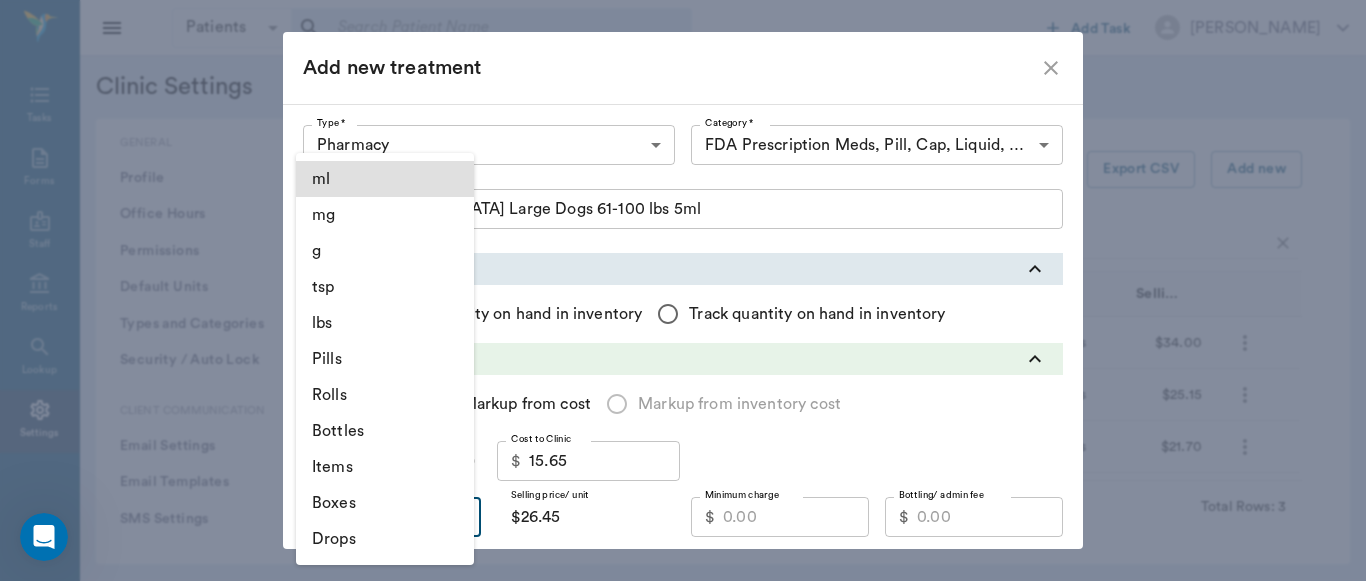 click on "Items" at bounding box center [385, 467] 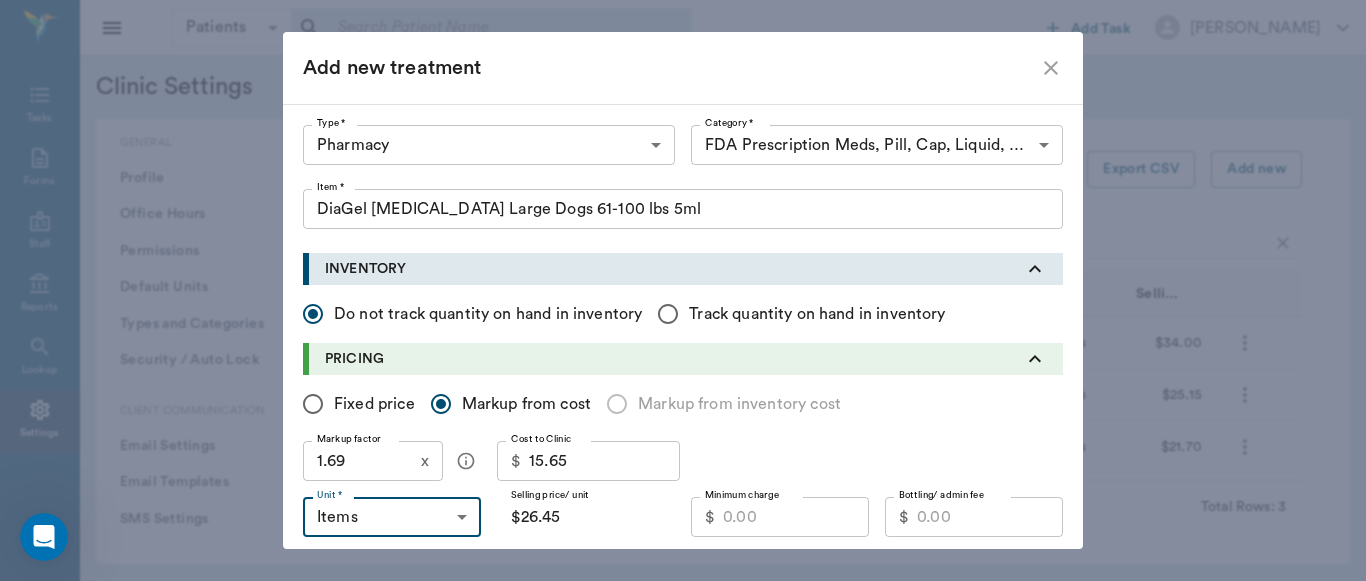 click on "Minimum charge" at bounding box center [796, 517] 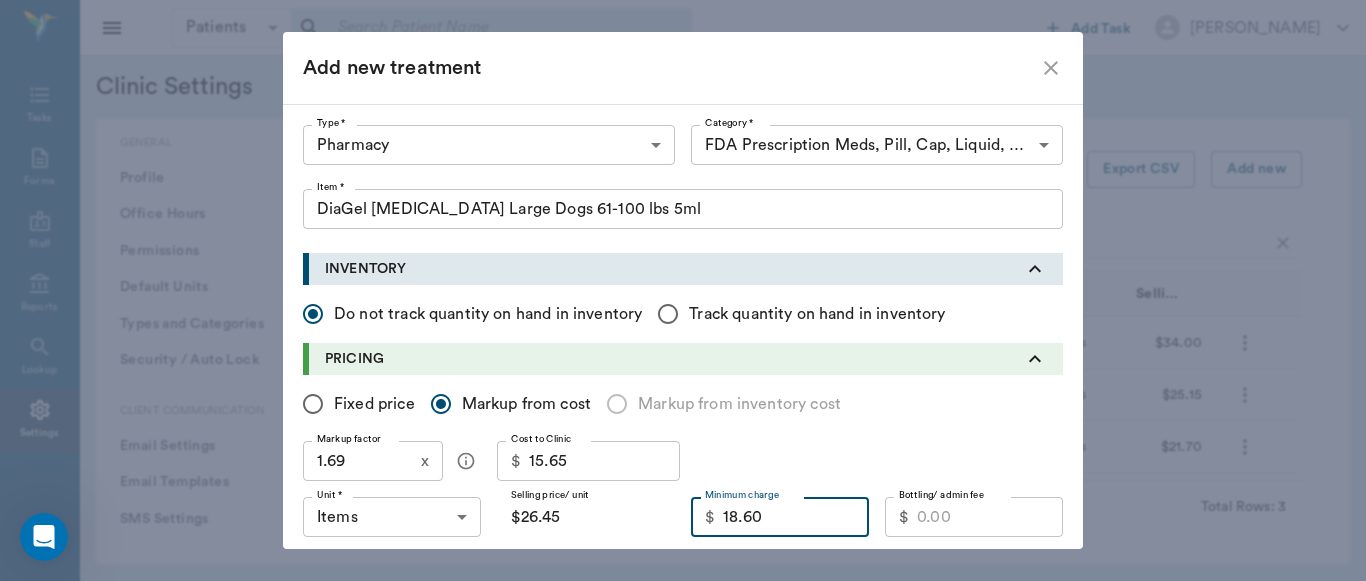 type on "18.60" 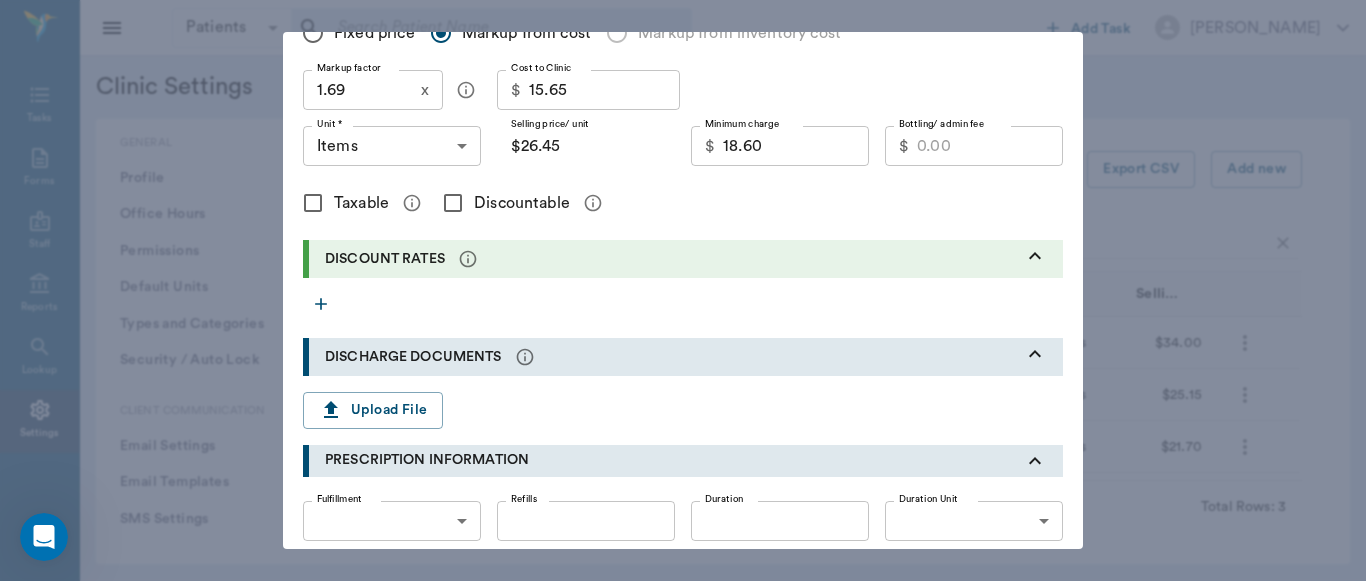 scroll, scrollTop: 373, scrollLeft: 0, axis: vertical 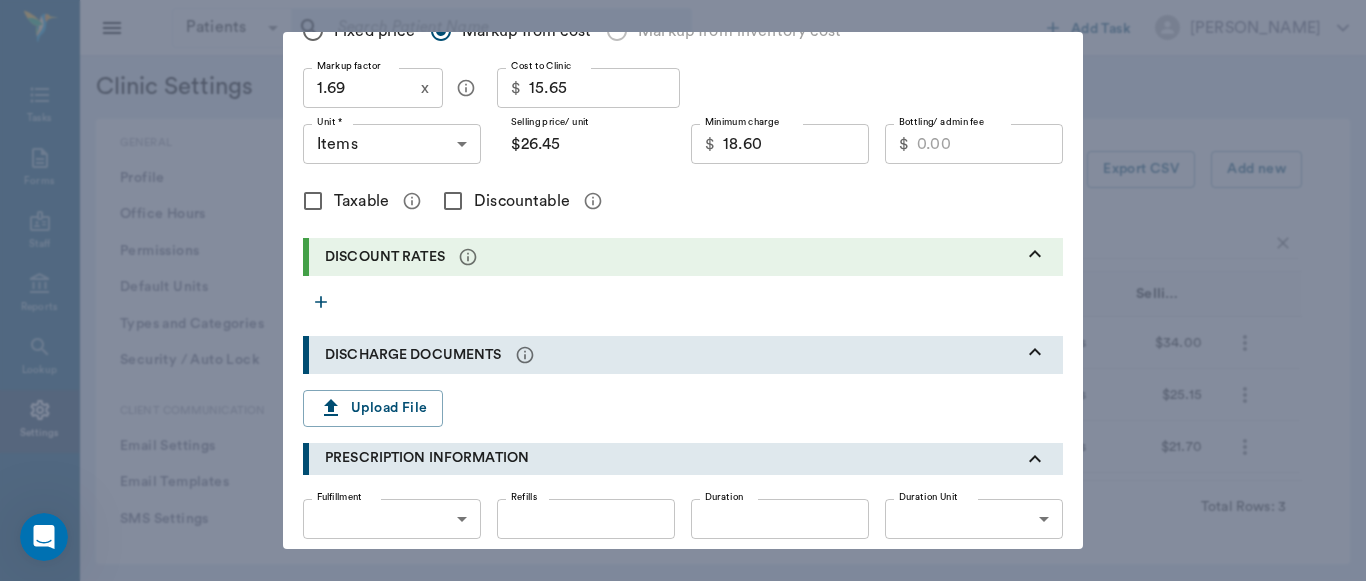 click on "Discountable" at bounding box center (453, 201) 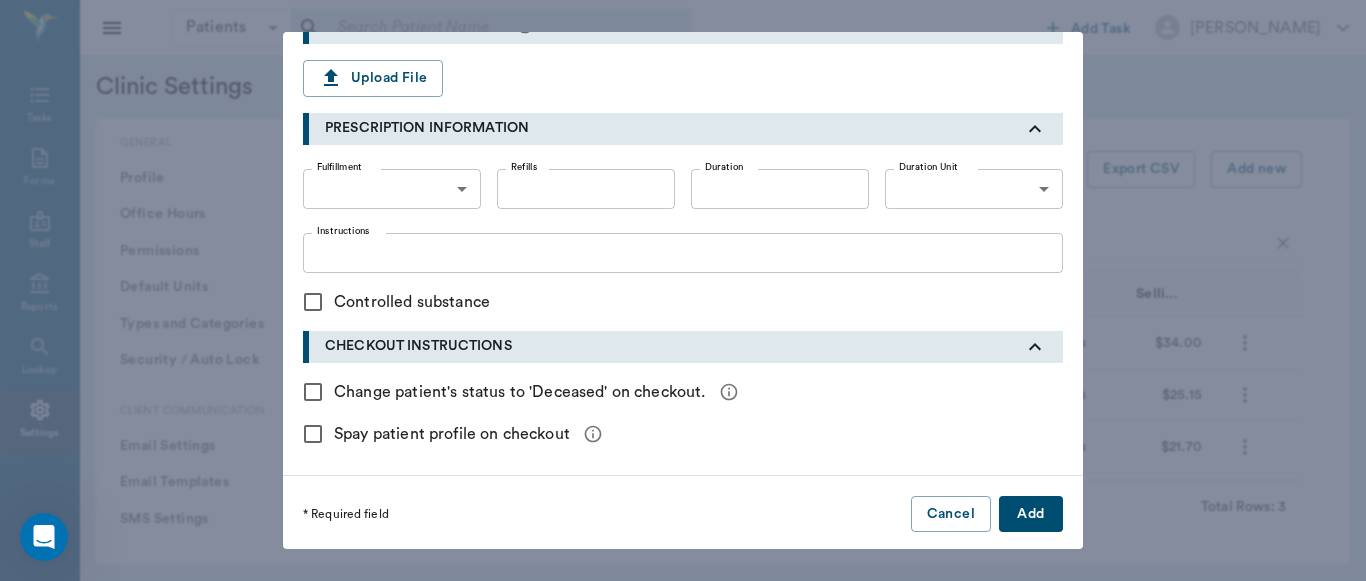 scroll, scrollTop: 706, scrollLeft: 0, axis: vertical 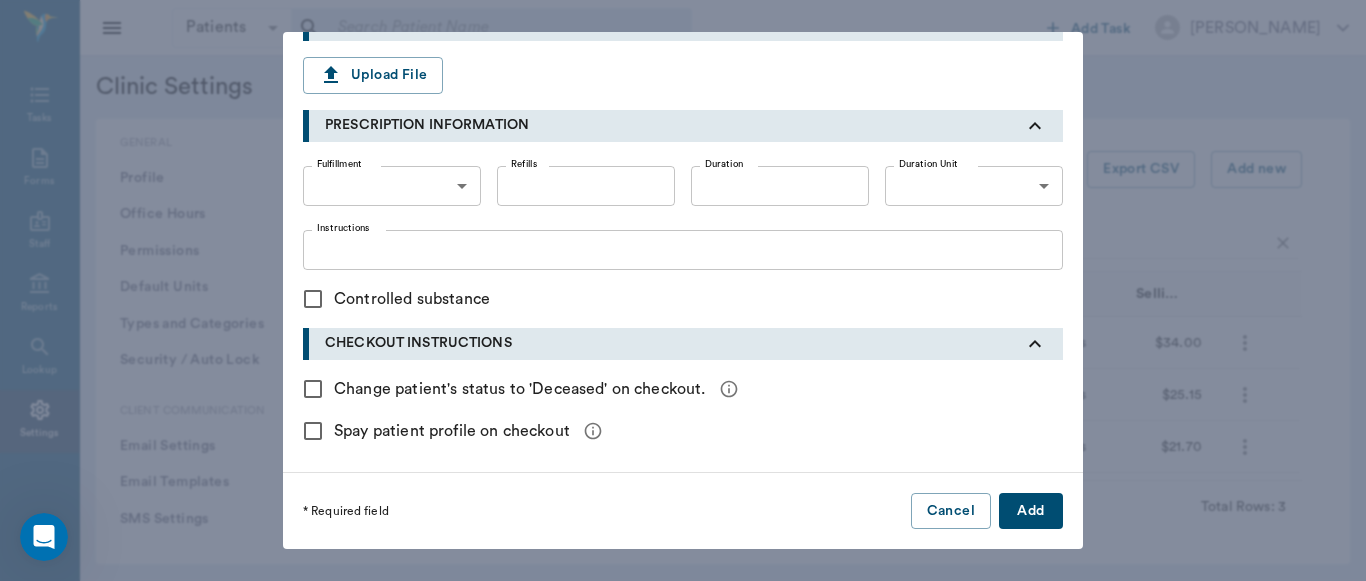 click on "Add" at bounding box center (1031, 511) 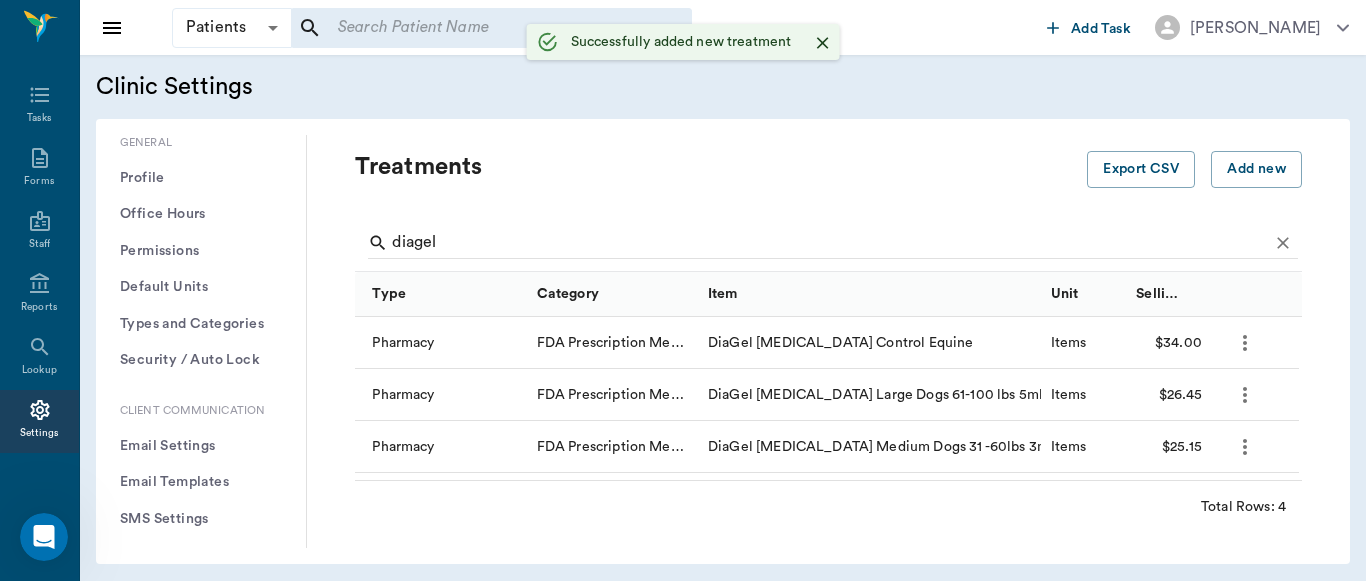 type 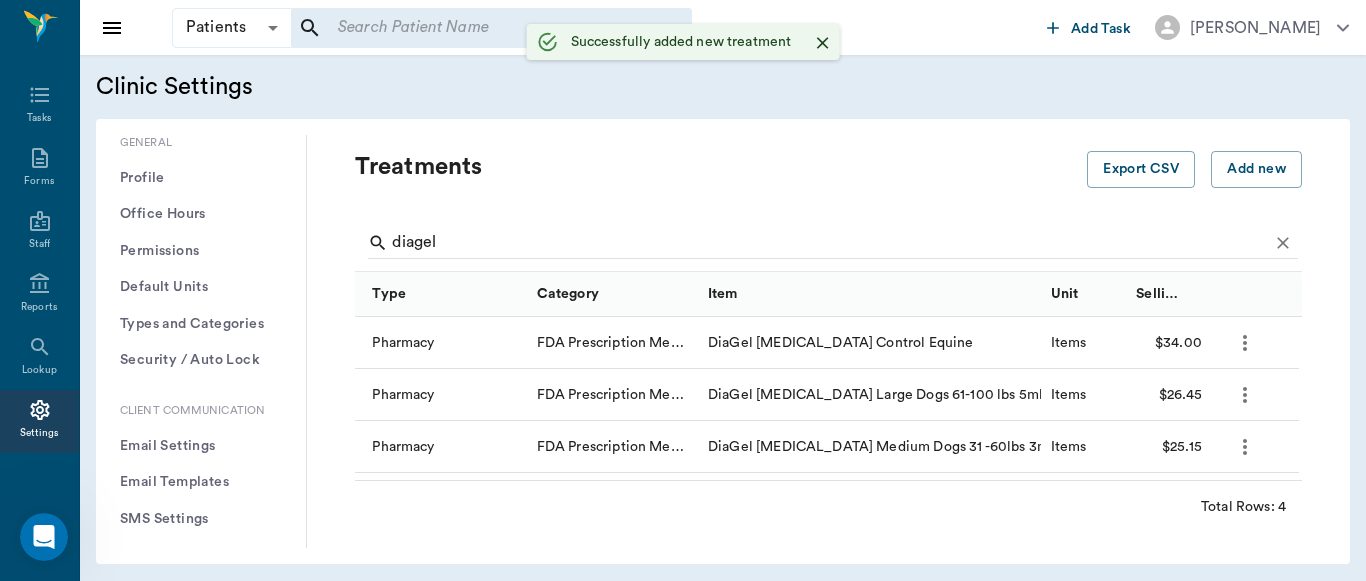 type 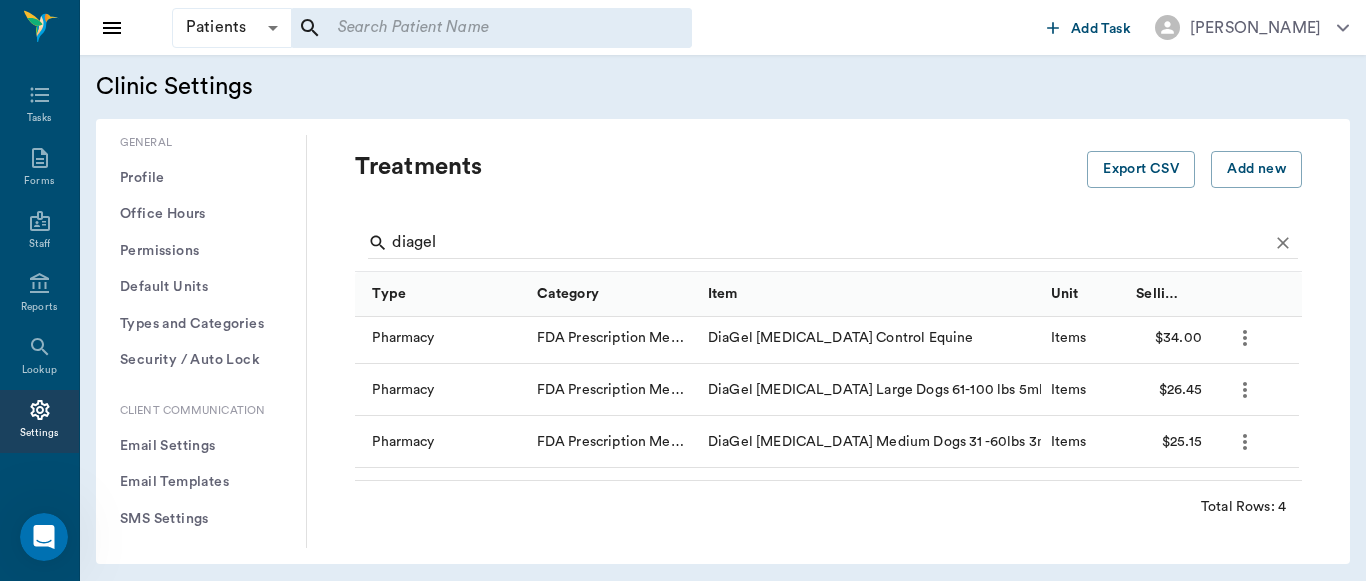 scroll, scrollTop: 0, scrollLeft: 0, axis: both 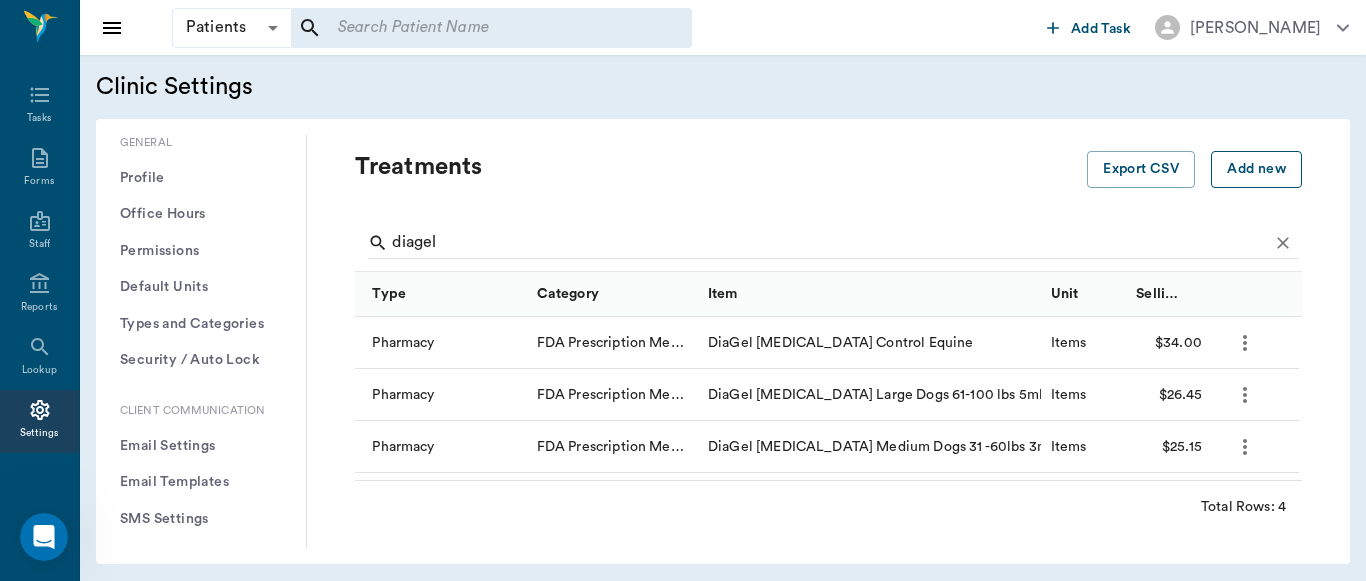 click on "Add new" at bounding box center [1256, 169] 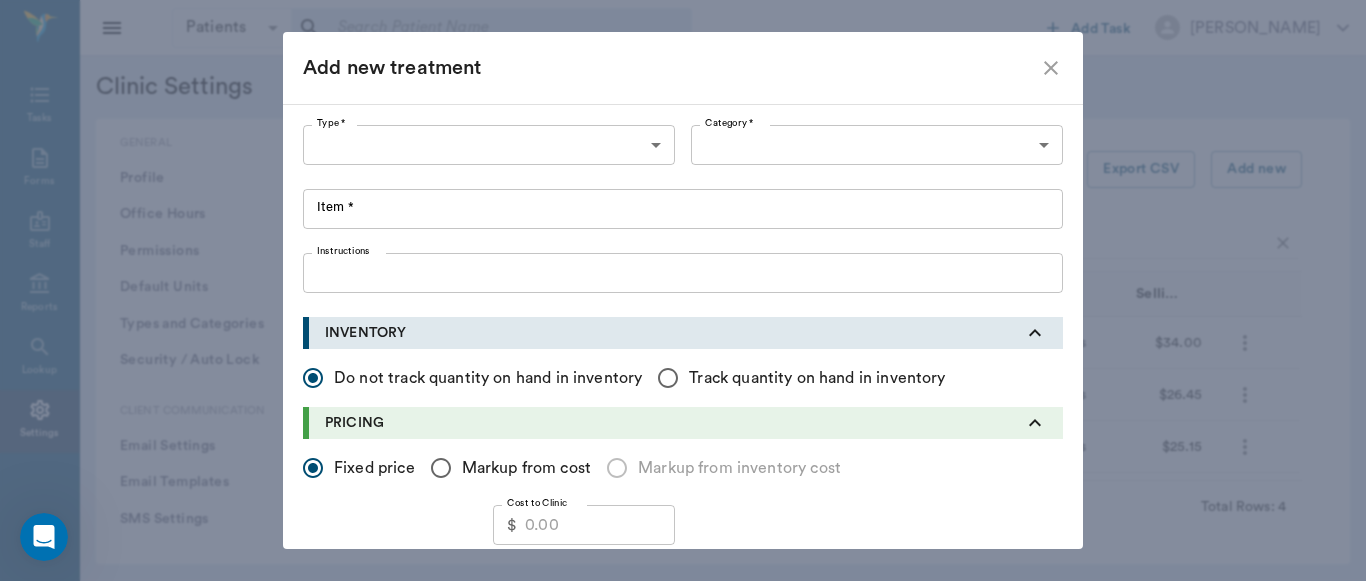 click on "Patients Patients ​ ​ Add Task [PERSON_NAME] Nectar Messages Appts Labs Imaging Inventory Tasks Forms Staff Reports Lookup Settings Clinic Settings General Profile Office Hours Permissions Feature Flags AI Prompts Default Units Types and Categories Security / Auto Lock App Version Client Communication Email Settings Email Templates SMS Settings SMS Templates VOIP Mango Voice Client Portal Appointments Visit Types Calendar Options Direct Online Booking Direct Online Deposits Services & Prices Treatments Bundles Taxes Labs Group Discounts EMR SOAP Templates Surgery Templates Visit Note Templates Surgery Chart Diagnoses Patient Diagrams Forms Report Card Prescriptions Patient Options Species Breeds Colors Inventory Inventory Locations Vendors Finances Payment Estimates & Invoices Interest Greenline Boarding Kennels Imaging Integration IDEXX Soundvet Extras Labels PDF Settings MISC Treatments Export CSV Add new diagel Type Category Item Unit Selling Price/Unit Pharmacy DiaGel [MEDICAL_DATA] Control Equine   4" at bounding box center [683, 290] 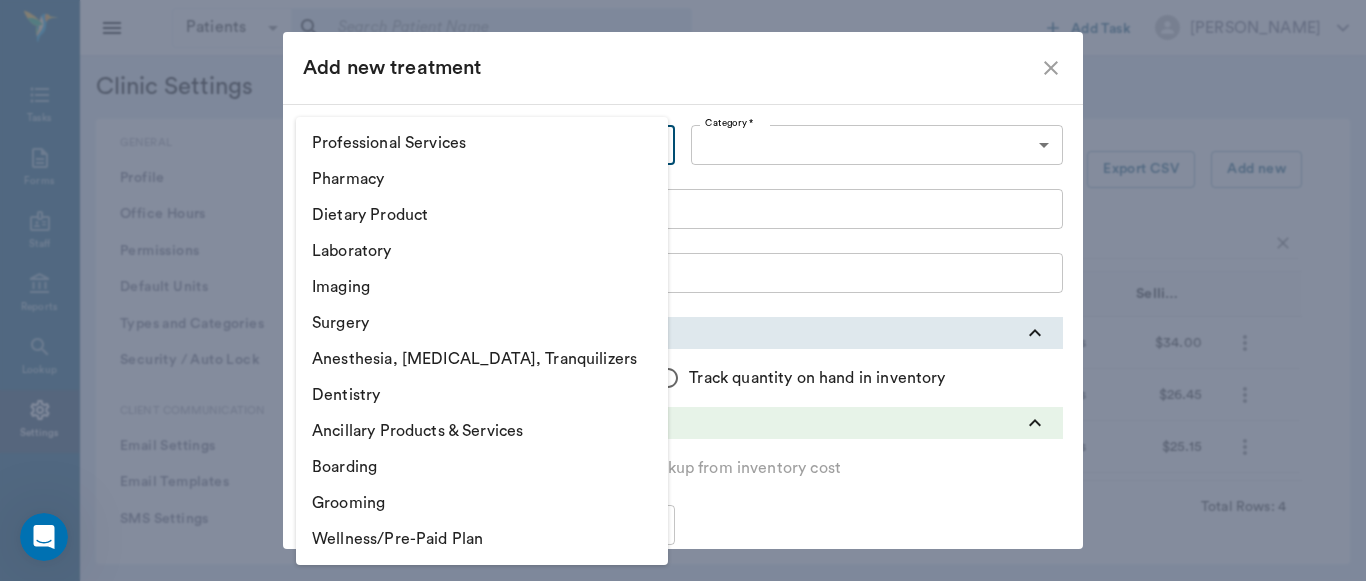 click on "Pharmacy" at bounding box center (482, 179) 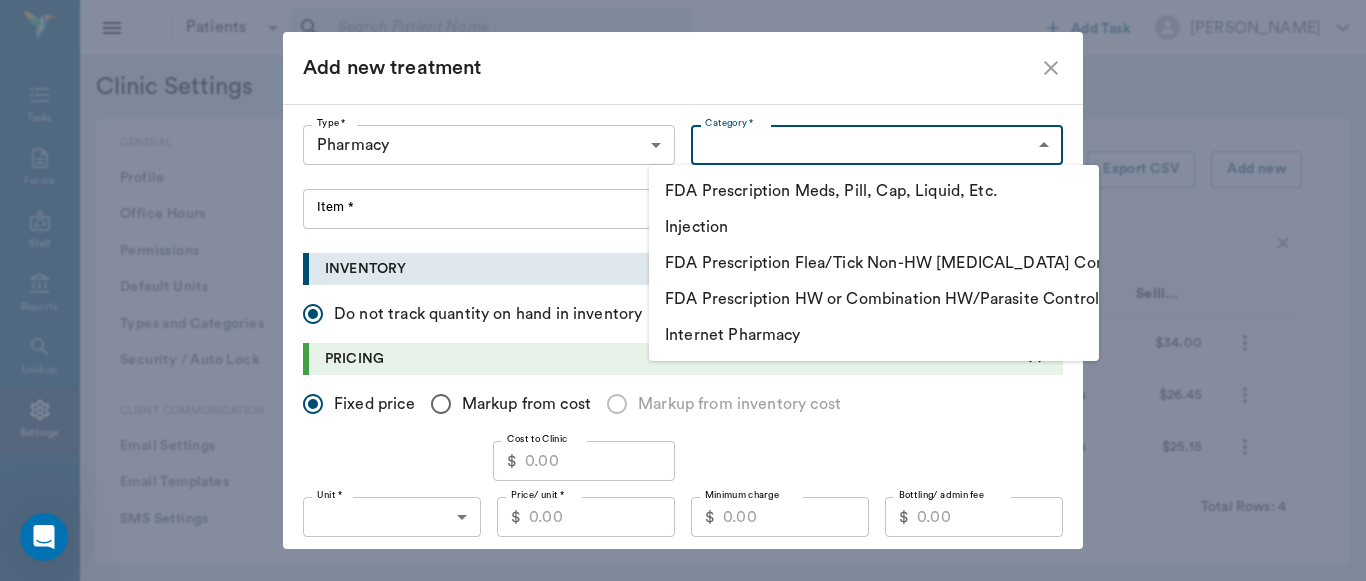 click on "Patients Patients ​ ​ Add Task [PERSON_NAME] Nectar Messages Appts Labs Imaging Inventory Tasks Forms Staff Reports Lookup Settings Clinic Settings General Profile Office Hours Permissions Feature Flags AI Prompts Default Units Types and Categories Security / Auto Lock App Version Client Communication Email Settings Email Templates SMS Settings SMS Templates VOIP Mango Voice Client Portal Appointments Visit Types Calendar Options Direct Online Booking Direct Online Deposits Services & Prices Treatments Bundles Taxes Labs Group Discounts EMR SOAP Templates Surgery Templates Visit Note Templates Surgery Chart Diagnoses Patient Diagrams Forms Report Card Prescriptions Patient Options Species Breeds Colors Inventory Inventory Locations Vendors Finances Payment Estimates & Invoices Interest Greenline Boarding Kennels Imaging Integration IDEXX Soundvet Extras Labels PDF Settings MISC Treatments Export CSV Add new diagel Type Category Item Unit Selling Price/Unit Pharmacy DiaGel [MEDICAL_DATA] Control Equine   4" at bounding box center [683, 290] 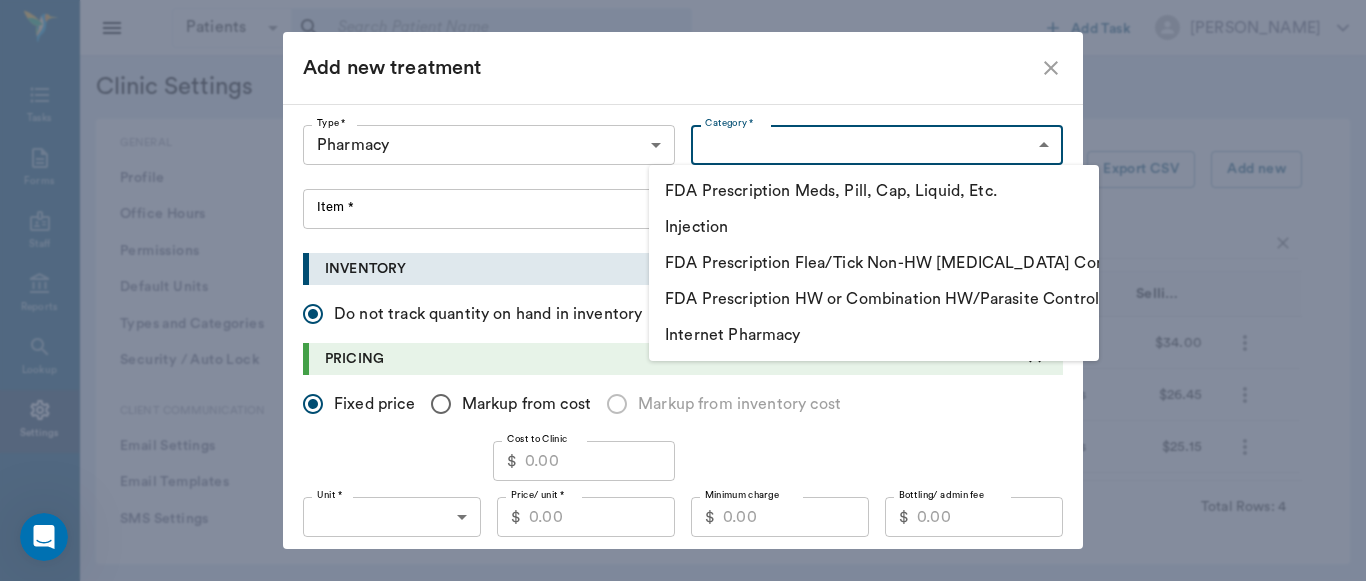 click on "FDA Prescription Meds, Pill, Cap, Liquid, Etc." at bounding box center [874, 191] 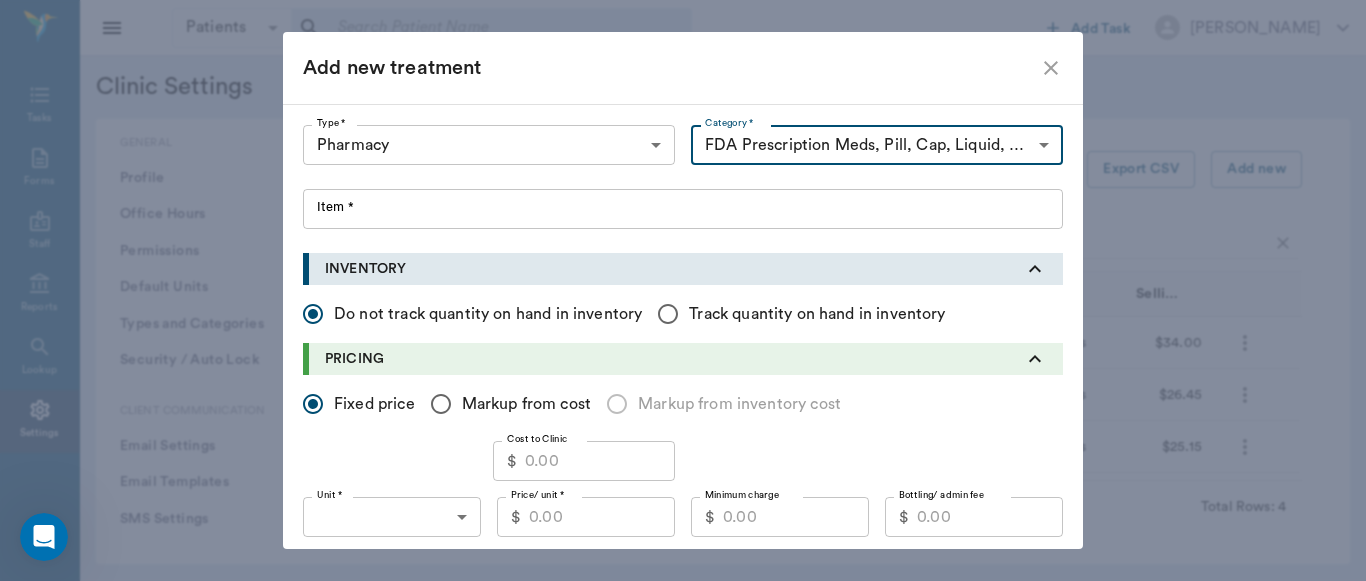 click on "Item *" at bounding box center (683, 209) 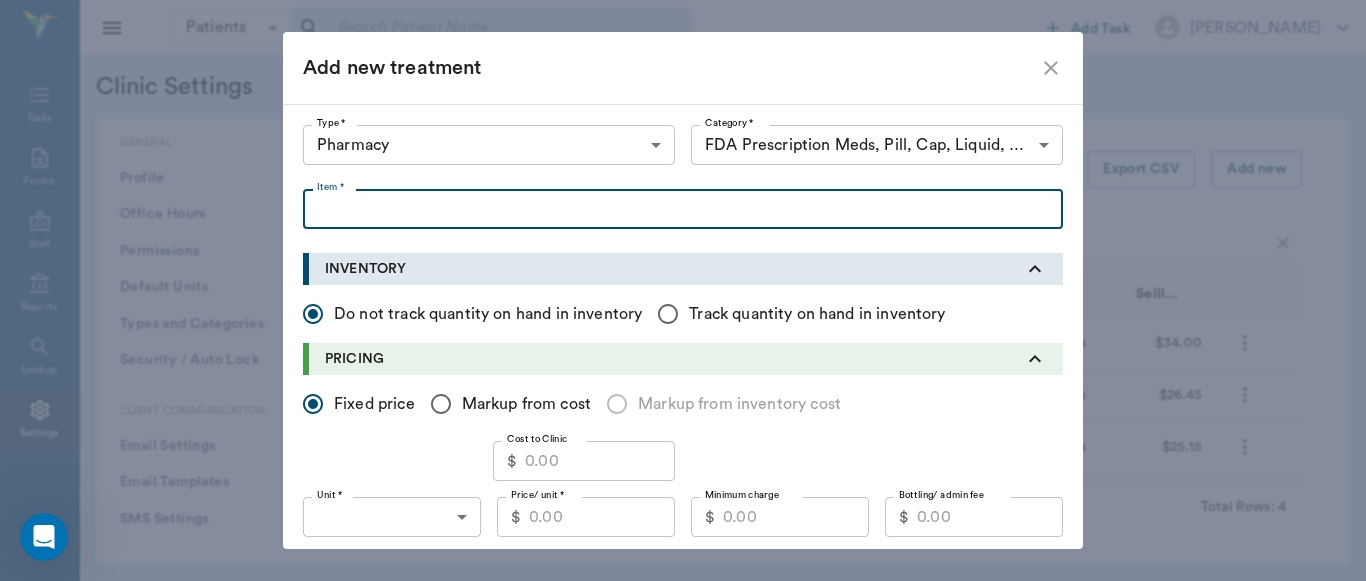 paste on "DiaGel [MEDICAL_DATA] Medium Dogs 31 -60lbs 3ml" 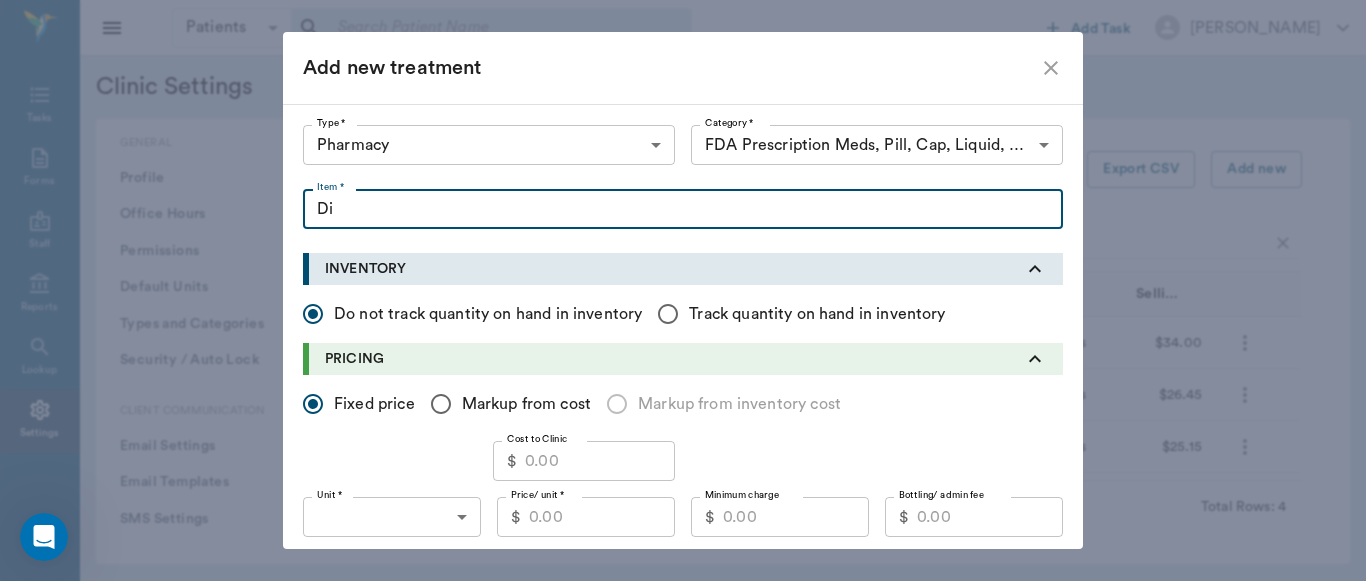 type on "D" 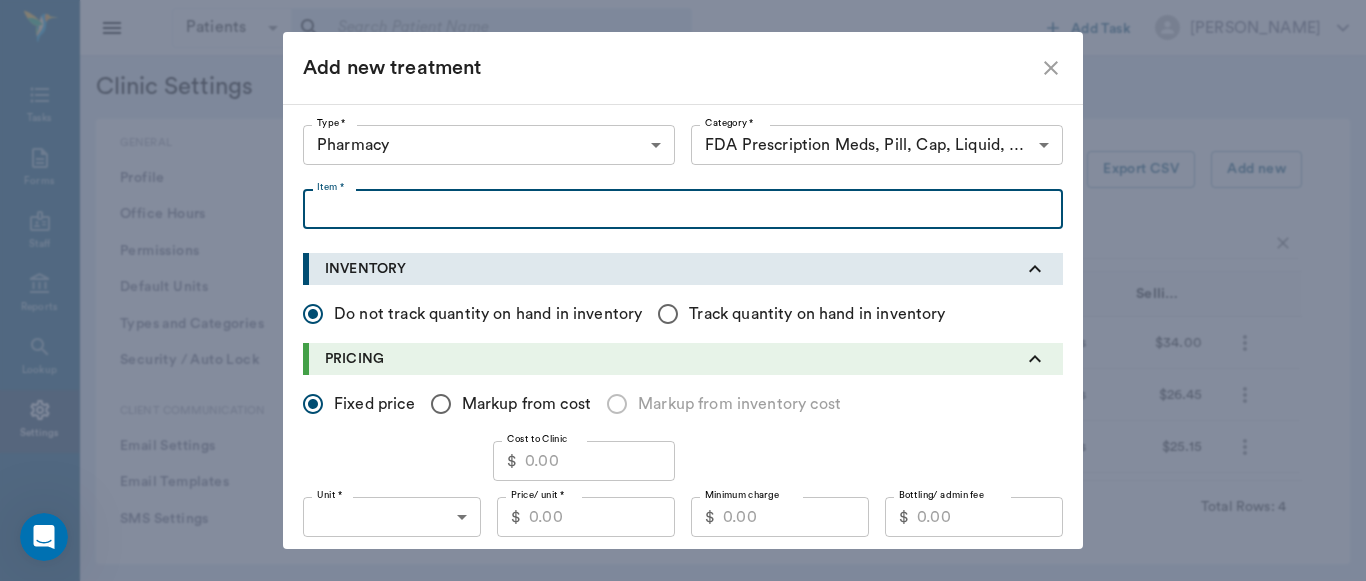 click on "Item *" at bounding box center (683, 209) 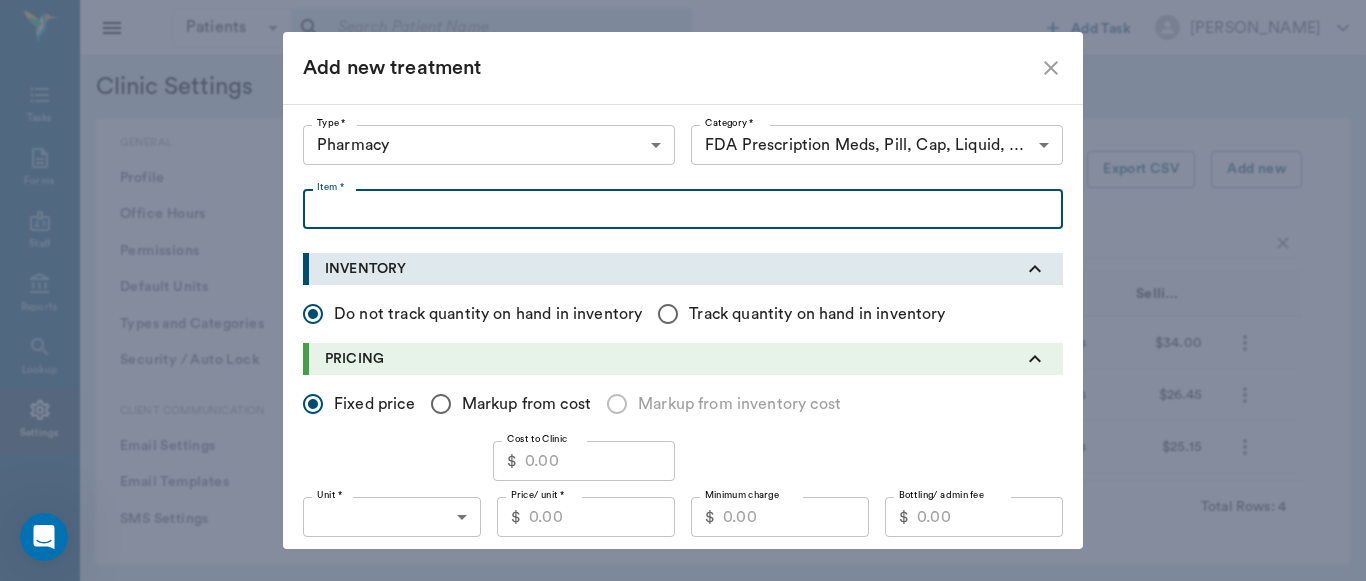 paste on "DiaGel [MEDICAL_DATA] Medium Dogs 31 -60lbs 3ml" 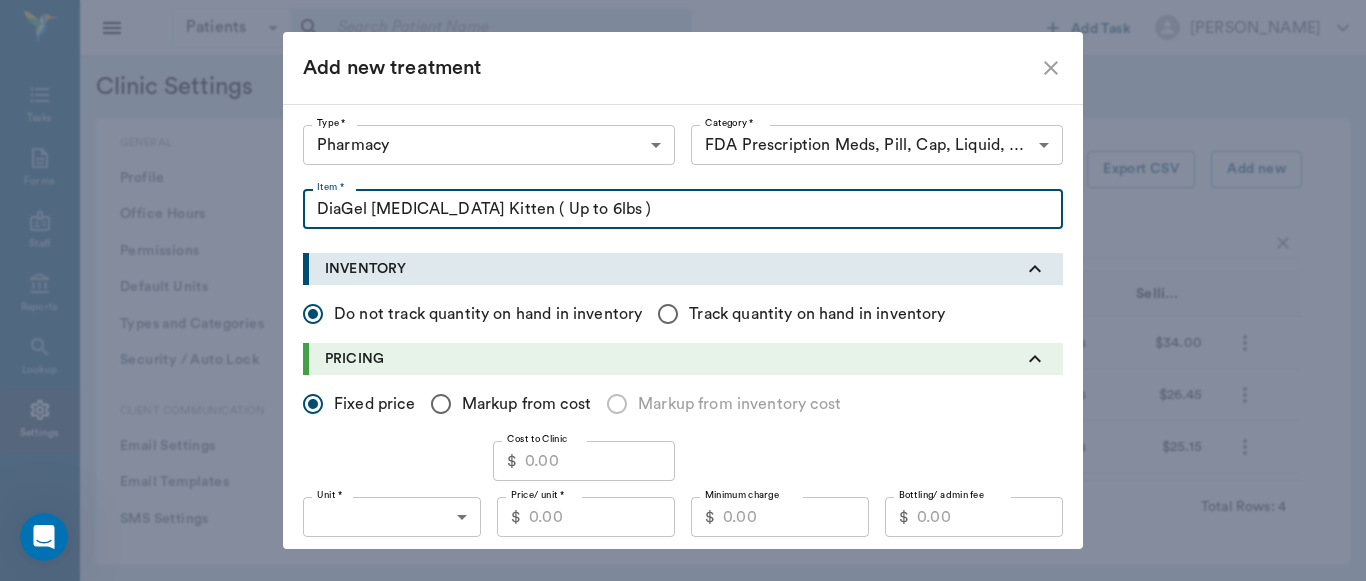 type on "DiaGel [MEDICAL_DATA] Kitten ( Up to 6lbs )" 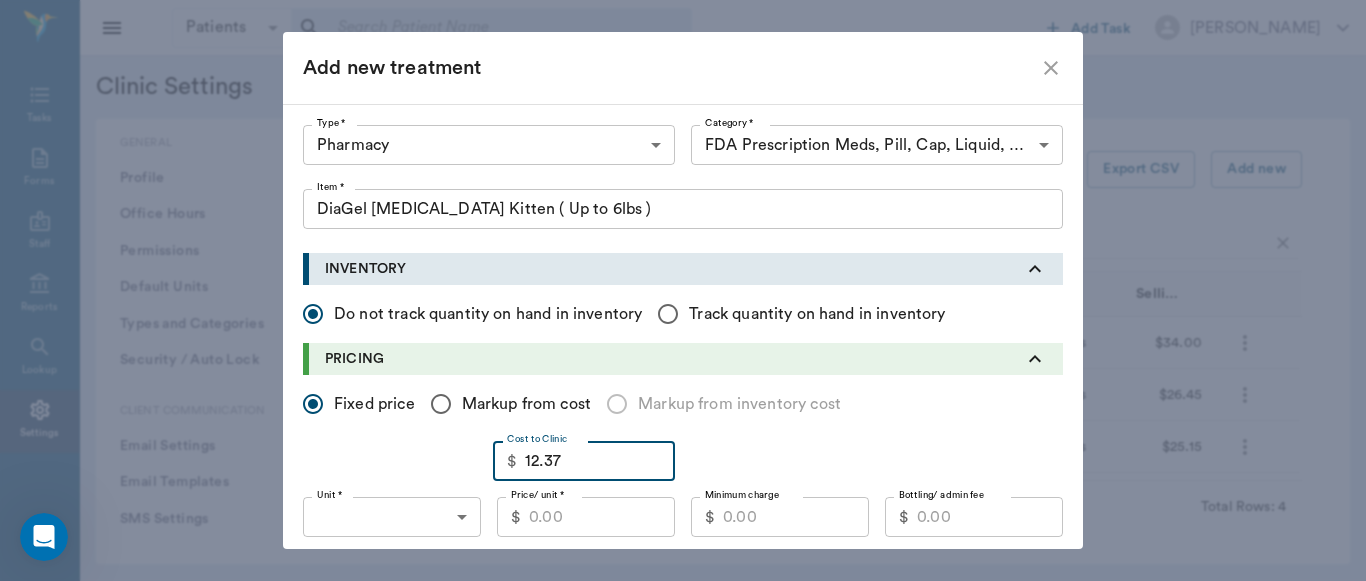 type on "12.37" 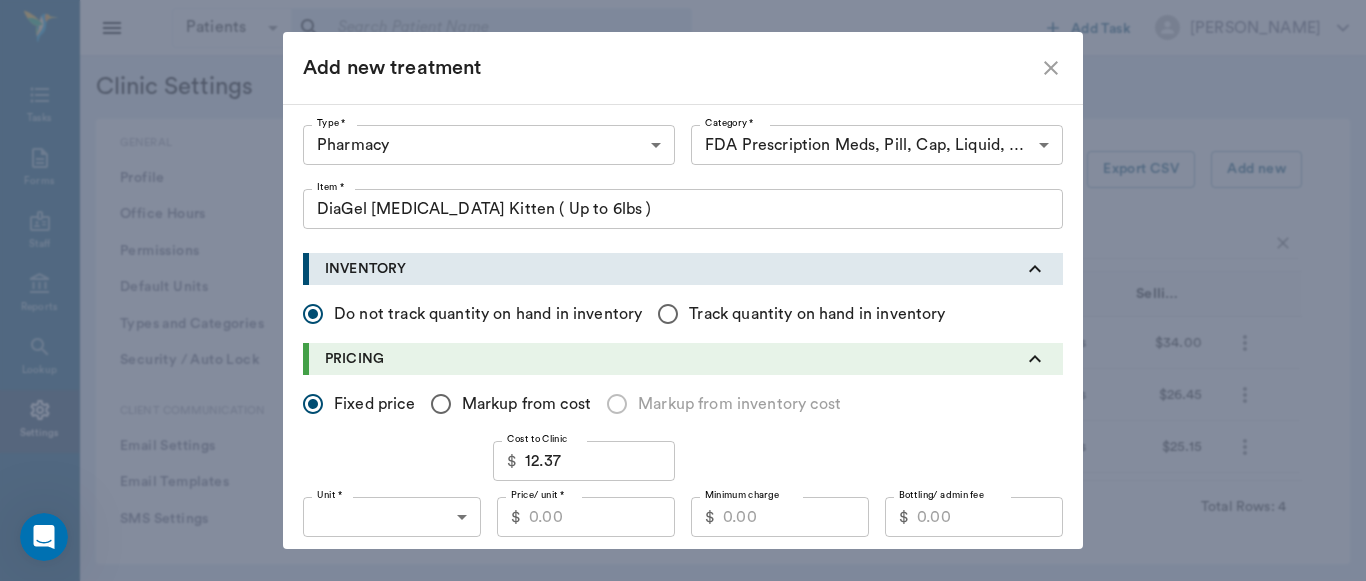 click on "Markup from cost" at bounding box center (441, 404) 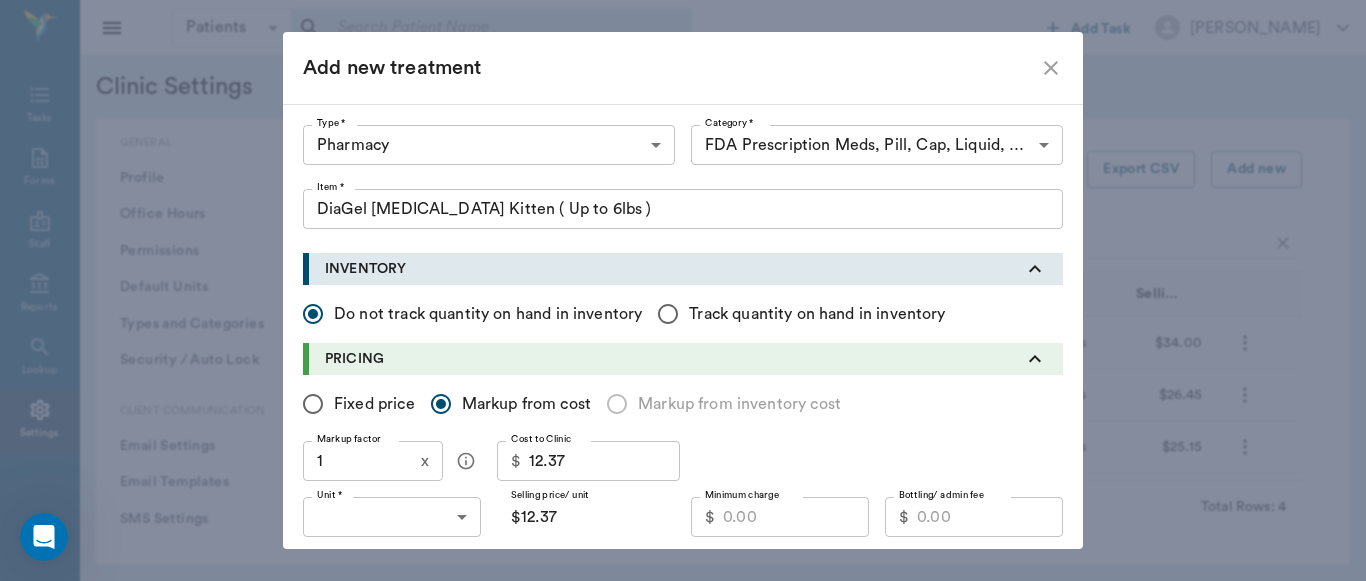 click on "1" at bounding box center (358, 461) 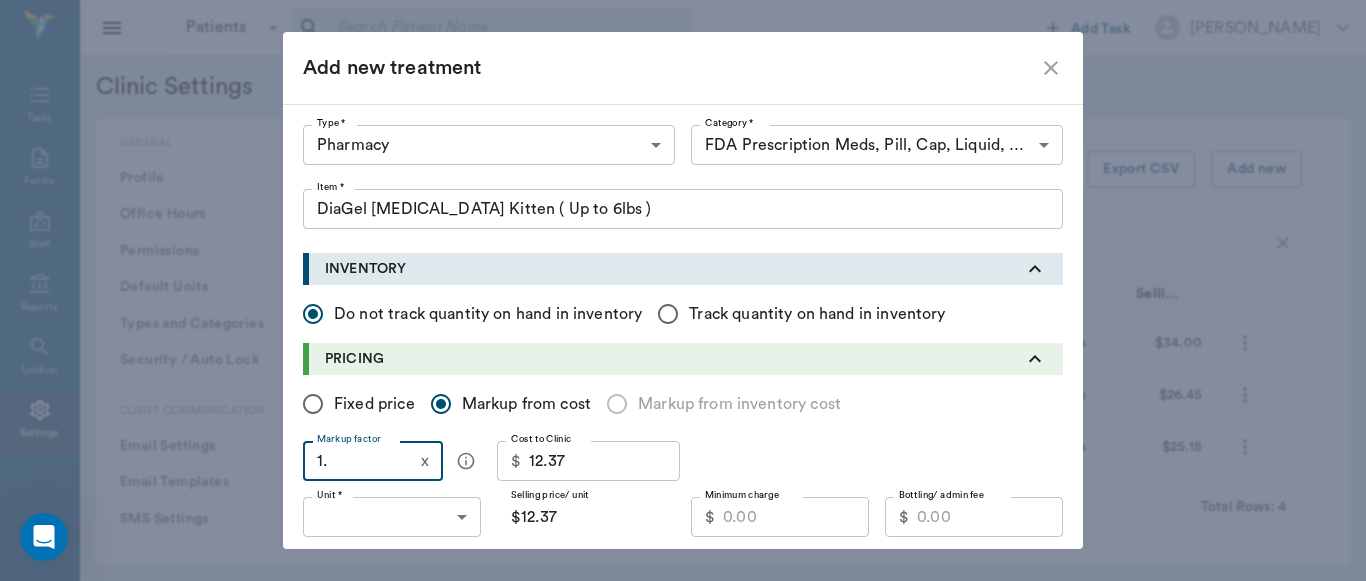 type on "1.6" 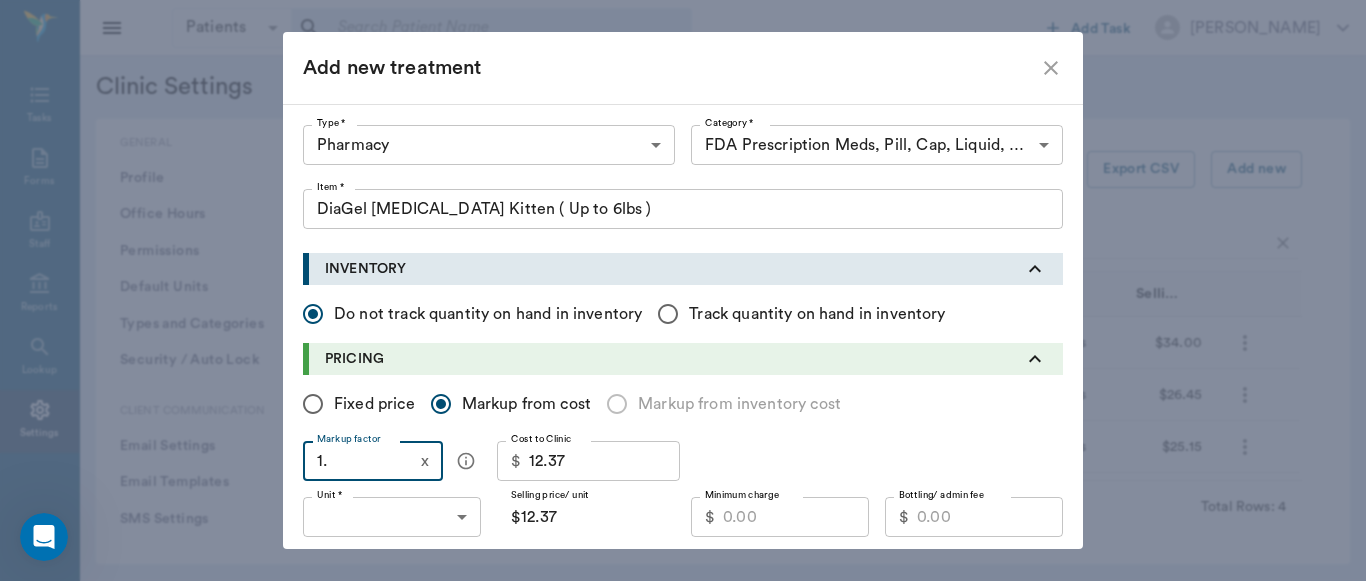 type on "$19.79" 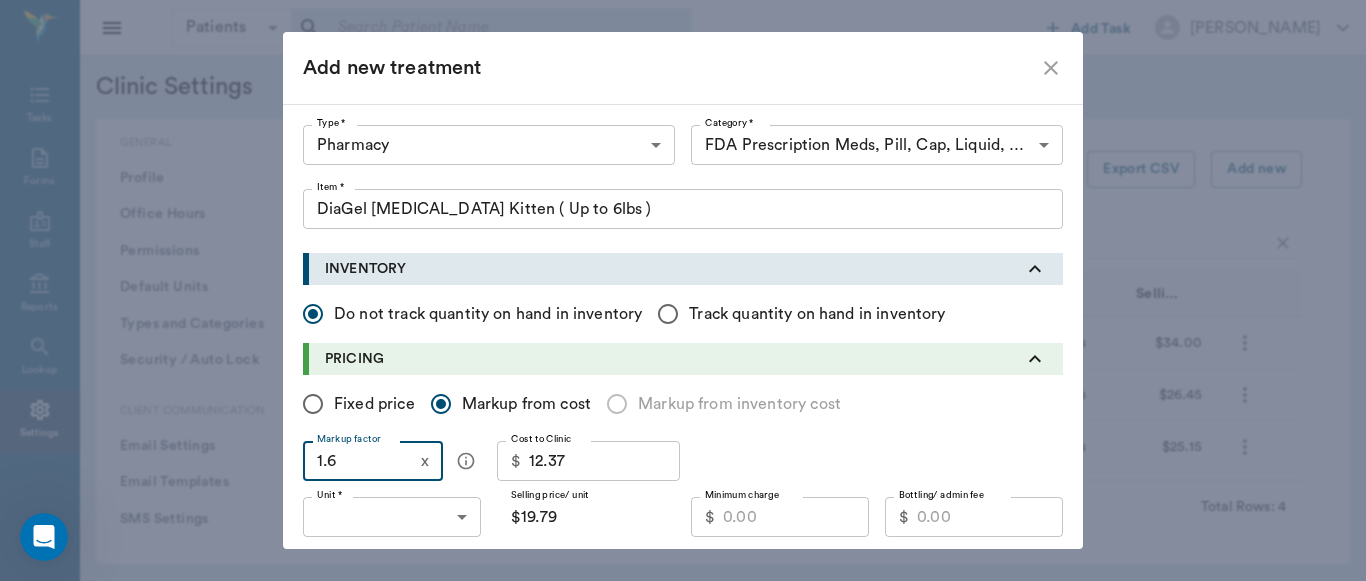 type on "1.65" 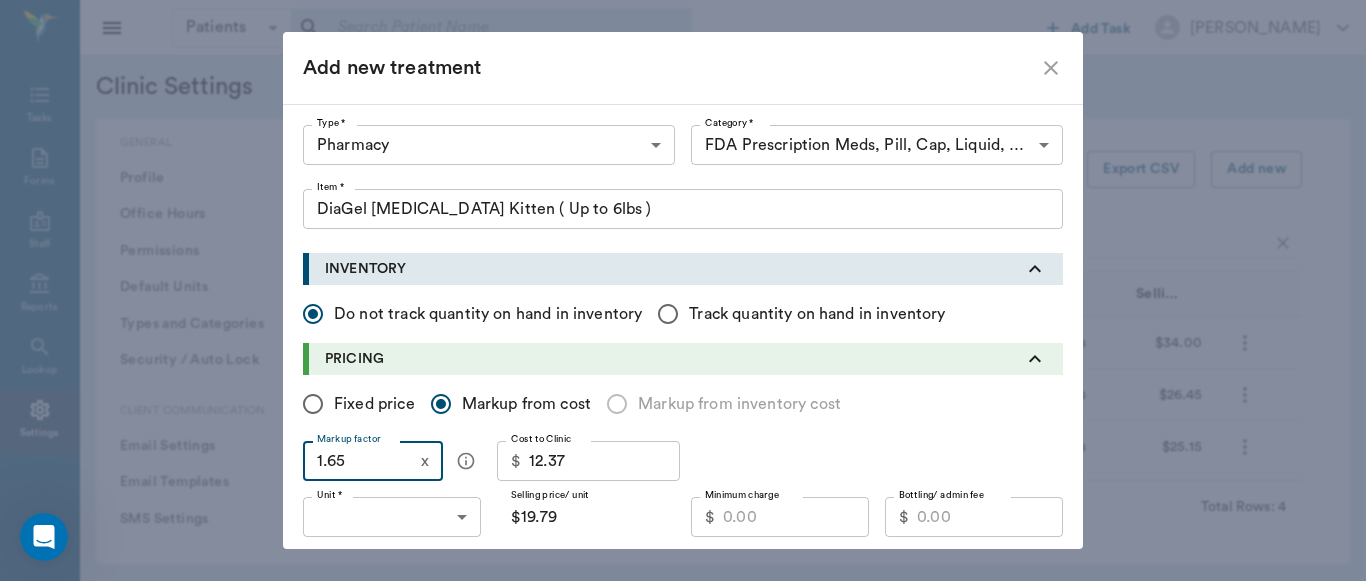 type on "$20.41" 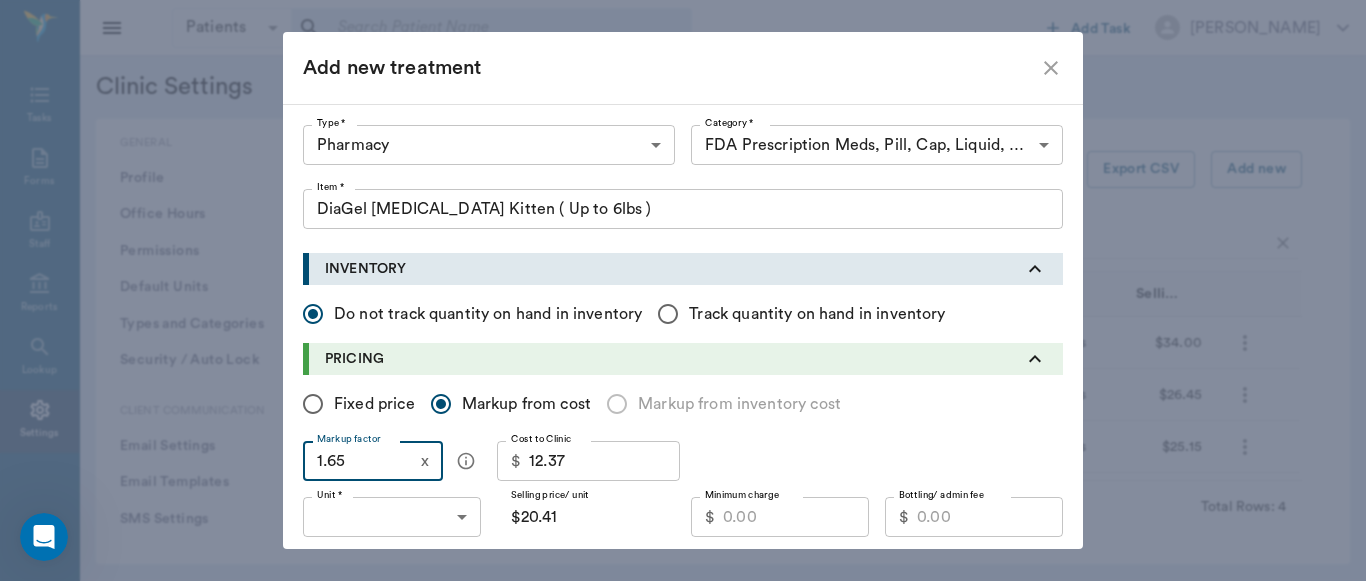 type on "1.6" 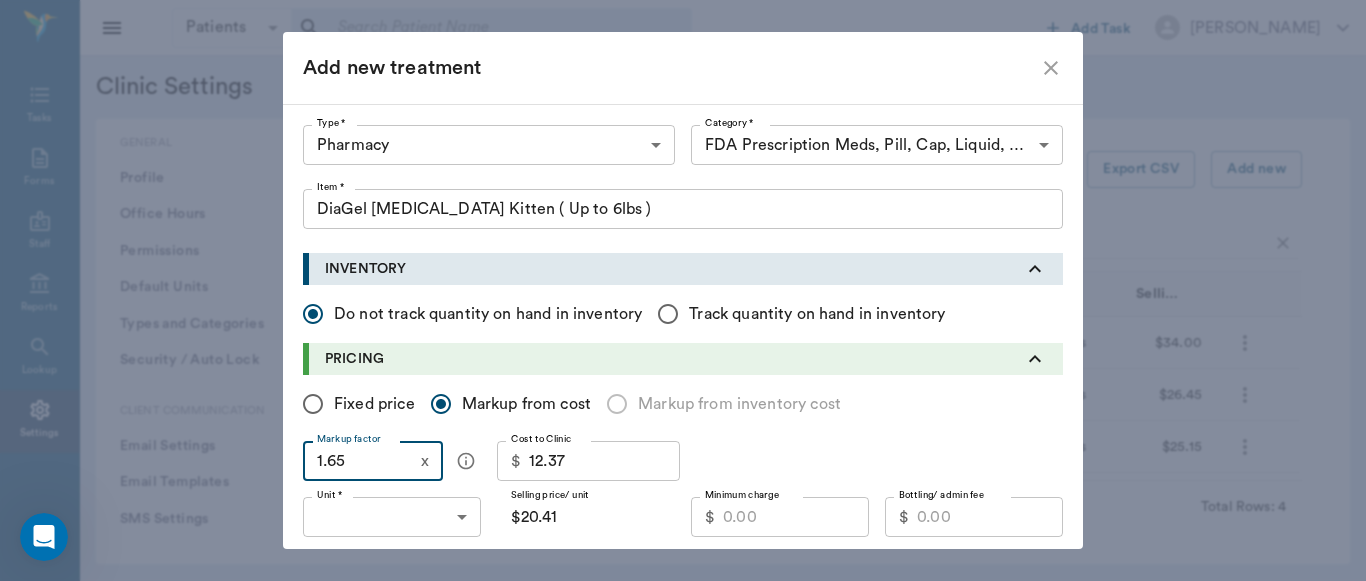 type on "$19.79" 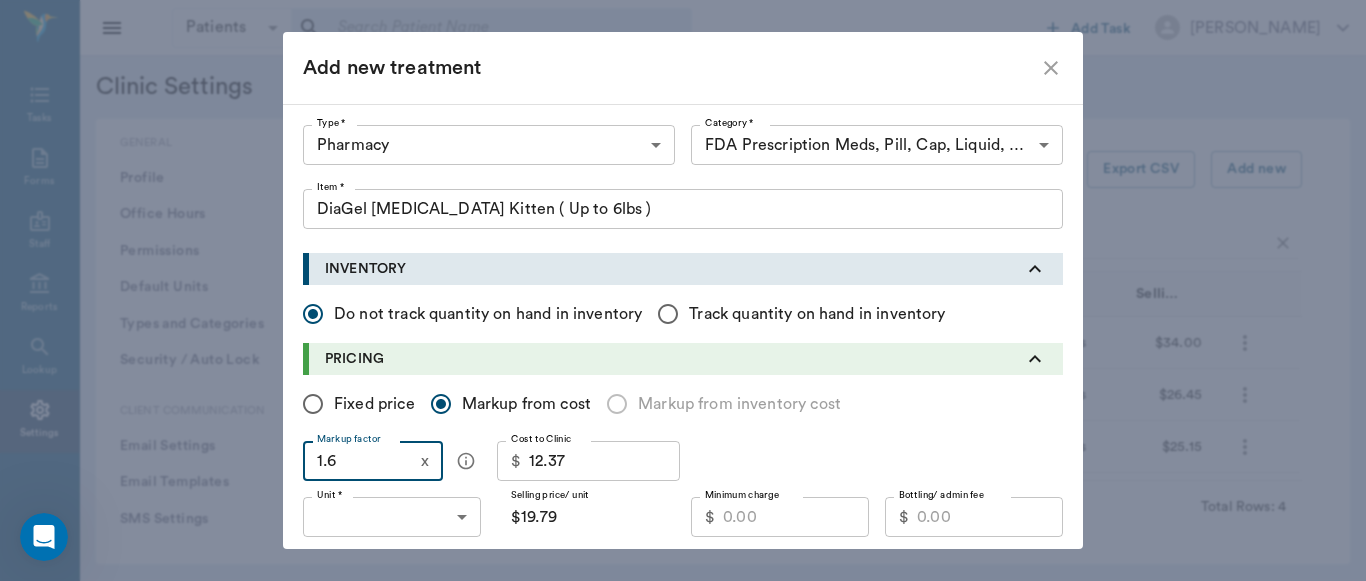type on "1.64" 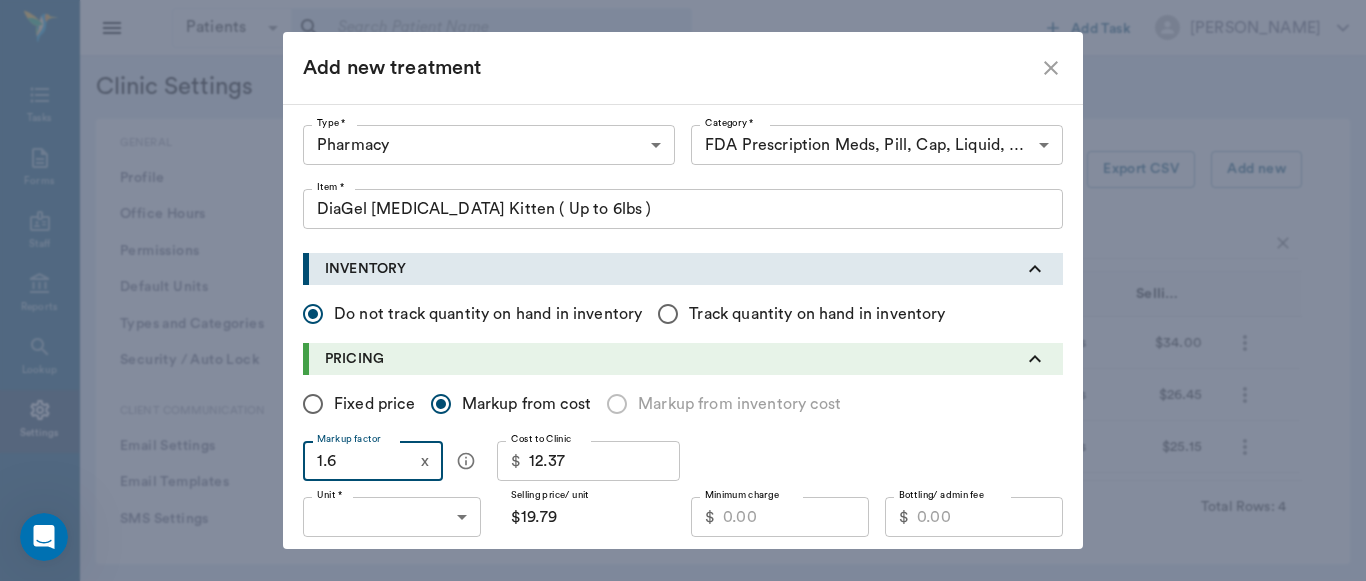 type on "$20.29" 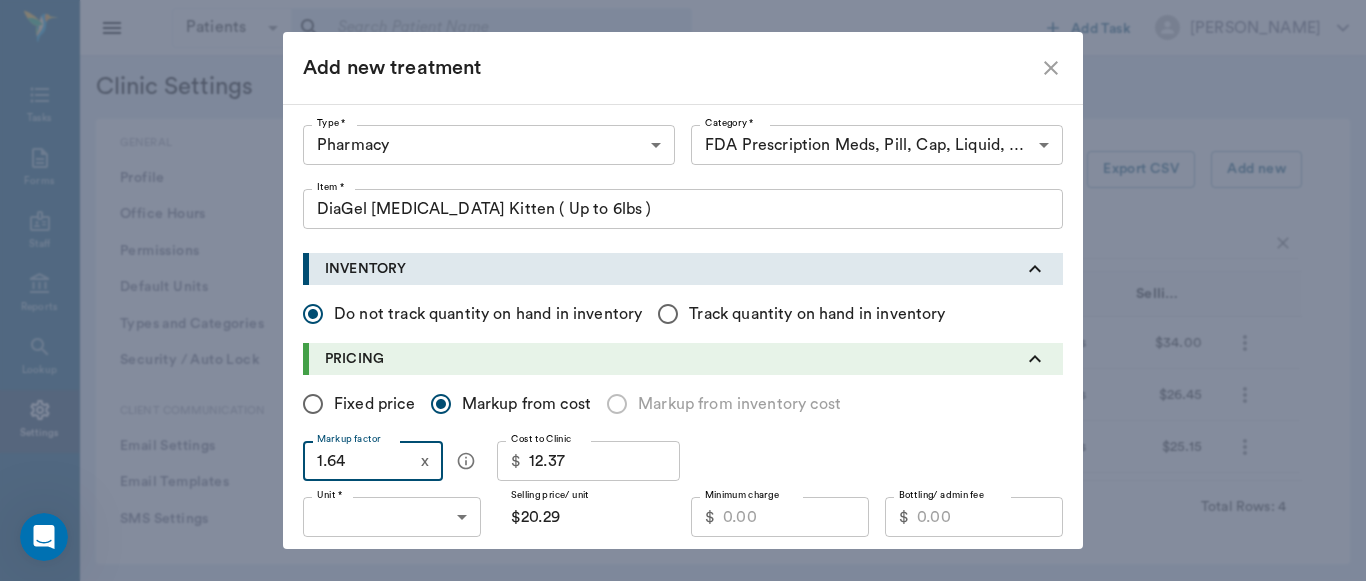 type on "1.6" 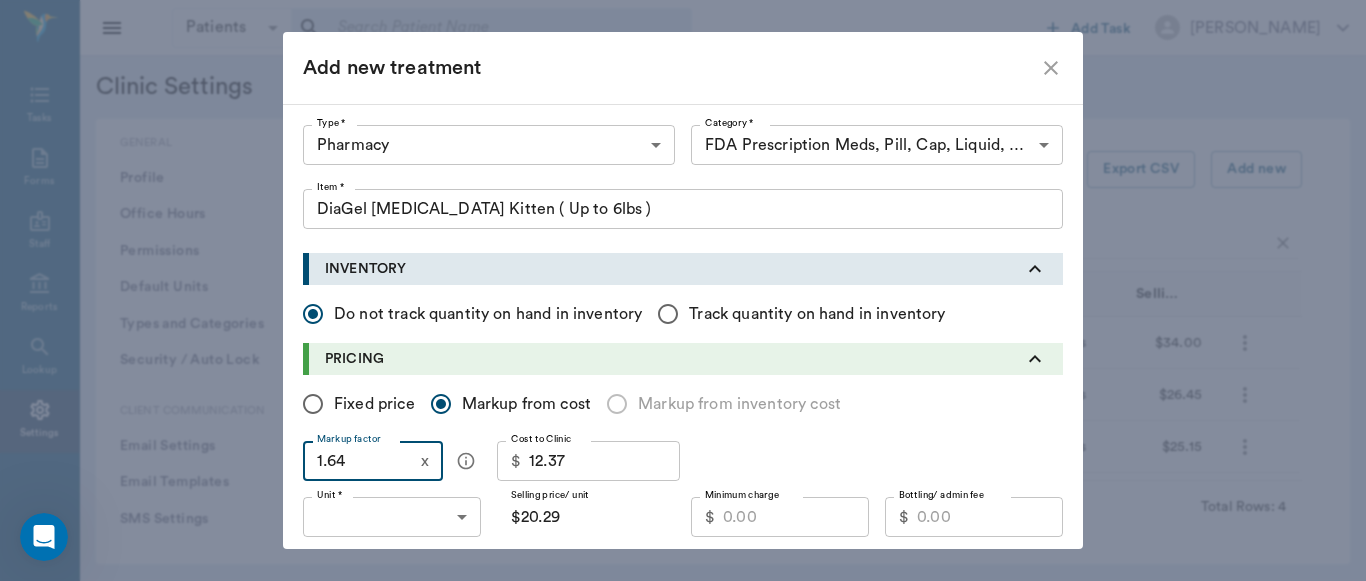 type on "$19.79" 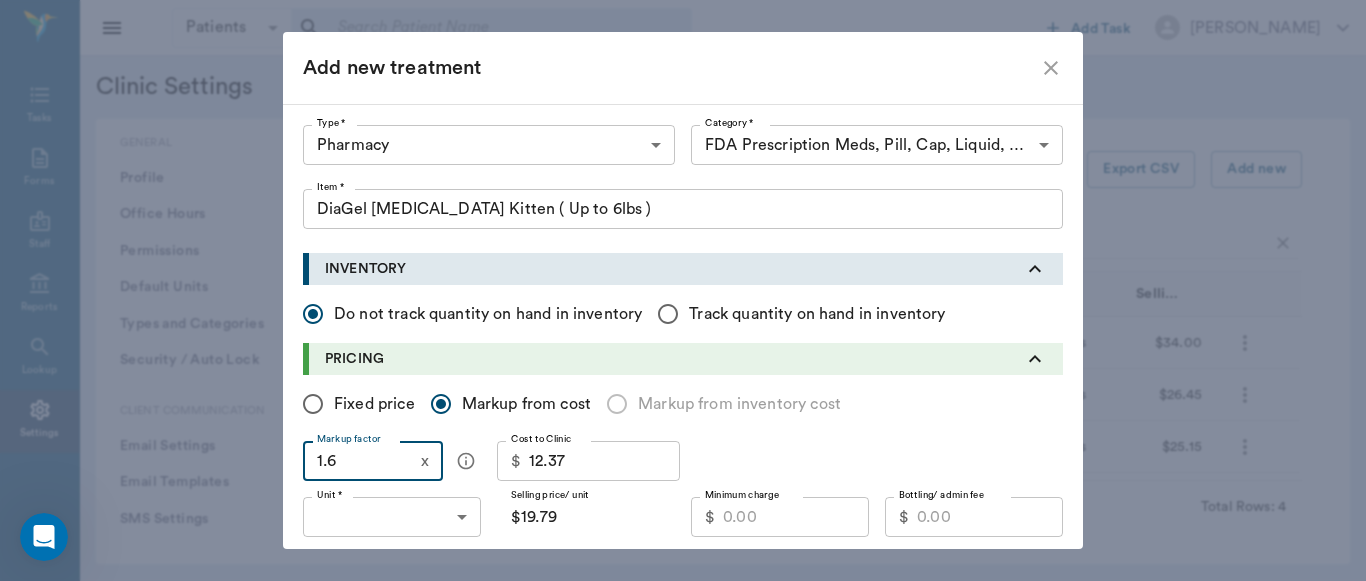 type on "1.66" 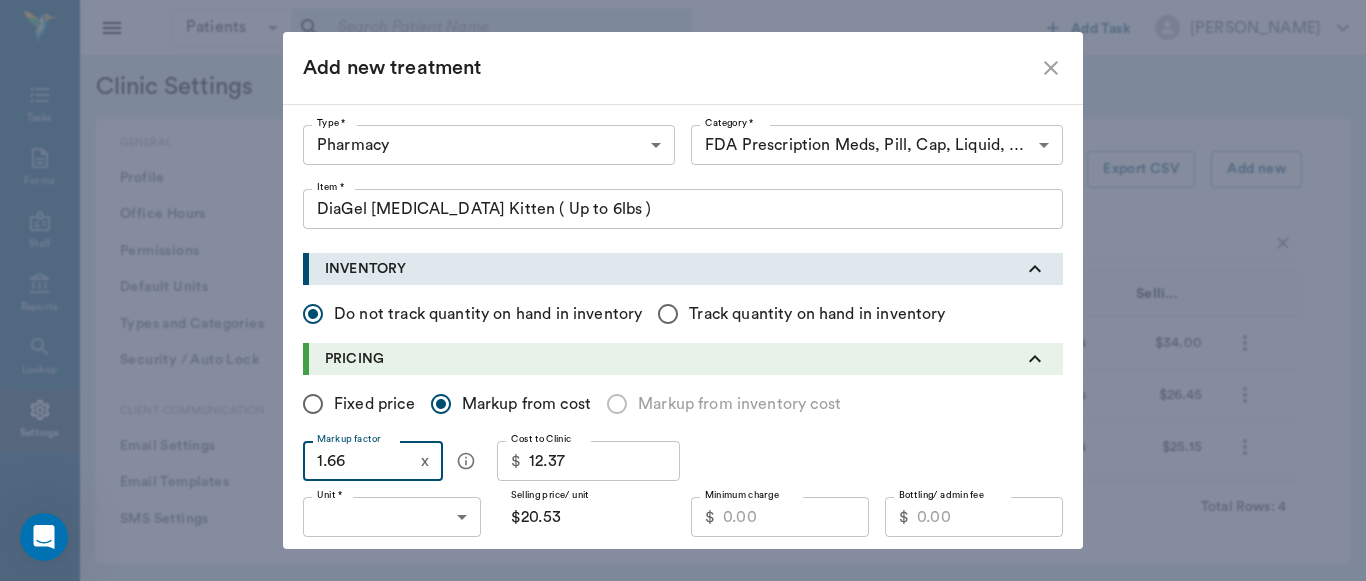 type on "1.6" 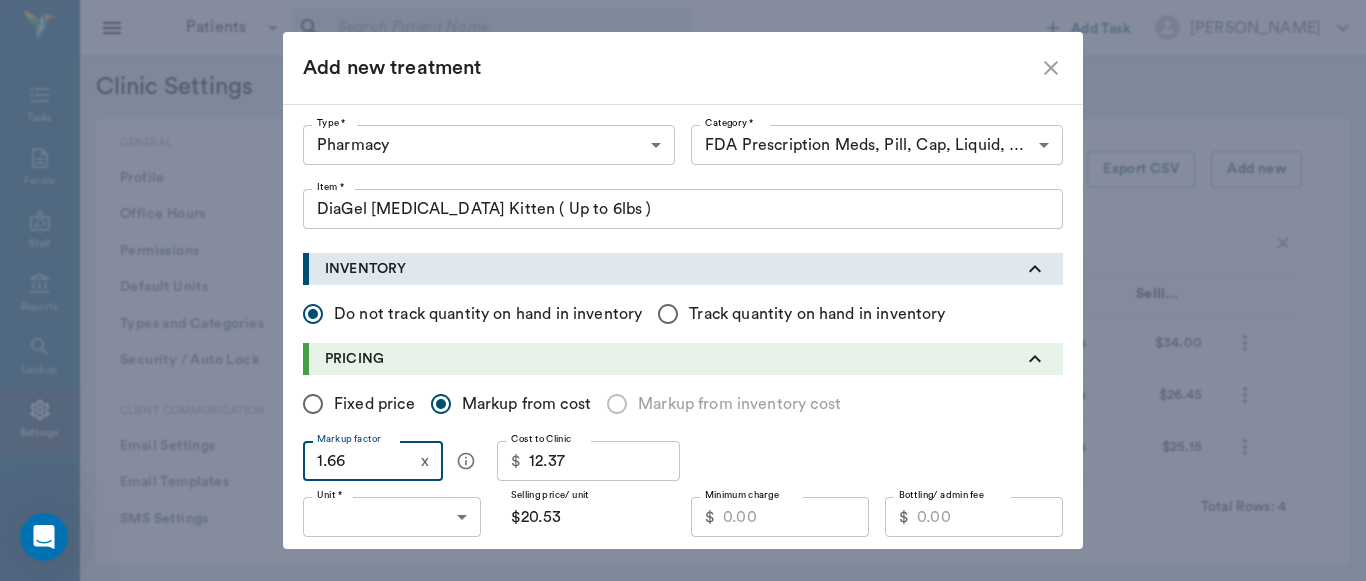 type on "$19.79" 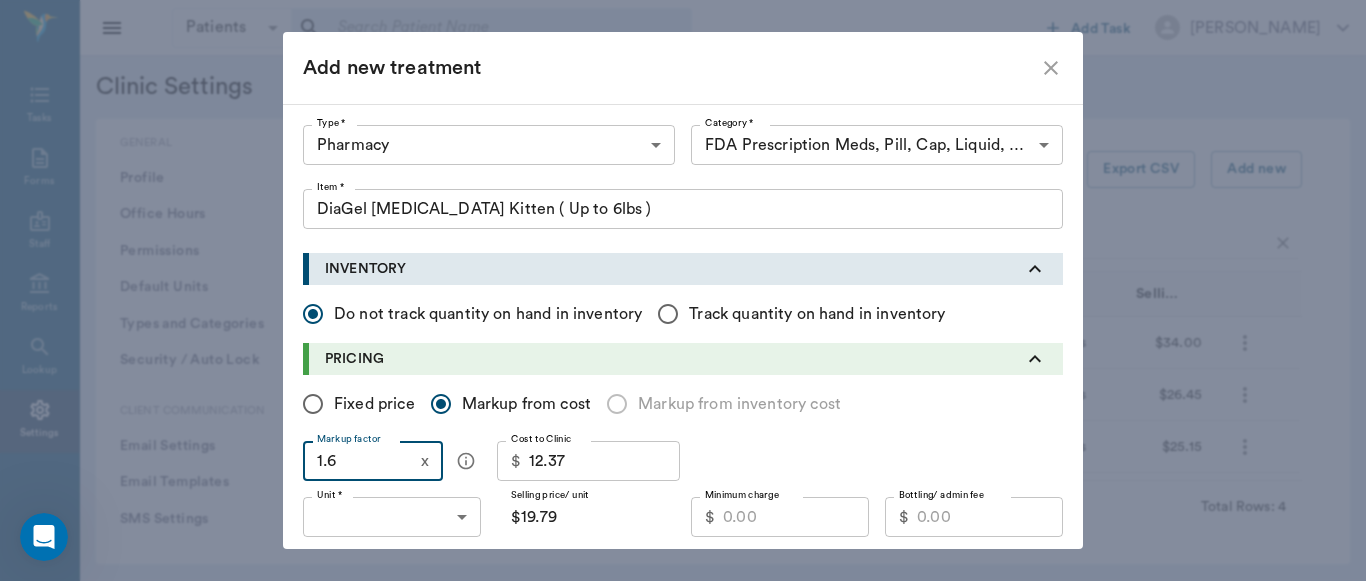 type on "1.67" 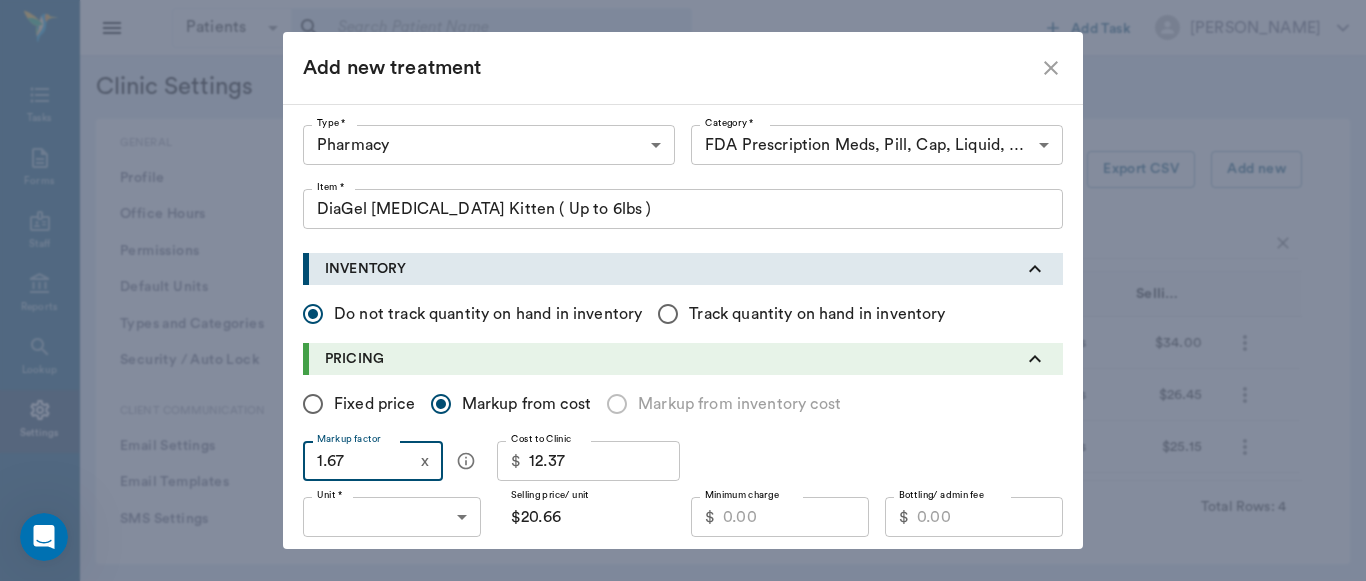 type on "1.6" 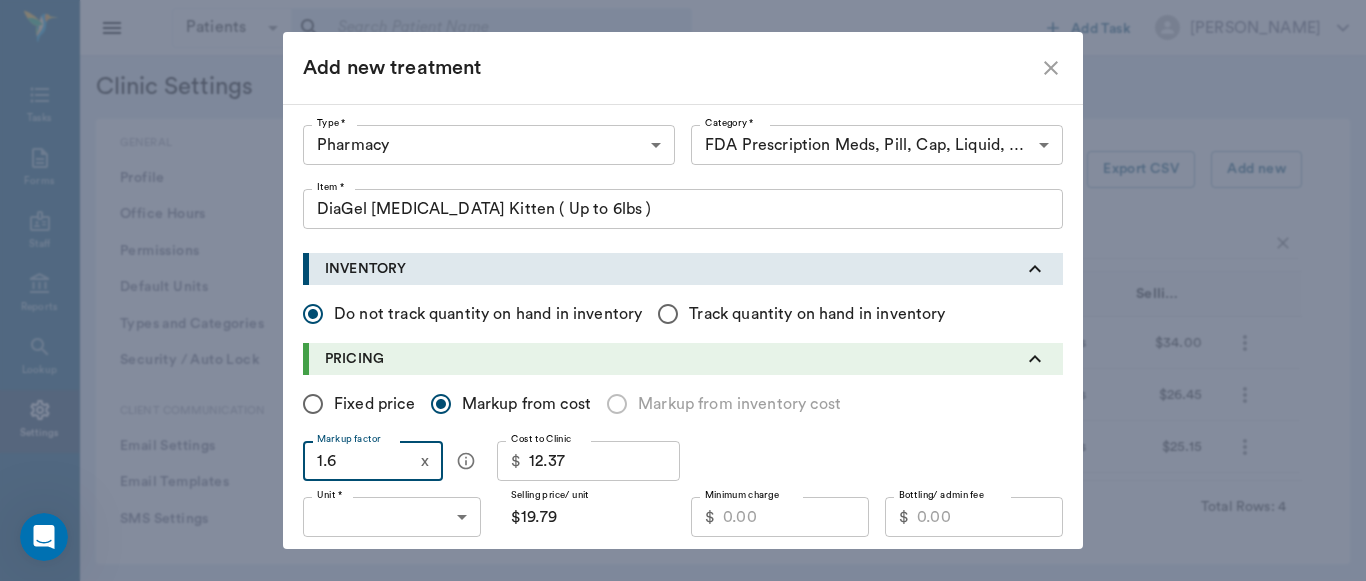 type on "1.68" 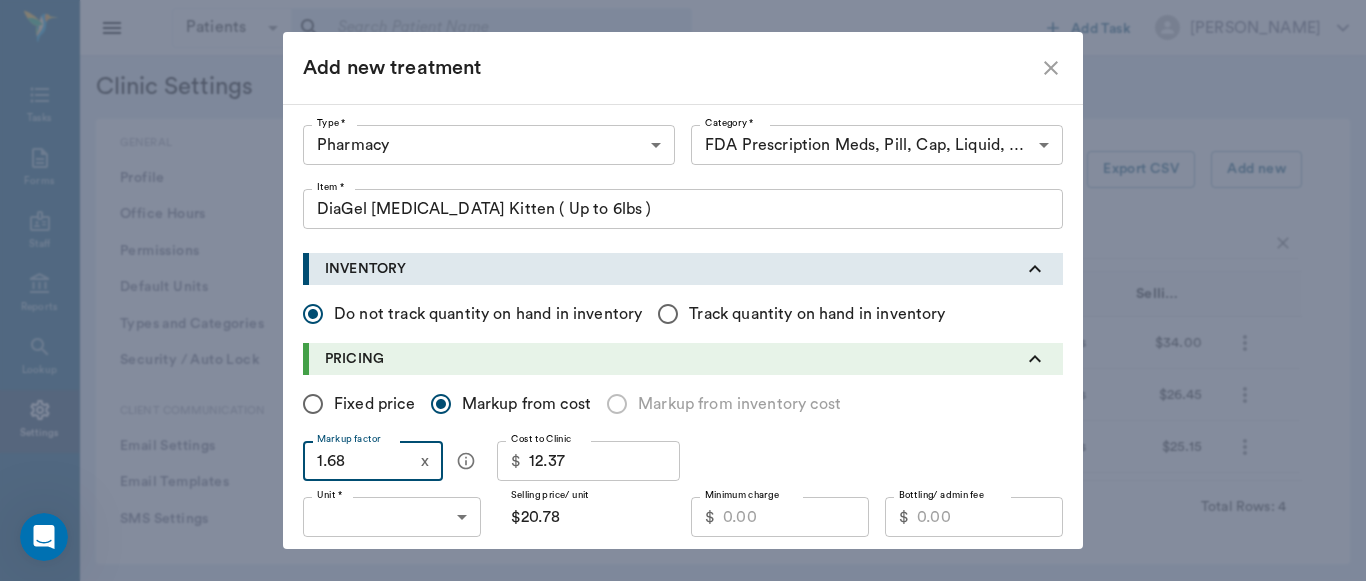 type on "1.6" 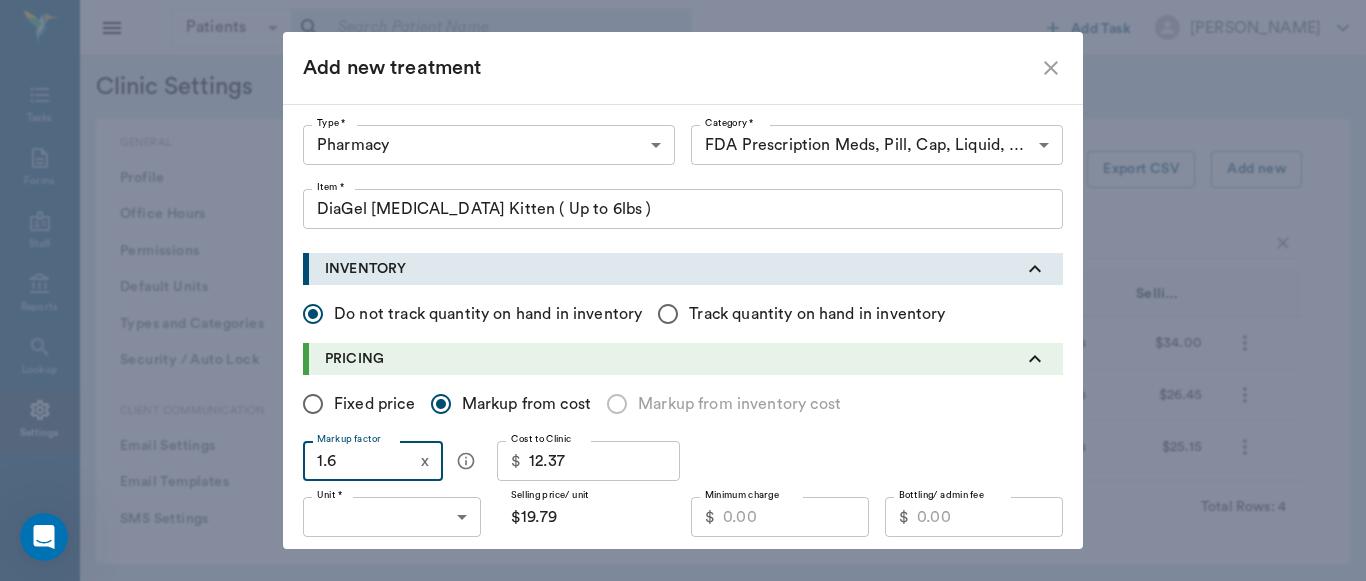 type on "1.69" 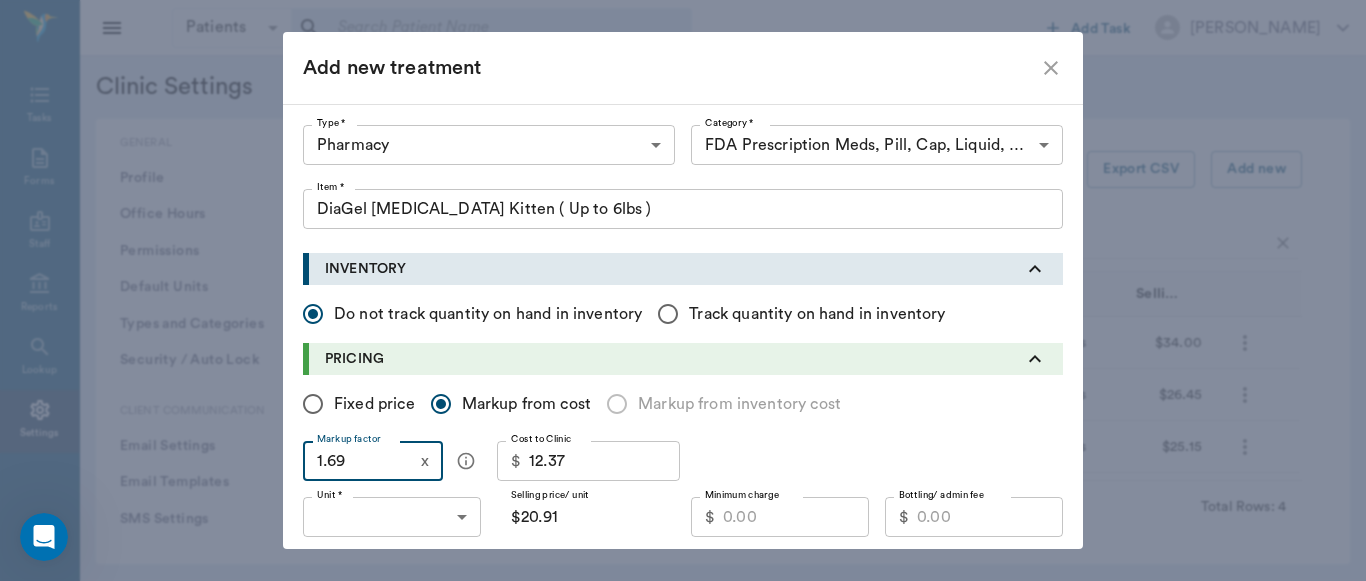 type on "1.6" 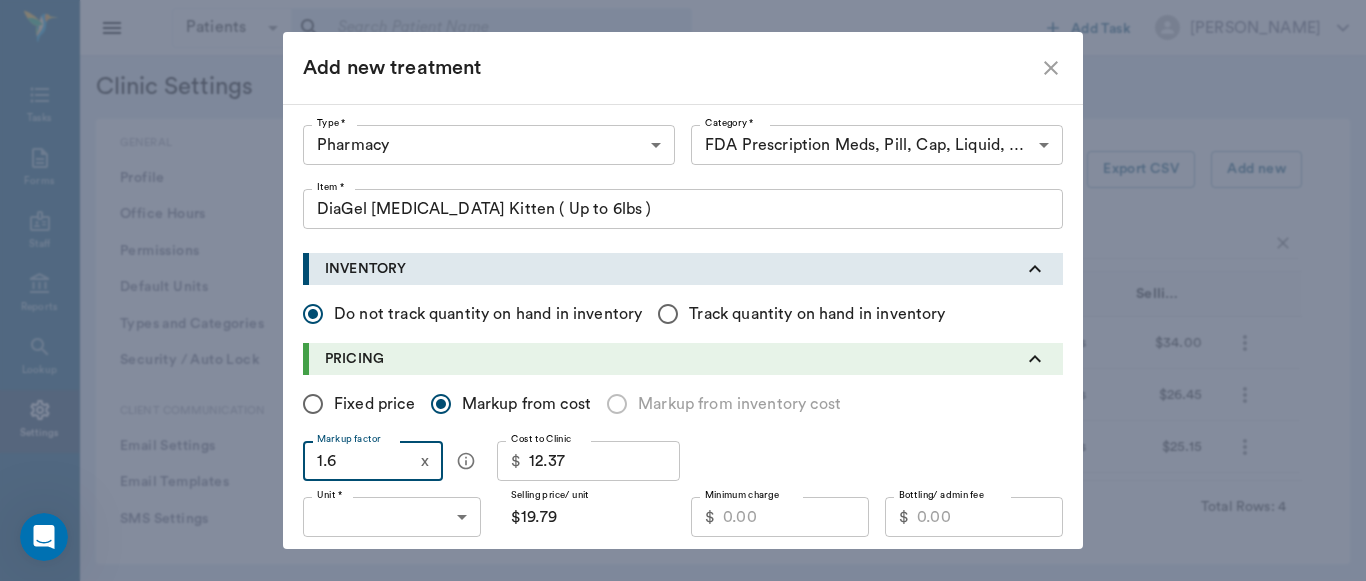 type on "1." 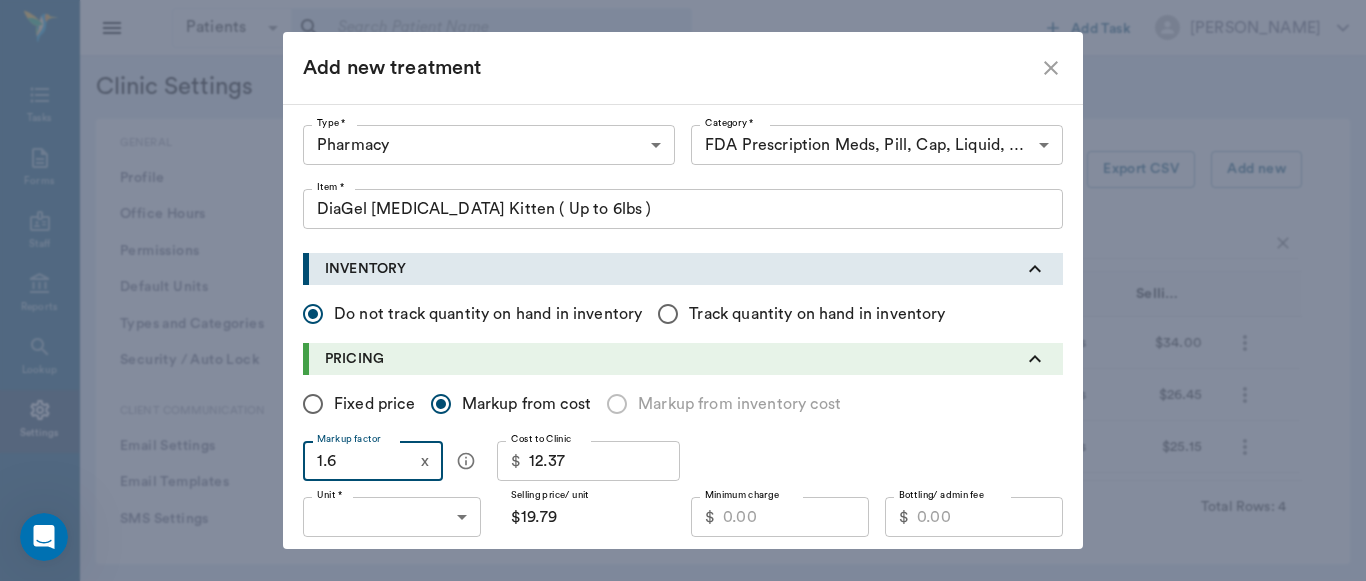 type on "$12.37" 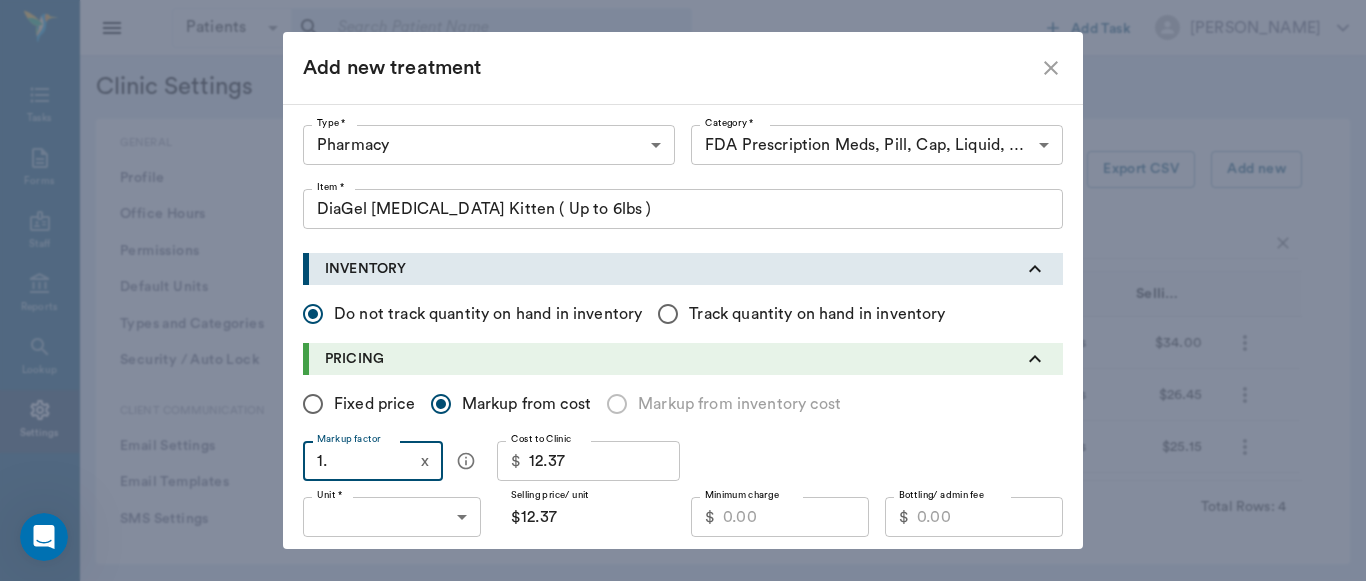 type on "1.5" 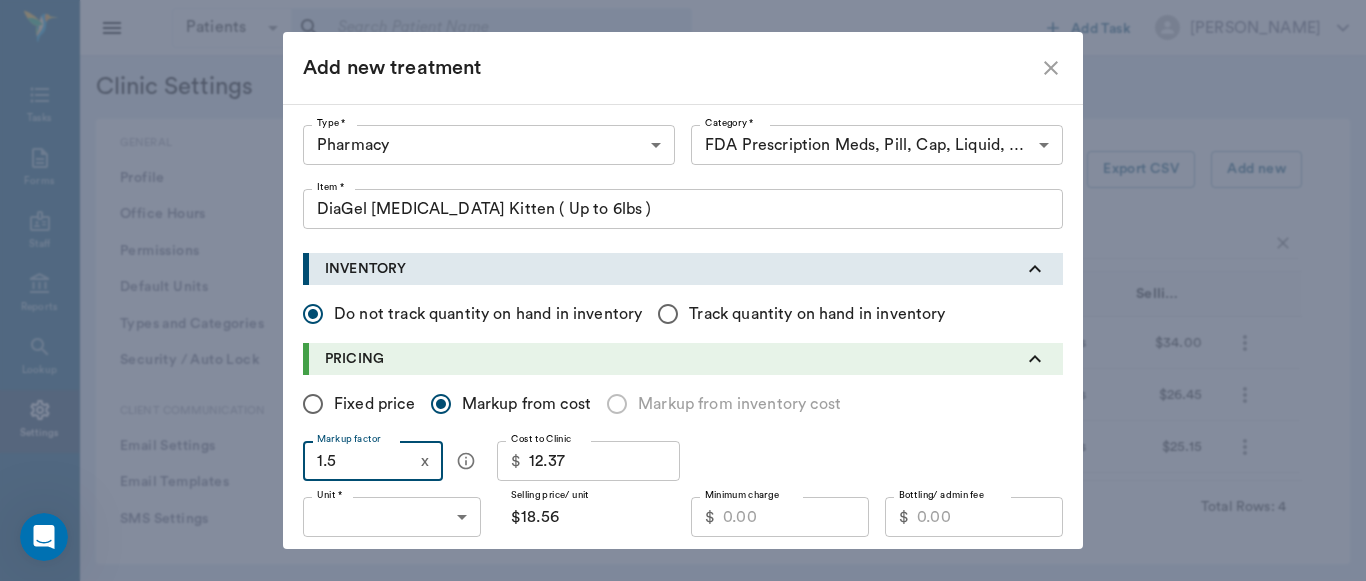 type on "1.59" 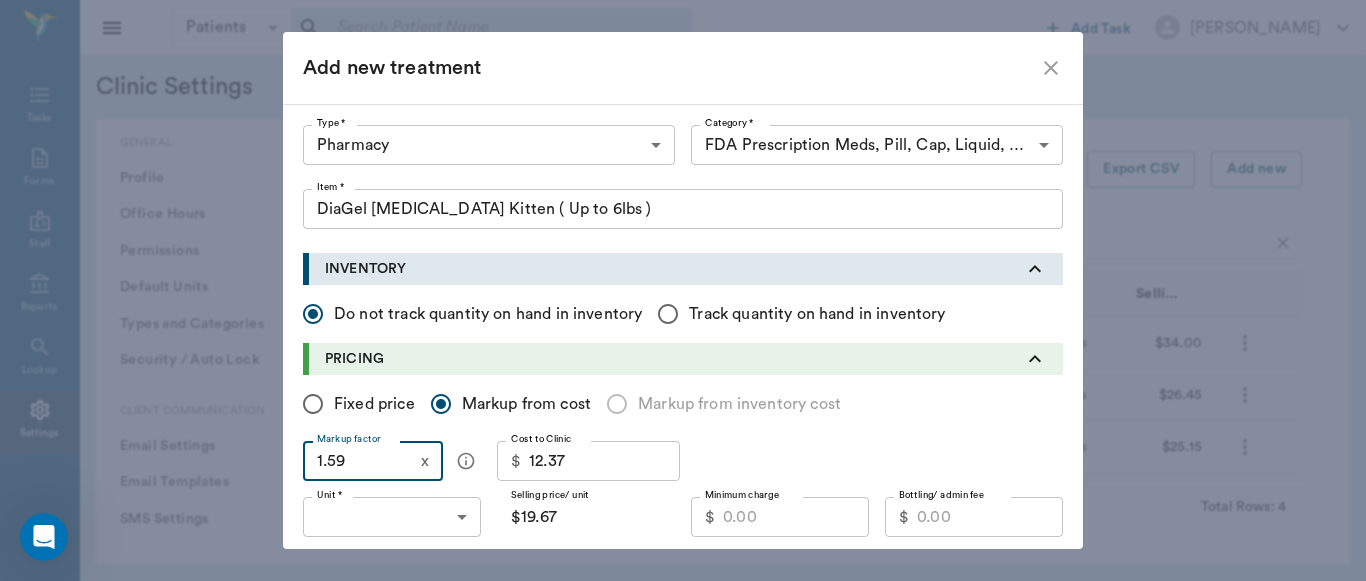 type on "1.5" 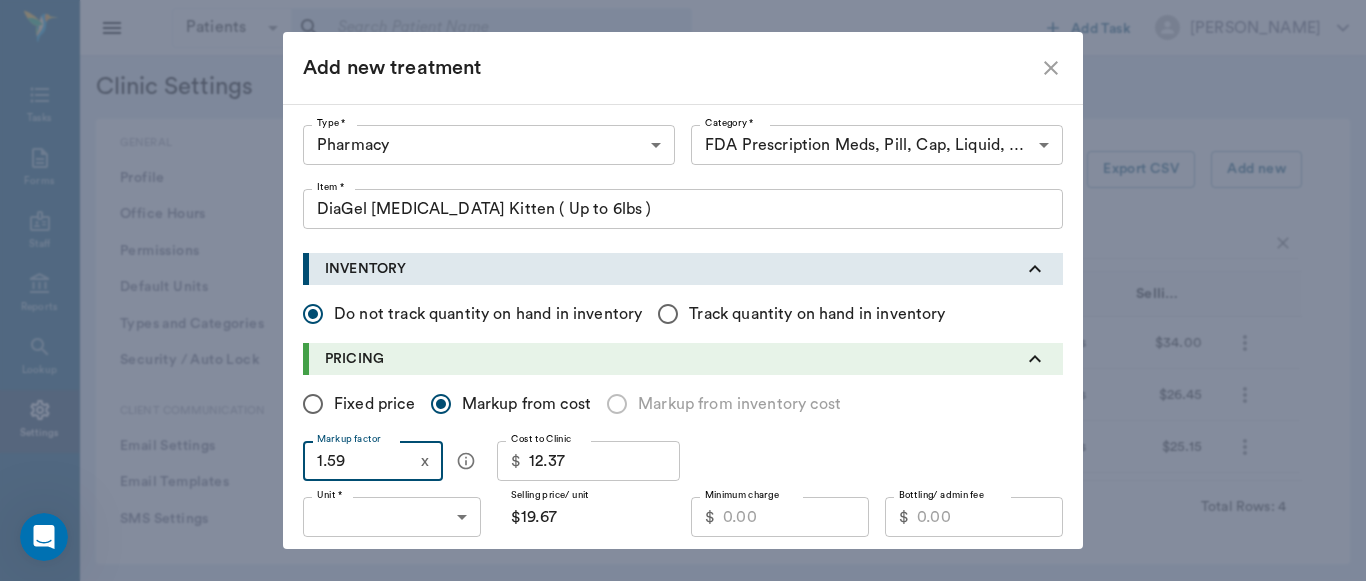 type on "$18.56" 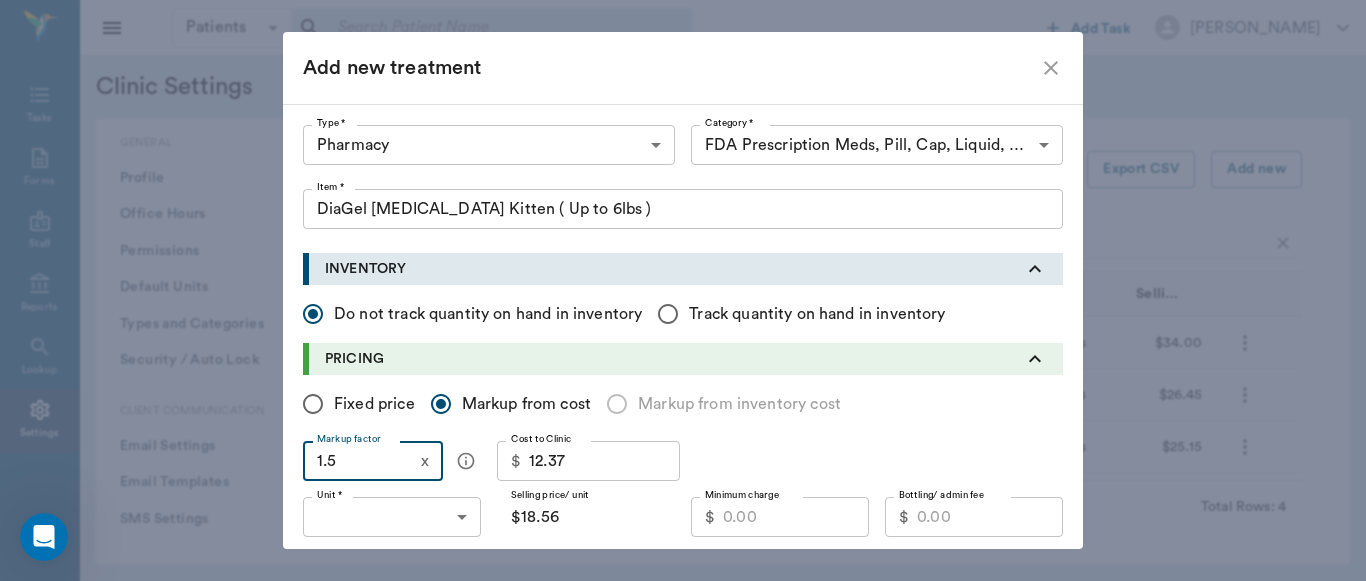 type on "1." 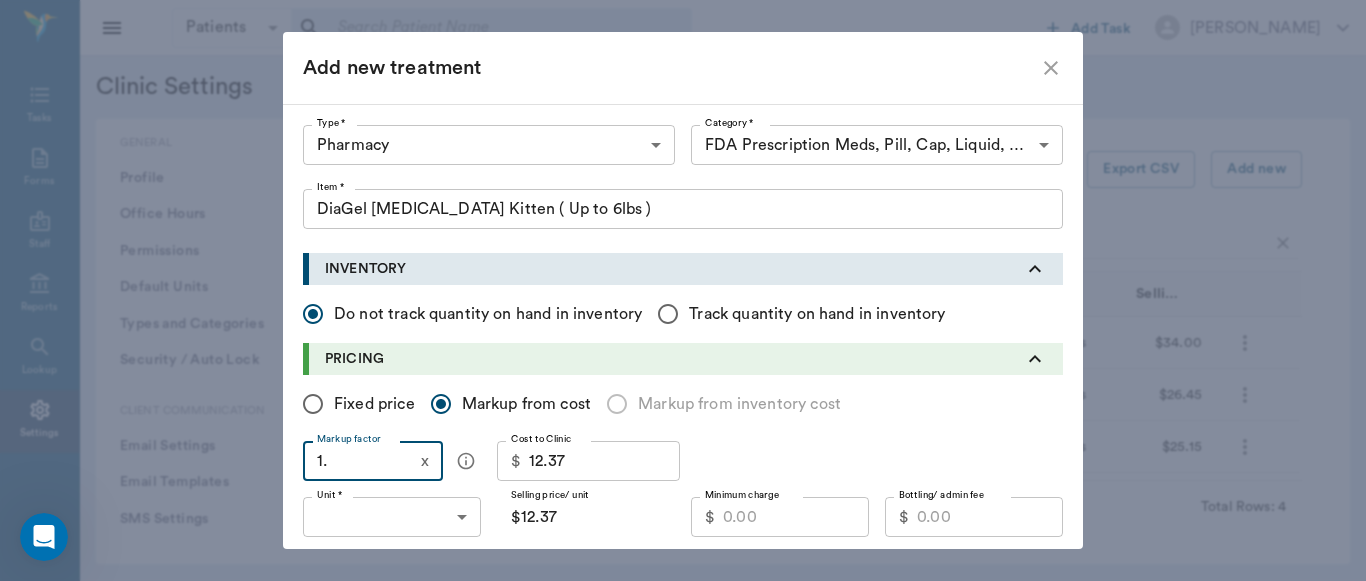 type on "1.6" 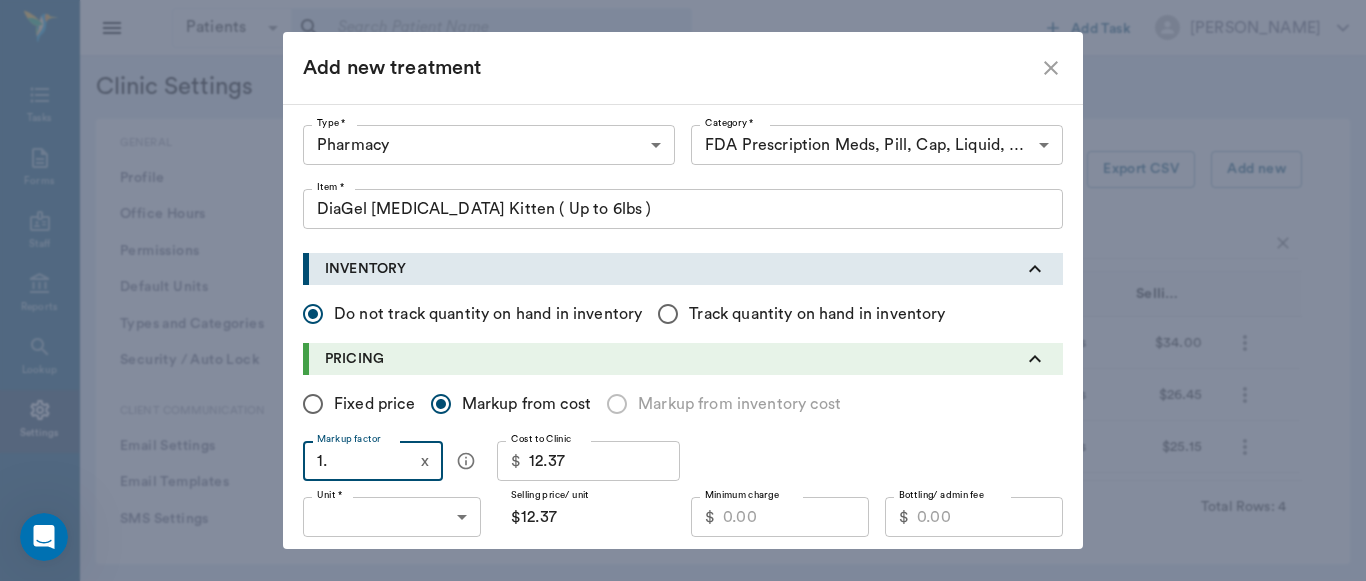type on "$19.79" 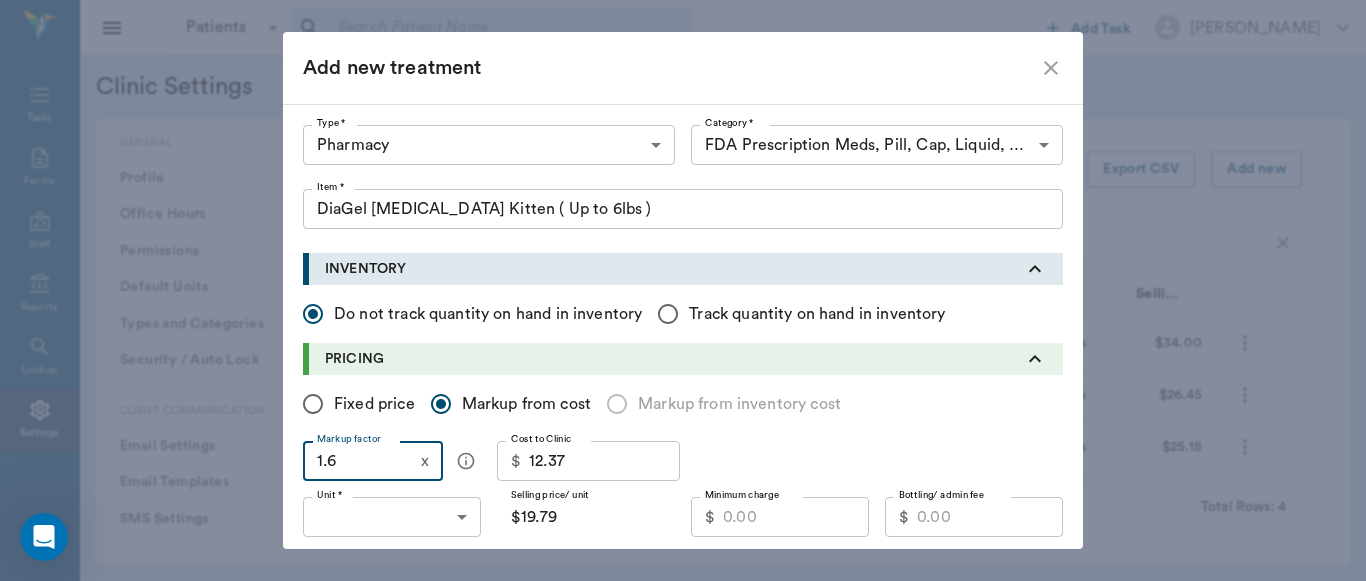 type on "1.61" 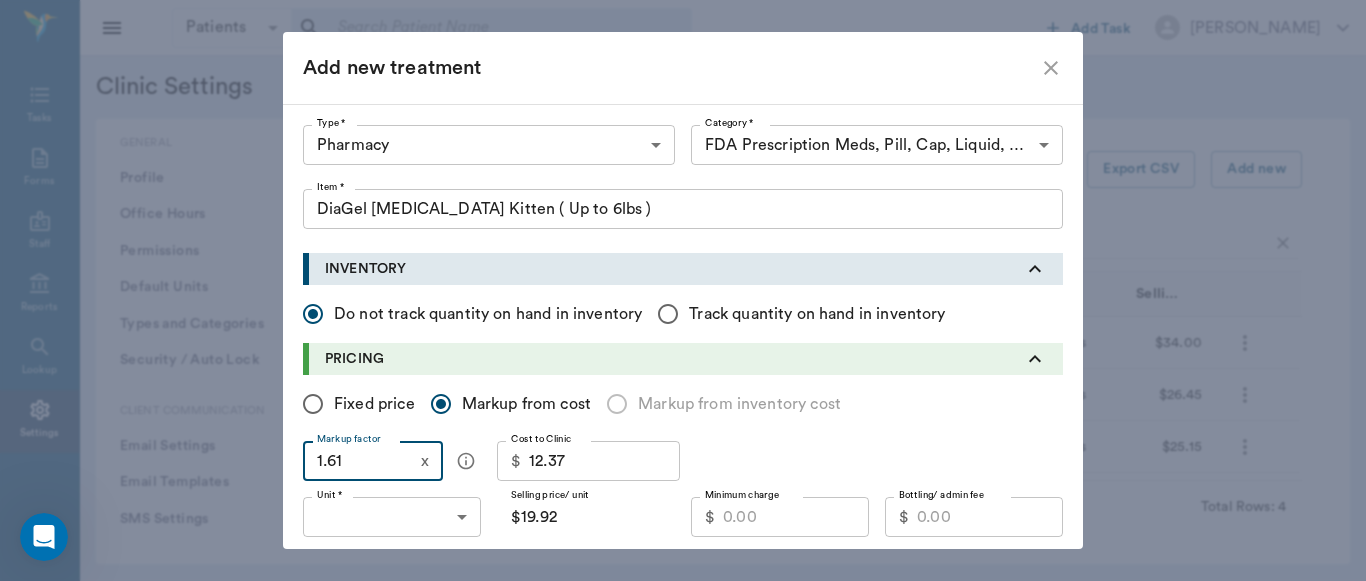 type on "1.6" 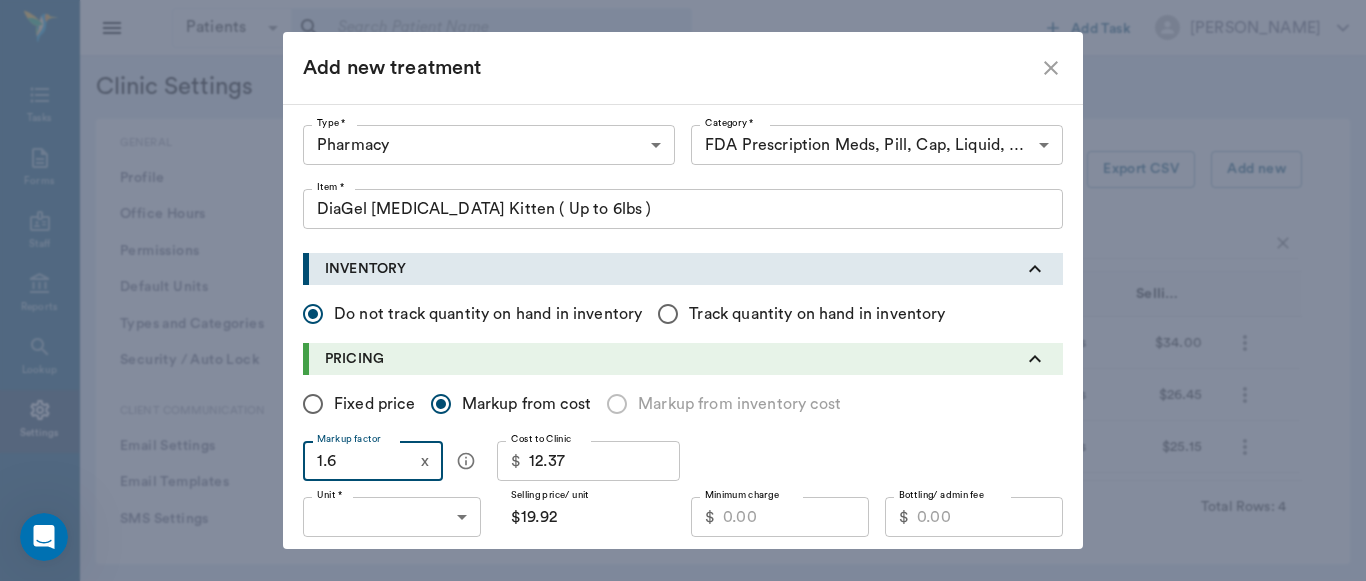 type on "$19.79" 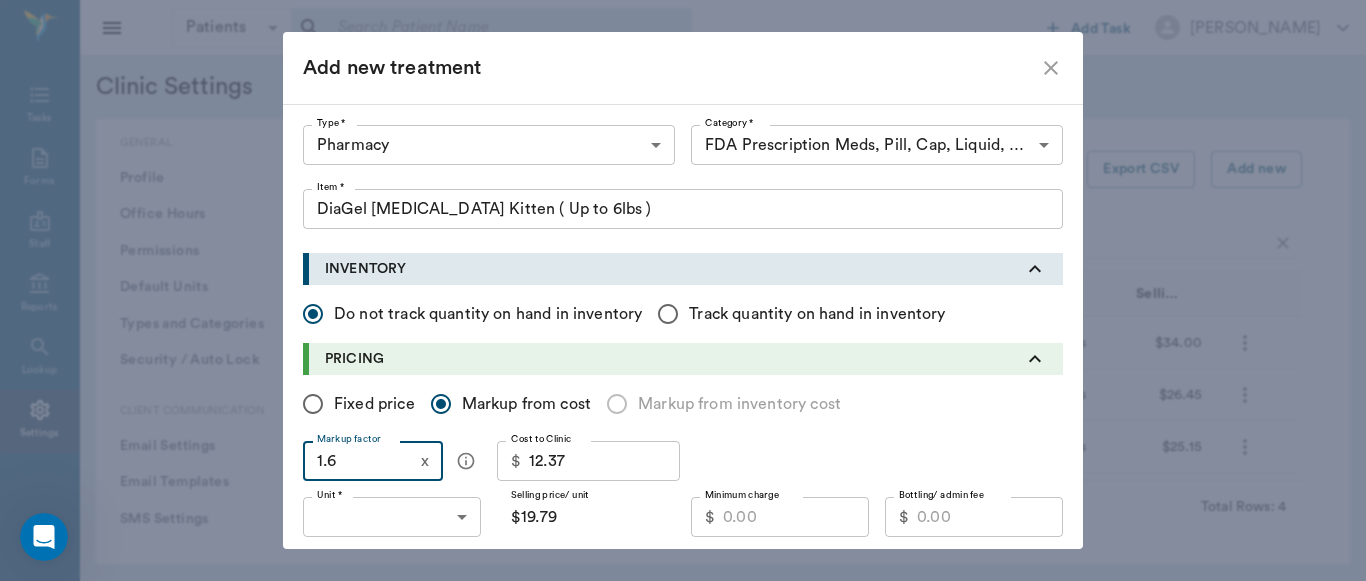 type on "1.62" 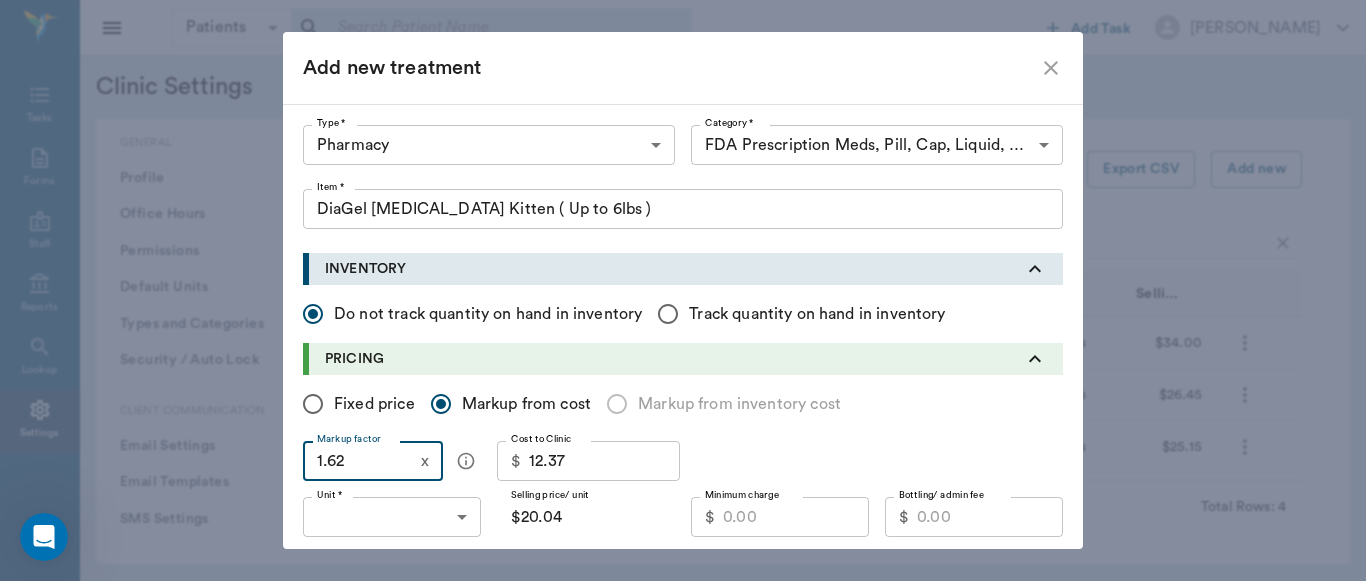 type on "1.6" 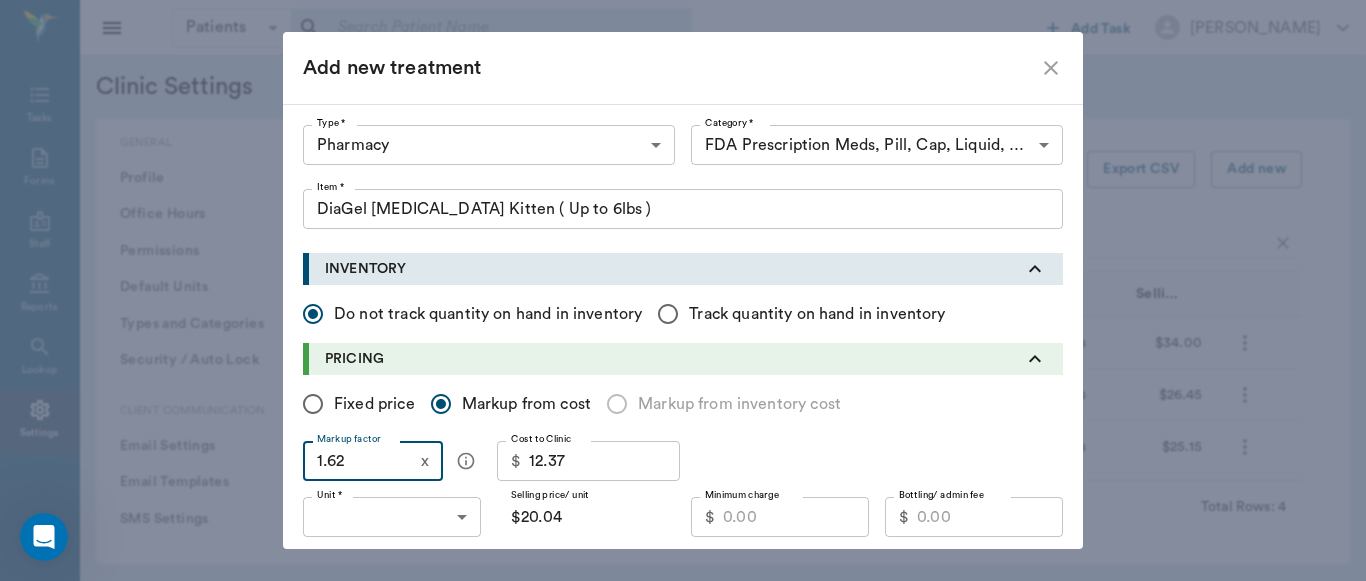 type on "$19.79" 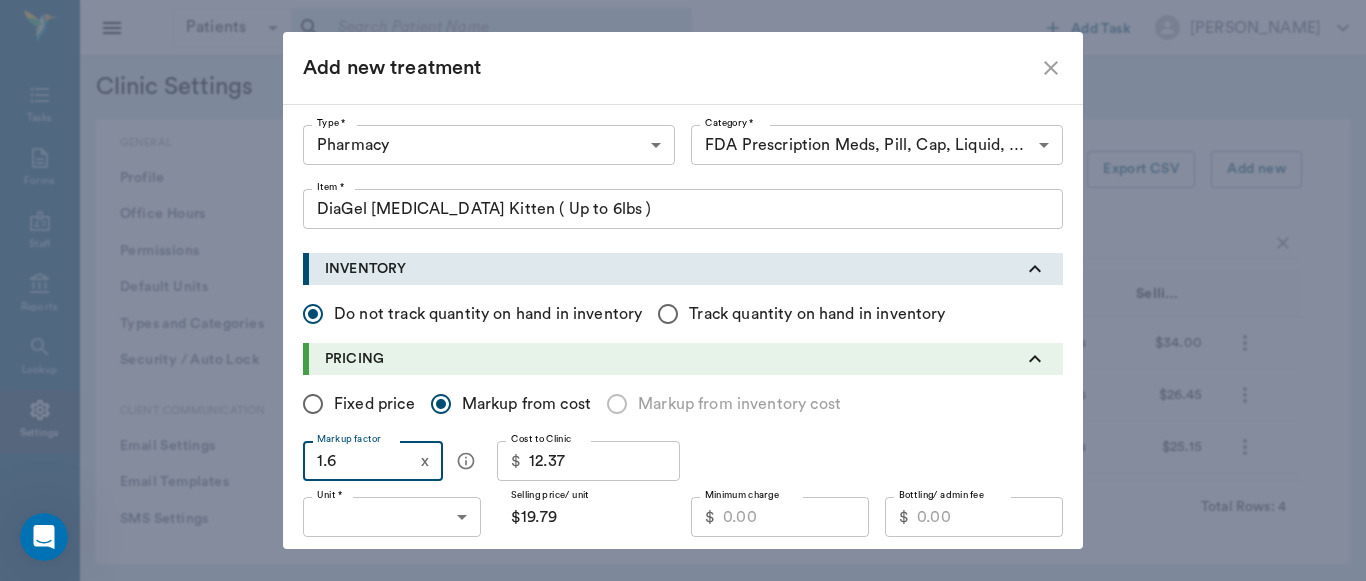 type on "1.63" 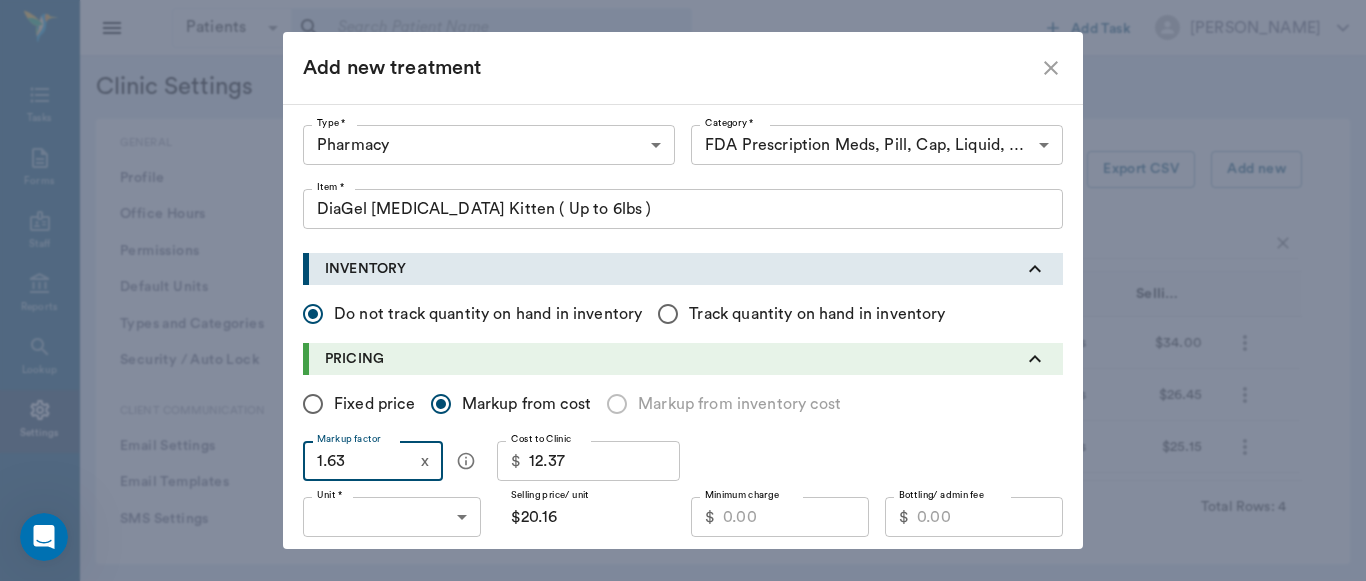 type on "1.6" 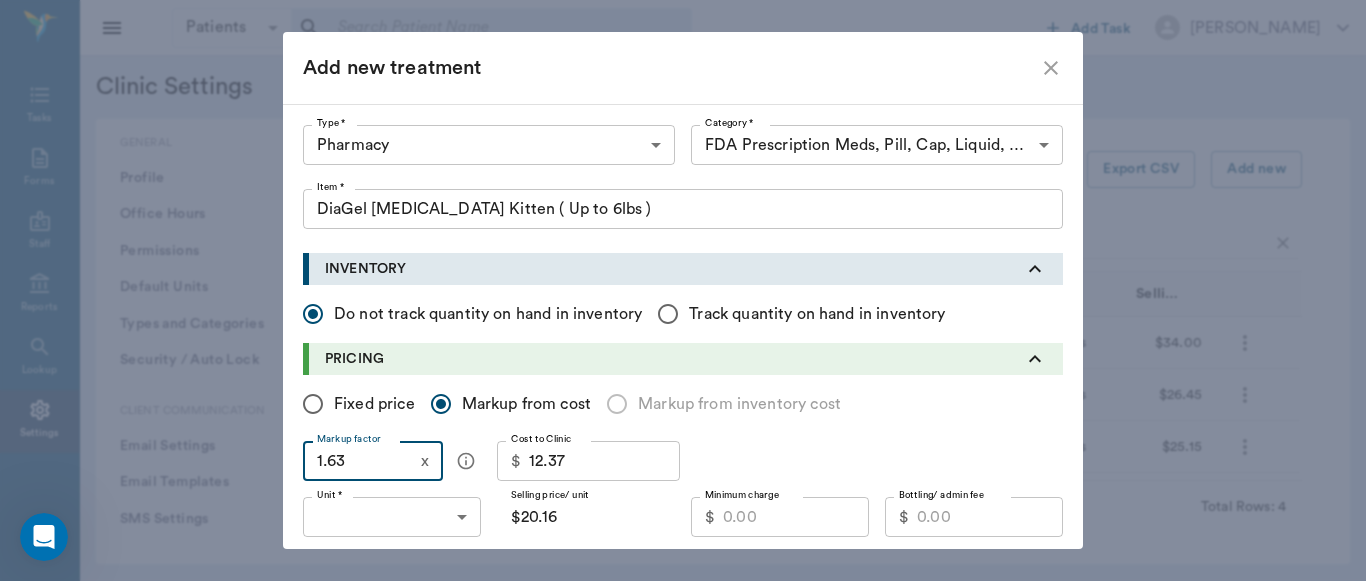 type on "$19.79" 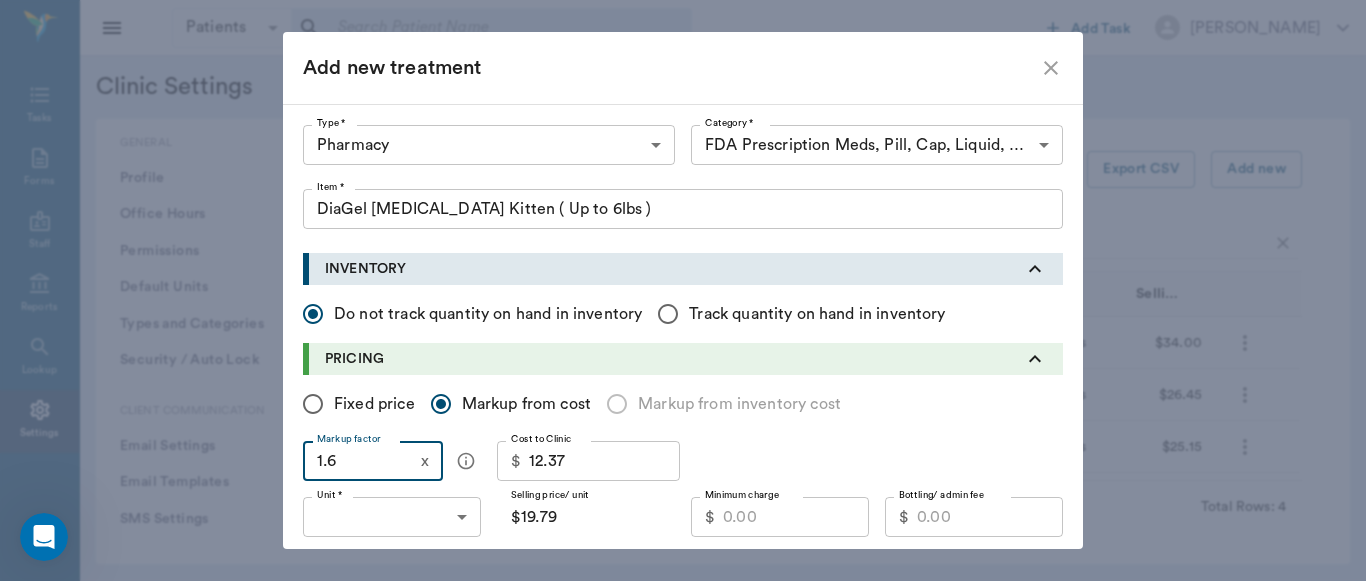 type on "1." 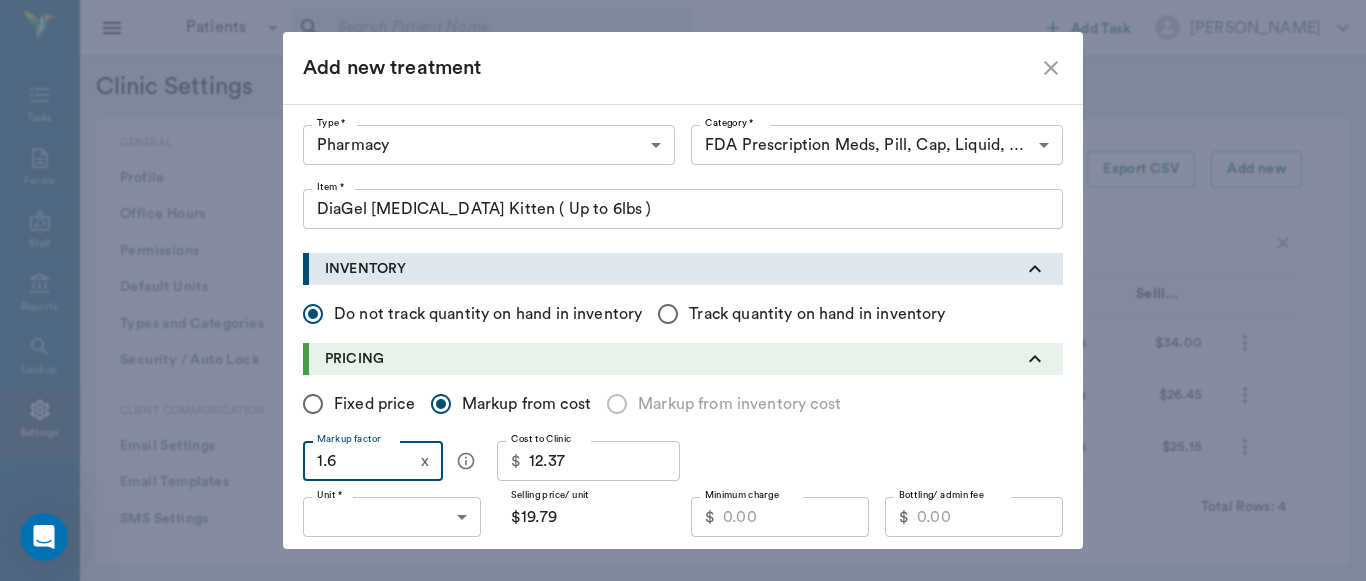 type on "$12.37" 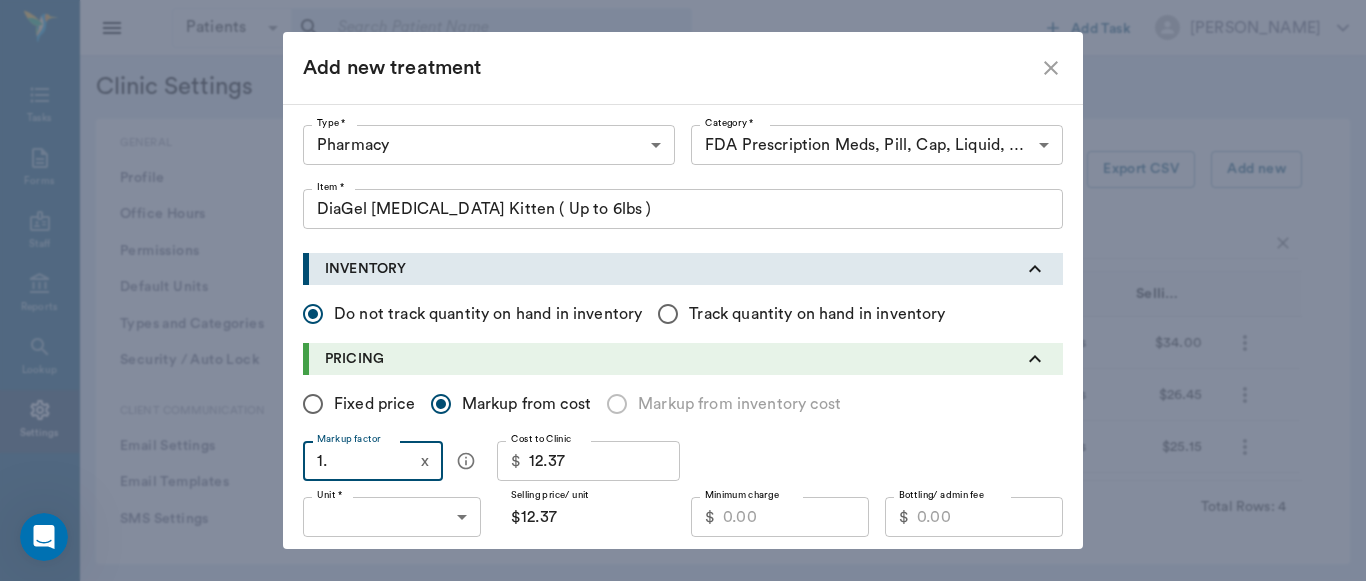 type on "1" 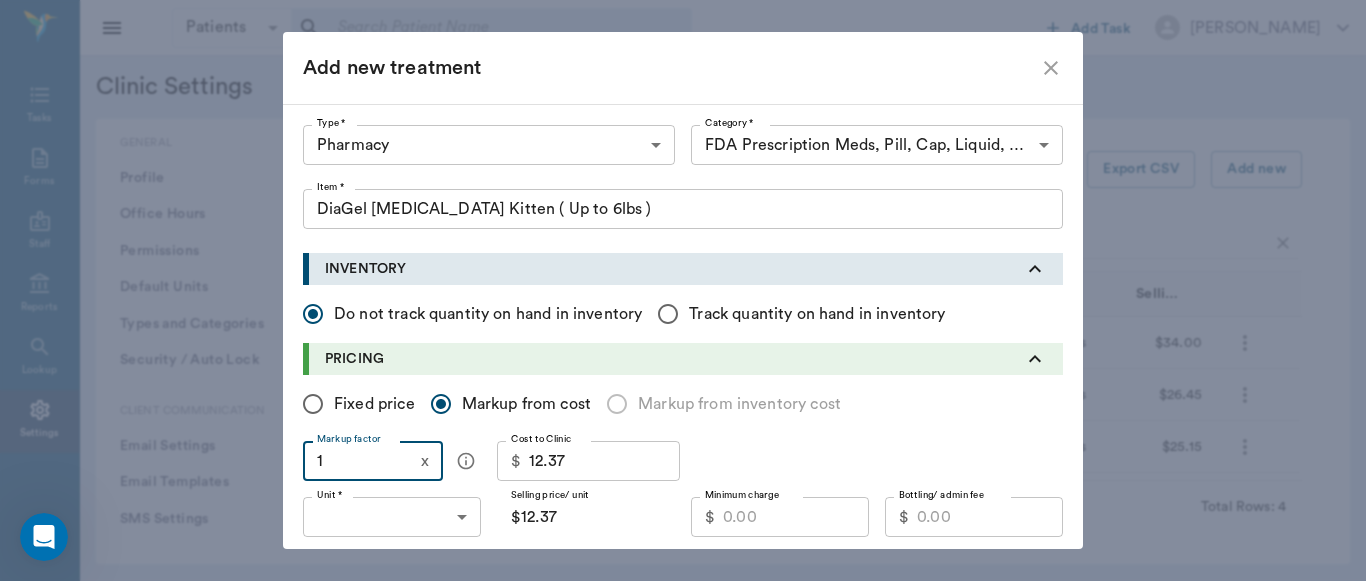 type 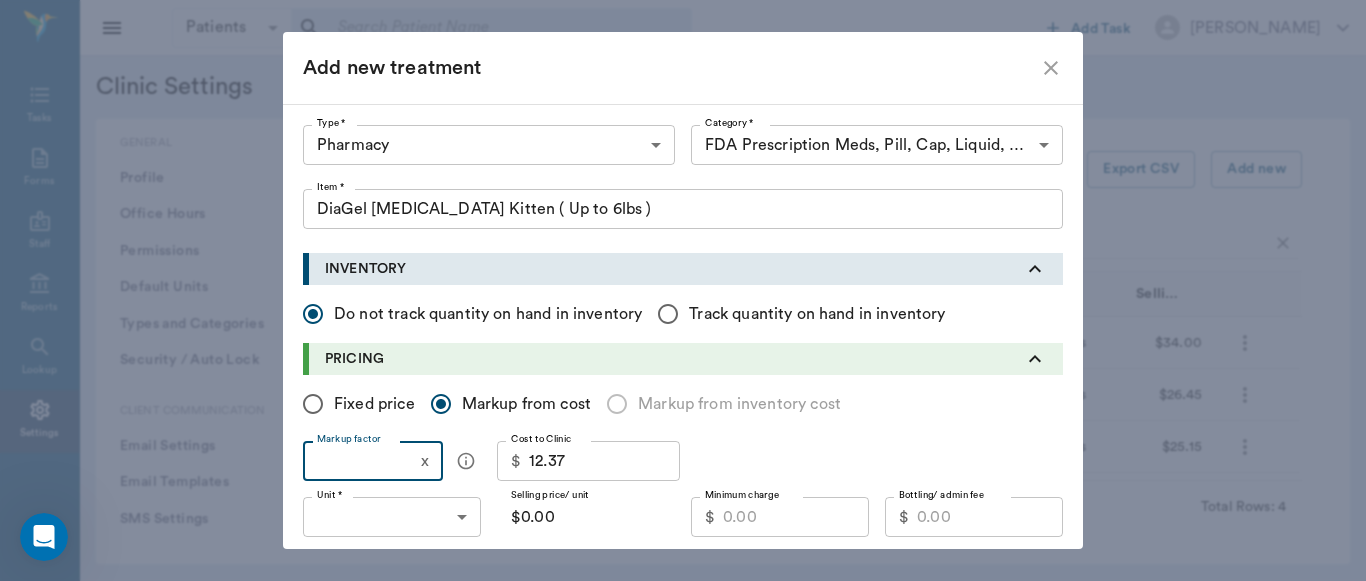 type 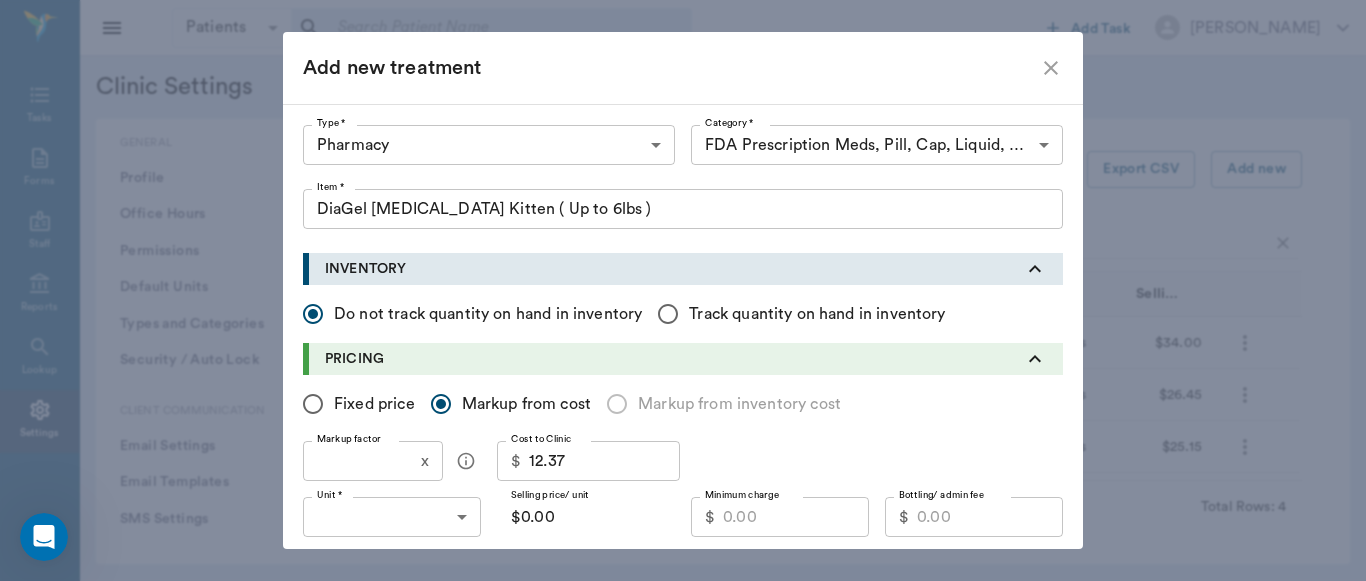 click on "Fixed price" at bounding box center (313, 404) 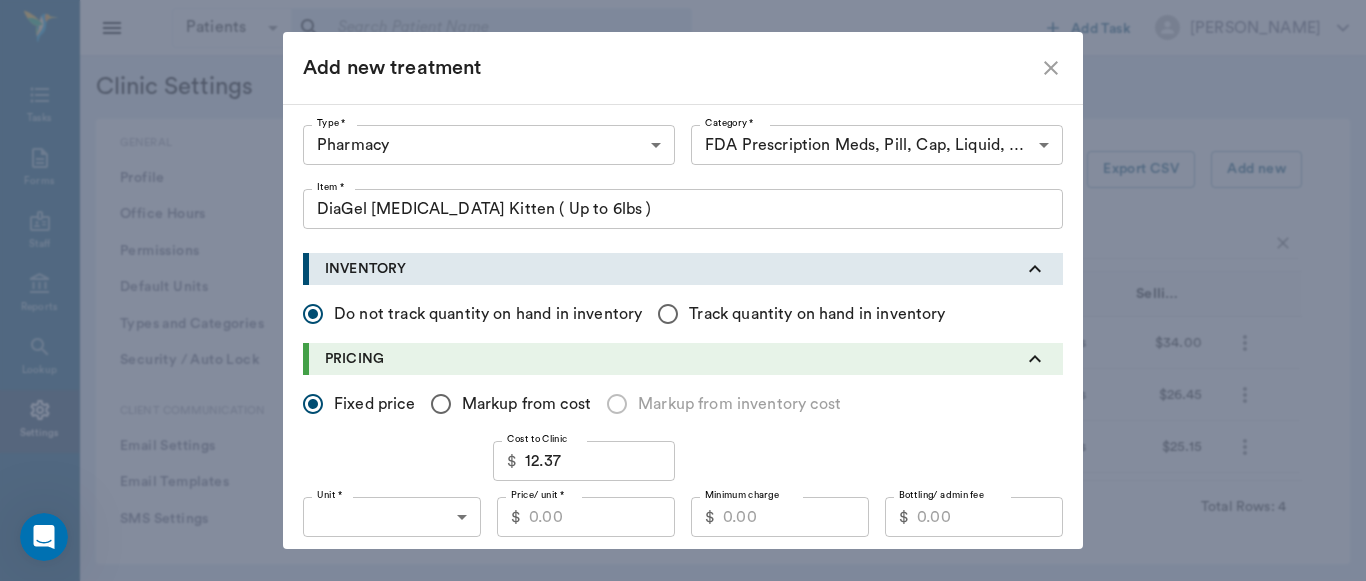 click on "Price/ unit *" at bounding box center [602, 517] 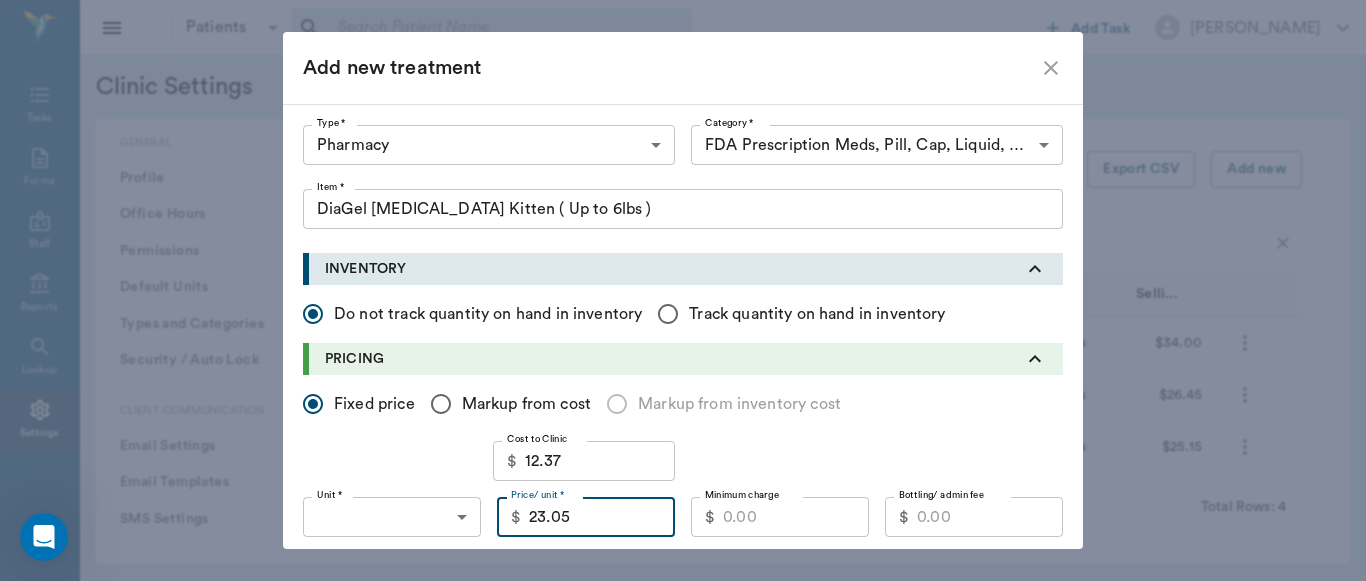 type on "23.05" 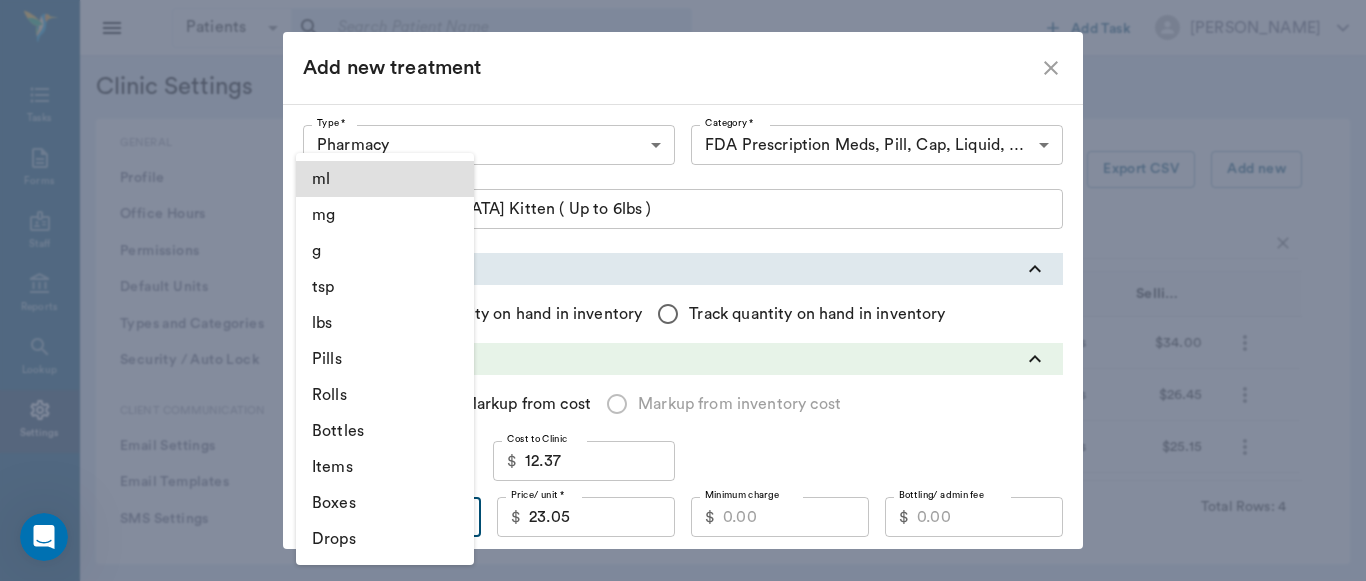 click on "Patients Patients ​ ​ Add Task [PERSON_NAME] Nectar Messages Appts Labs Imaging Inventory Tasks Forms Staff Reports Lookup Settings Clinic Settings General Profile Office Hours Permissions Feature Flags AI Prompts Default Units Types and Categories Security / Auto Lock App Version Client Communication Email Settings Email Templates SMS Settings SMS Templates VOIP Mango Voice Client Portal Appointments Visit Types Calendar Options Direct Online Booking Direct Online Deposits Services & Prices Treatments Bundles Taxes Labs Group Discounts EMR SOAP Templates Surgery Templates Visit Note Templates Surgery Chart Diagnoses Patient Diagrams Forms Report Card Prescriptions Patient Options Species Breeds Colors Inventory Inventory Locations Vendors Finances Payment Estimates & Invoices Interest Greenline Boarding Kennels Imaging Integration IDEXX Soundvet Extras Labels PDF Settings MISC Treatments Export CSV Add new diagel Type Category Item Unit Selling Price/Unit Pharmacy DiaGel [MEDICAL_DATA] Control Equine   4" at bounding box center [683, 290] 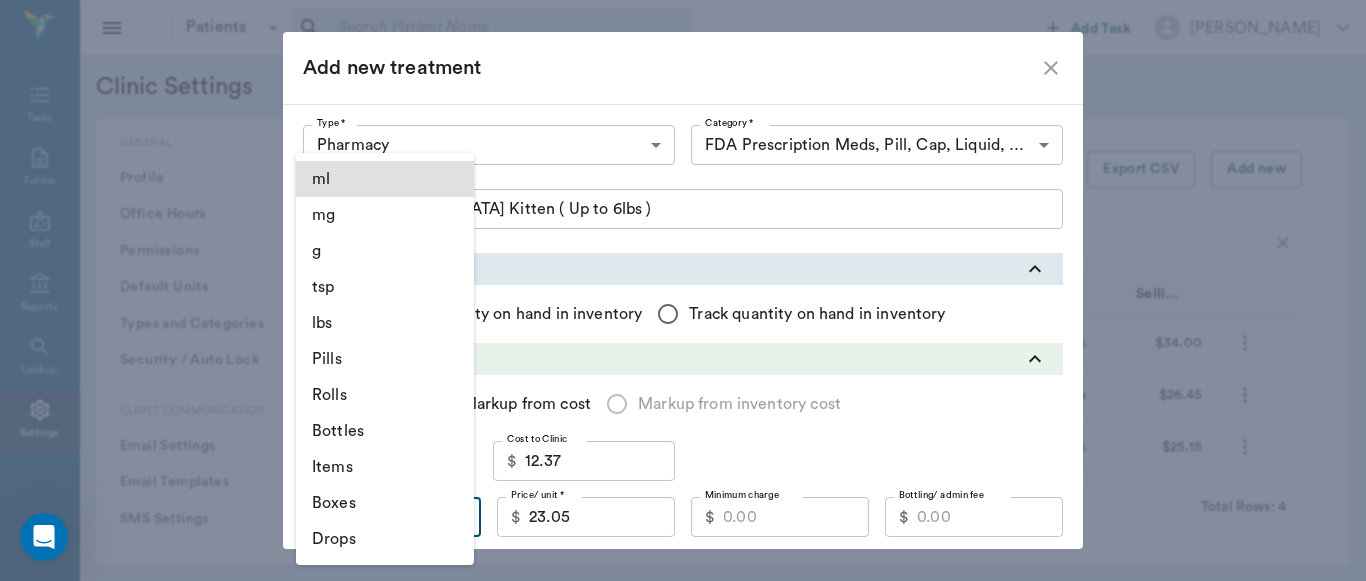click on "Items" at bounding box center (385, 467) 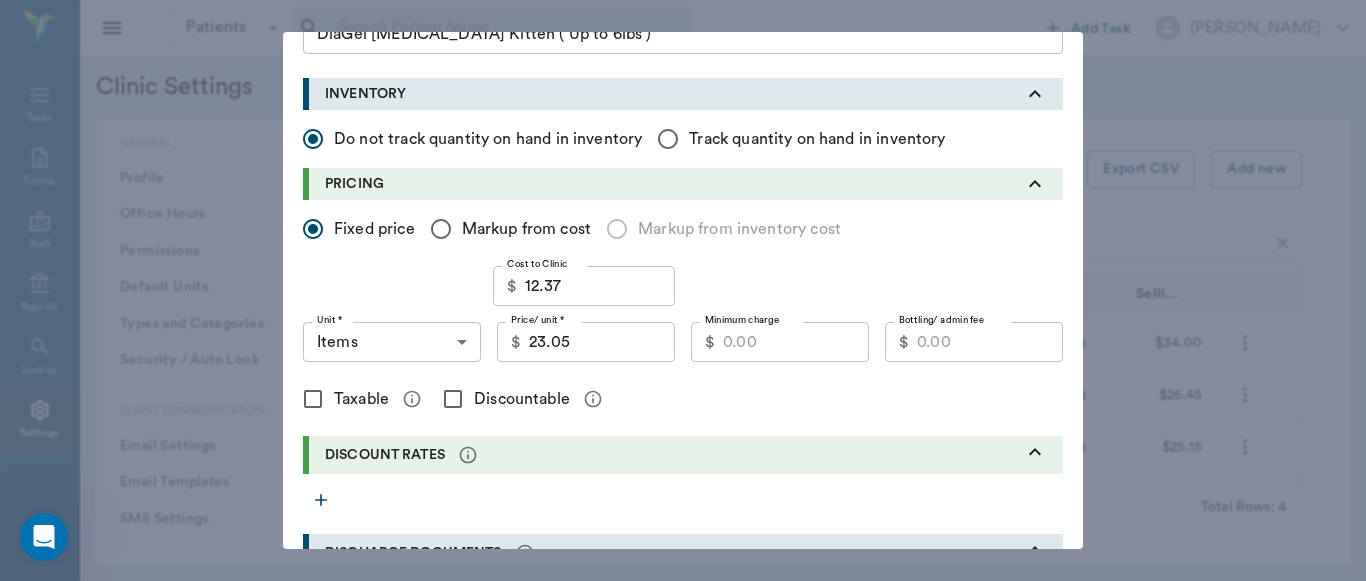 scroll, scrollTop: 188, scrollLeft: 0, axis: vertical 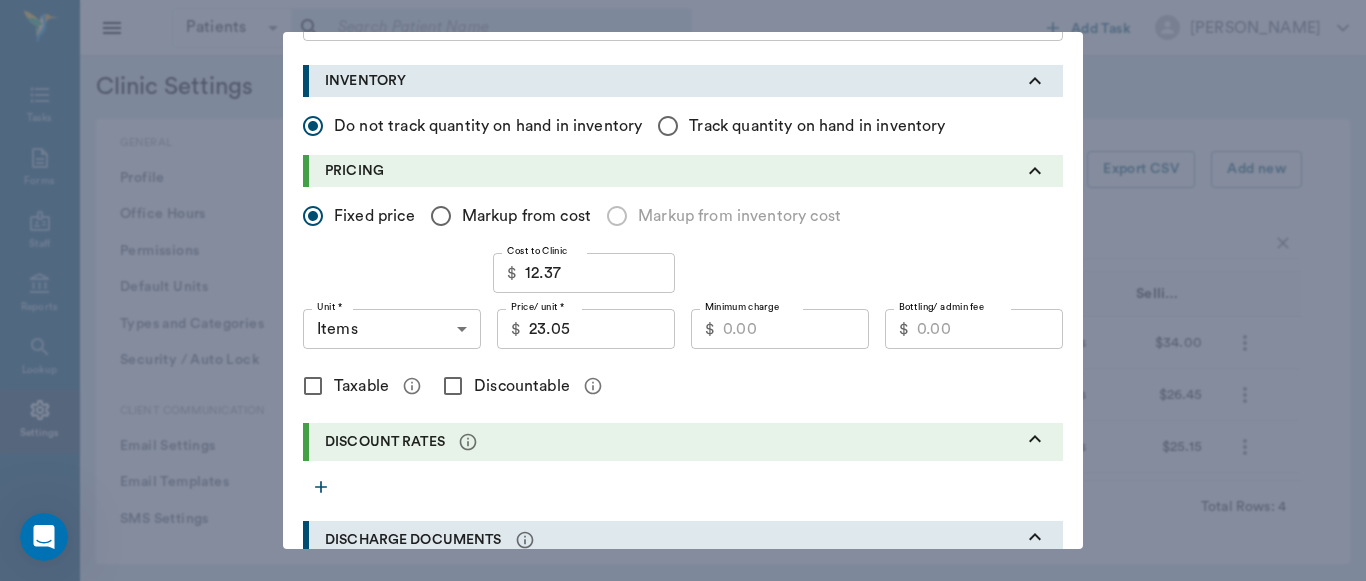 click on "Discountable" at bounding box center (453, 386) 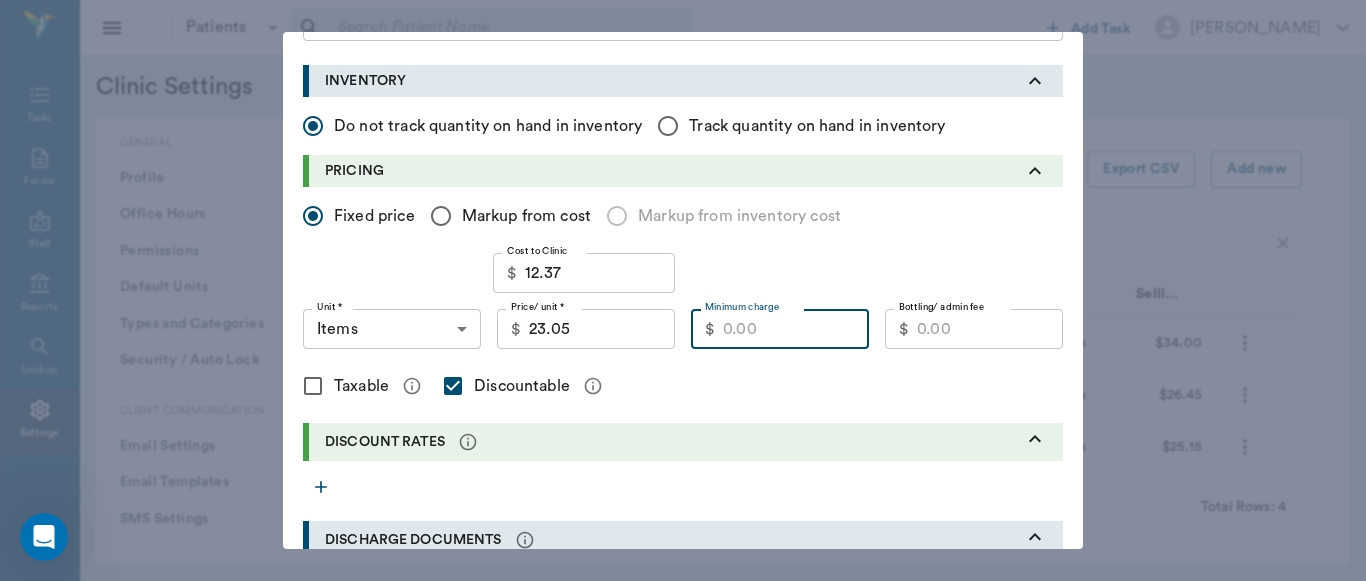 click on "Minimum charge" at bounding box center (796, 329) 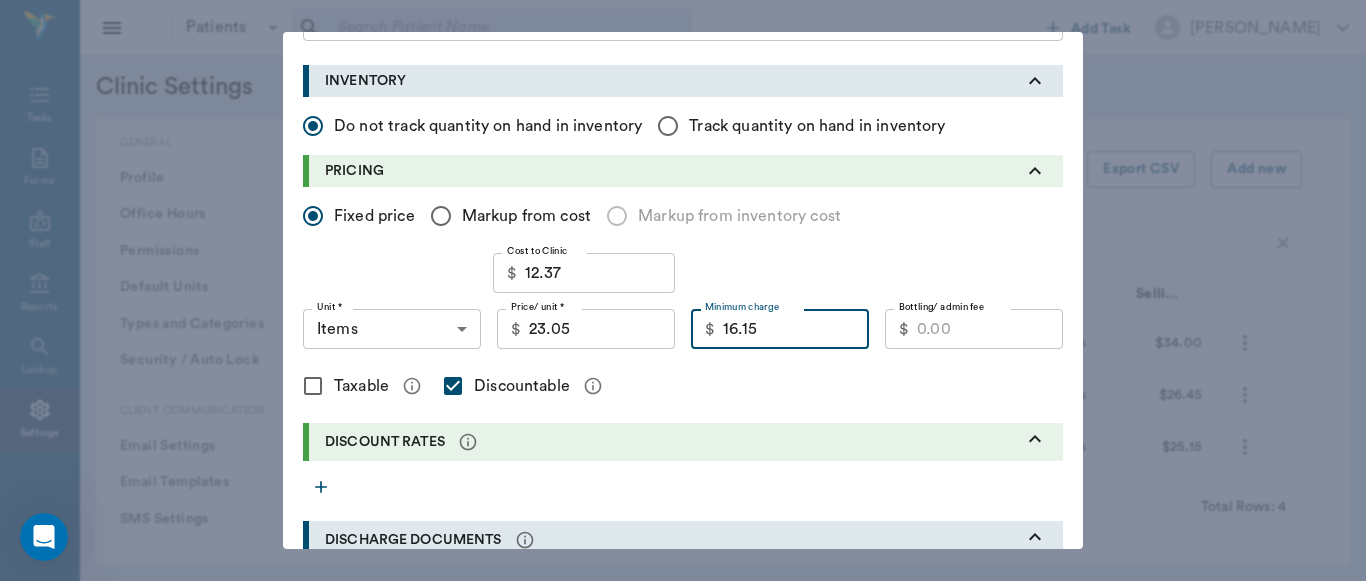 type on "16.15" 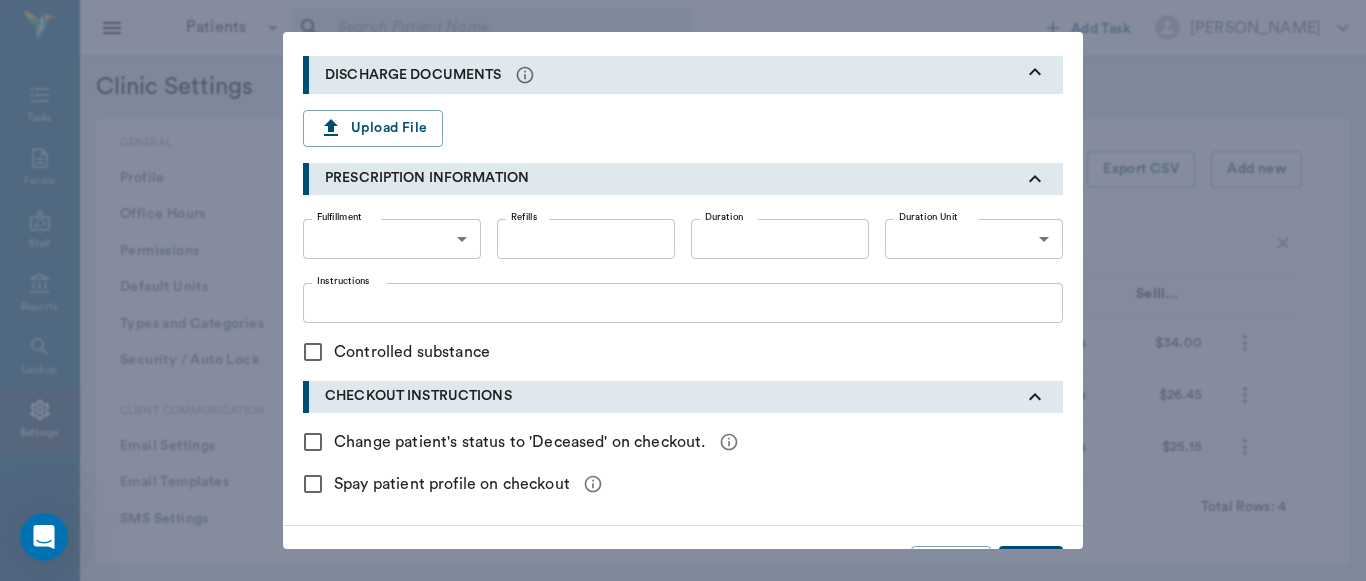 scroll, scrollTop: 706, scrollLeft: 0, axis: vertical 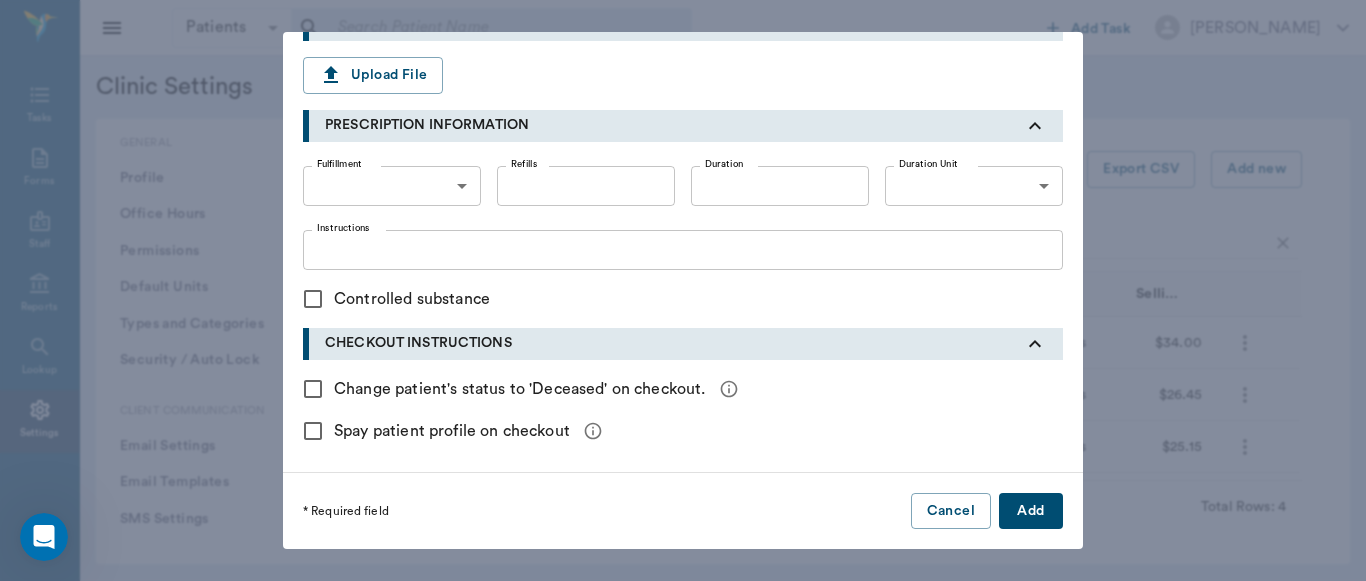click on "Add" at bounding box center (1031, 511) 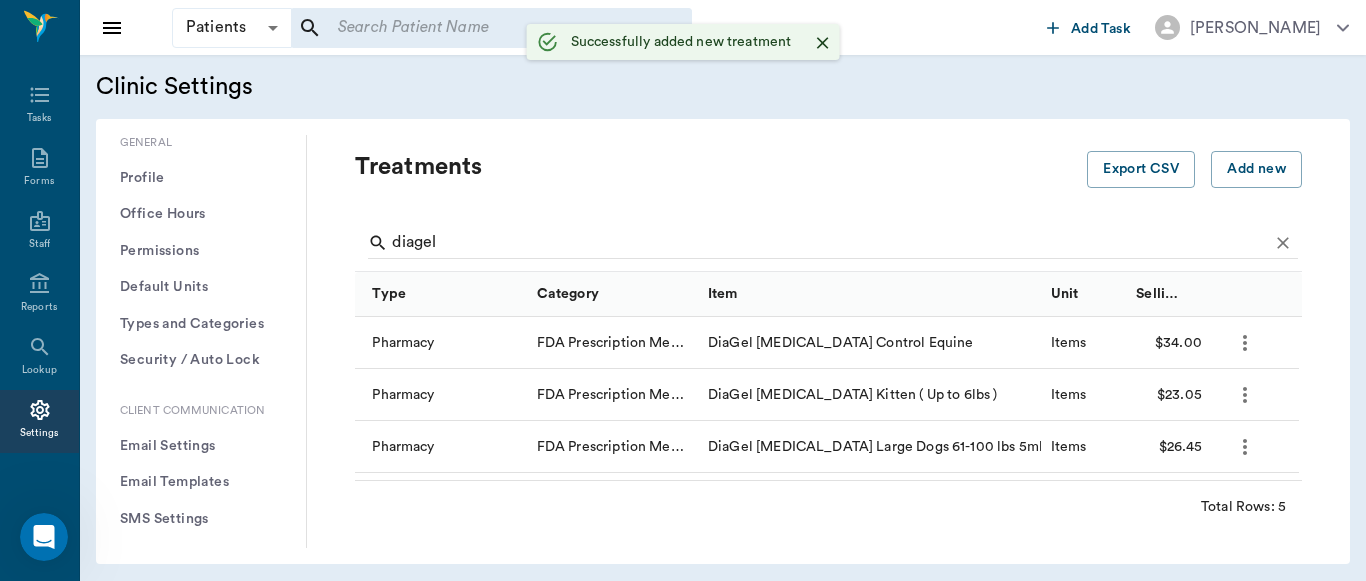 type 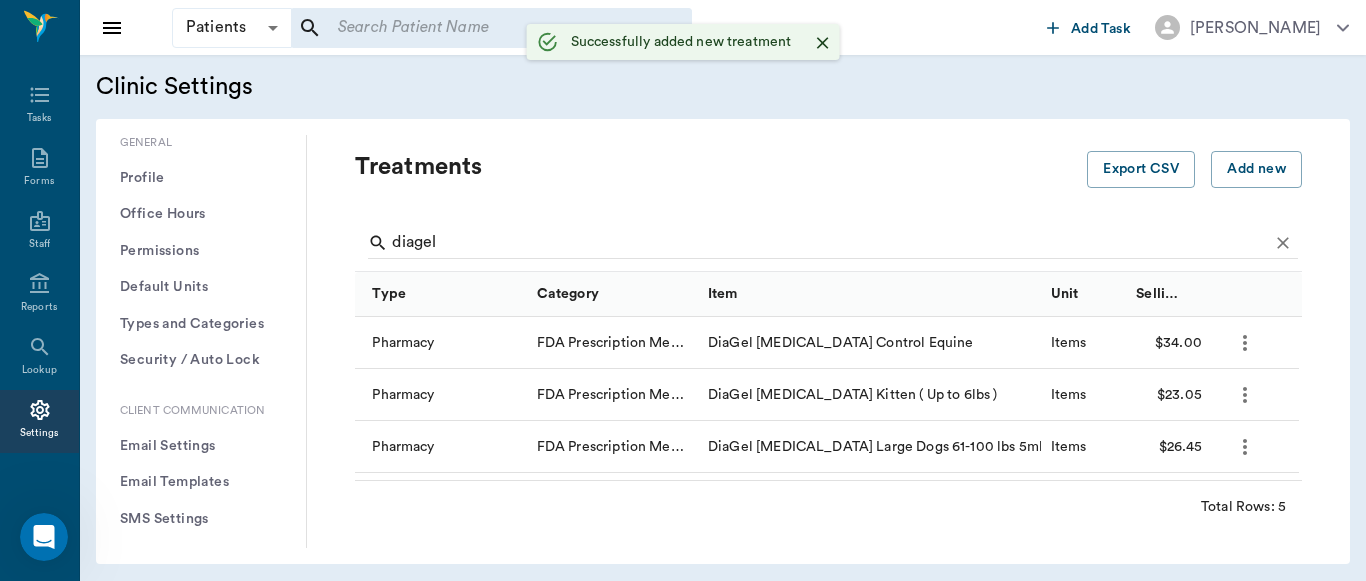type 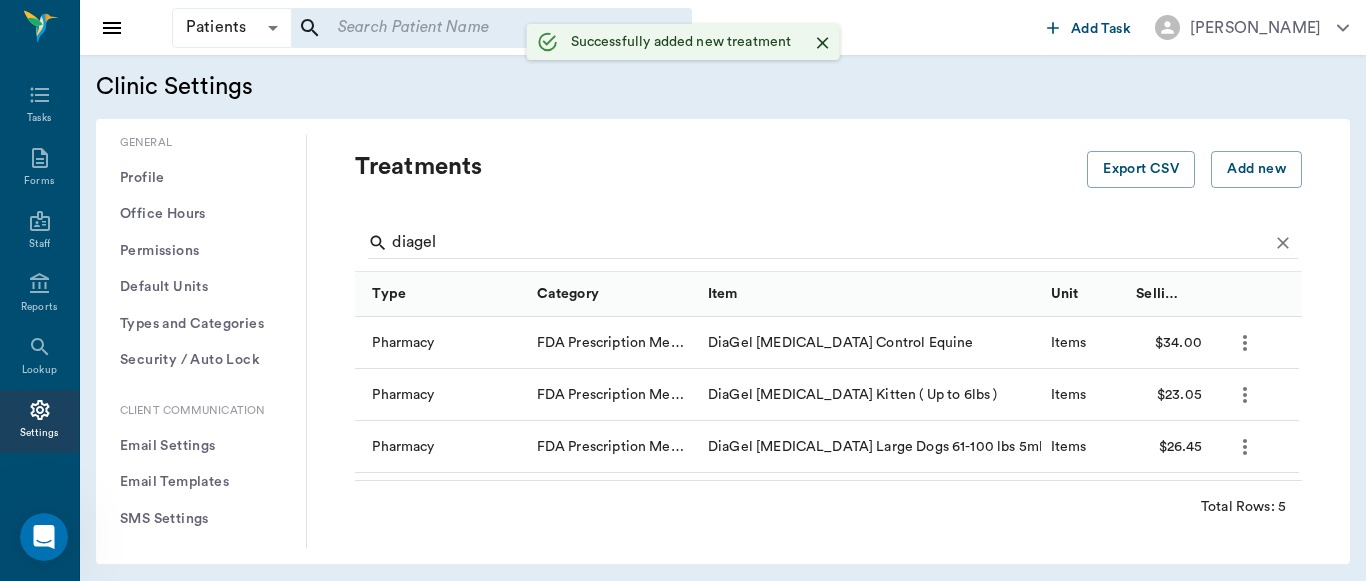 click 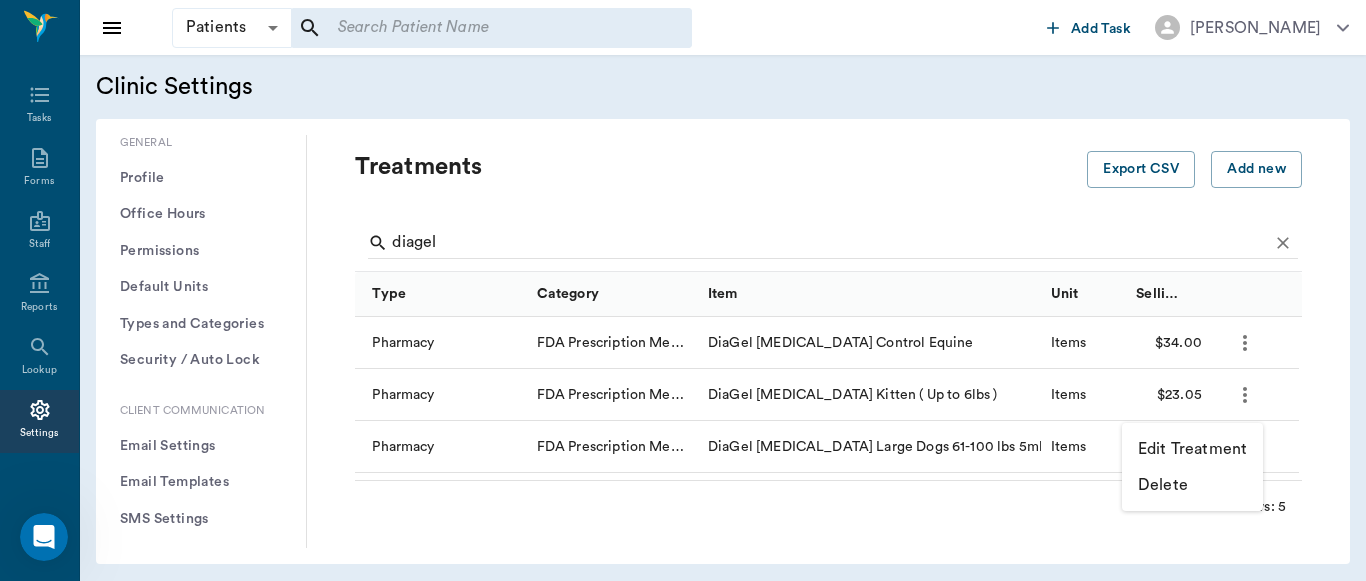 click on "Edit Treatment" at bounding box center (1192, 449) 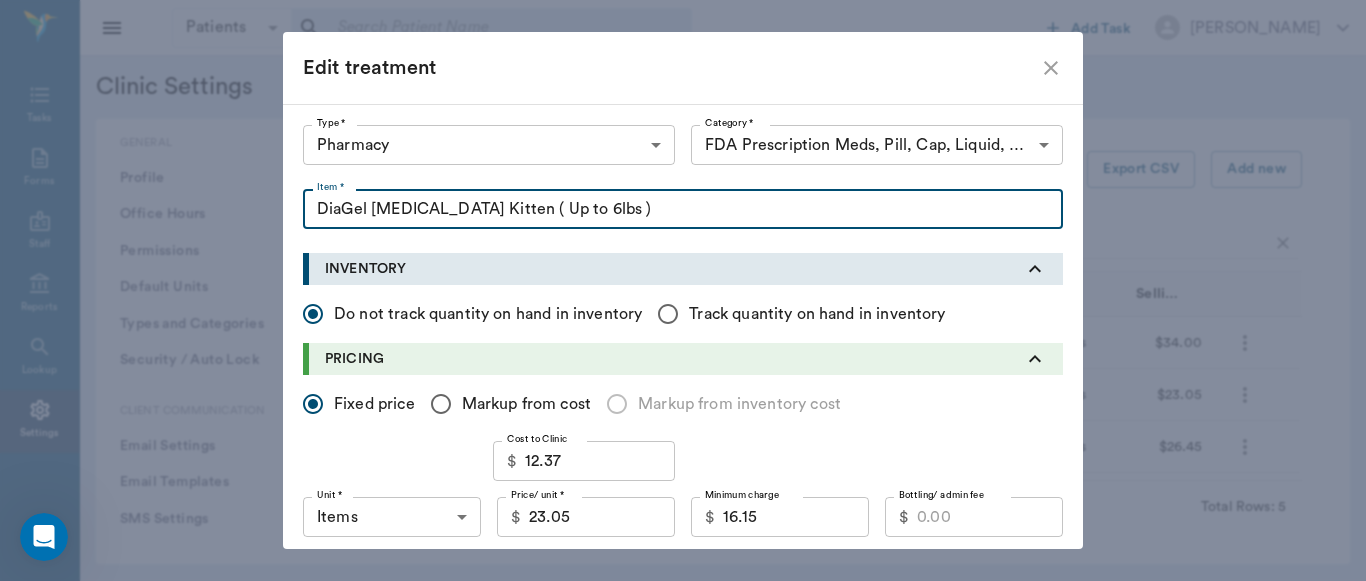 drag, startPoint x: 589, startPoint y: 210, endPoint x: 305, endPoint y: 210, distance: 284 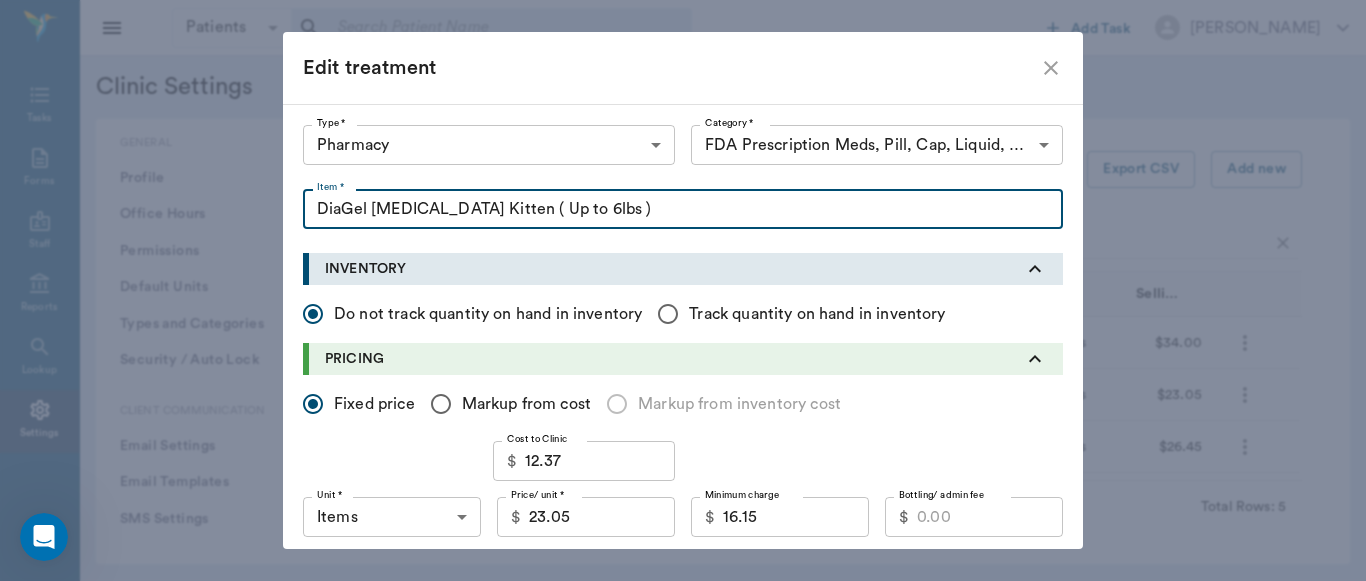 click on "DiaGel [MEDICAL_DATA] Kitten ( Up to 6lbs )" at bounding box center (683, 209) 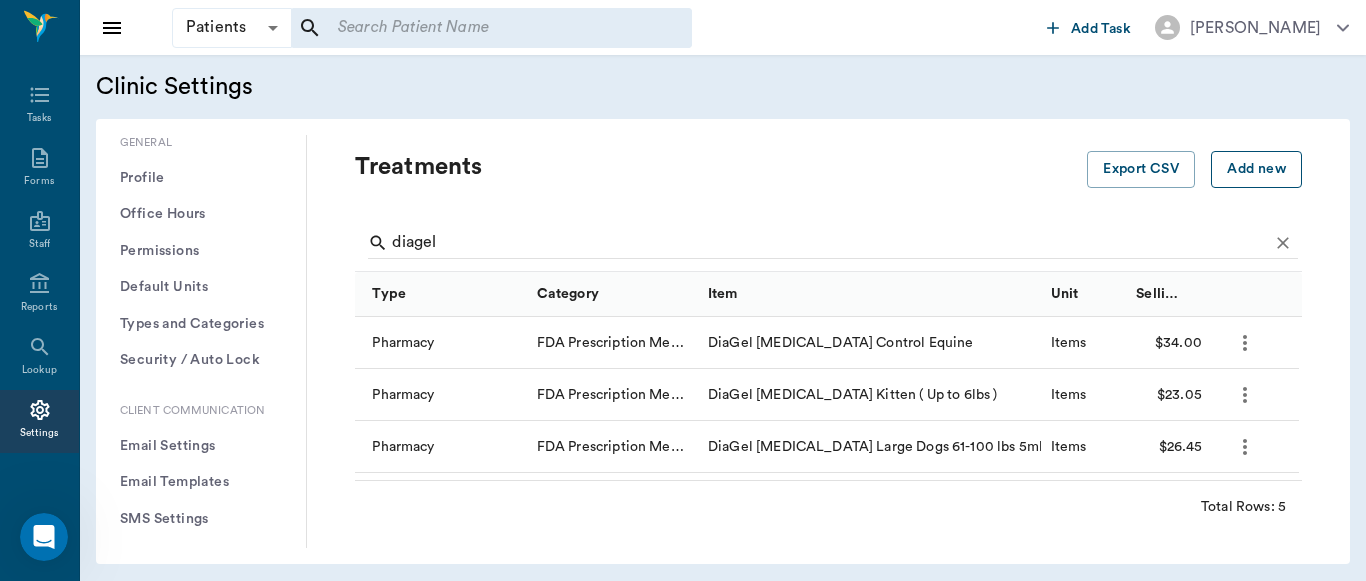 click on "Add new" at bounding box center [1256, 169] 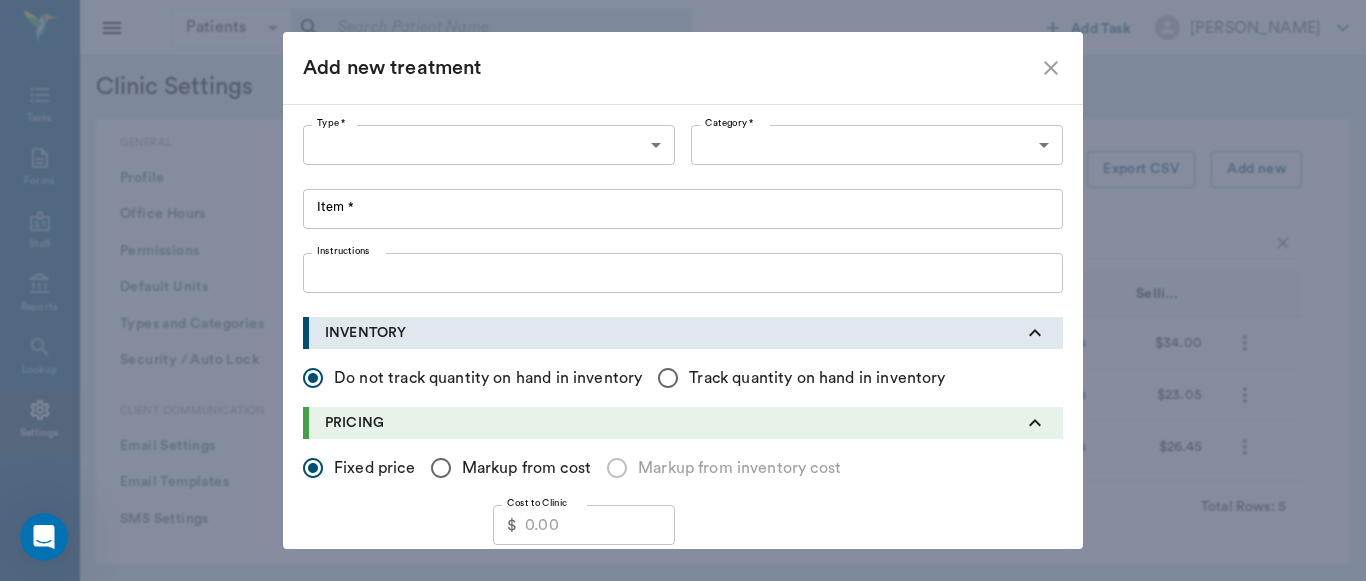 click on "Patients Patients ​ ​ Add Task [PERSON_NAME] Nectar Messages Appts Labs Imaging Inventory Tasks Forms Staff Reports Lookup Settings Clinic Settings General Profile Office Hours Permissions Feature Flags AI Prompts Default Units Types and Categories Security / Auto Lock App Version Client Communication Email Settings Email Templates SMS Settings SMS Templates VOIP Mango Voice Client Portal Appointments Visit Types Calendar Options Direct Online Booking Direct Online Deposits Services & Prices Treatments Bundles Taxes Labs Group Discounts EMR SOAP Templates Surgery Templates Visit Note Templates Surgery Chart Diagnoses Patient Diagrams Forms Report Card Prescriptions Patient Options Species Breeds Colors Inventory Inventory Locations Vendors Finances Payment Estimates & Invoices Interest Greenline Boarding Kennels Imaging Integration IDEXX Soundvet Extras Labels PDF Settings MISC Treatments Export CSV Add new diagel Type Category Item Unit Selling Price/Unit Pharmacy DiaGel [MEDICAL_DATA] Control Equine   5" at bounding box center (683, 290) 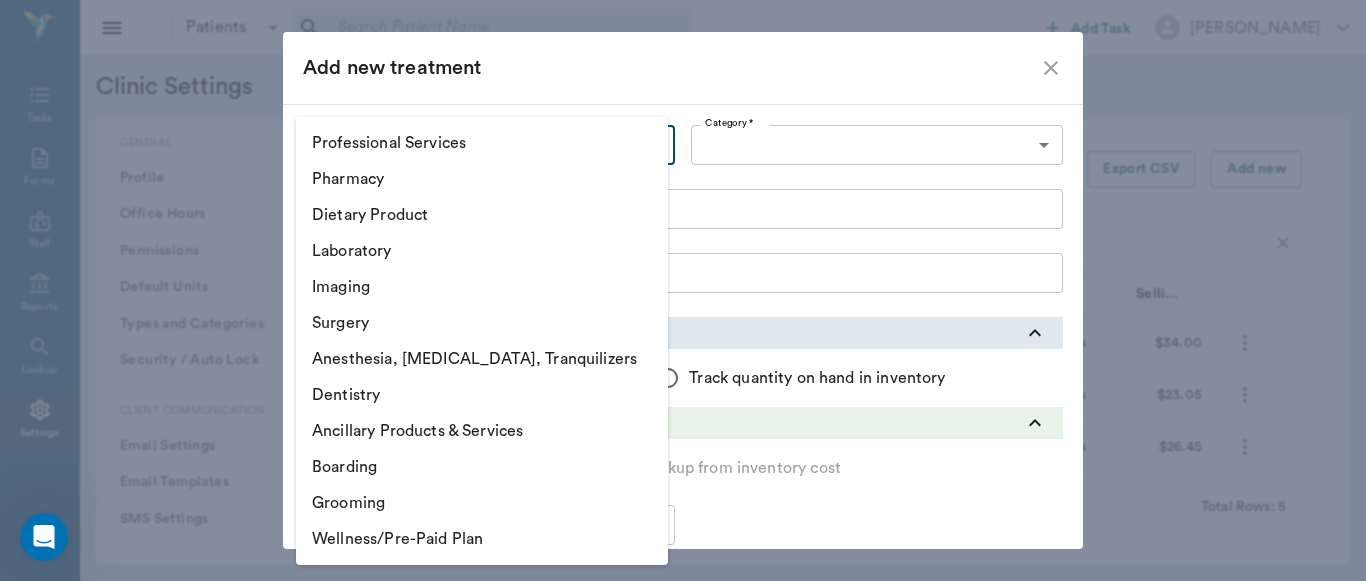 click on "Pharmacy" at bounding box center (482, 179) 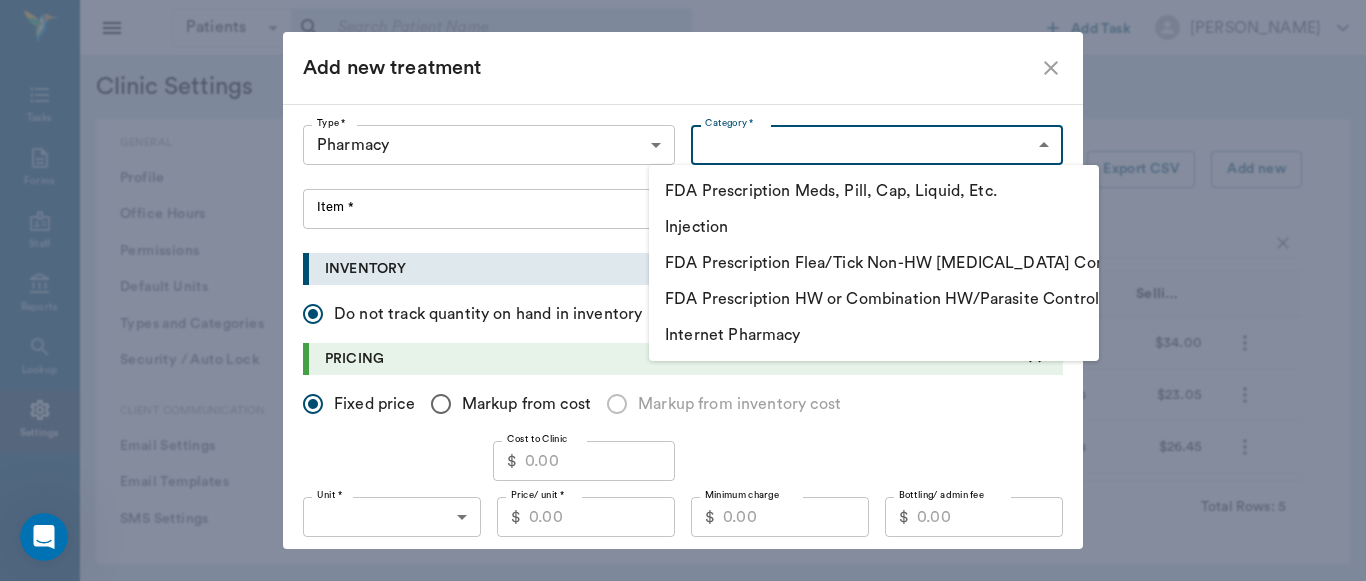click on "Patients Patients ​ ​ Add Task [PERSON_NAME] Nectar Messages Appts Labs Imaging Inventory Tasks Forms Staff Reports Lookup Settings Clinic Settings General Profile Office Hours Permissions Feature Flags AI Prompts Default Units Types and Categories Security / Auto Lock App Version Client Communication Email Settings Email Templates SMS Settings SMS Templates VOIP Mango Voice Client Portal Appointments Visit Types Calendar Options Direct Online Booking Direct Online Deposits Services & Prices Treatments Bundles Taxes Labs Group Discounts EMR SOAP Templates Surgery Templates Visit Note Templates Surgery Chart Diagnoses Patient Diagrams Forms Report Card Prescriptions Patient Options Species Breeds Colors Inventory Inventory Locations Vendors Finances Payment Estimates & Invoices Interest Greenline Boarding Kennels Imaging Integration IDEXX Soundvet Extras Labels PDF Settings MISC Treatments Export CSV Add new diagel Type Category Item Unit Selling Price/Unit Pharmacy DiaGel [MEDICAL_DATA] Control Equine   5" at bounding box center (683, 290) 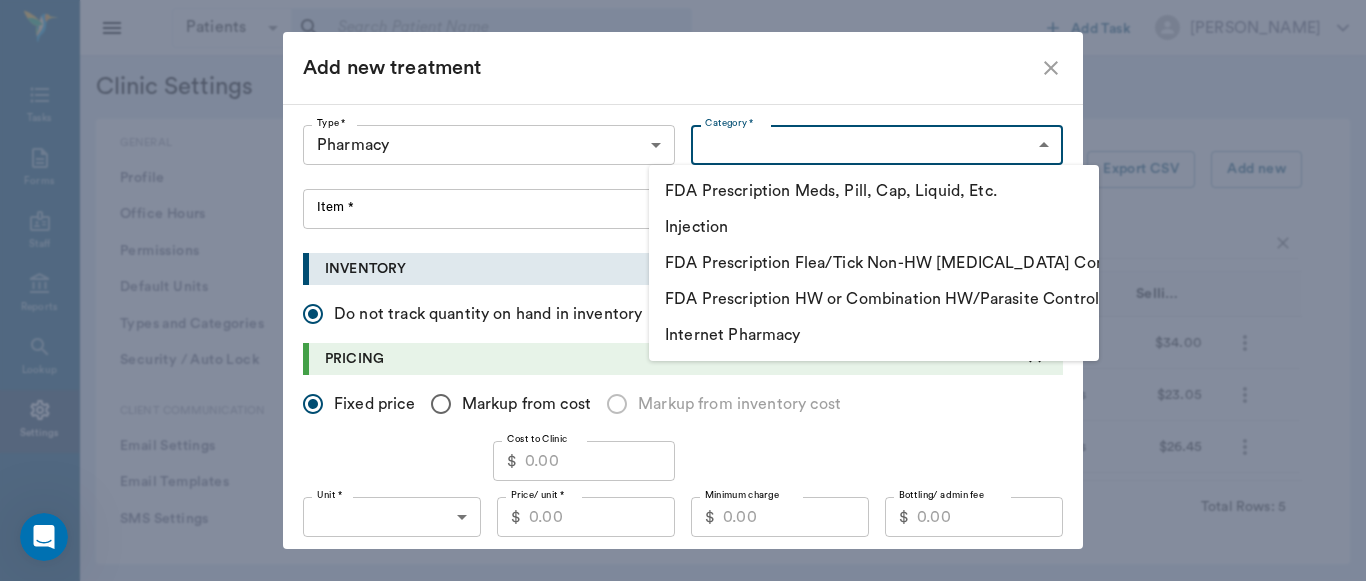 click on "FDA Prescription Meds, Pill, Cap, Liquid, Etc." at bounding box center (874, 191) 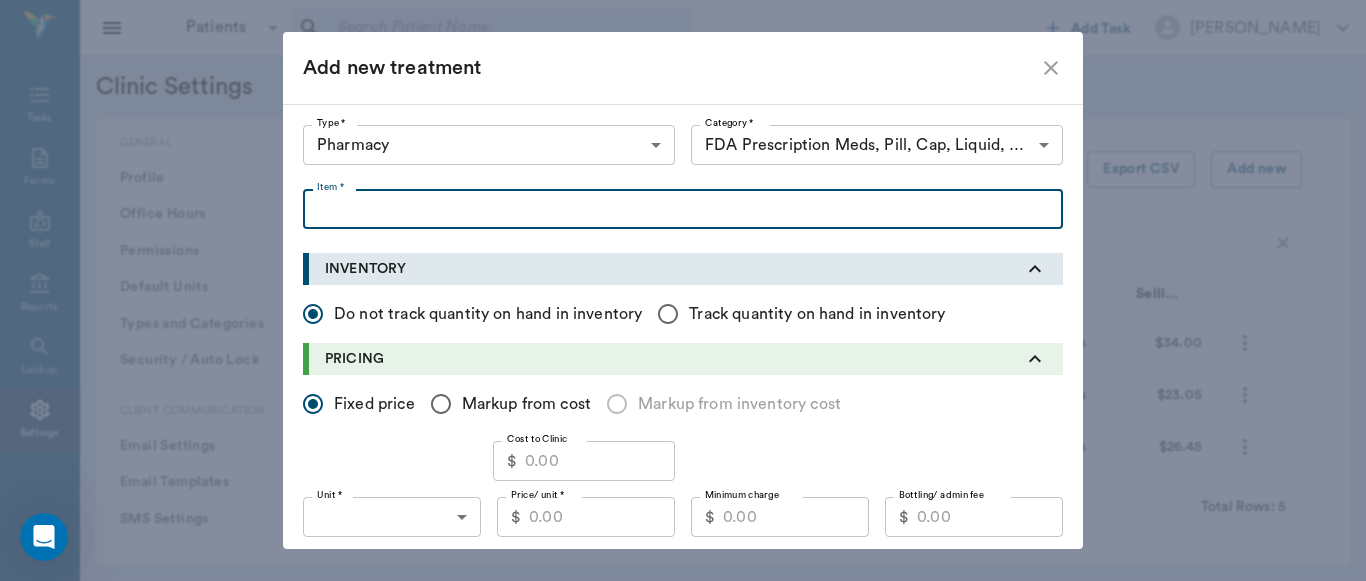 click on "Item *" at bounding box center [683, 209] 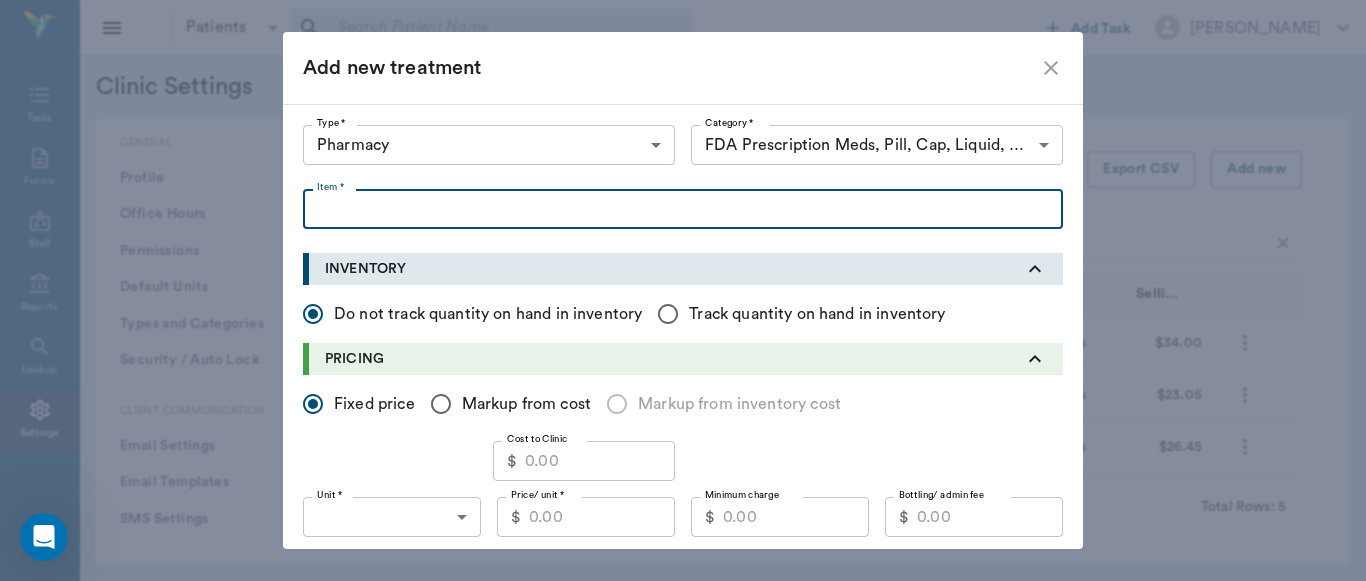 paste on "DiaGel [MEDICAL_DATA] Kitten ( Up to 6lbs )" 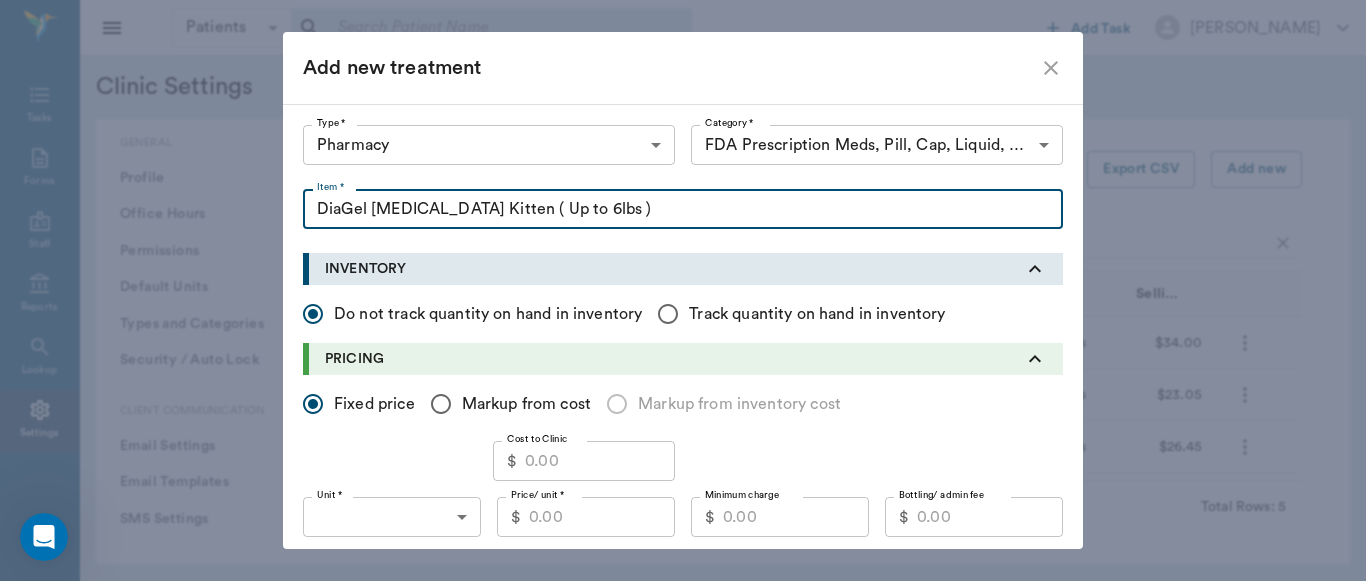click on "DiaGel [MEDICAL_DATA] Kitten ( Up to 6lbs )" at bounding box center (683, 209) 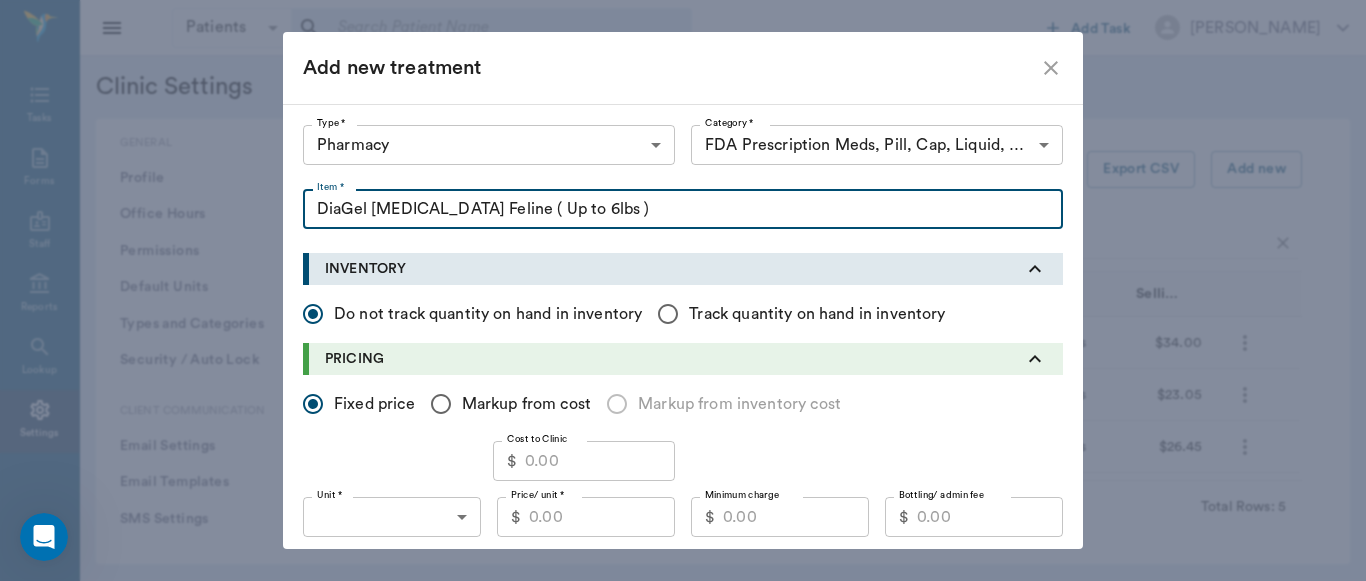 click on "DiaGel [MEDICAL_DATA] Feline ( Up to 6lbs )" at bounding box center (683, 209) 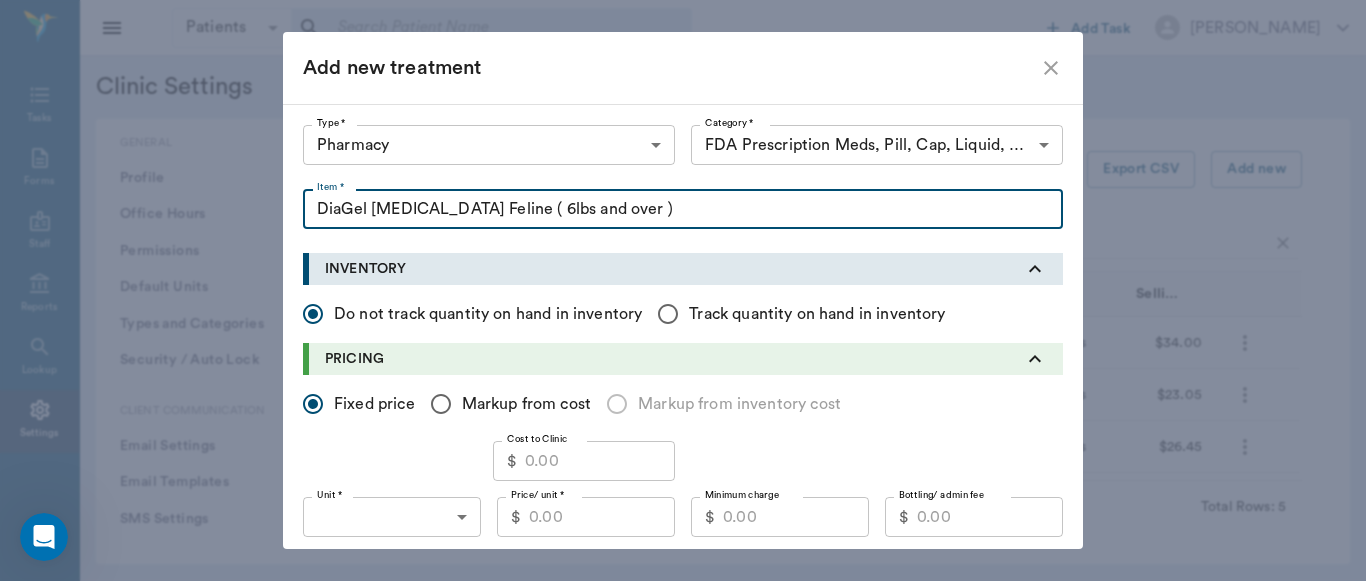 type on "DiaGel [MEDICAL_DATA] Feline ( 6lbs and over )" 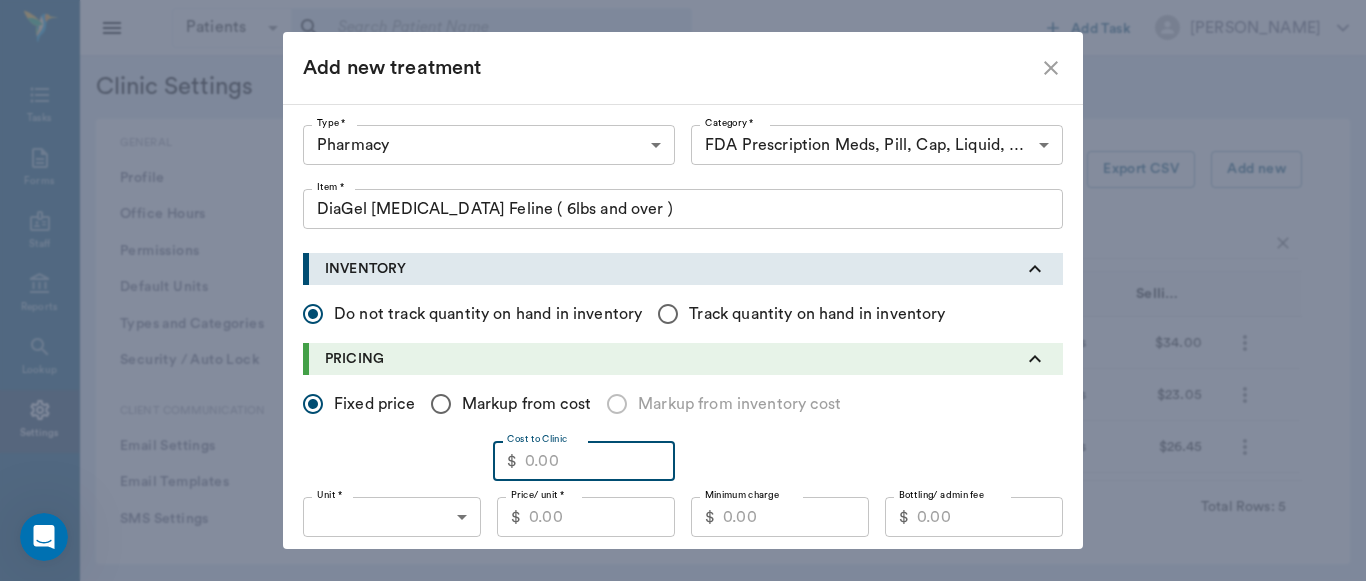 click on "Cost to Clinic" at bounding box center [600, 461] 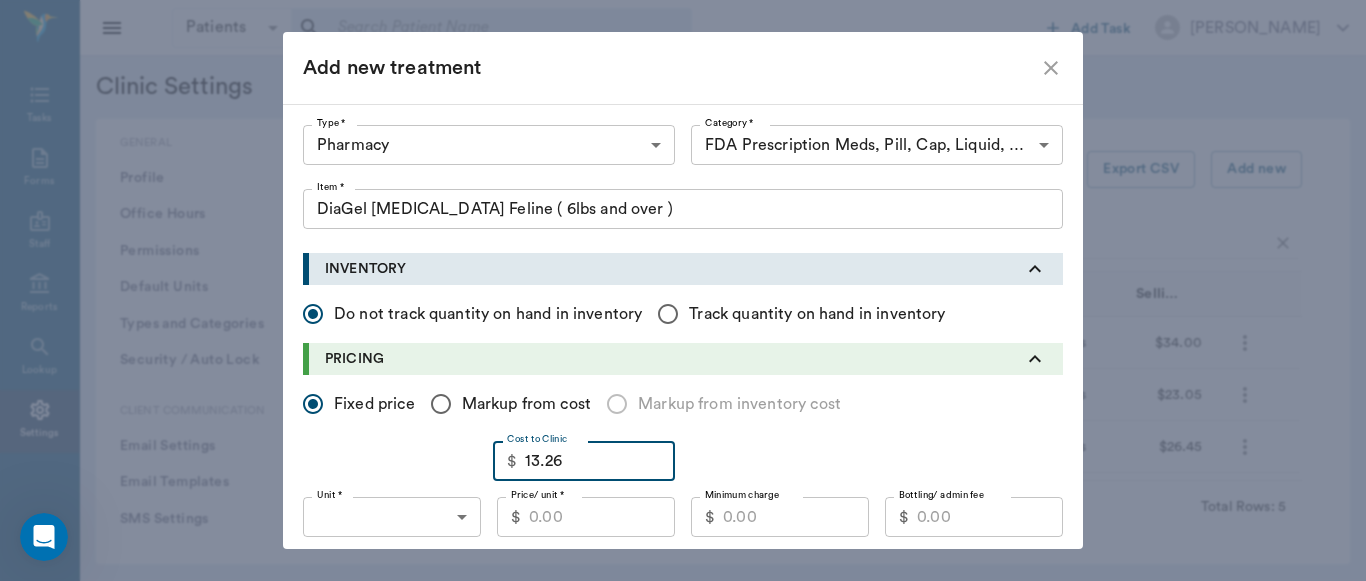 type 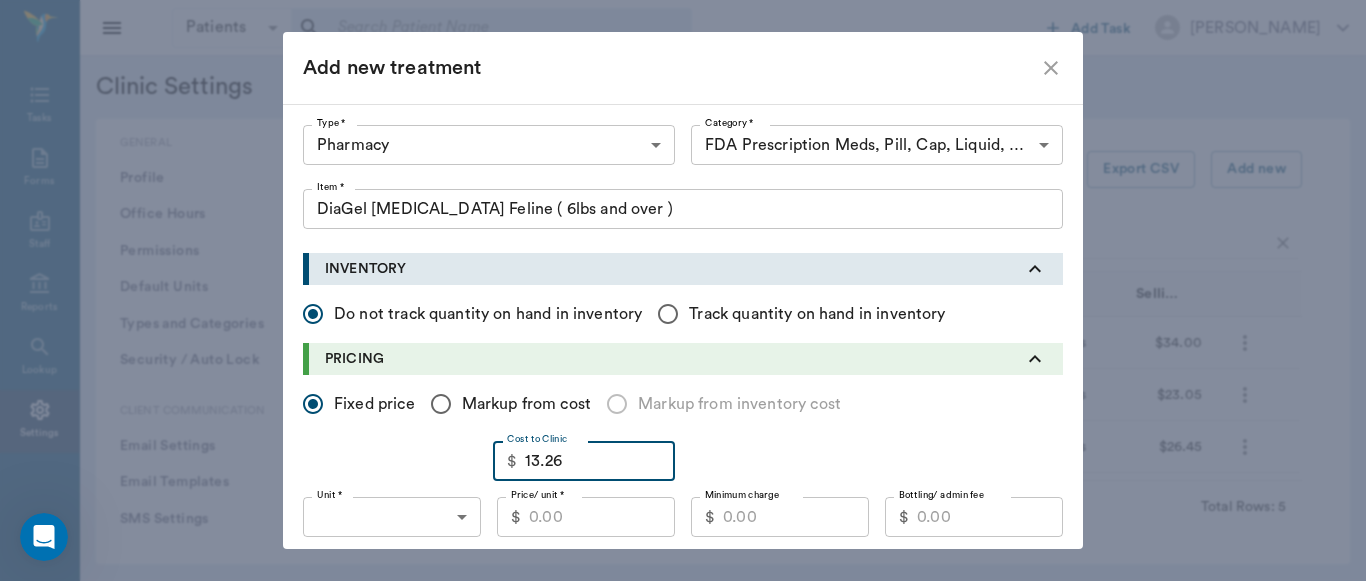 click on "Markup from cost" at bounding box center (441, 404) 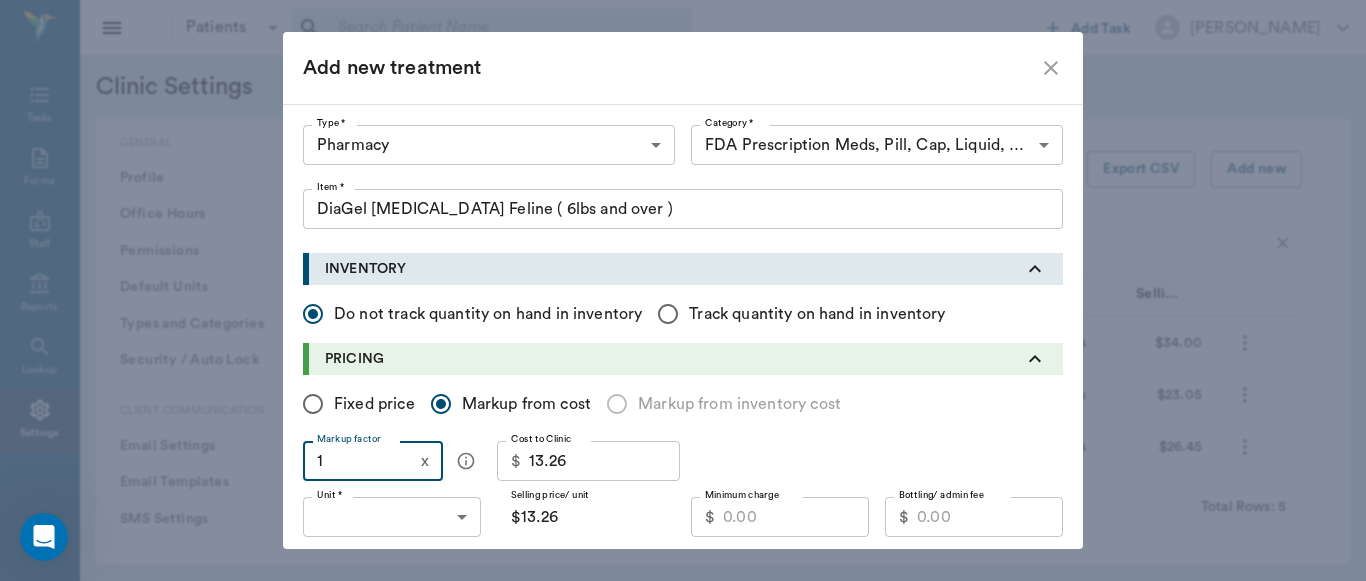 click on "1" at bounding box center (358, 461) 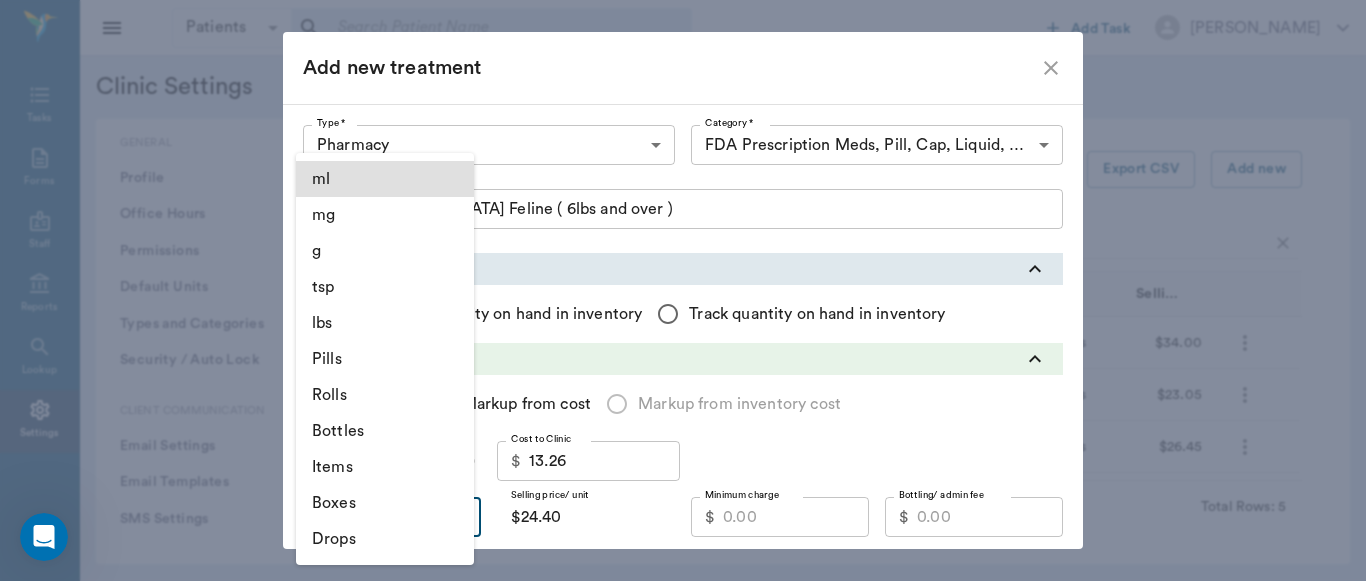 click on "Patients Patients ​ ​ Add Task [PERSON_NAME] Nectar Messages Appts Labs Imaging Inventory Tasks Forms Staff Reports Lookup Settings Clinic Settings General Profile Office Hours Permissions Feature Flags AI Prompts Default Units Types and Categories Security / Auto Lock App Version Client Communication Email Settings Email Templates SMS Settings SMS Templates VOIP Mango Voice Client Portal Appointments Visit Types Calendar Options Direct Online Booking Direct Online Deposits Services & Prices Treatments Bundles Taxes Labs Group Discounts EMR SOAP Templates Surgery Templates Visit Note Templates Surgery Chart Diagnoses Patient Diagrams Forms Report Card Prescriptions Patient Options Species Breeds Colors Inventory Inventory Locations Vendors Finances Payment Estimates & Invoices Interest Greenline Boarding Kennels Imaging Integration IDEXX Soundvet Extras Labels PDF Settings MISC Treatments Export CSV Add new diagel Type Category Item Unit Selling Price/Unit Pharmacy DiaGel [MEDICAL_DATA] Control Equine   5" at bounding box center [683, 290] 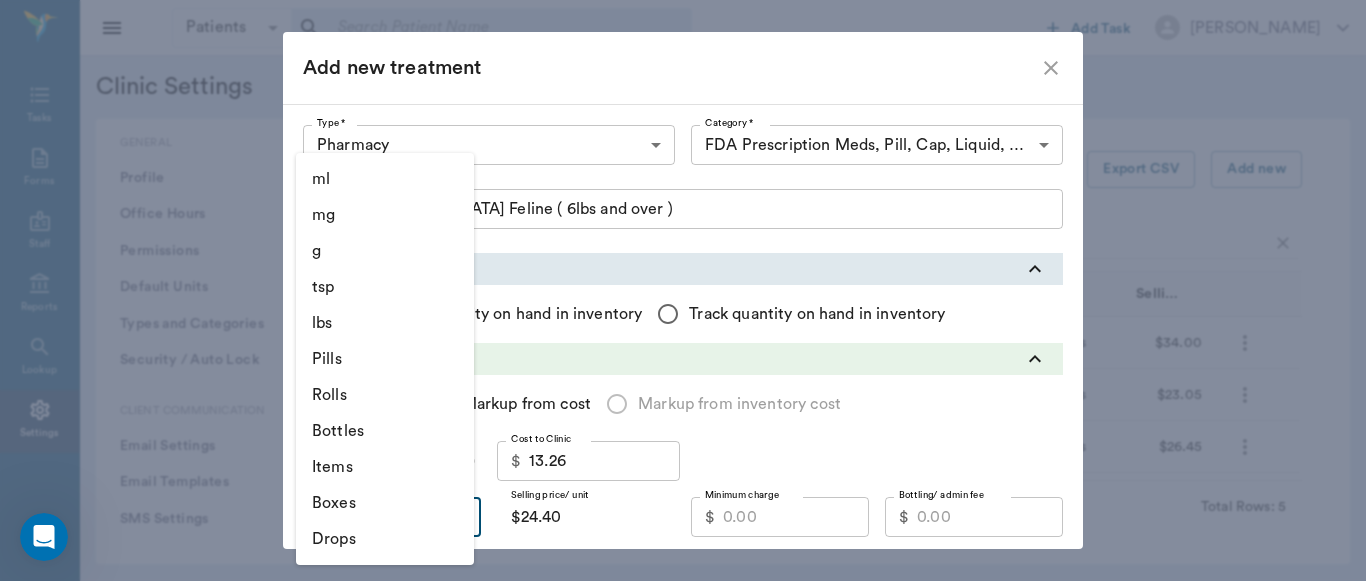 click on "Items" at bounding box center [385, 467] 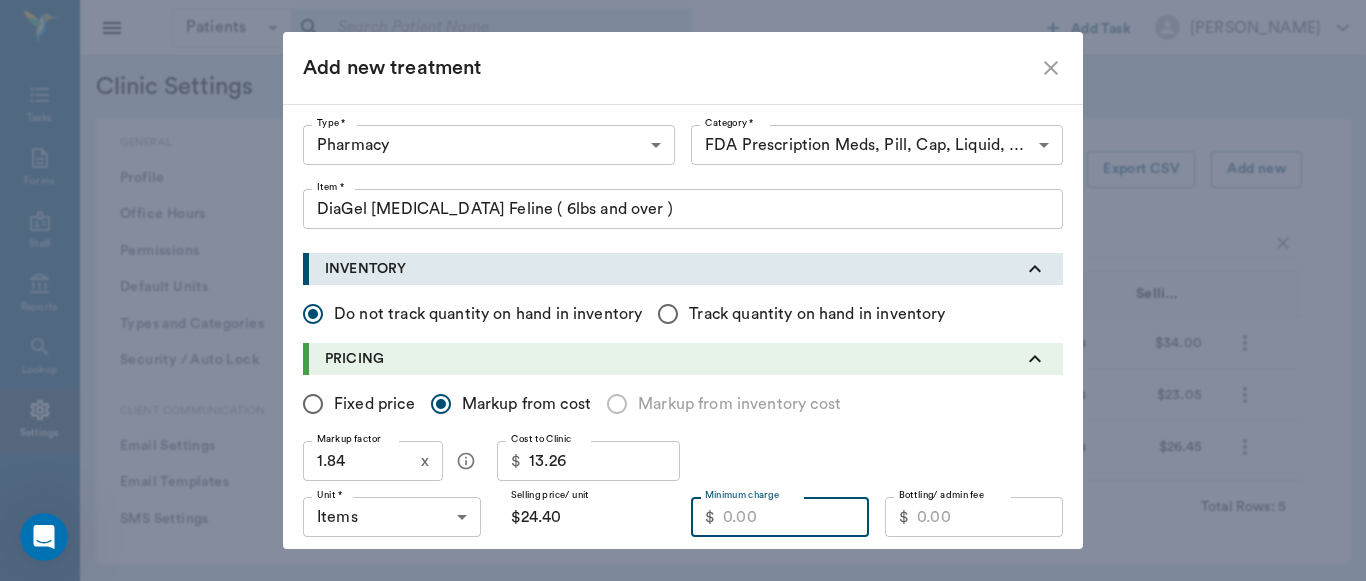 click on "Minimum charge" at bounding box center (796, 517) 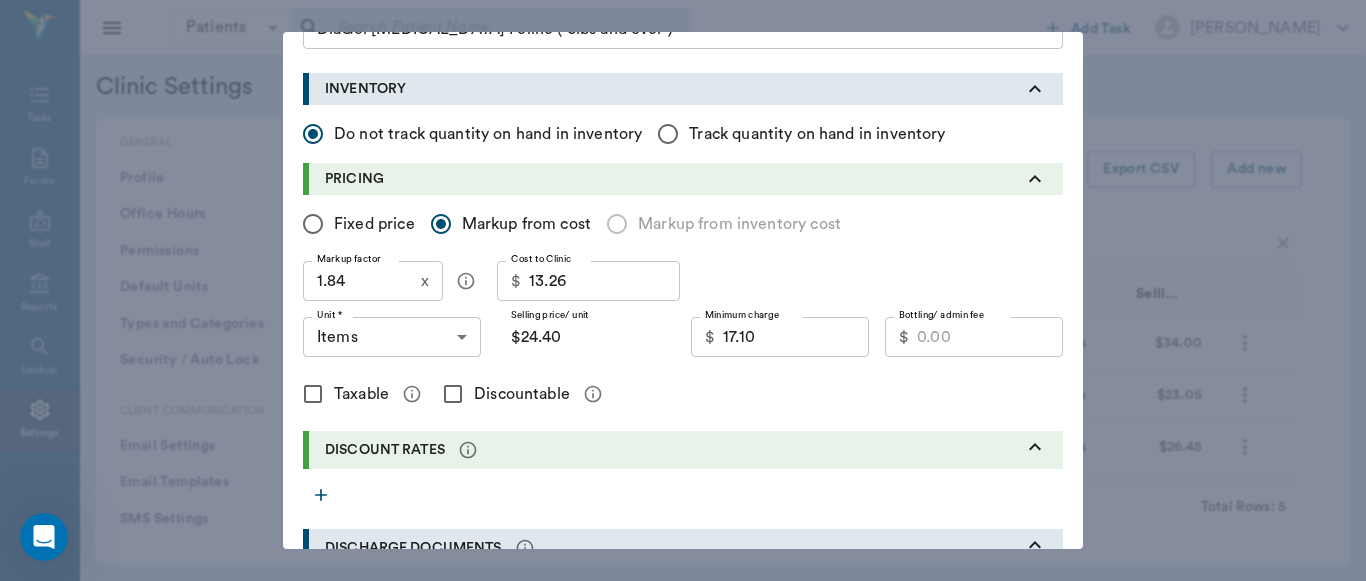 scroll, scrollTop: 193, scrollLeft: 0, axis: vertical 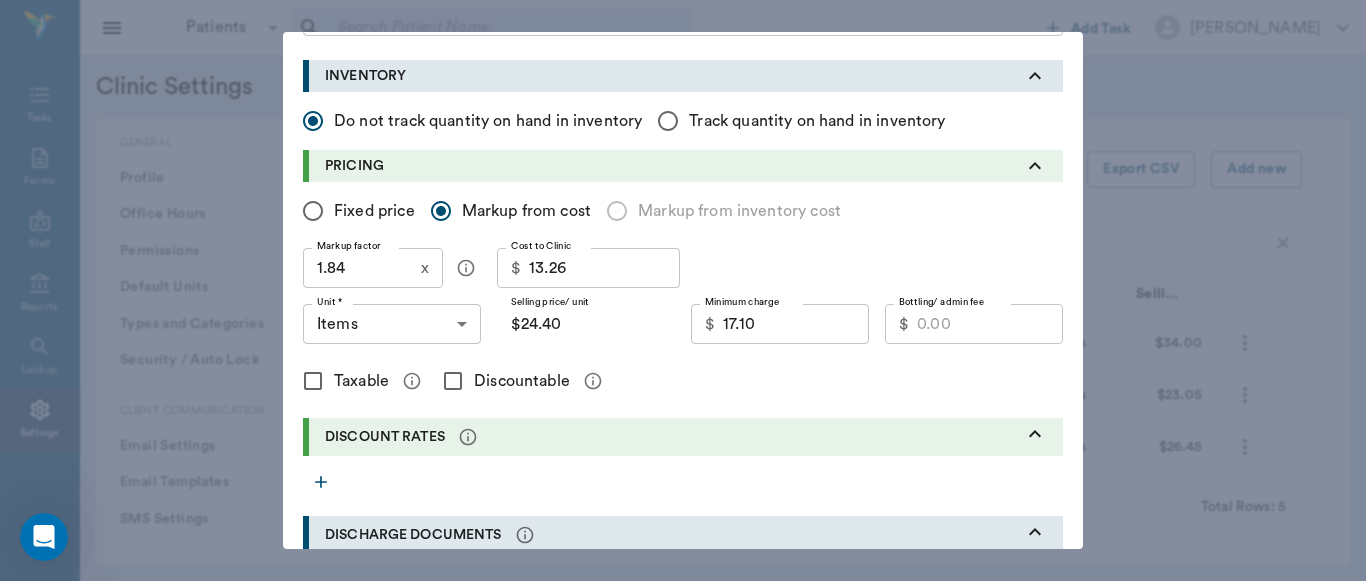 click on "Discountable" at bounding box center [453, 381] 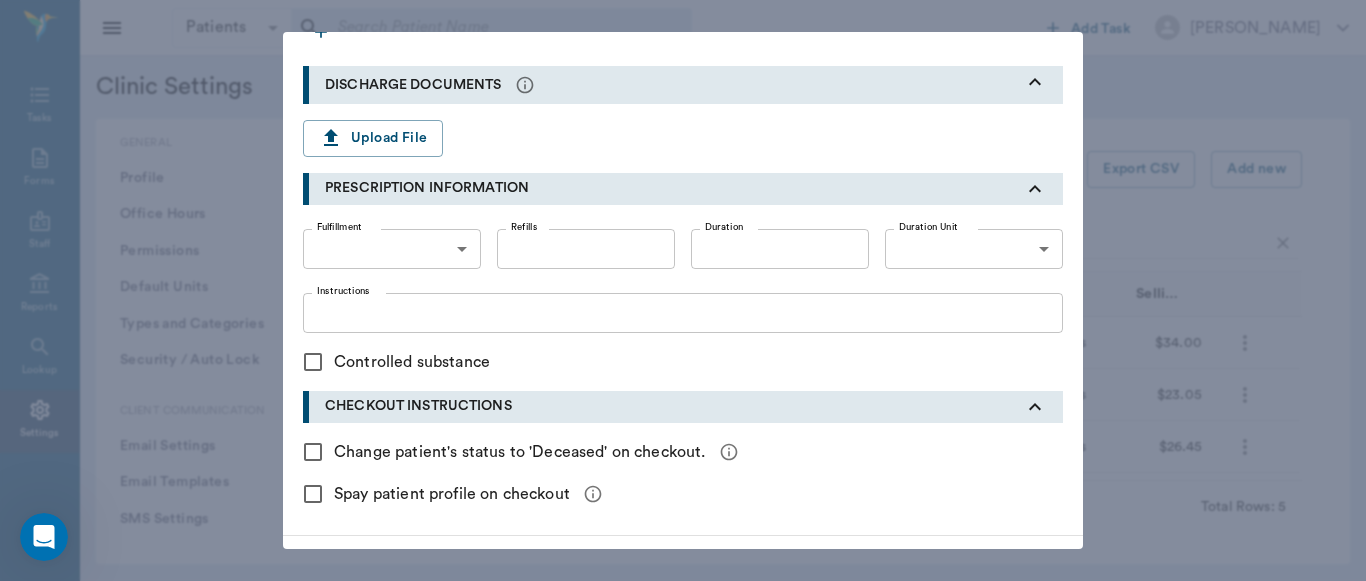 scroll, scrollTop: 706, scrollLeft: 0, axis: vertical 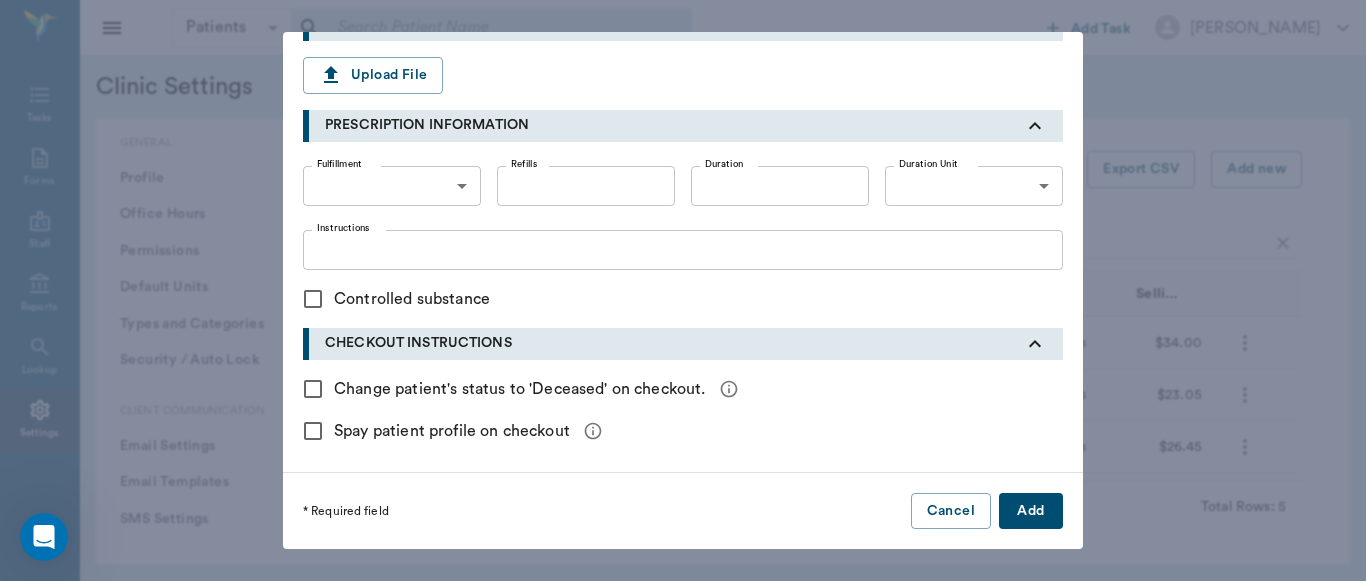 click on "Add" at bounding box center [1031, 511] 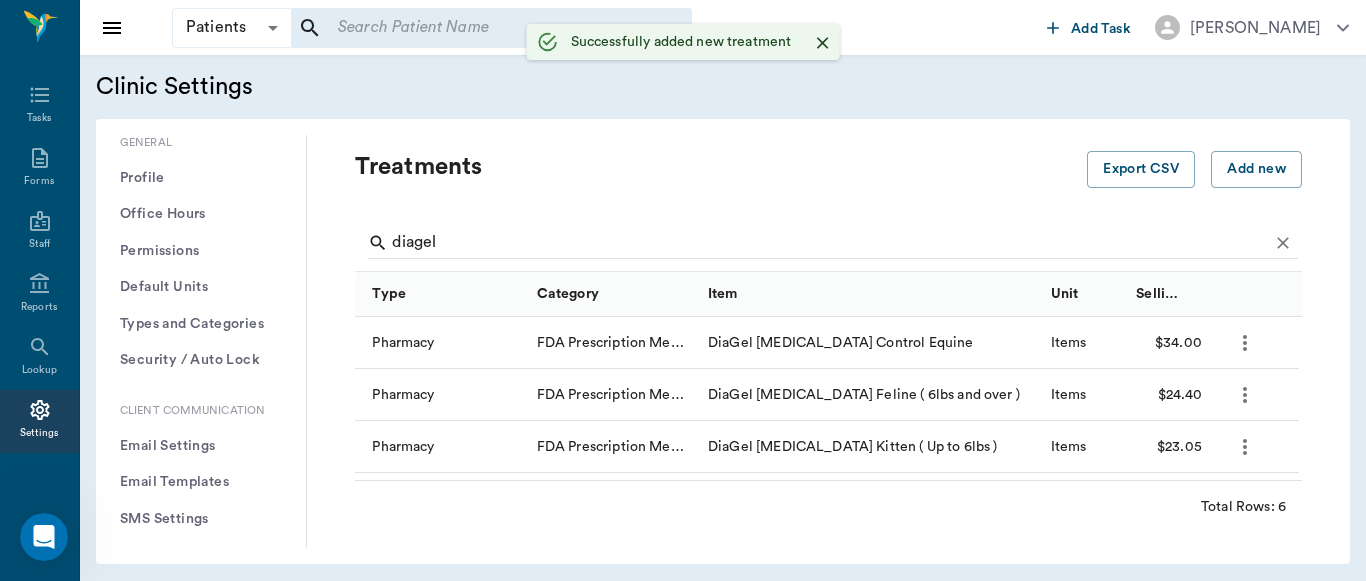 scroll, scrollTop: 0, scrollLeft: 0, axis: both 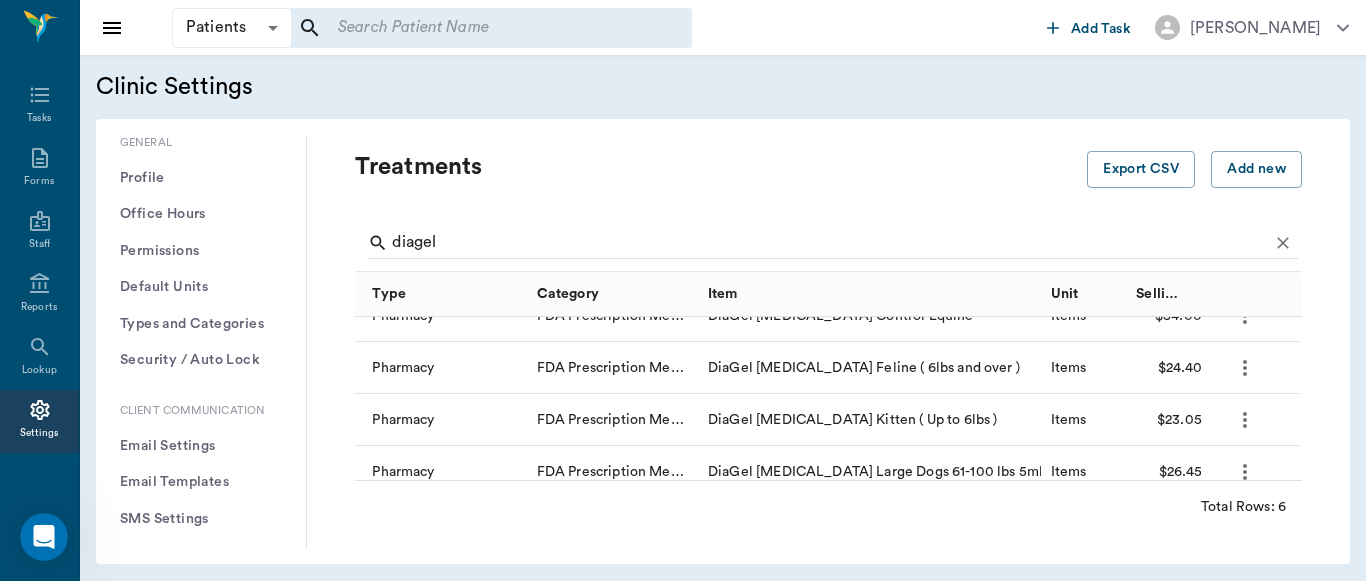 click 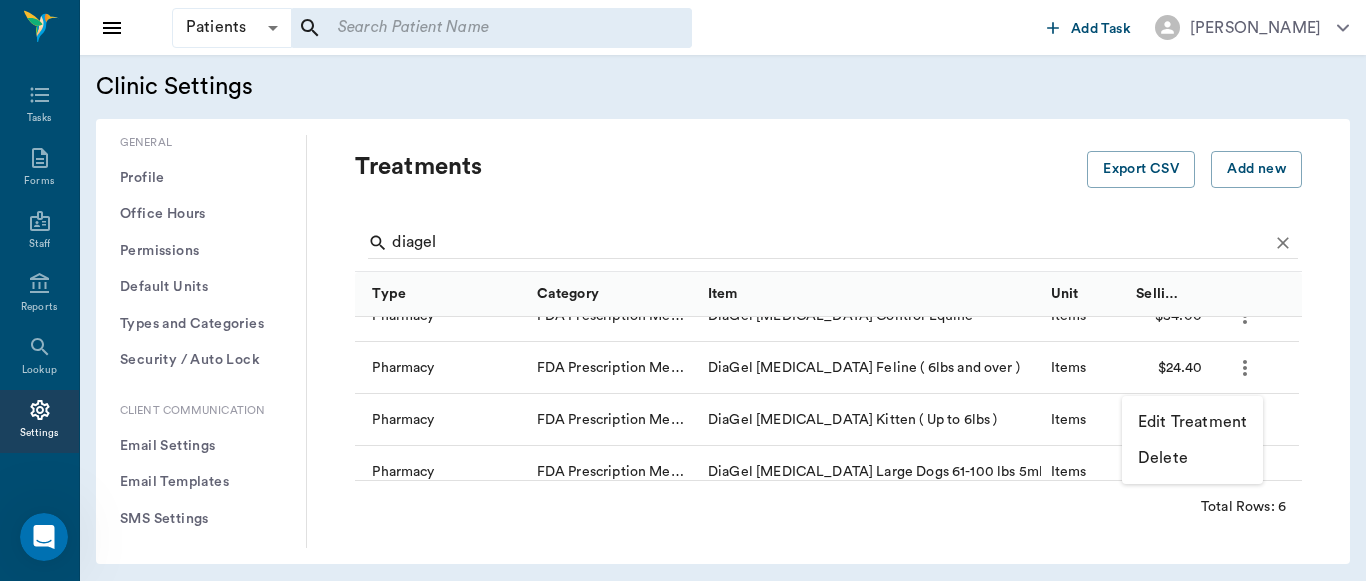 click at bounding box center (683, 290) 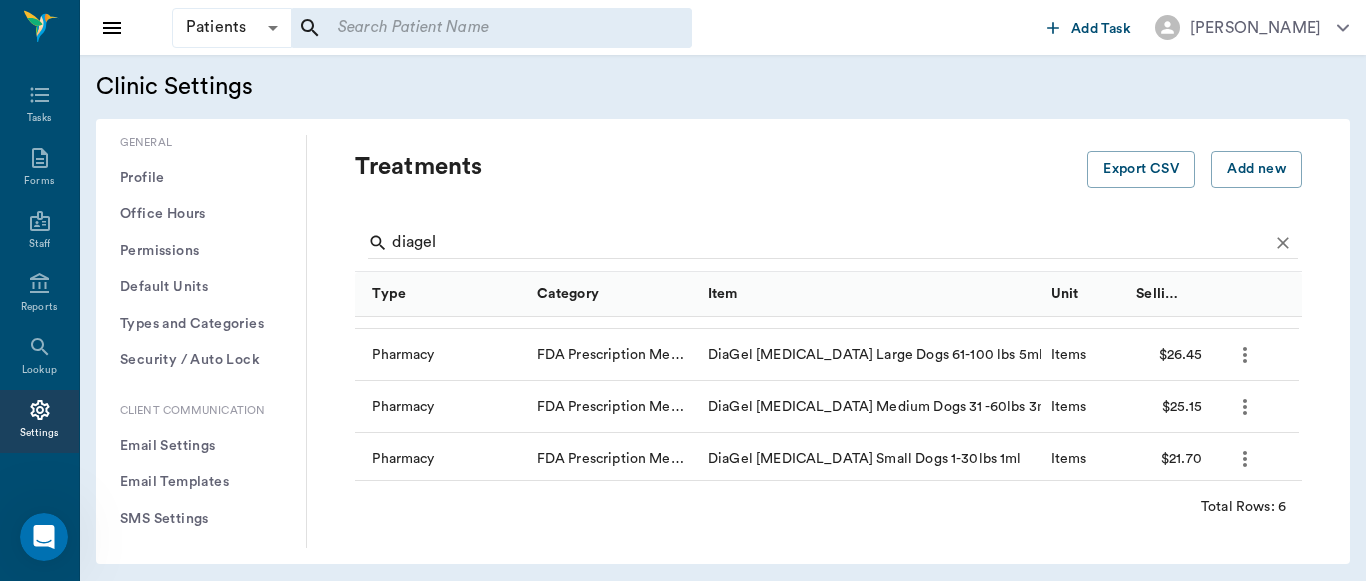 scroll, scrollTop: 149, scrollLeft: 0, axis: vertical 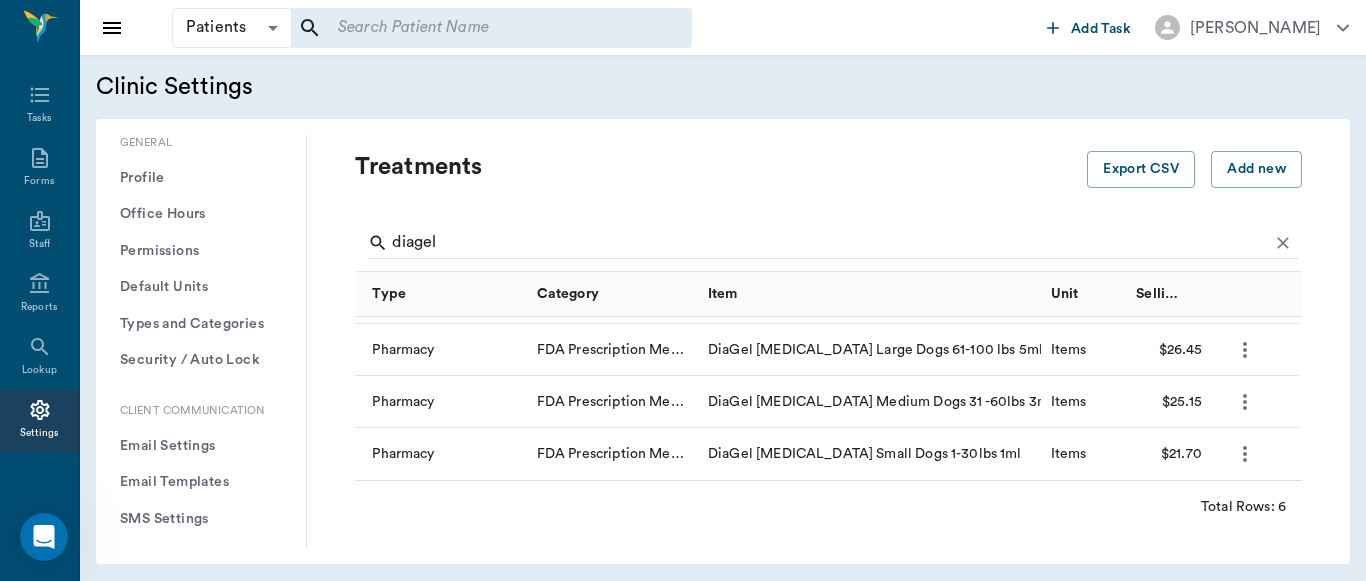 click 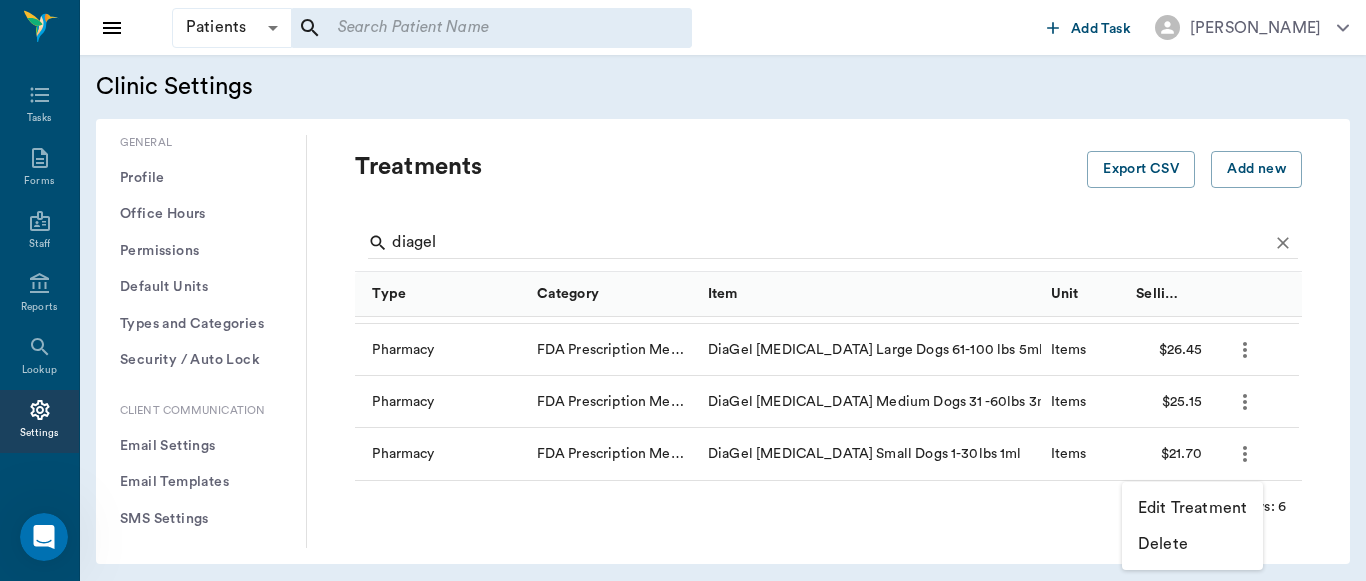 click on "Edit Treatment" at bounding box center [1192, 508] 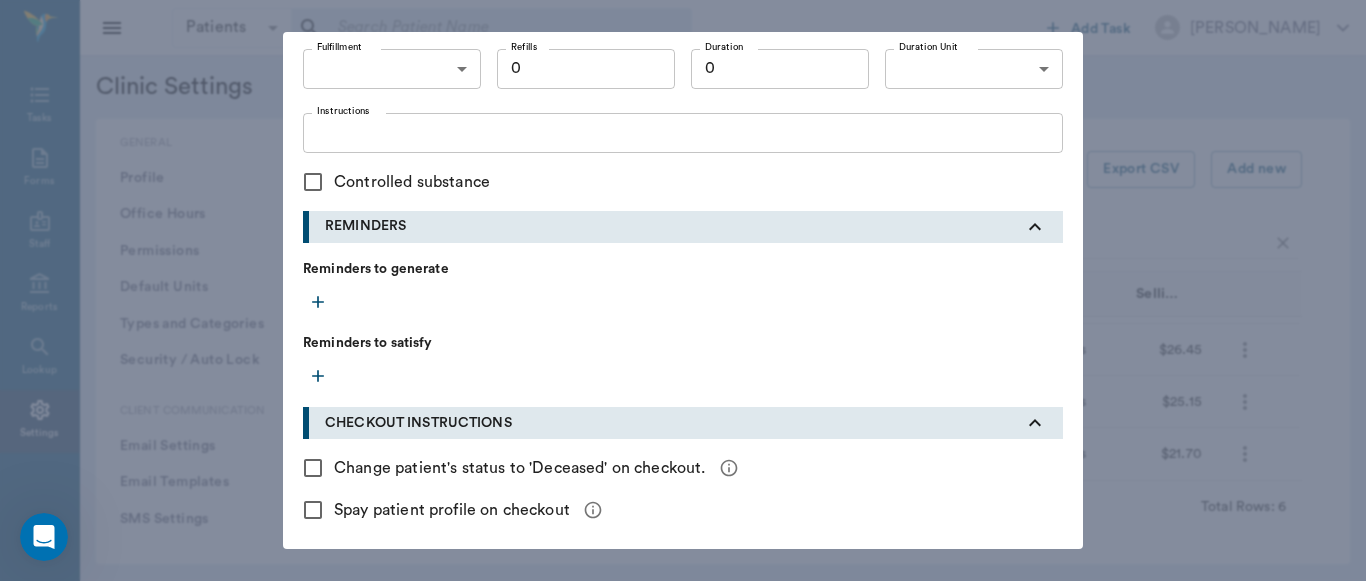 scroll, scrollTop: 903, scrollLeft: 0, axis: vertical 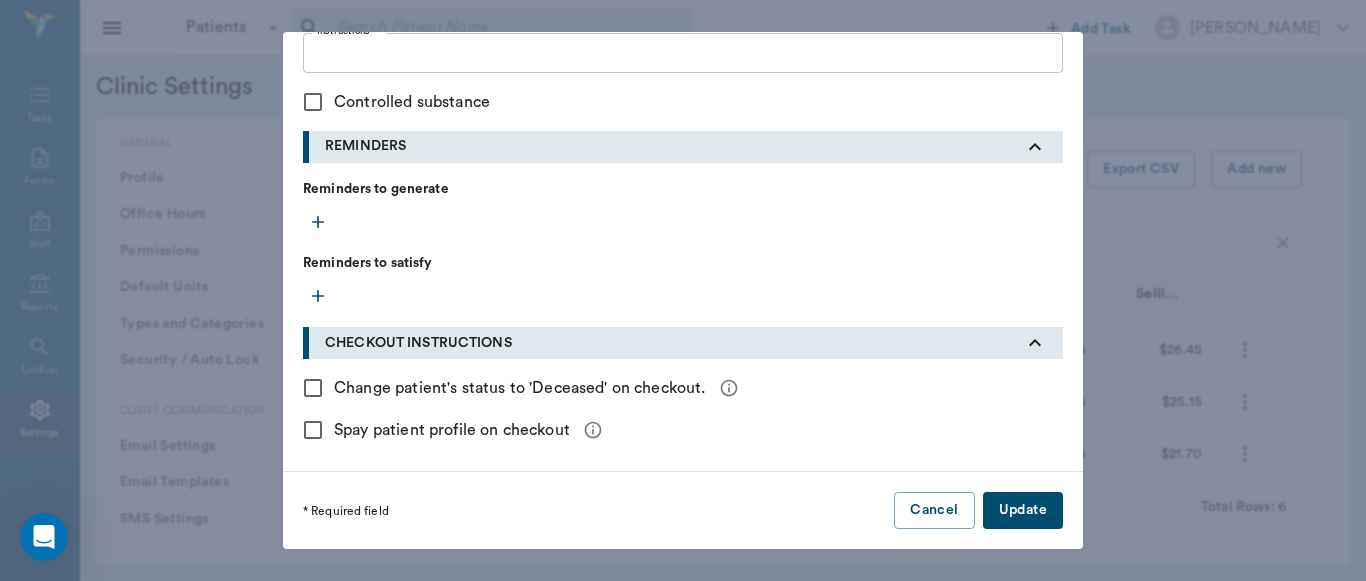 click on "Update" at bounding box center (1023, 510) 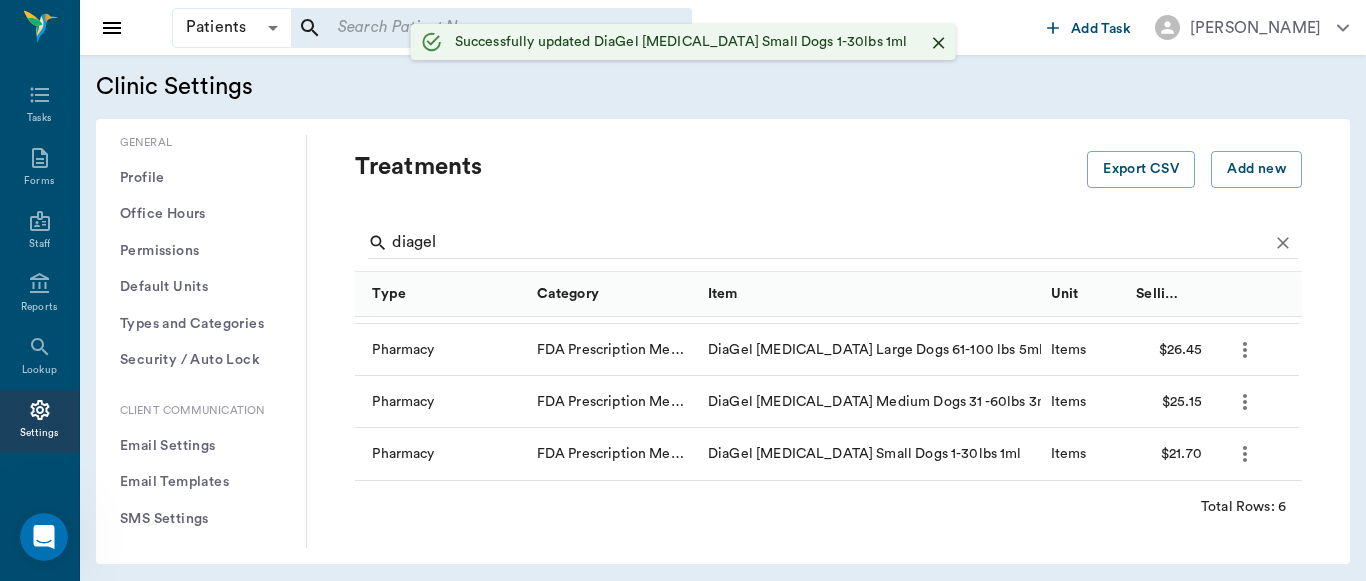 scroll, scrollTop: 552, scrollLeft: 0, axis: vertical 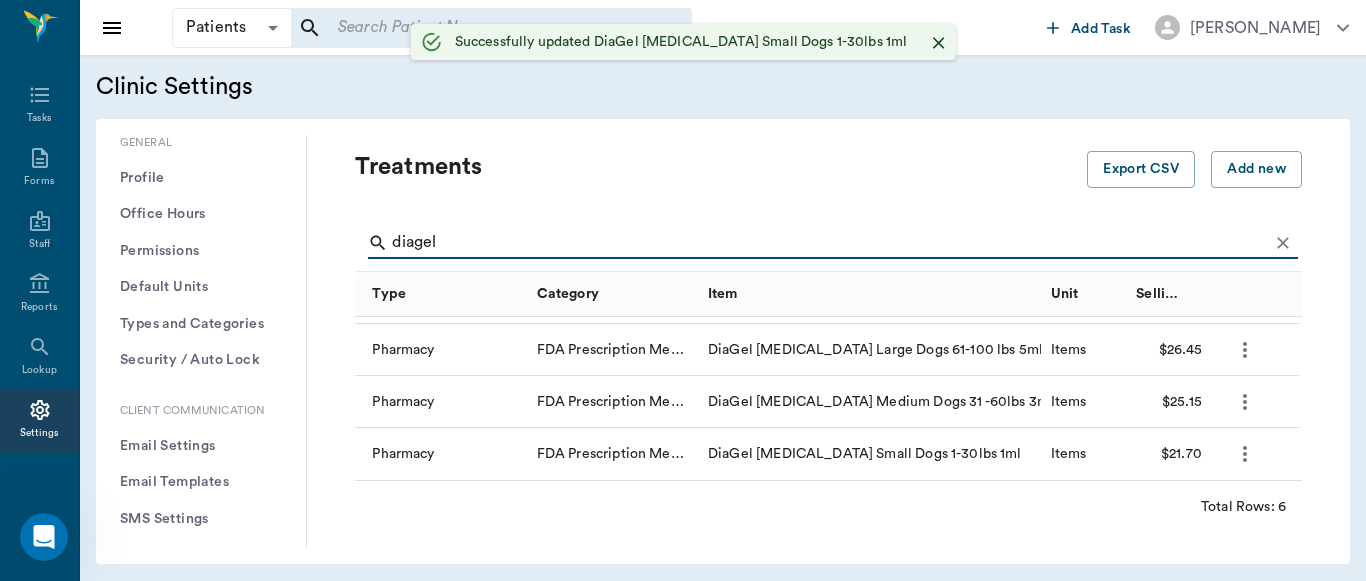 click on "diagel" at bounding box center (830, 243) 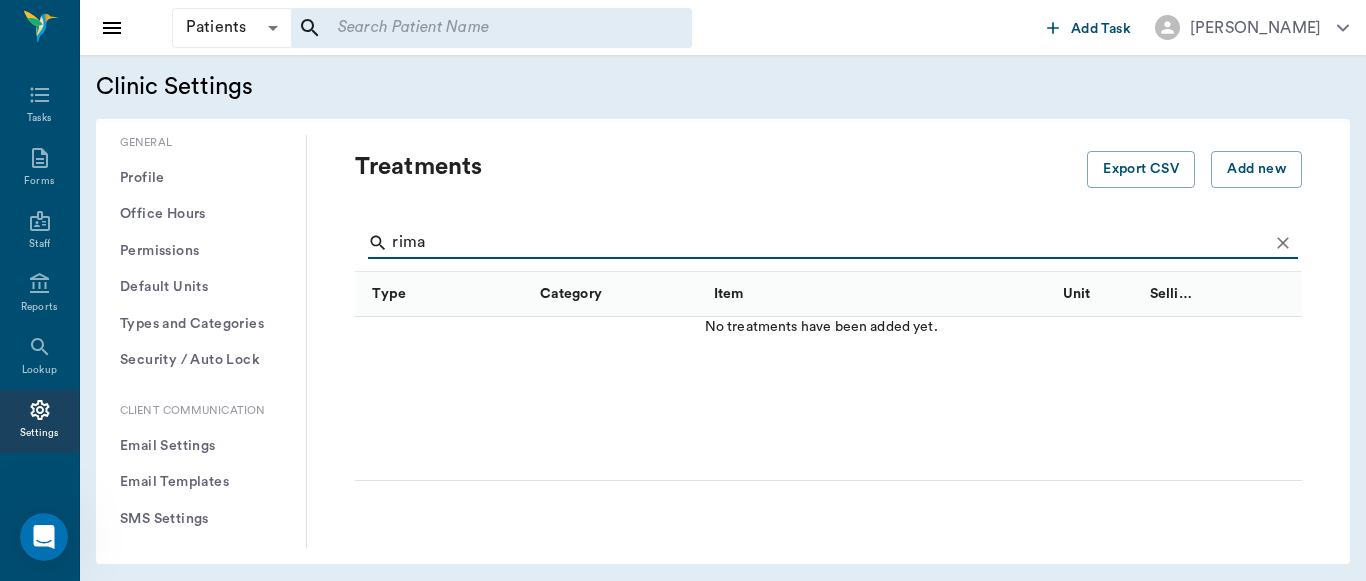 scroll, scrollTop: 24, scrollLeft: 0, axis: vertical 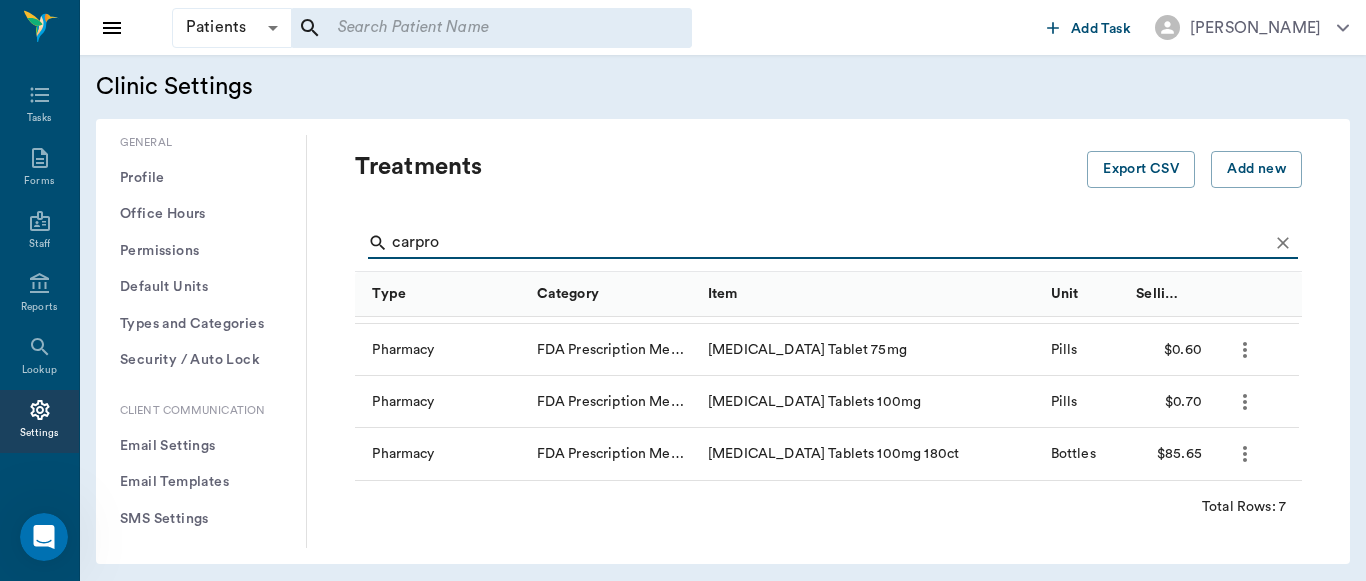 click 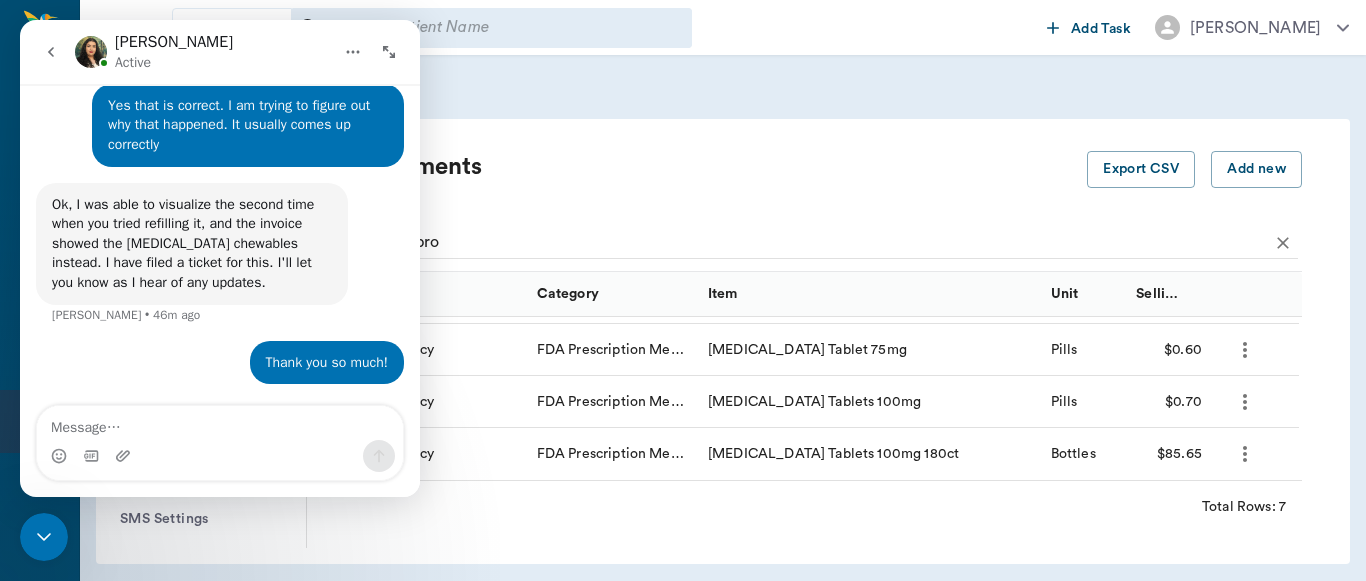 scroll, scrollTop: 6455, scrollLeft: 0, axis: vertical 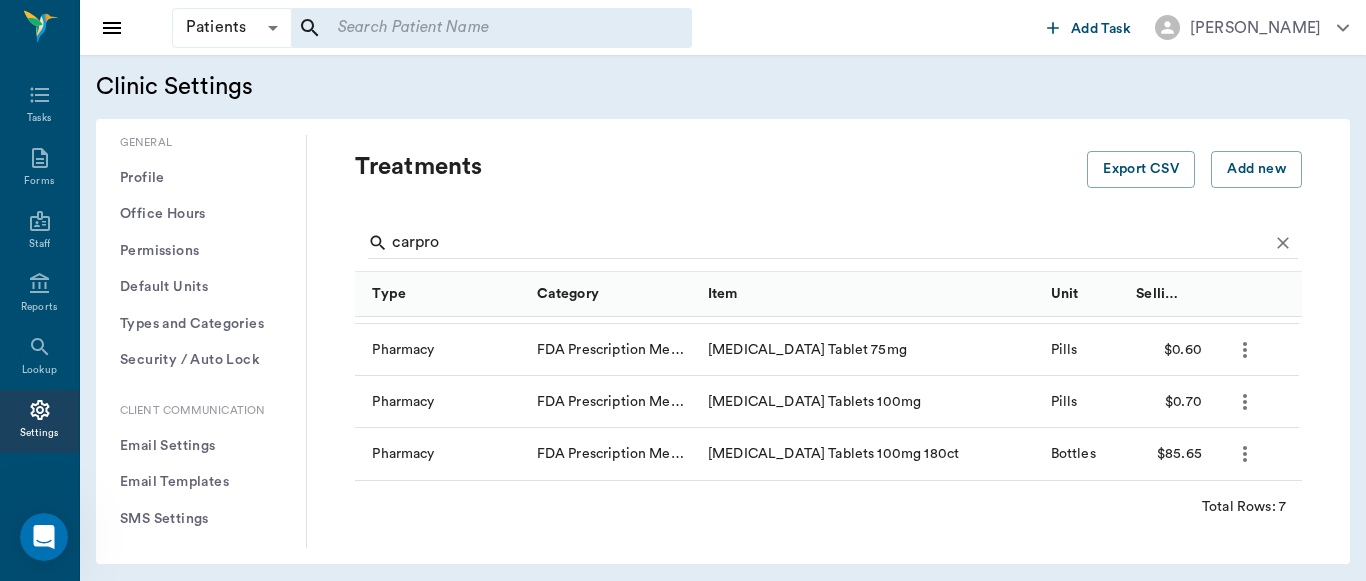 click 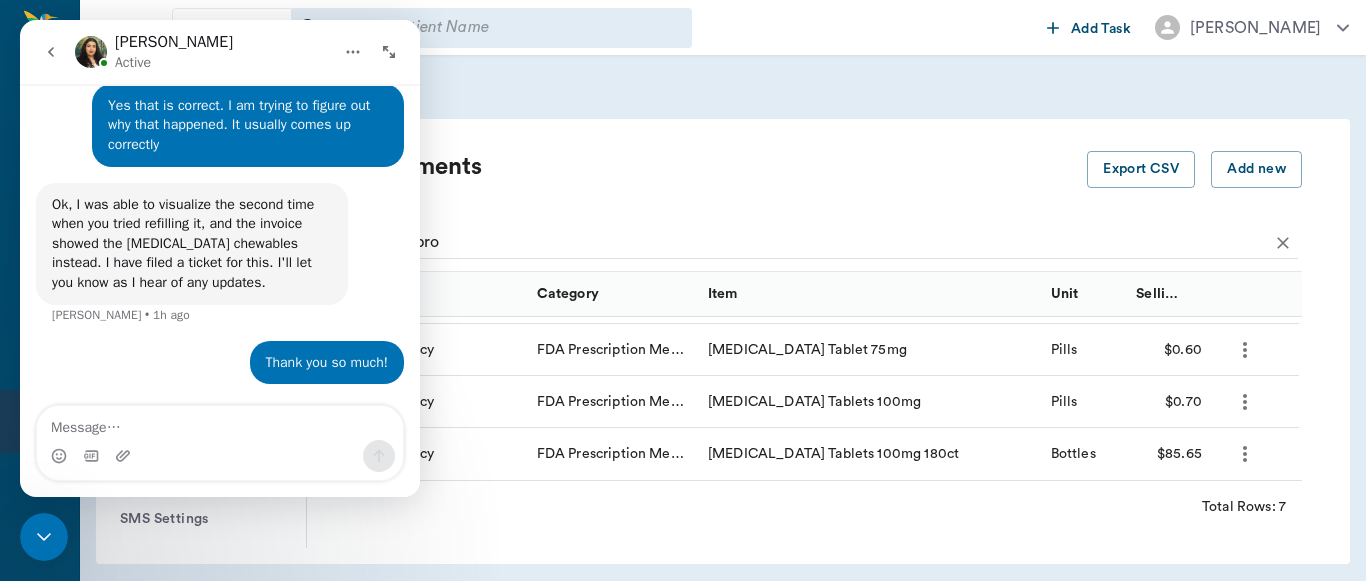 scroll, scrollTop: 6455, scrollLeft: 0, axis: vertical 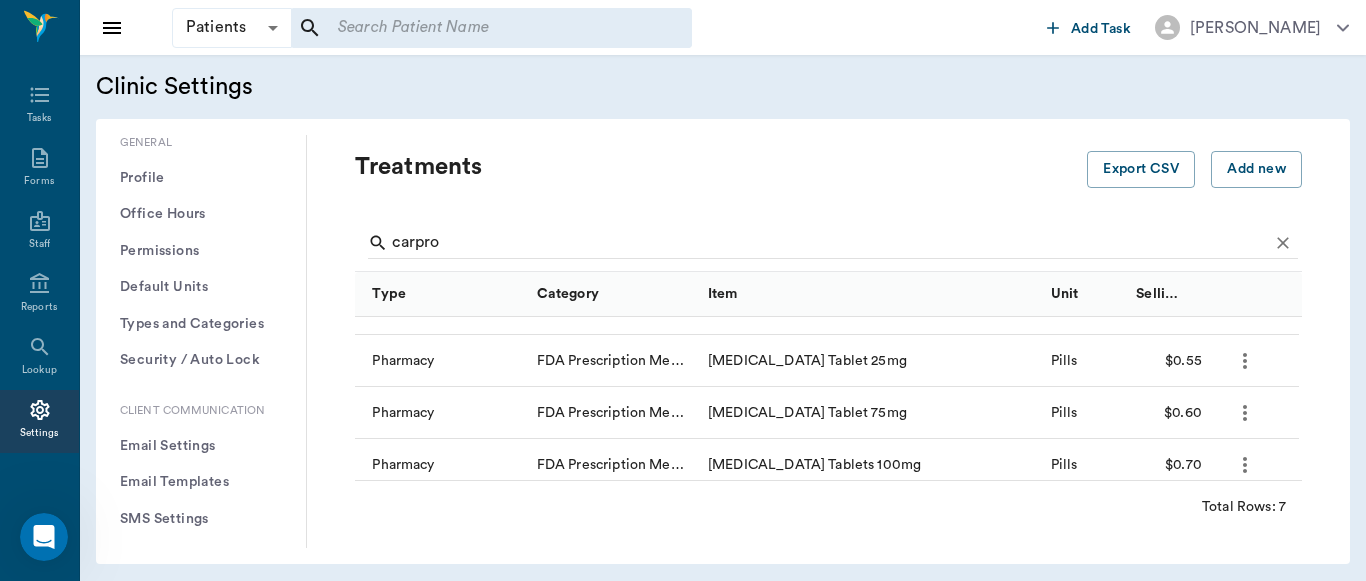 click at bounding box center [44, 537] 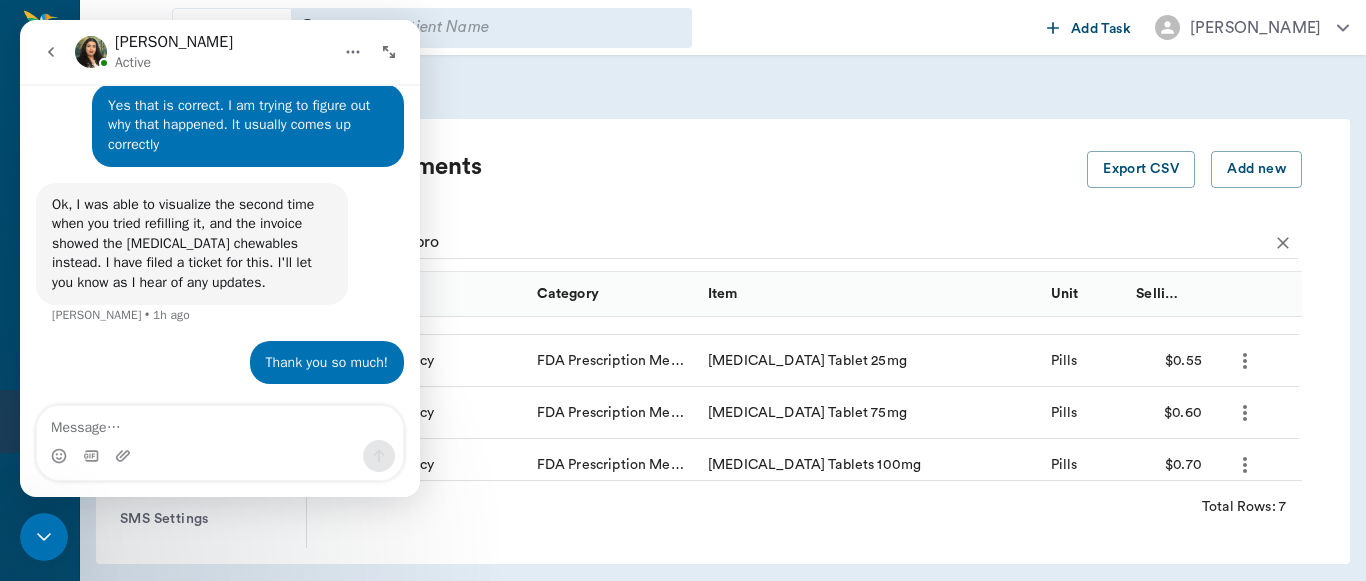 scroll, scrollTop: 6455, scrollLeft: 0, axis: vertical 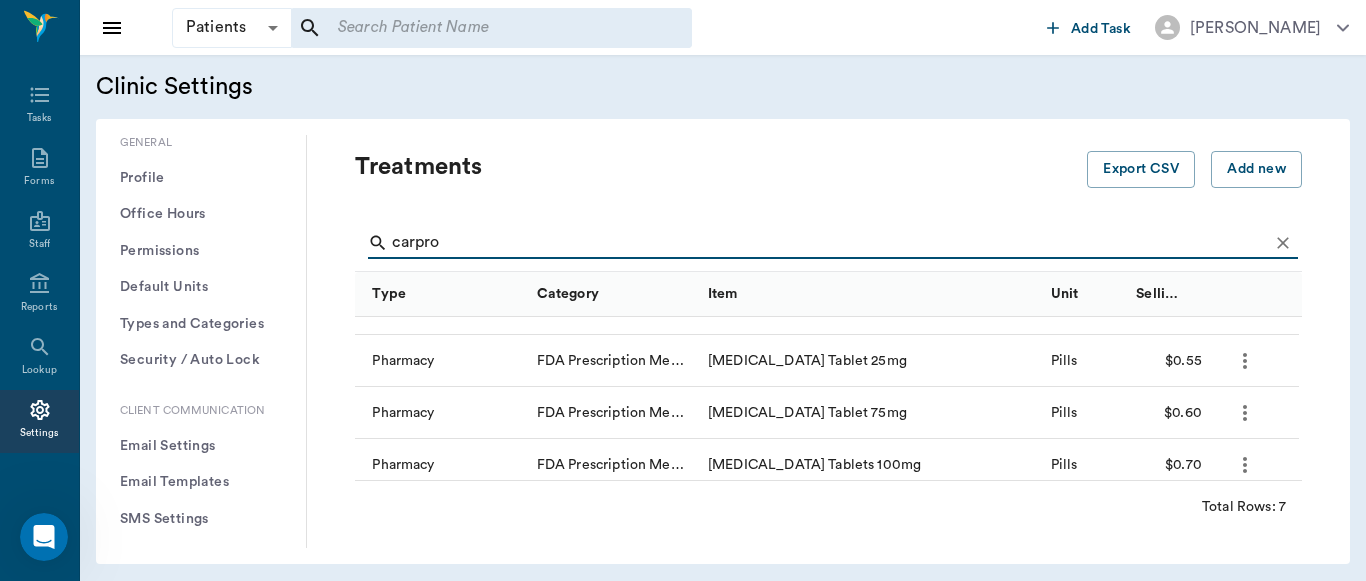 click on "carpro" at bounding box center [830, 243] 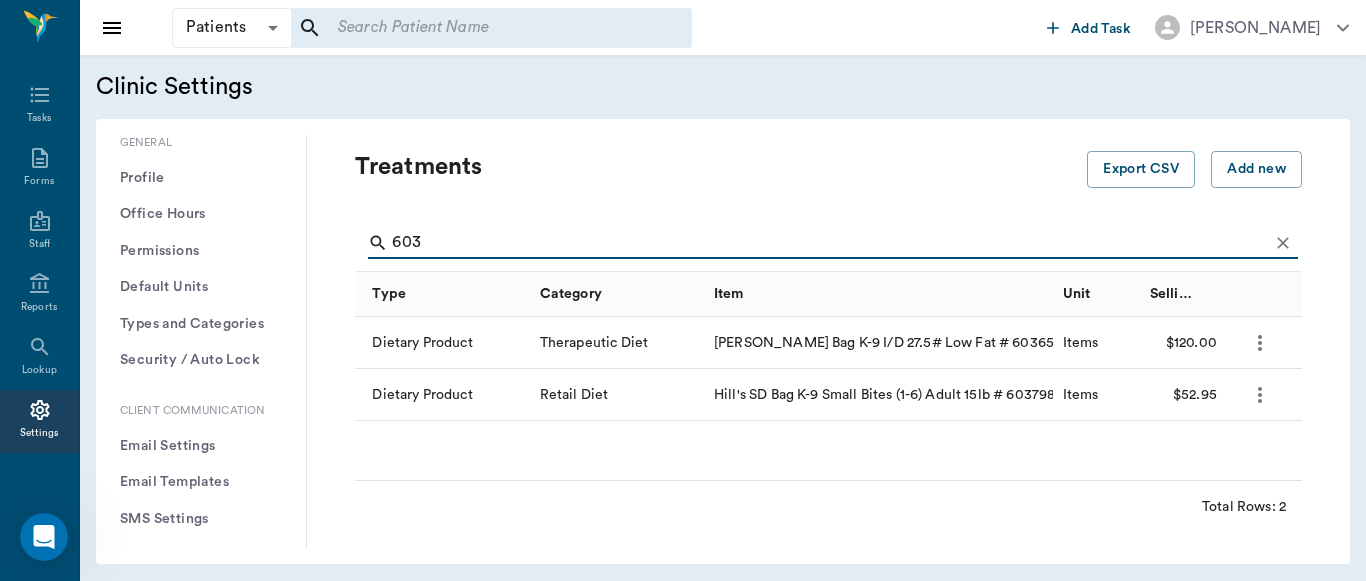 scroll, scrollTop: 0, scrollLeft: 0, axis: both 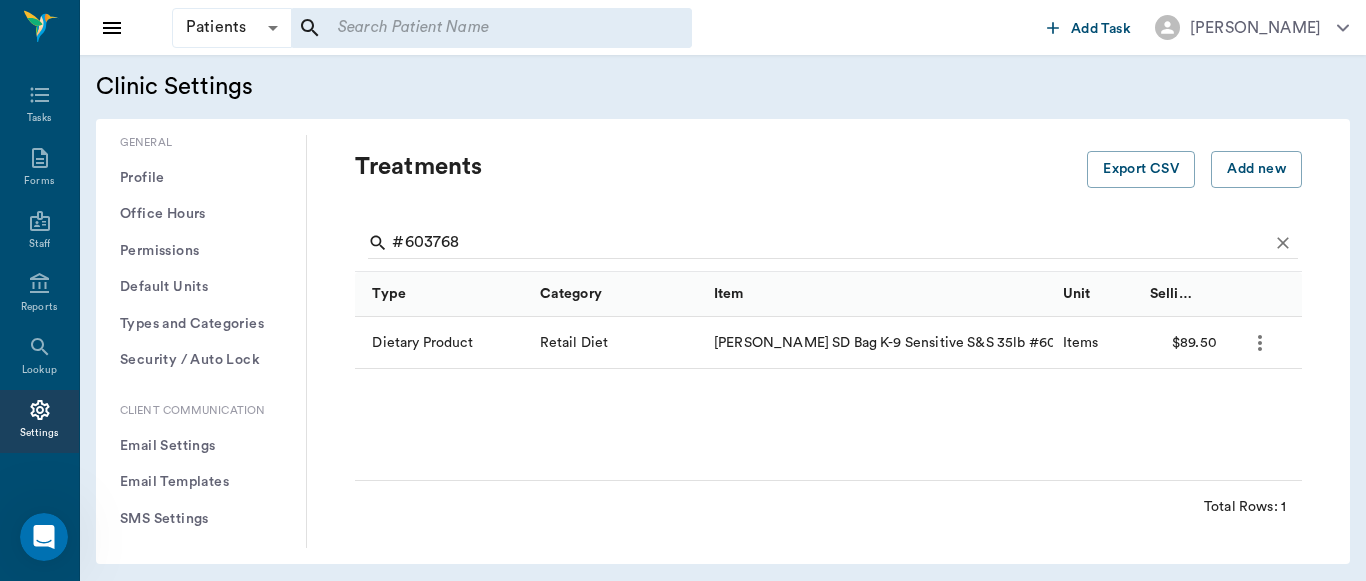 click 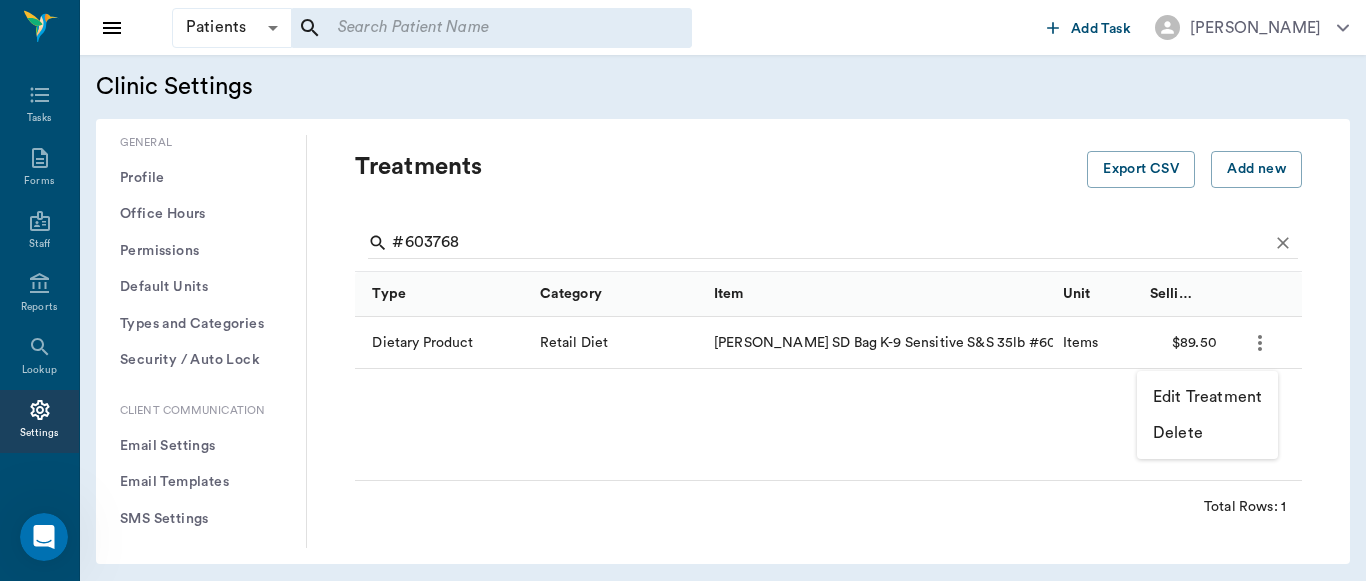 click on "Edit Treatment" at bounding box center (1207, 397) 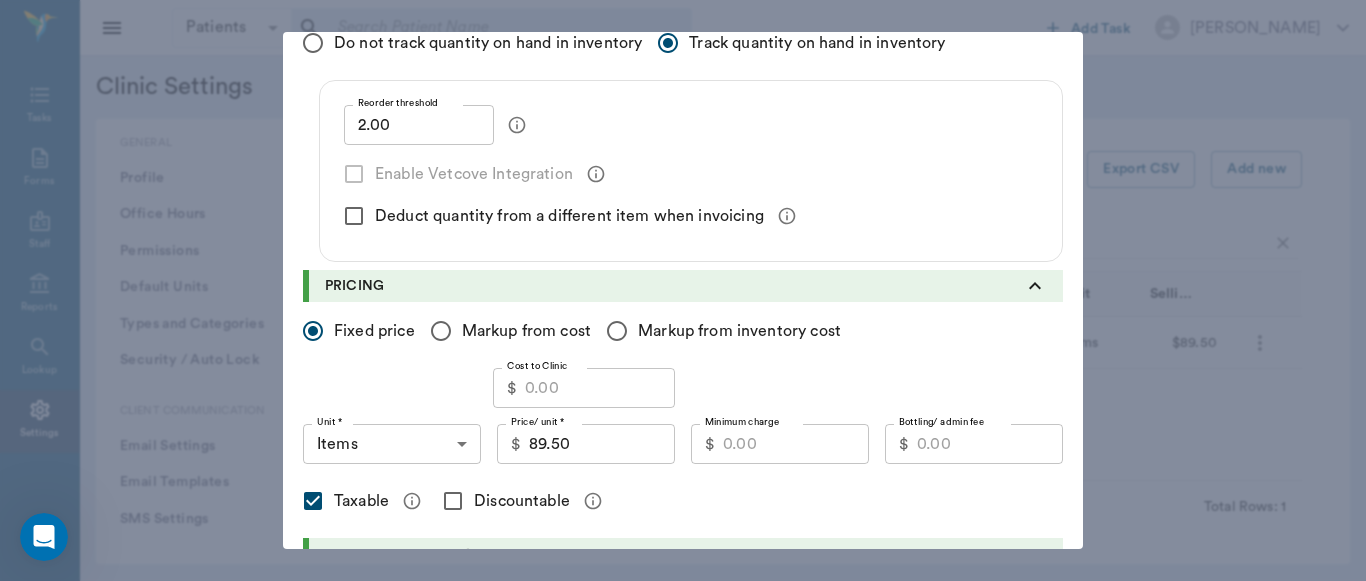scroll, scrollTop: 356, scrollLeft: 0, axis: vertical 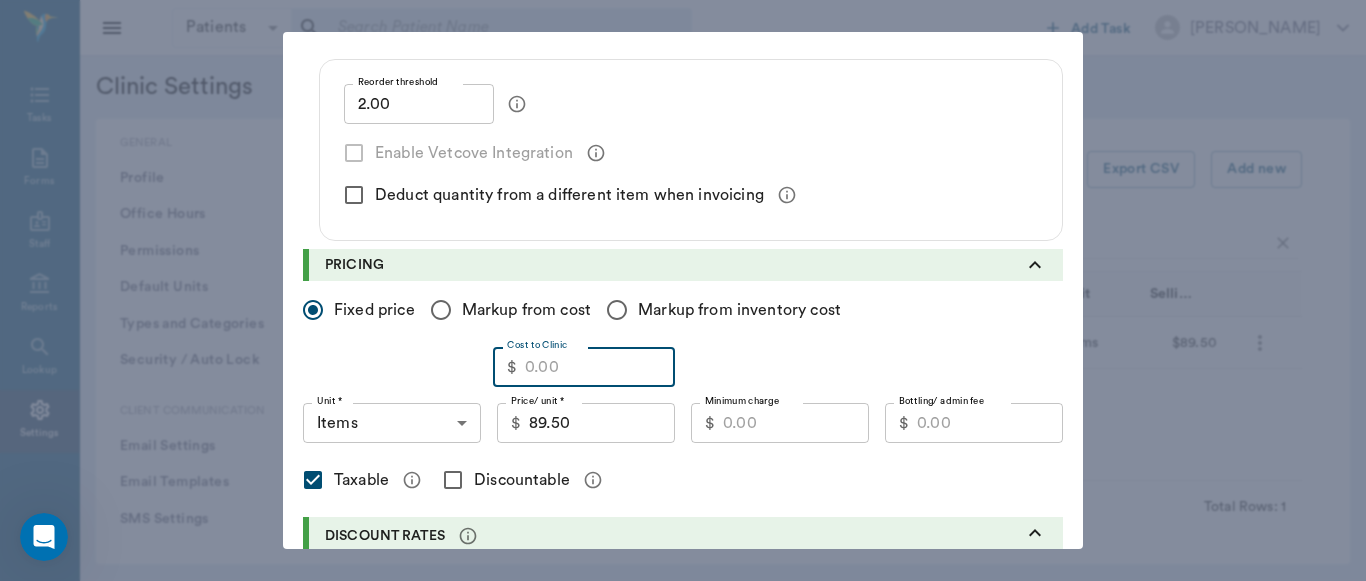click on "Cost to Clinic" at bounding box center (600, 367) 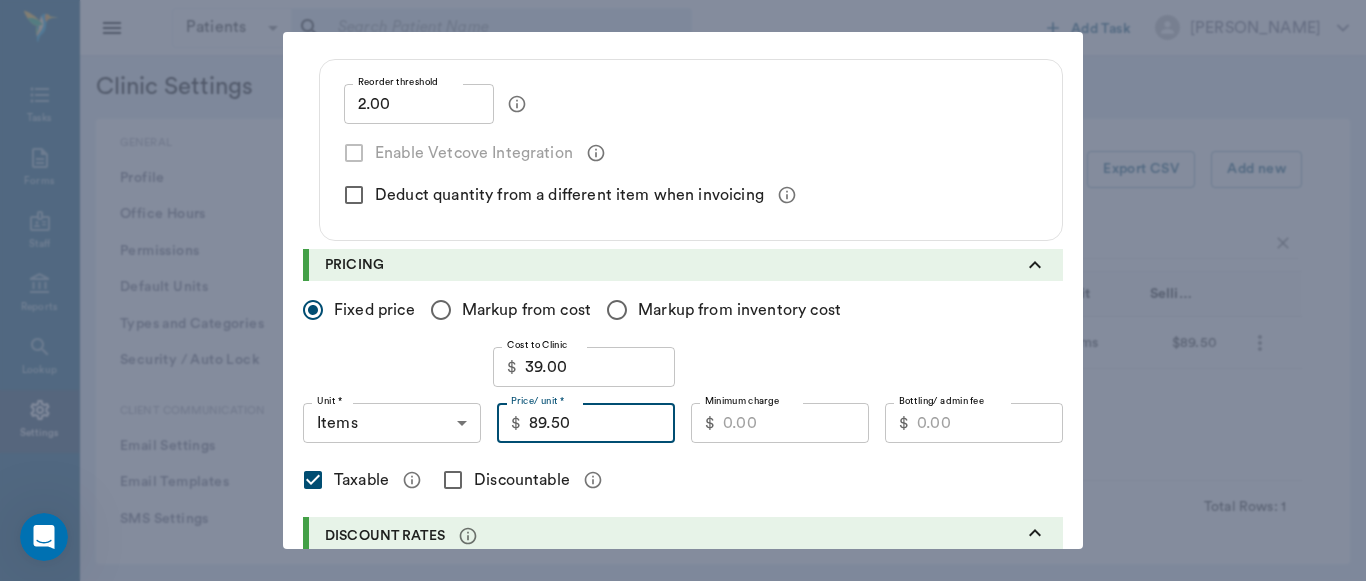 click on "89.50" at bounding box center (602, 423) 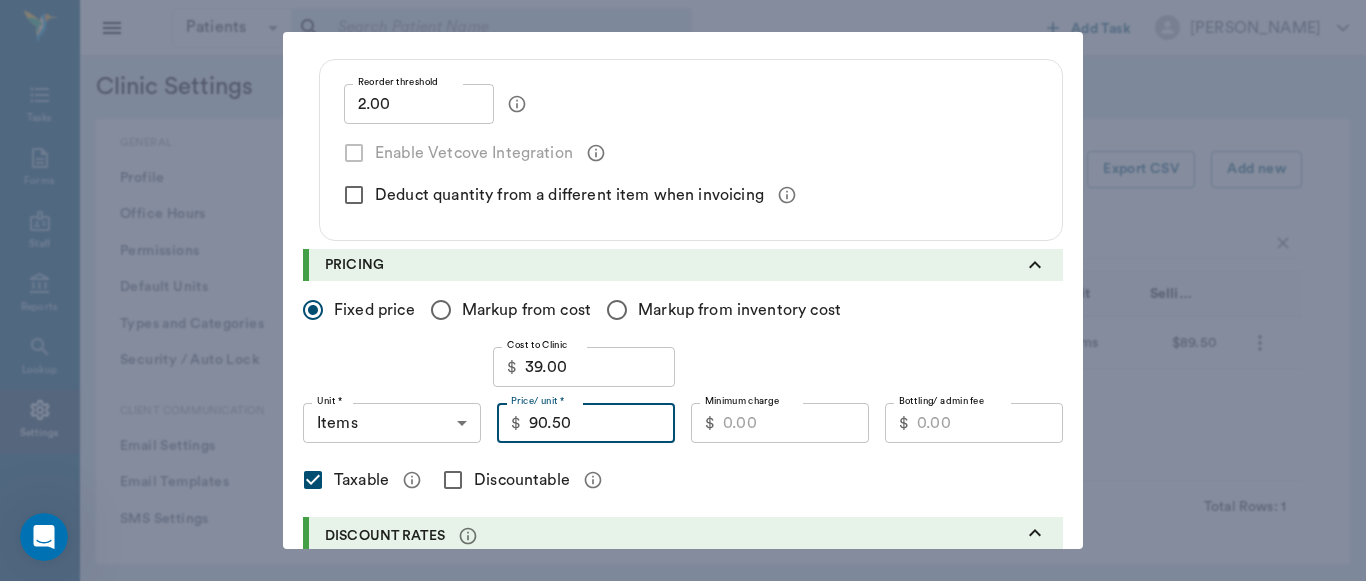 click on "Discountable" at bounding box center [453, 480] 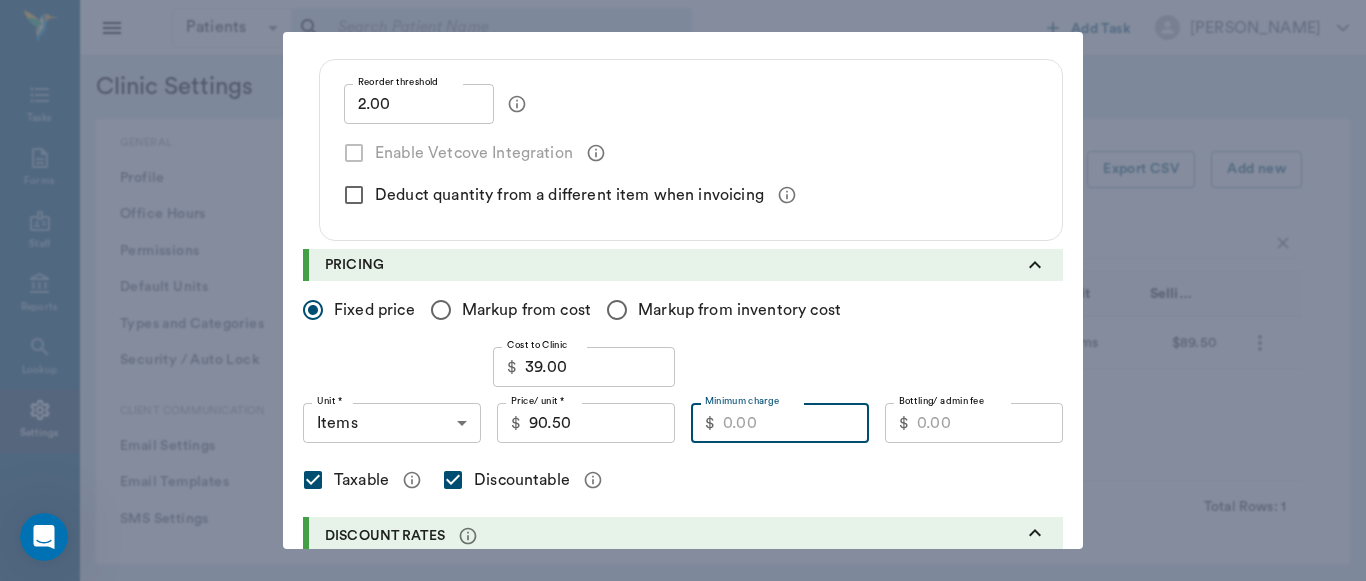 click on "Minimum charge" at bounding box center [796, 423] 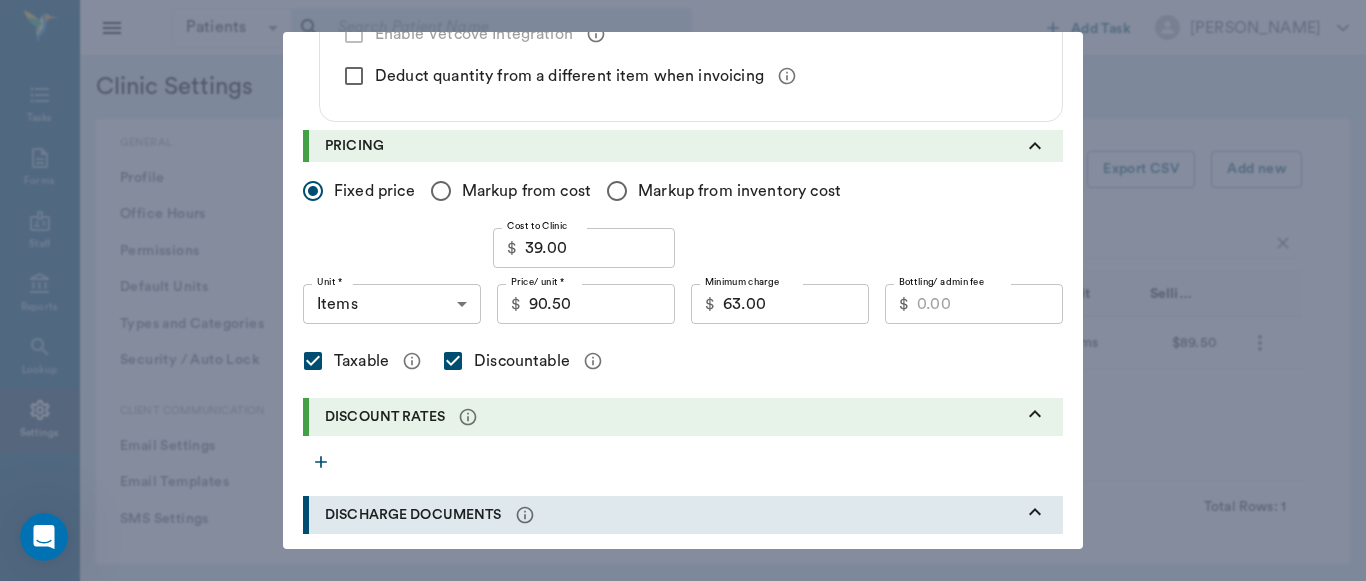 scroll, scrollTop: 472, scrollLeft: 0, axis: vertical 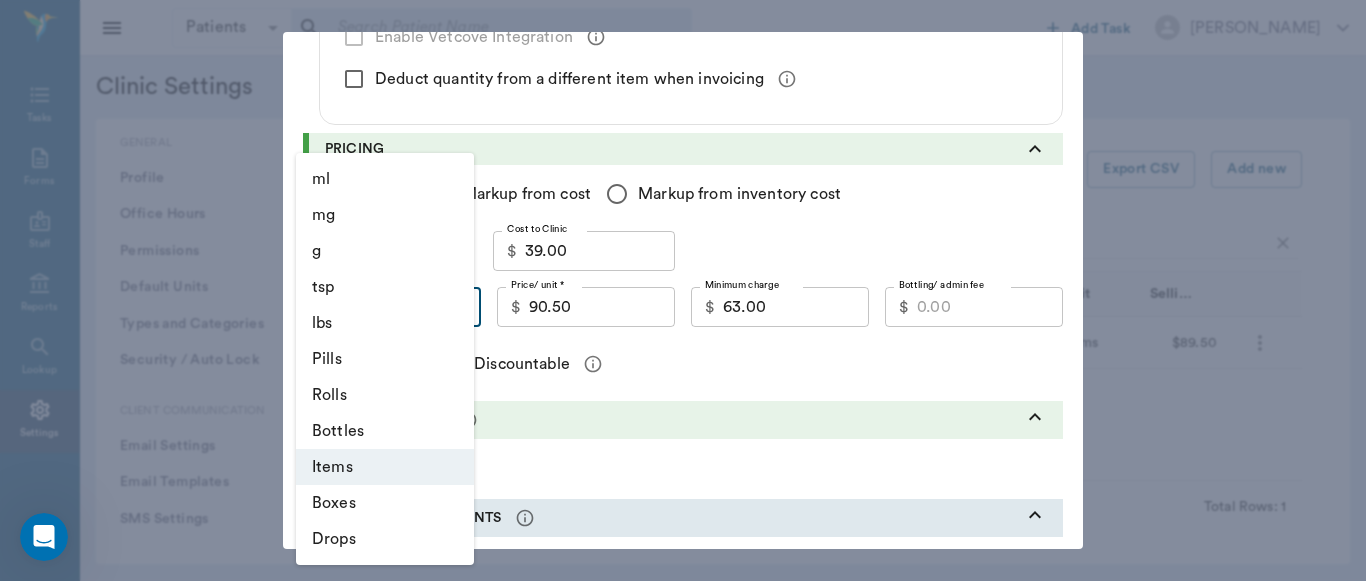 click on "Patients Patients ​ ​ Add Task [PERSON_NAME] Nectar Messages Appts Labs Imaging Inventory Tasks Forms Staff Reports Lookup Settings Clinic Settings General Profile Office Hours Permissions Feature Flags AI Prompts Default Units Types and Categories Security / Auto Lock App Version Client Communication Email Settings Email Templates SMS Settings SMS Templates VOIP Mango Voice Client Portal Appointments Visit Types Calendar Options Direct Online Booking Direct Online Deposits Services & Prices Treatments Bundles Taxes Labs Group Discounts EMR SOAP Templates Surgery Templates Visit Note Templates Surgery Chart Diagnoses Patient Diagrams Forms Report Card Prescriptions Patient Options Species Breeds Colors Inventory Inventory Locations Vendors Finances Payment Estimates & Invoices Interest Greenline Boarding Kennels Imaging Integration IDEXX Soundvet Extras Labels PDF Settings MISC Treatments Export CSV Add new #603768 Type Category Item Unit Selling Price/Unit Dietary Product Retail Diet Items $89.50" at bounding box center [683, 290] 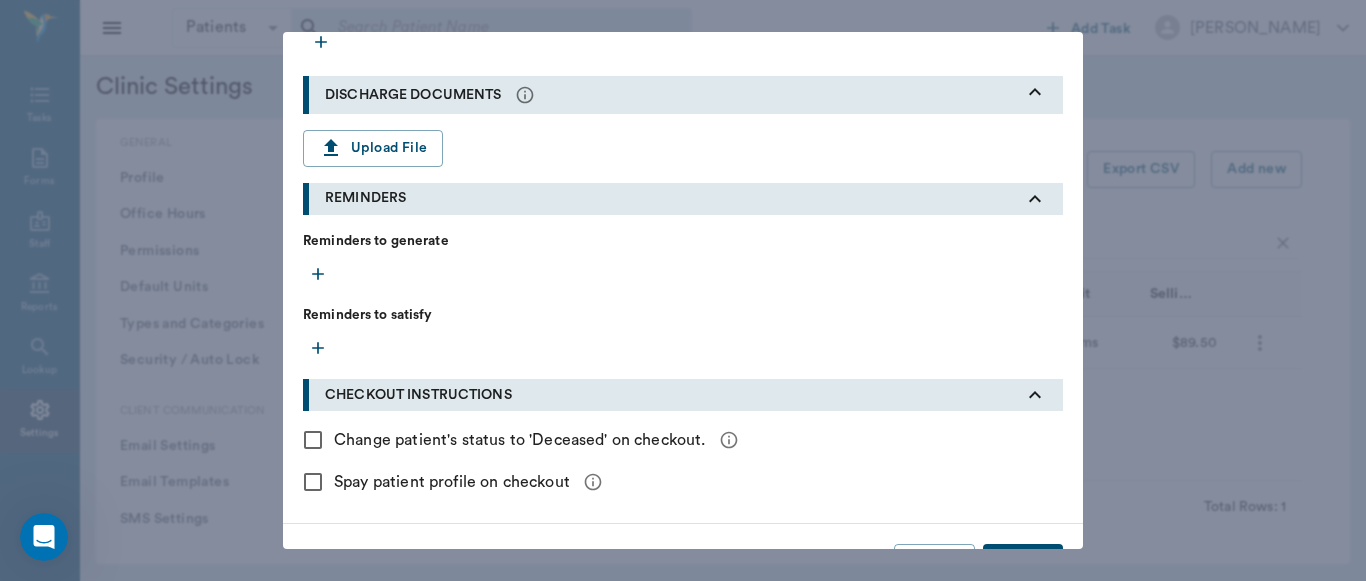scroll, scrollTop: 947, scrollLeft: 0, axis: vertical 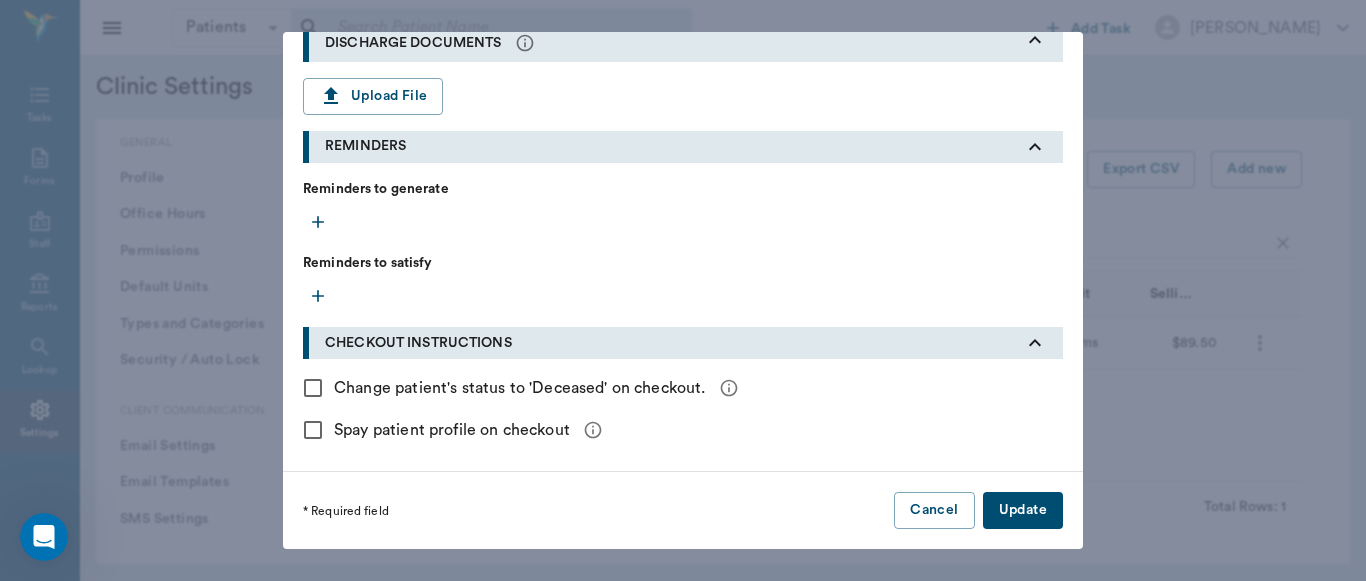 click on "Update" at bounding box center [1023, 510] 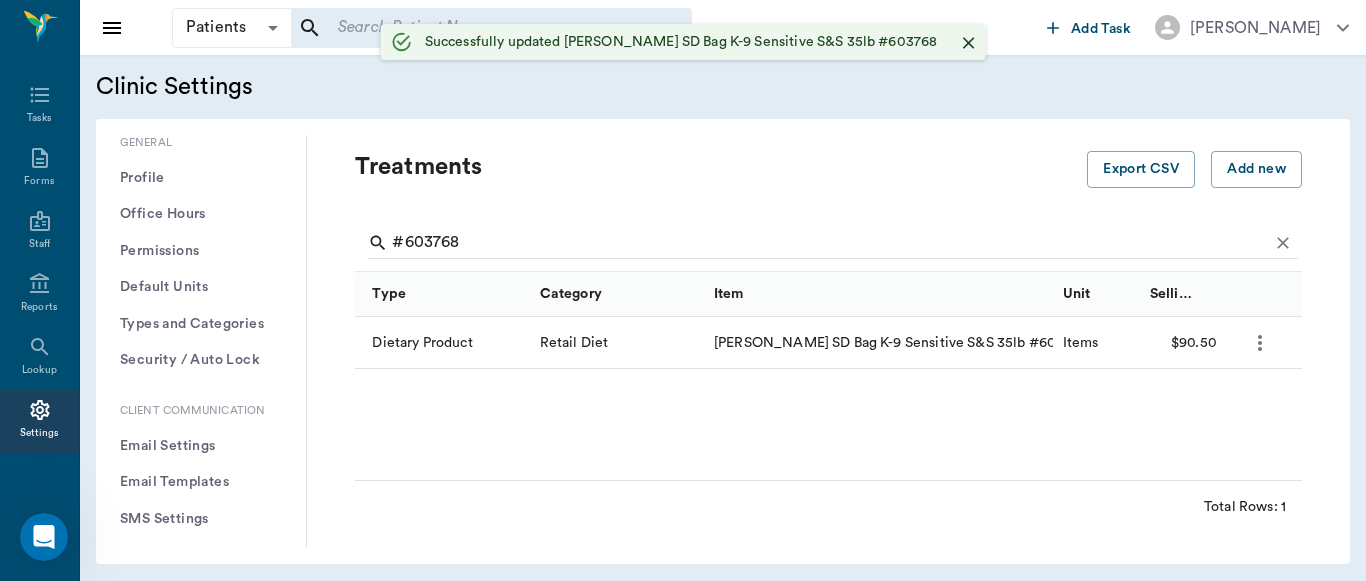 scroll, scrollTop: 552, scrollLeft: 0, axis: vertical 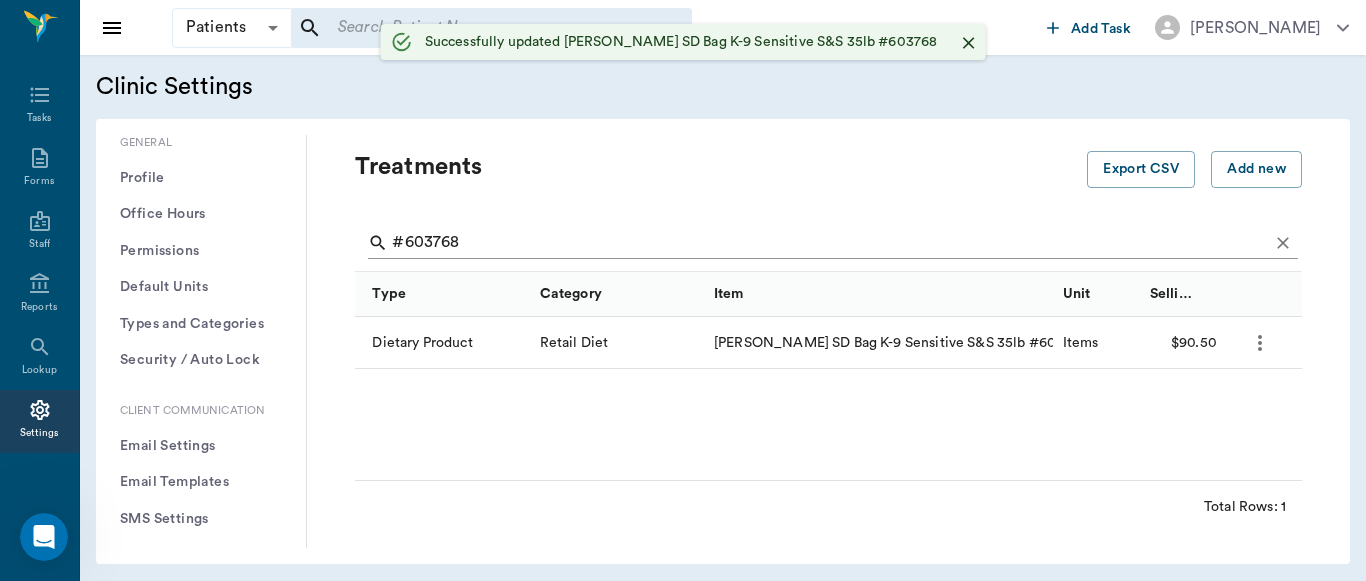 click on "#603768" at bounding box center [830, 243] 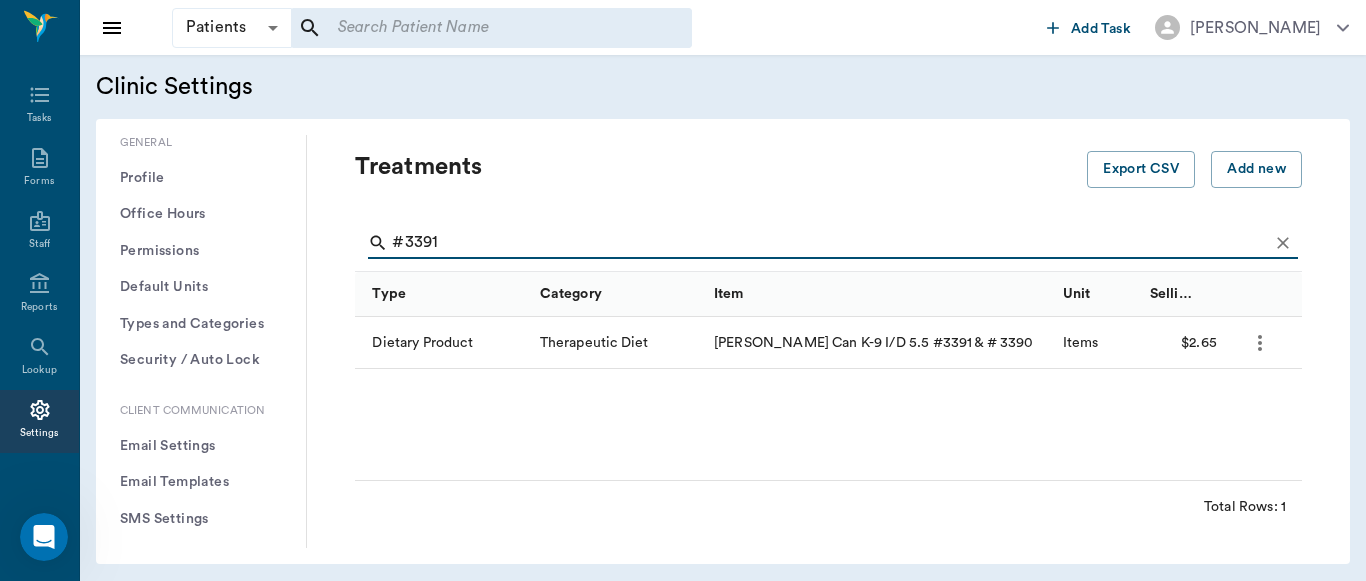 click 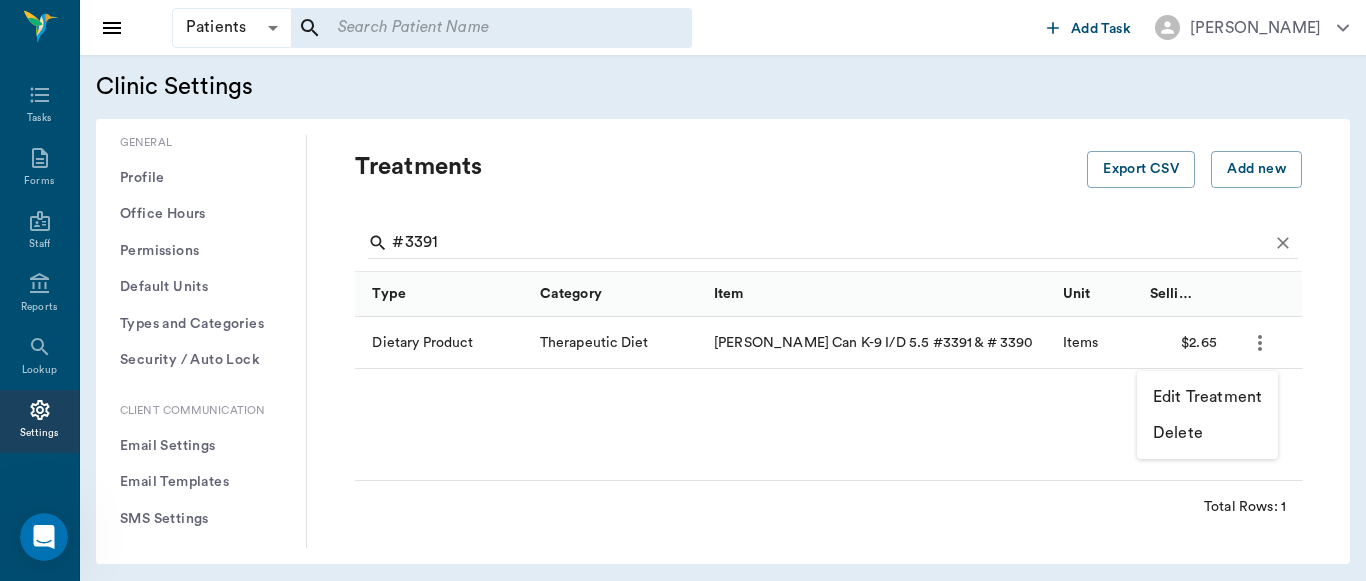 click on "Edit Treatment" at bounding box center [1207, 397] 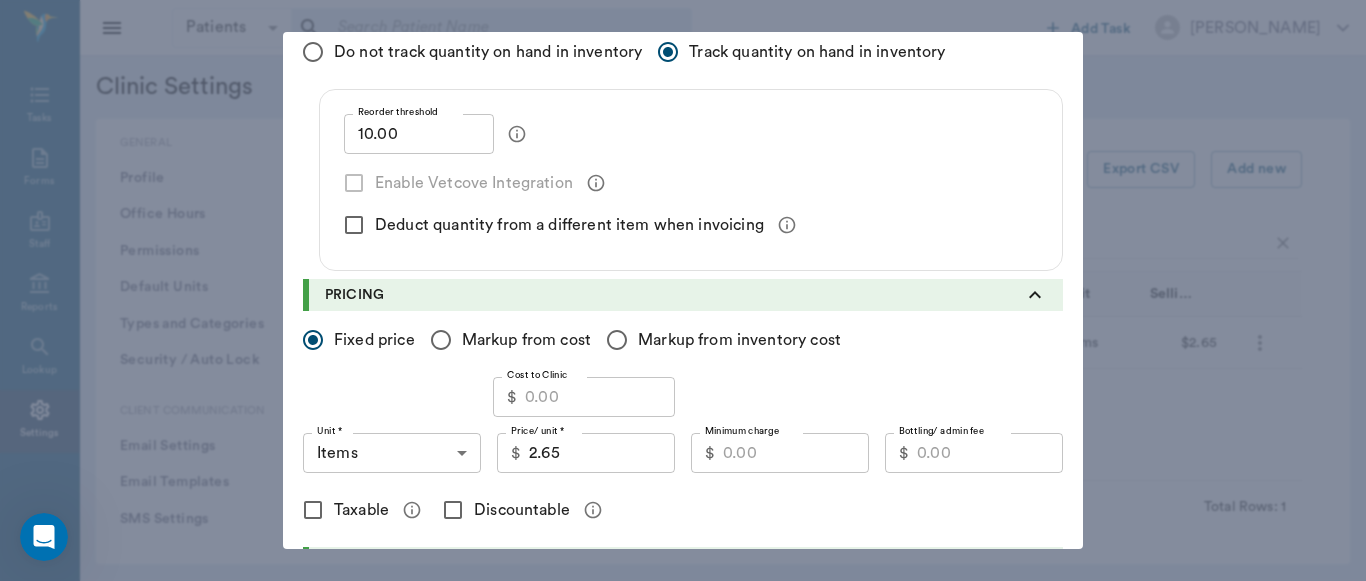 scroll, scrollTop: 335, scrollLeft: 0, axis: vertical 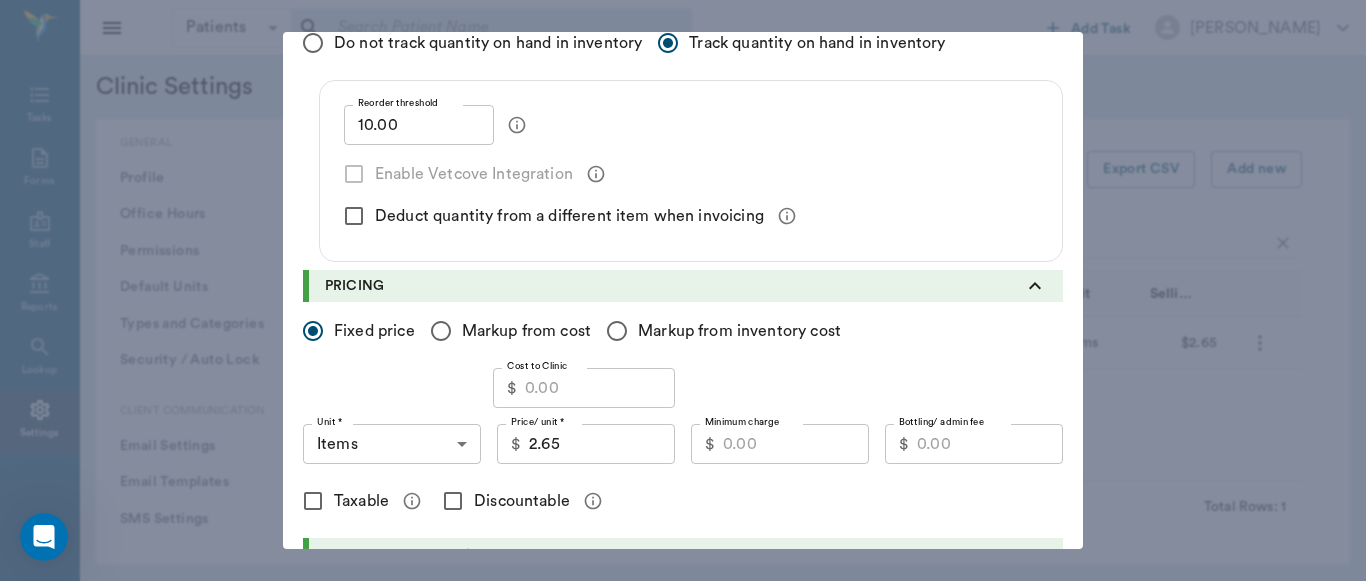 click on "2.65" at bounding box center [602, 444] 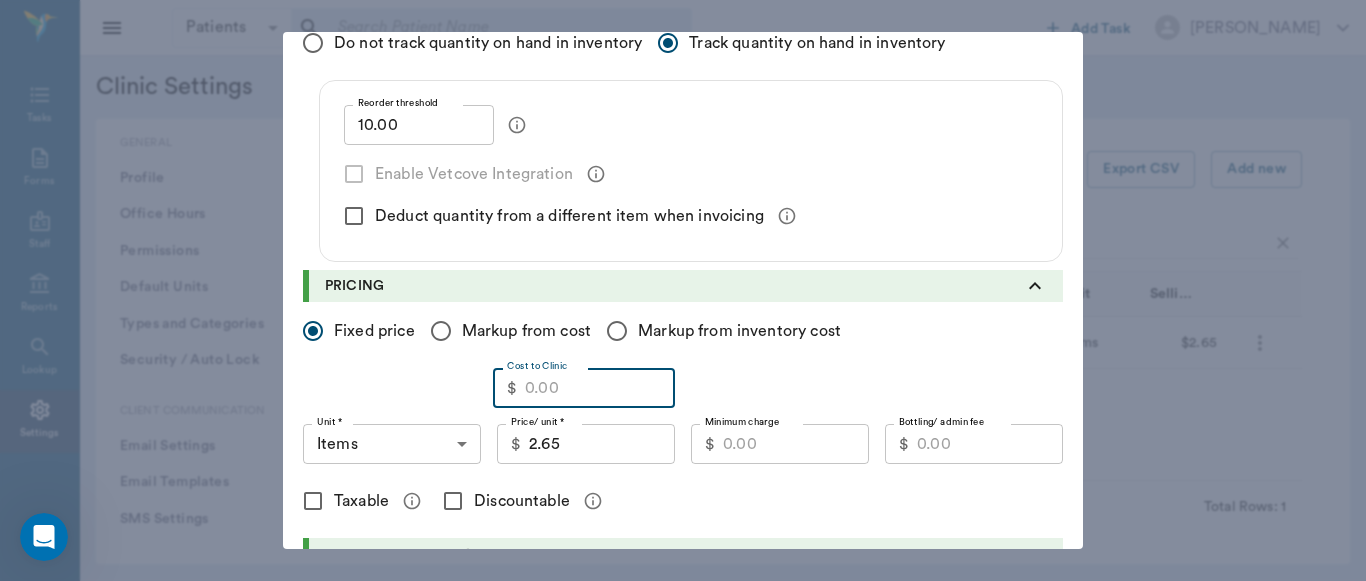click on "Cost to Clinic" at bounding box center [600, 388] 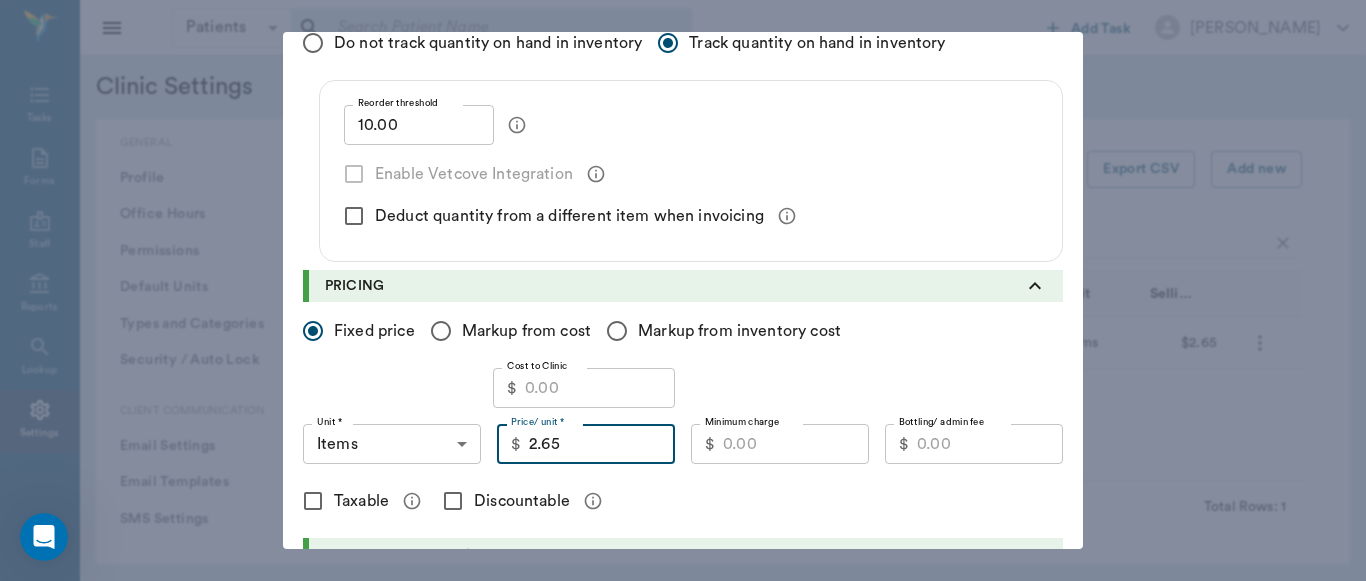 click on "2.65" at bounding box center [602, 444] 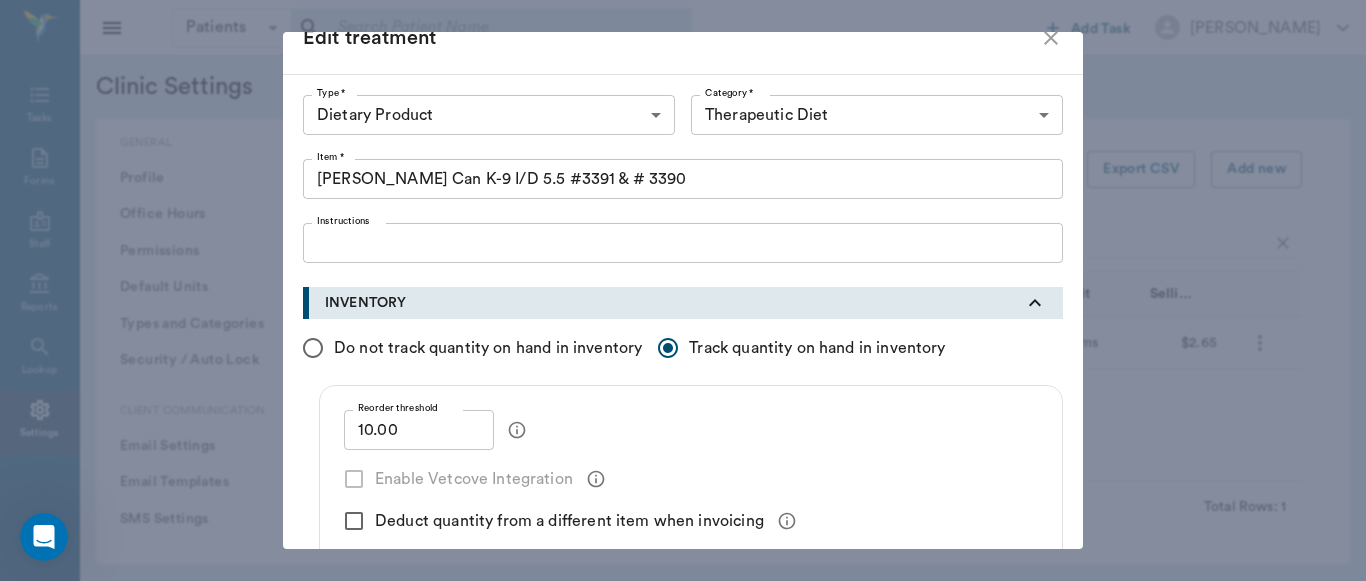 scroll, scrollTop: 0, scrollLeft: 0, axis: both 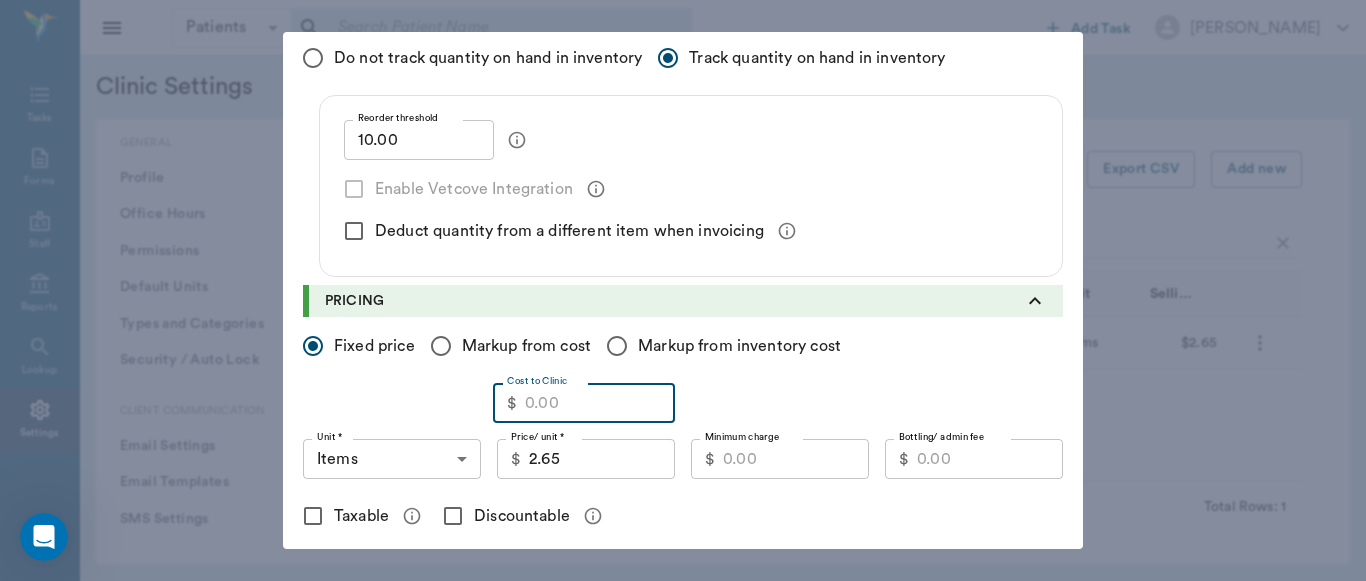 click on "Cost to Clinic" at bounding box center (600, 403) 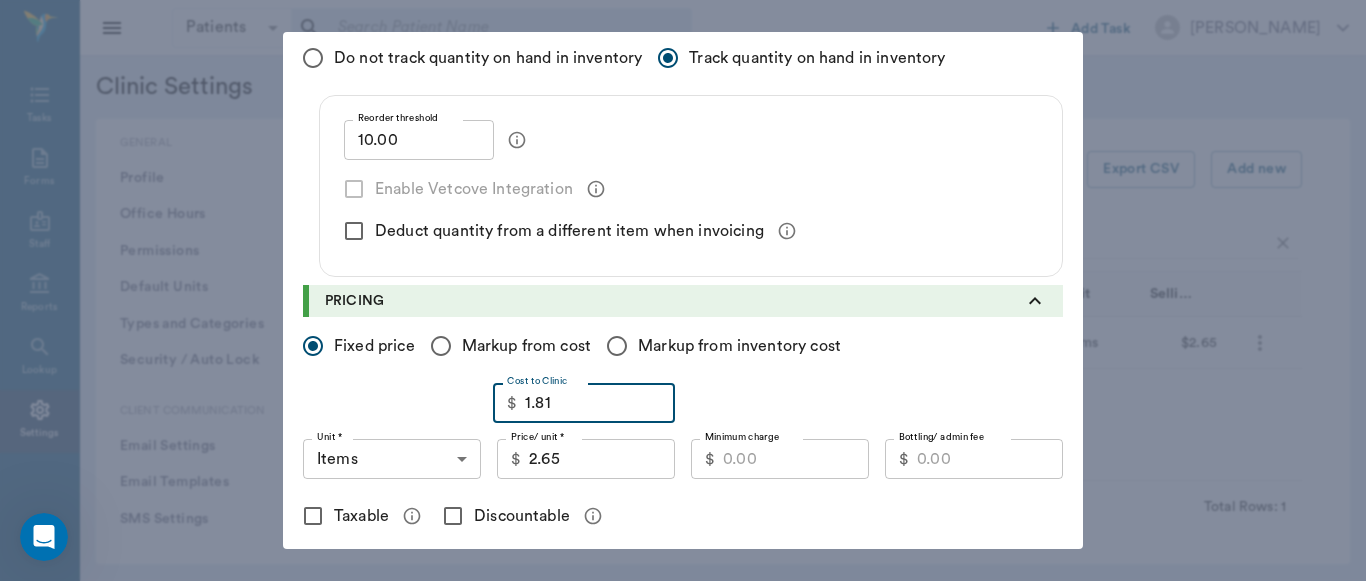 click on "Discountable" at bounding box center (453, 516) 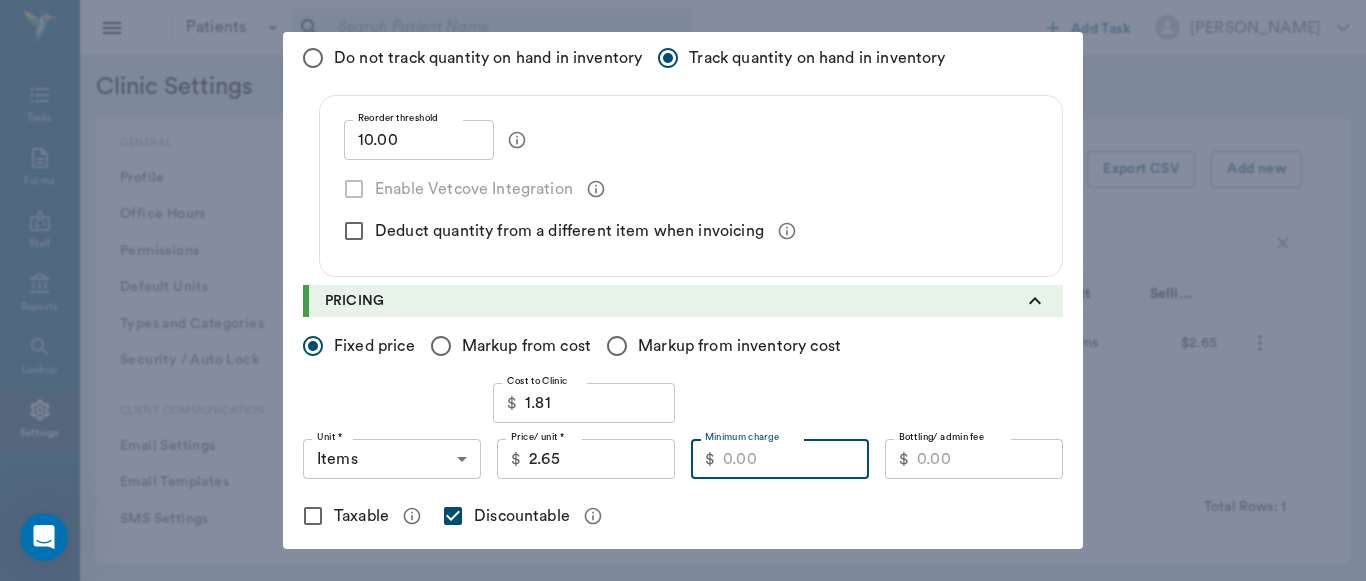 click on "Minimum charge" at bounding box center (796, 459) 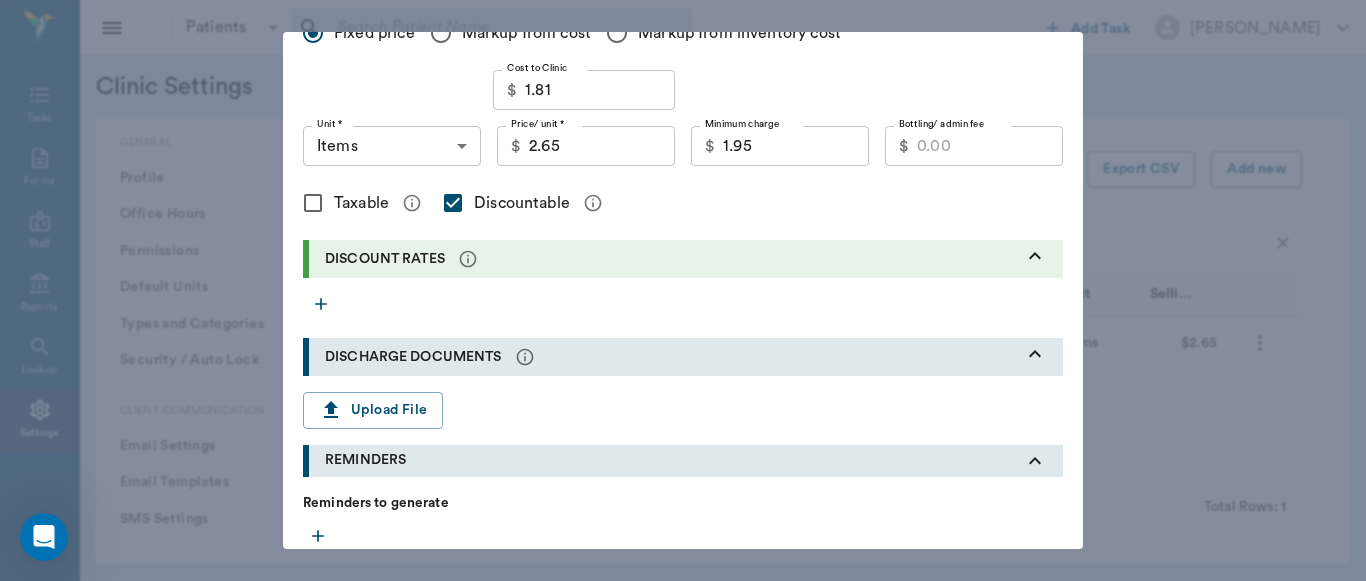 scroll, scrollTop: 630, scrollLeft: 0, axis: vertical 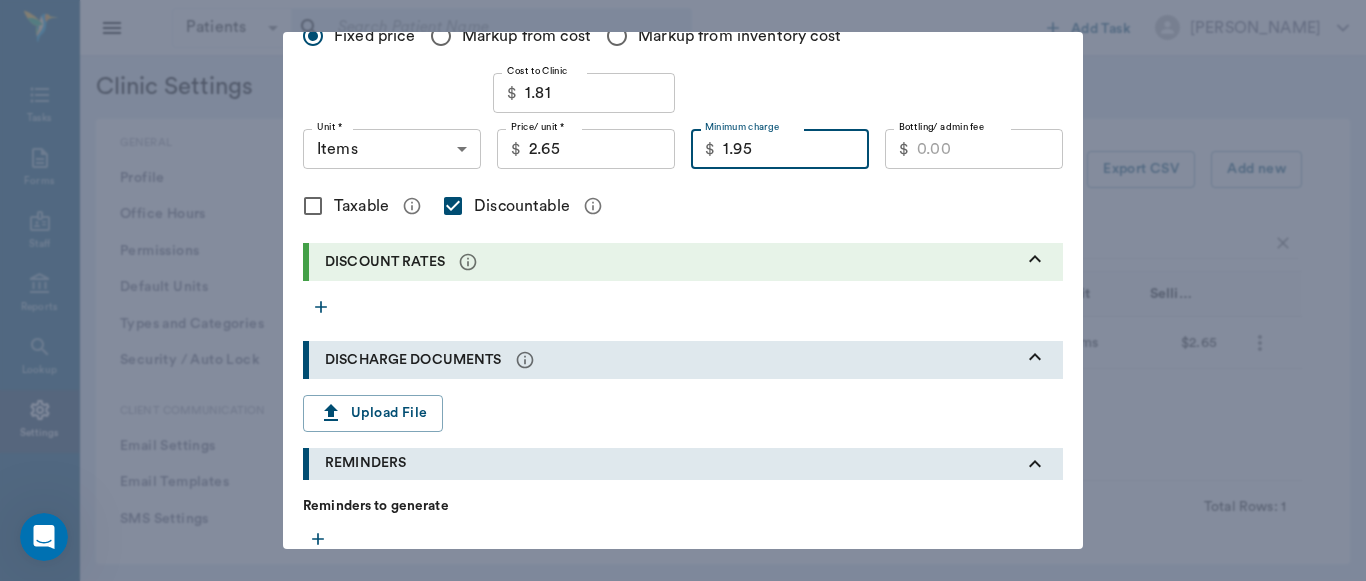 click on "1.95" at bounding box center (796, 149) 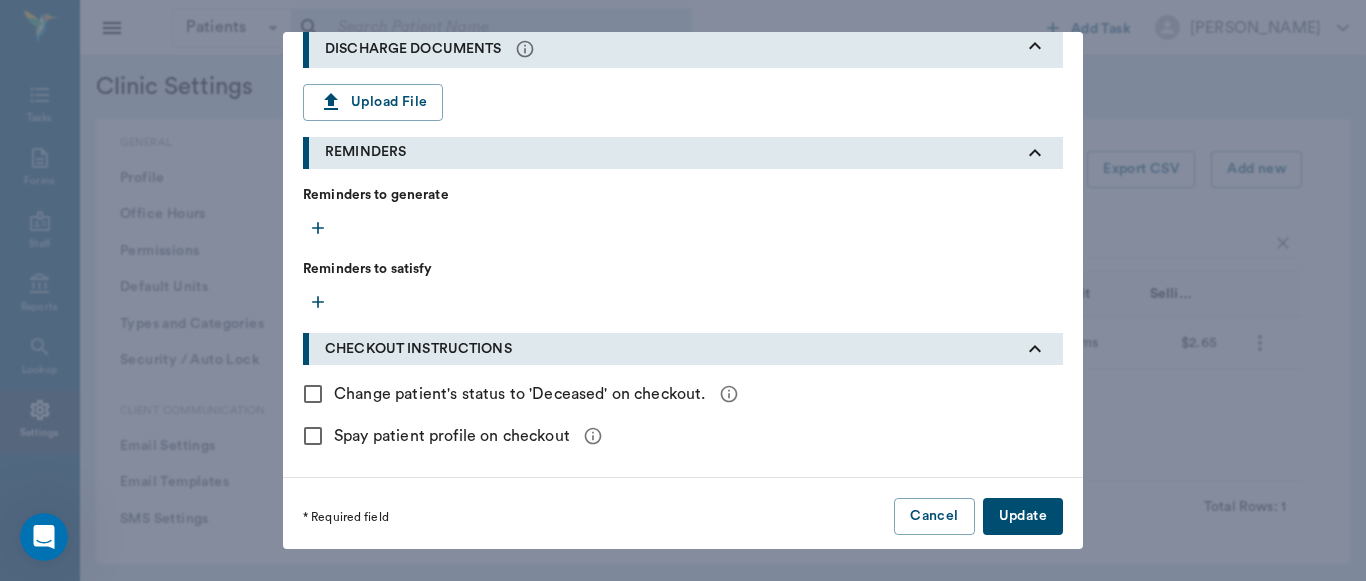 scroll, scrollTop: 947, scrollLeft: 0, axis: vertical 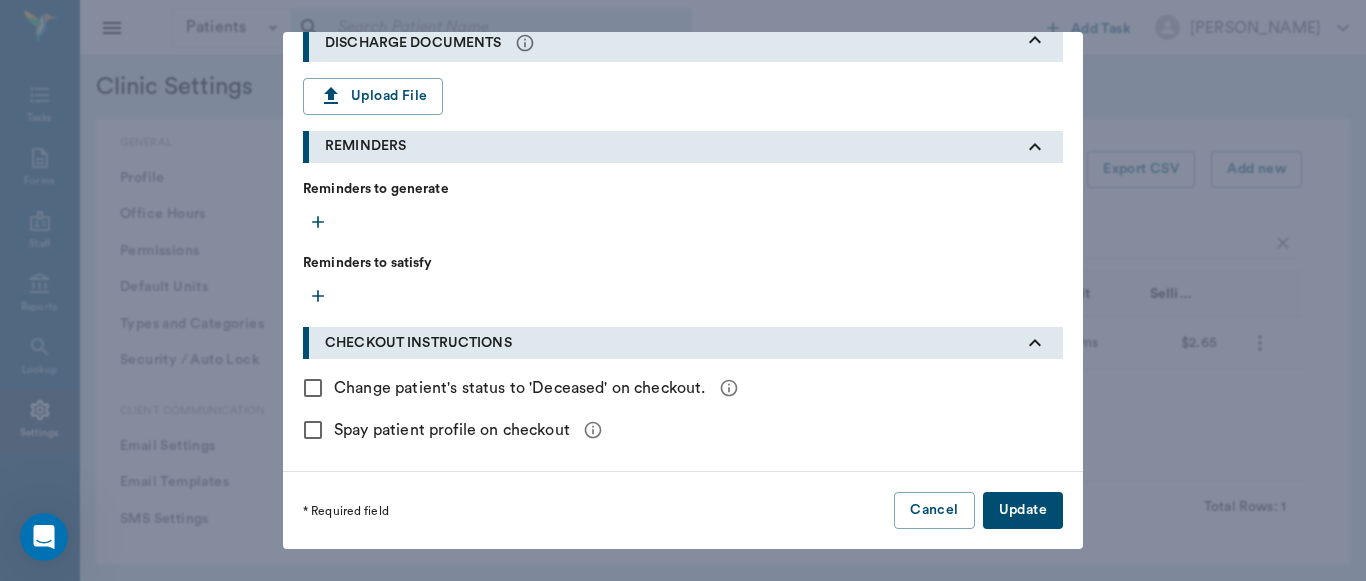 click on "Update" at bounding box center [1023, 510] 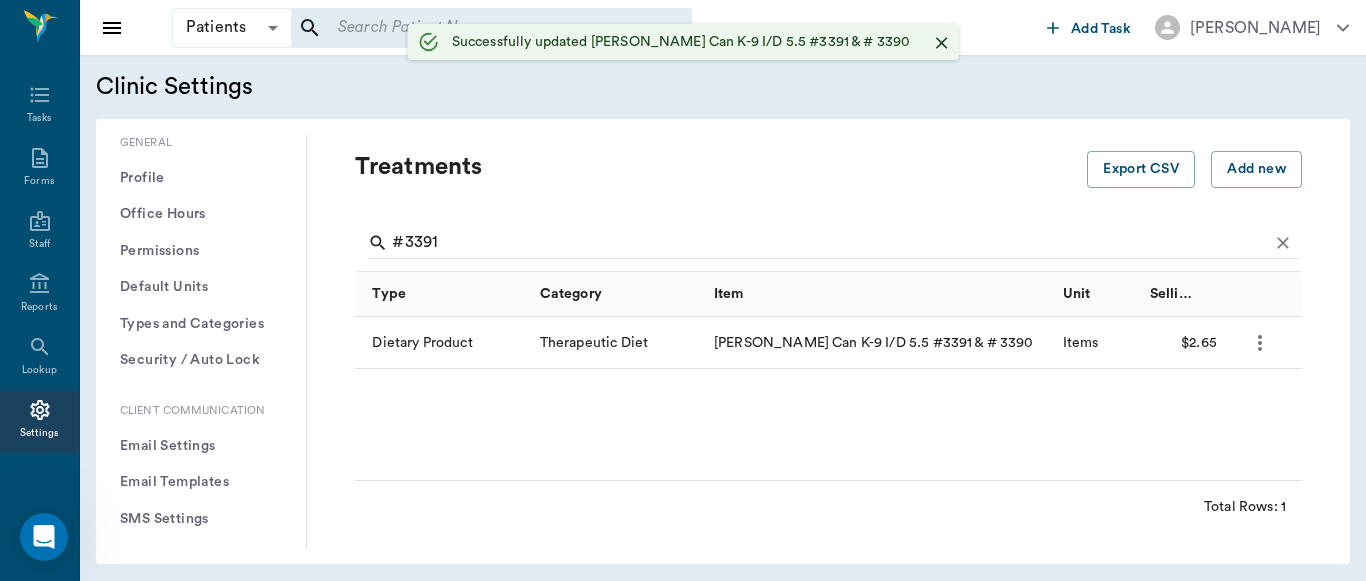 scroll, scrollTop: 552, scrollLeft: 0, axis: vertical 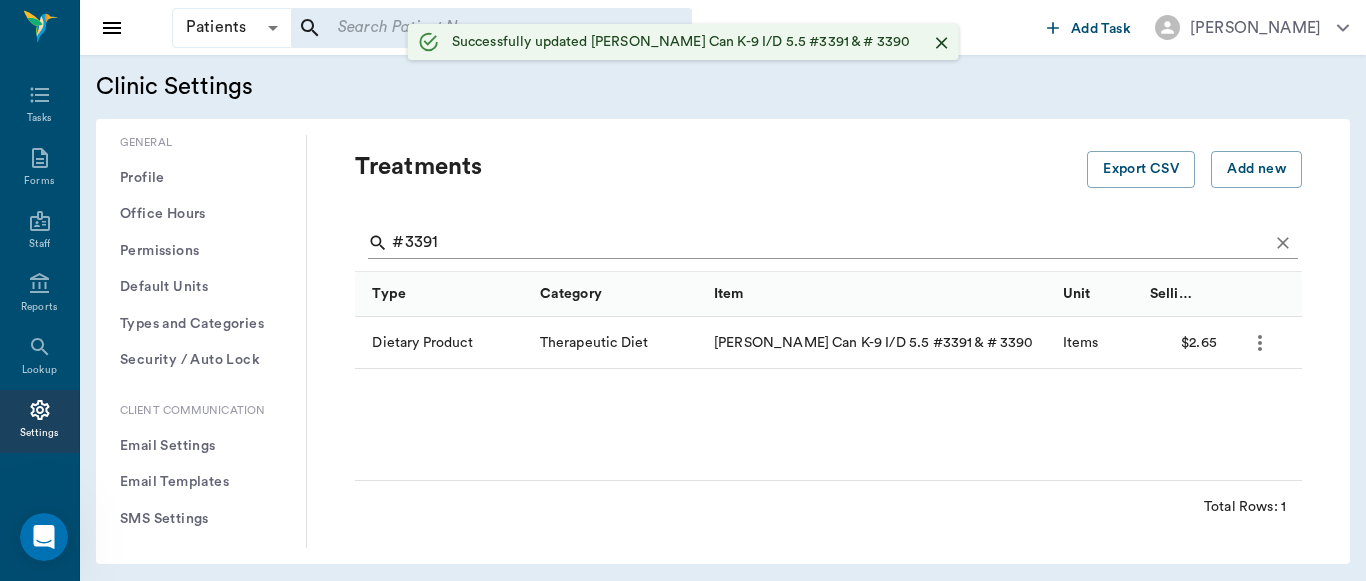 click on "#3391" at bounding box center (830, 243) 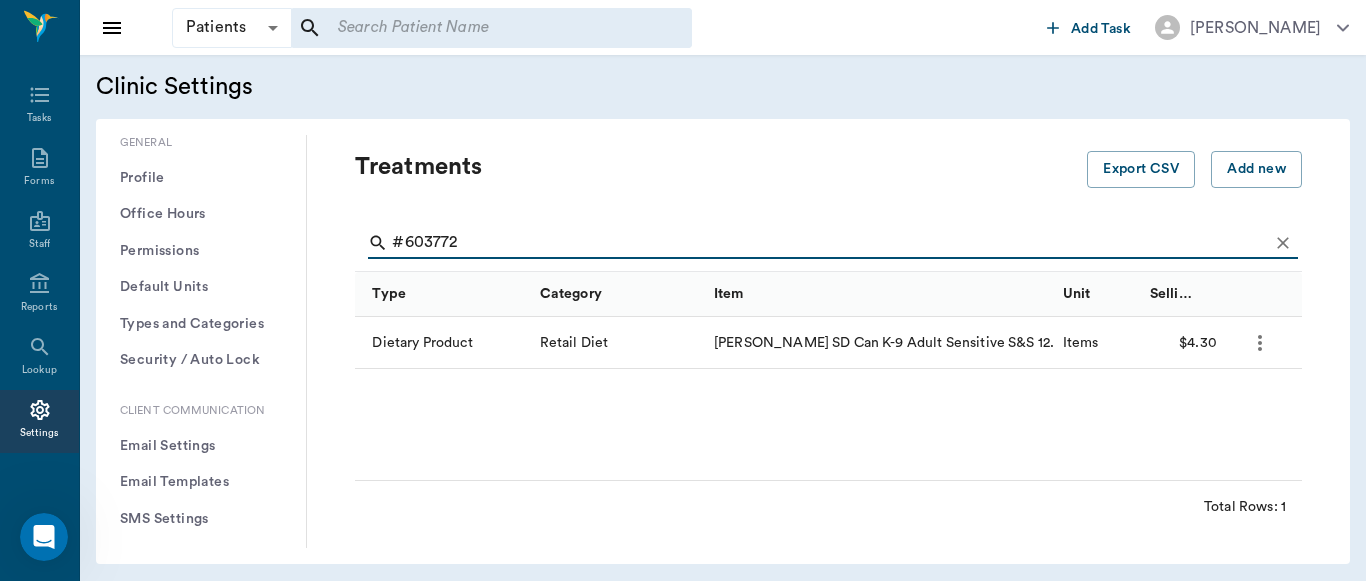 click 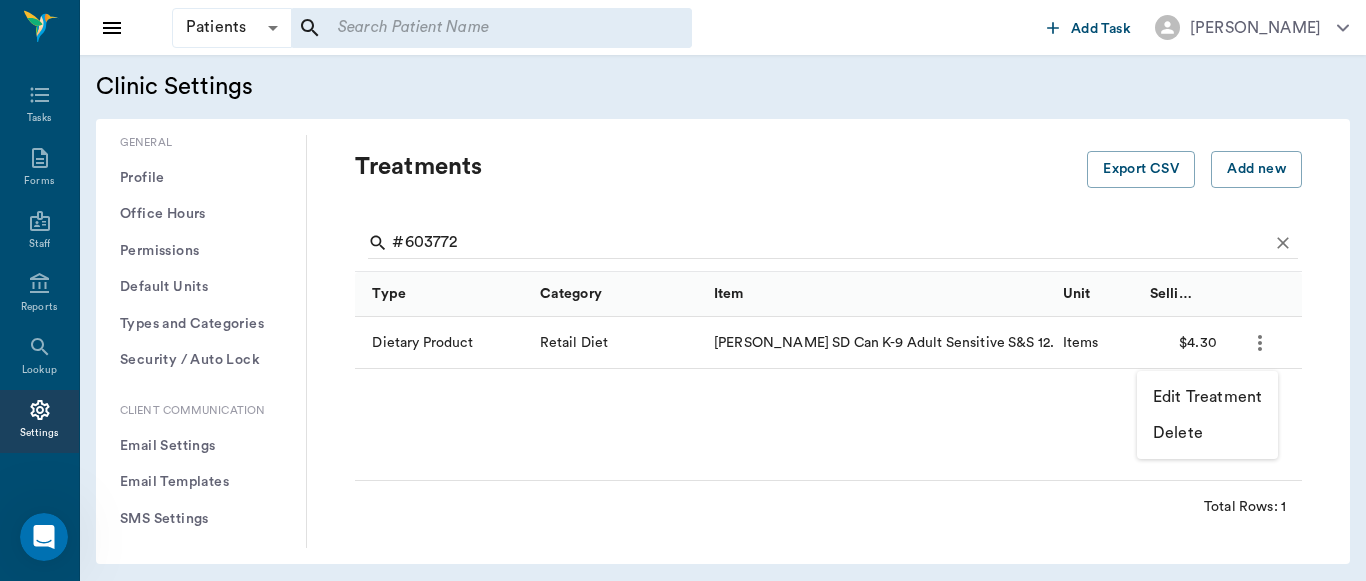 click on "Edit Treatment" at bounding box center (1207, 397) 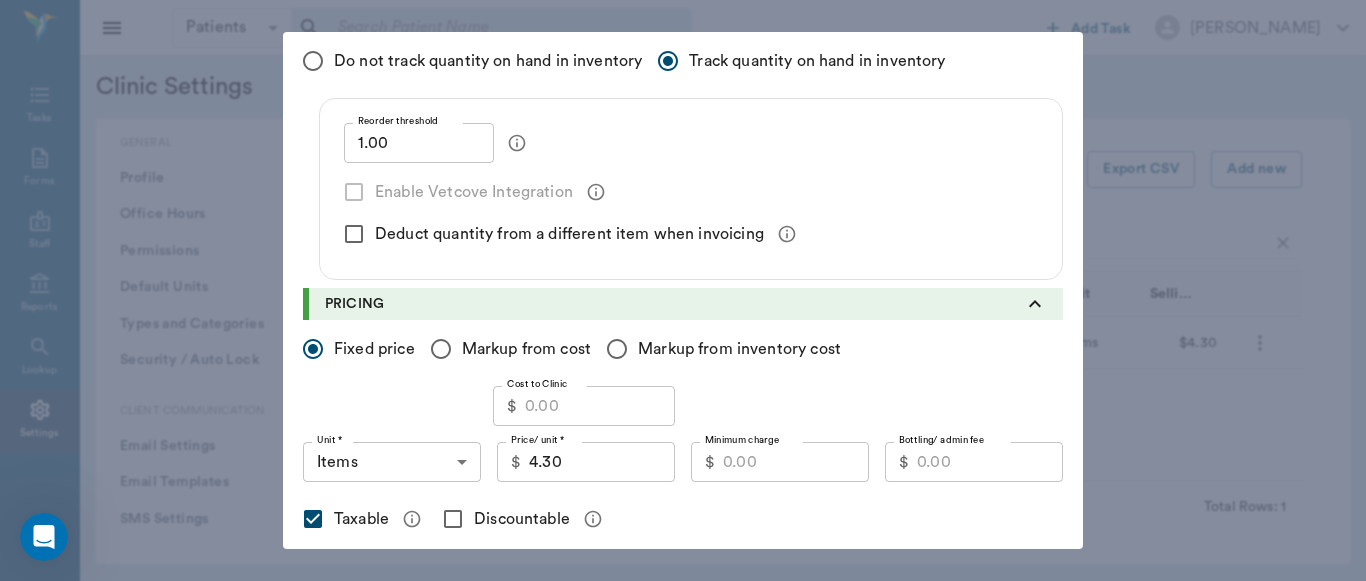 scroll, scrollTop: 323, scrollLeft: 0, axis: vertical 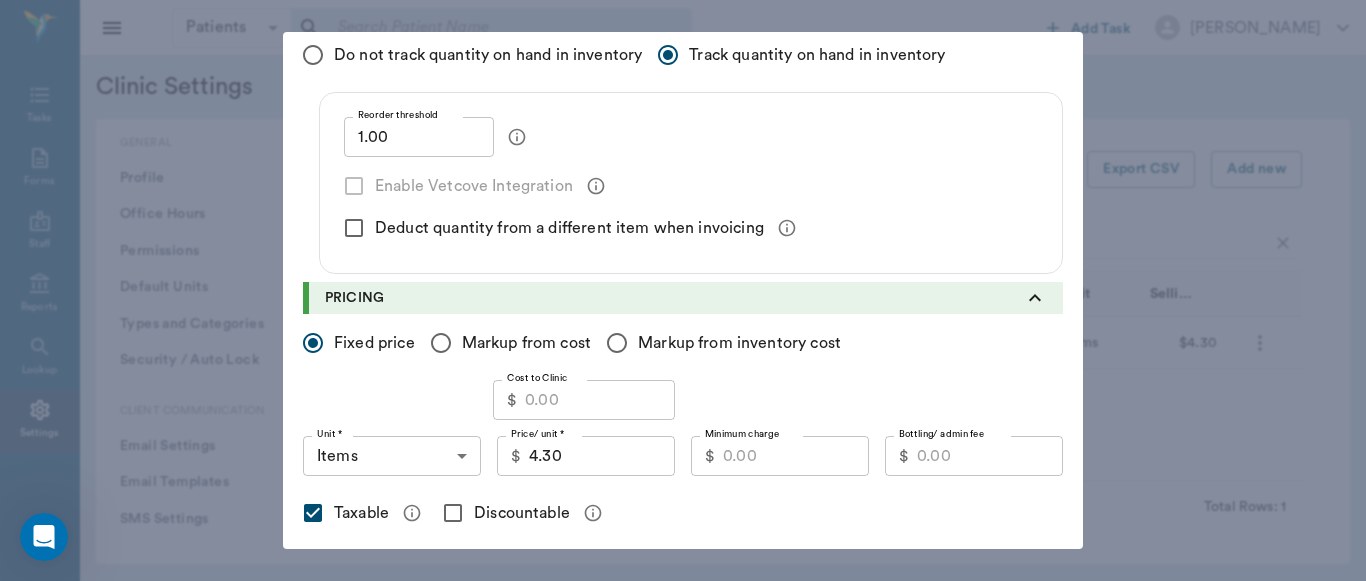 click on "Cost to Clinic" at bounding box center (600, 400) 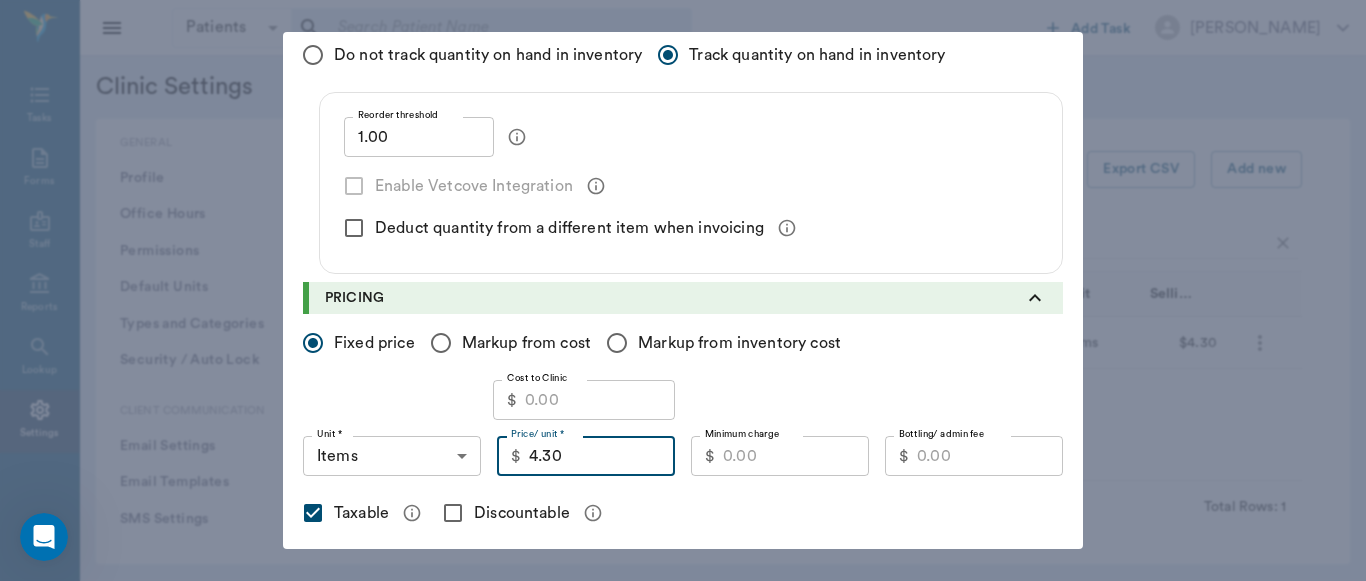 click on "4.30" at bounding box center (602, 456) 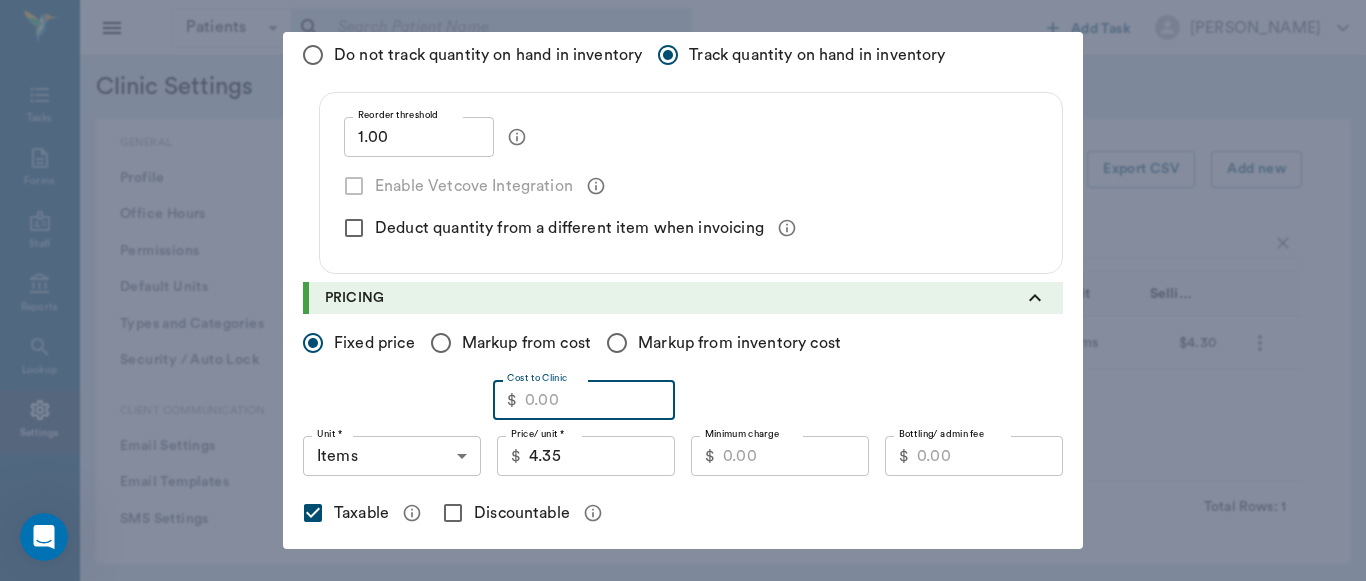 click on "Cost to Clinic" at bounding box center (600, 400) 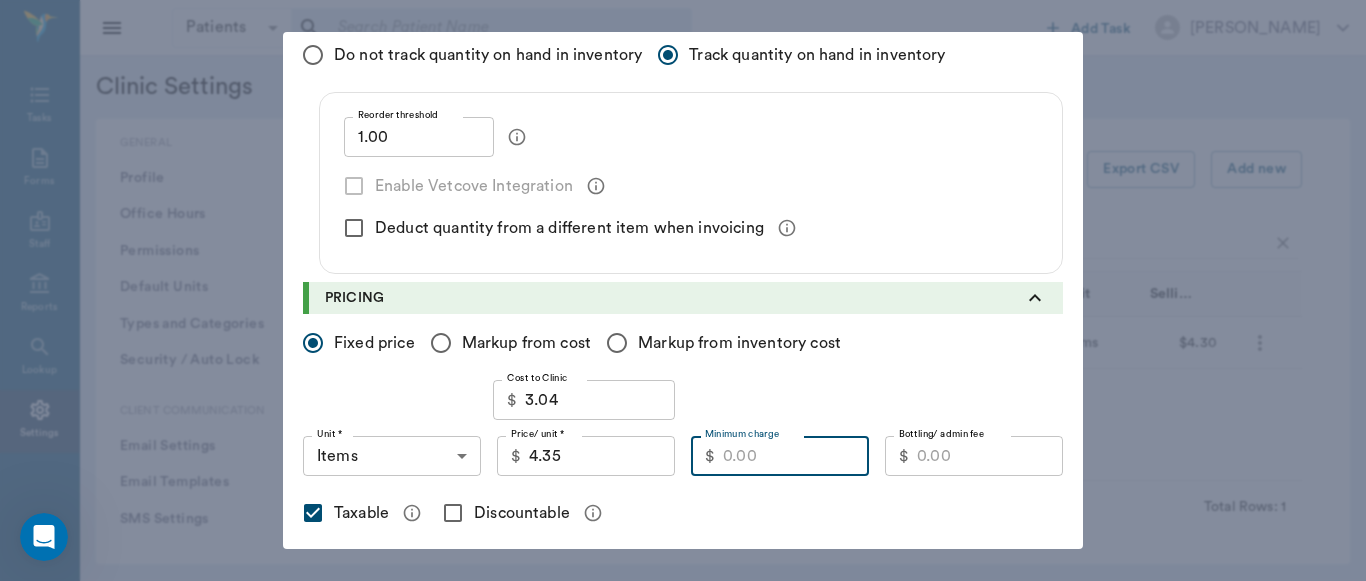 click on "Minimum charge" at bounding box center (796, 456) 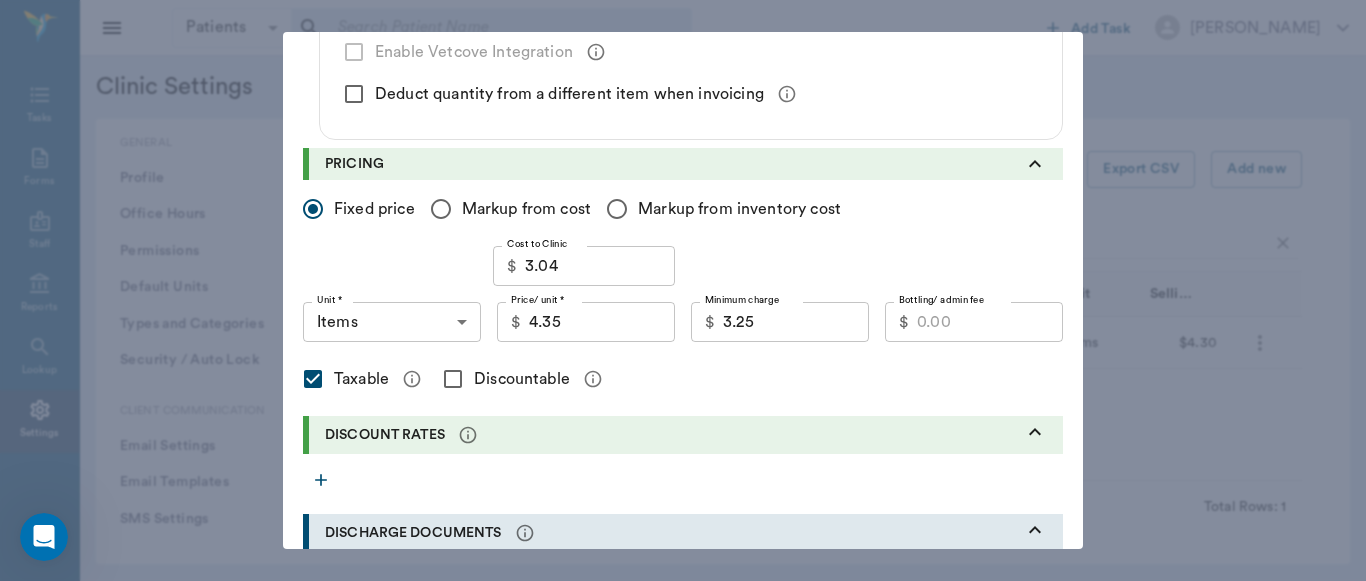 scroll, scrollTop: 463, scrollLeft: 0, axis: vertical 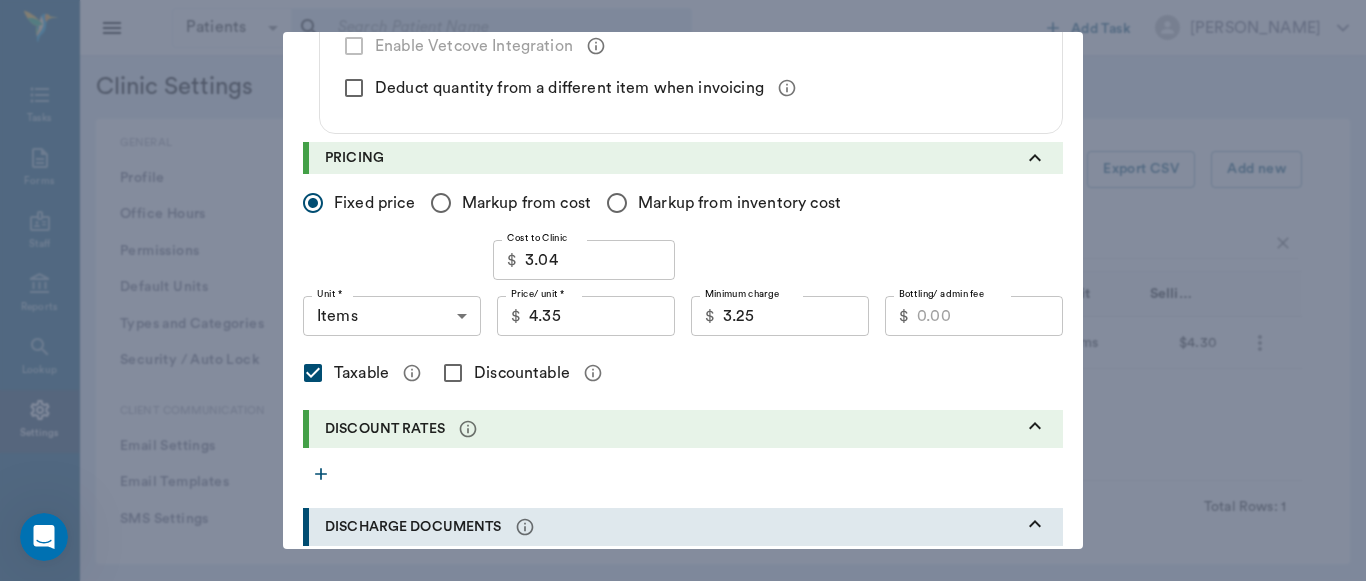 click on "Discountable" at bounding box center [453, 373] 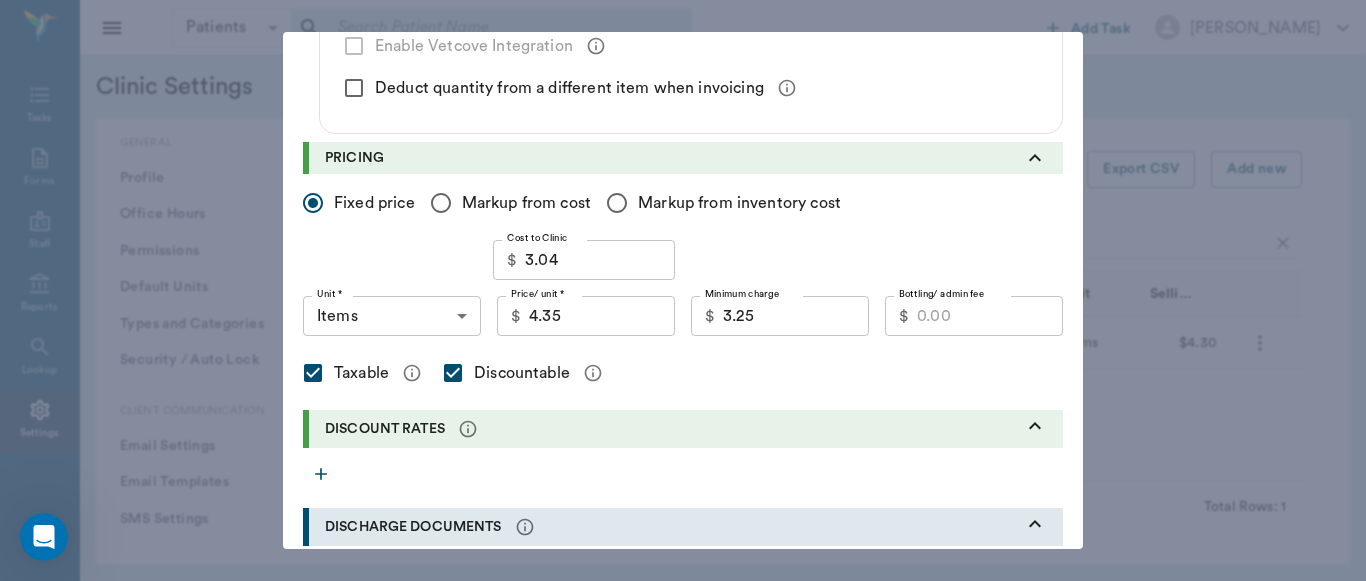 click on "3.25" at bounding box center [796, 316] 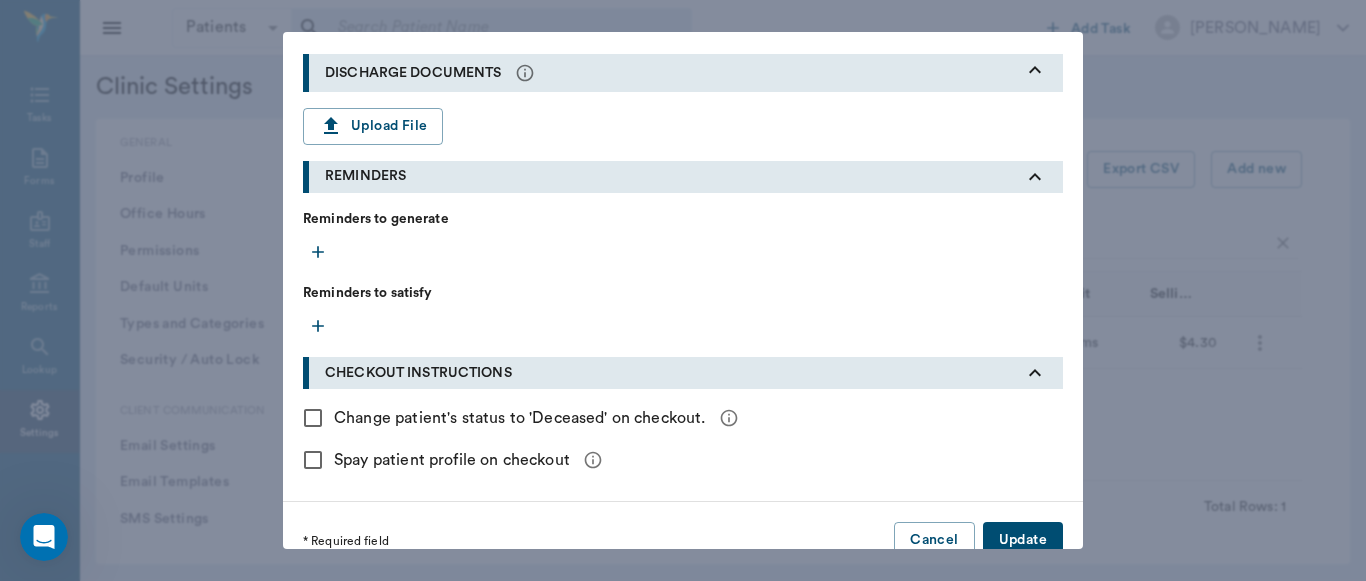 scroll, scrollTop: 947, scrollLeft: 0, axis: vertical 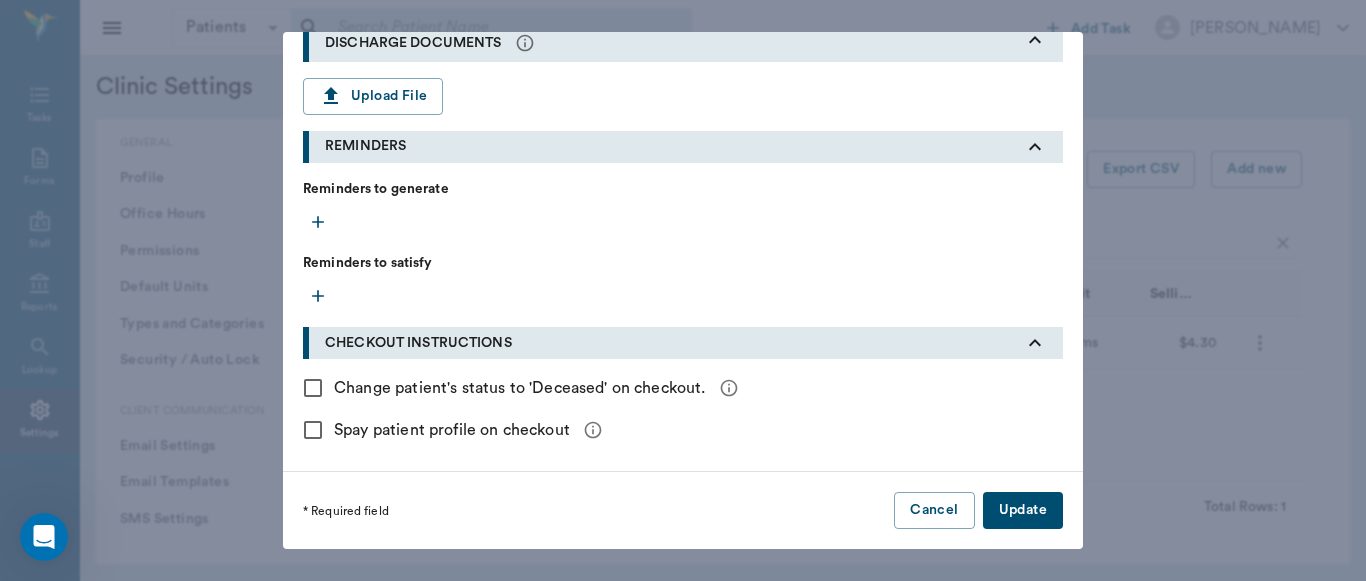 click on "Update" at bounding box center [1023, 510] 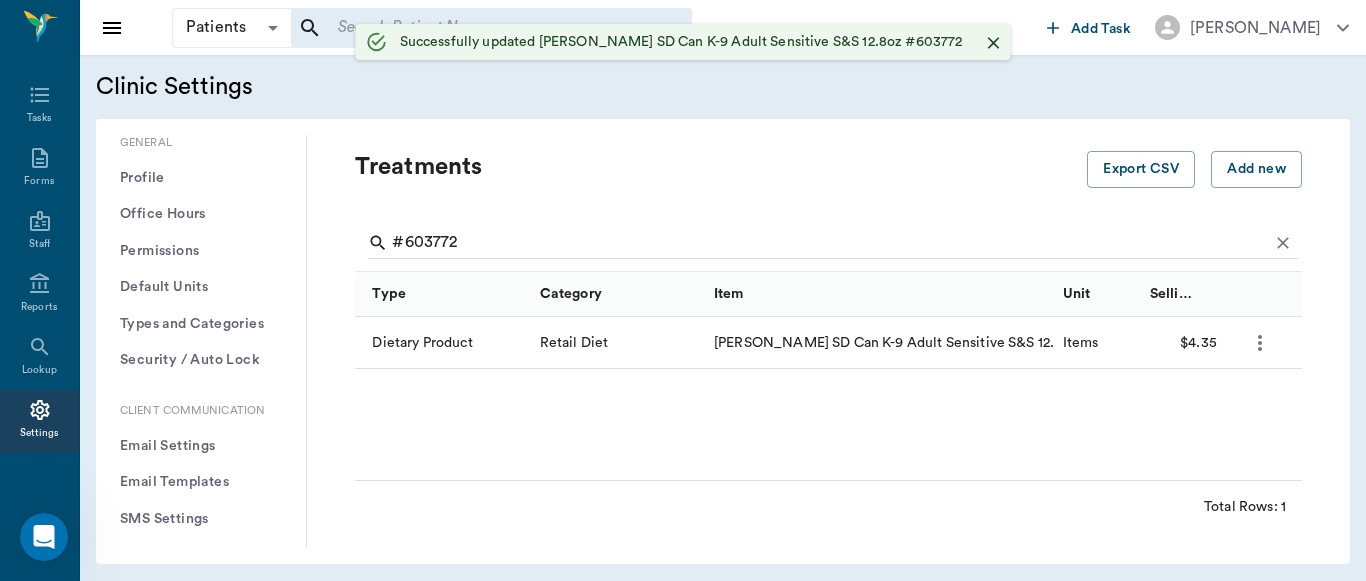 scroll, scrollTop: 552, scrollLeft: 0, axis: vertical 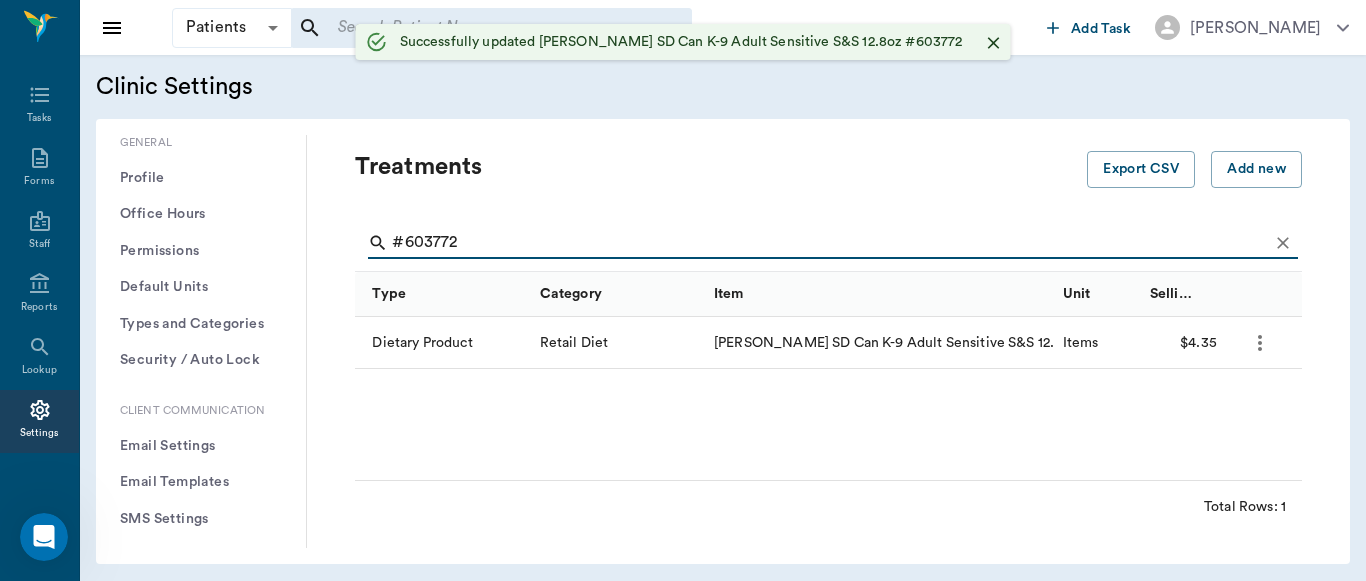 click on "#603772" at bounding box center [830, 243] 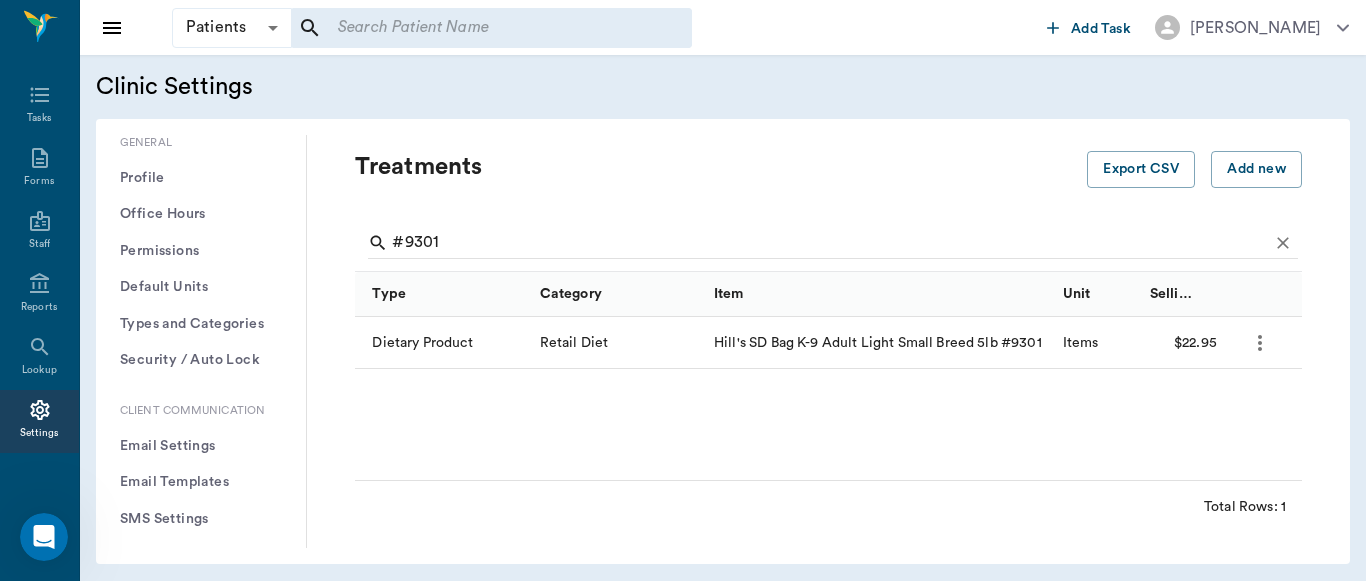 click 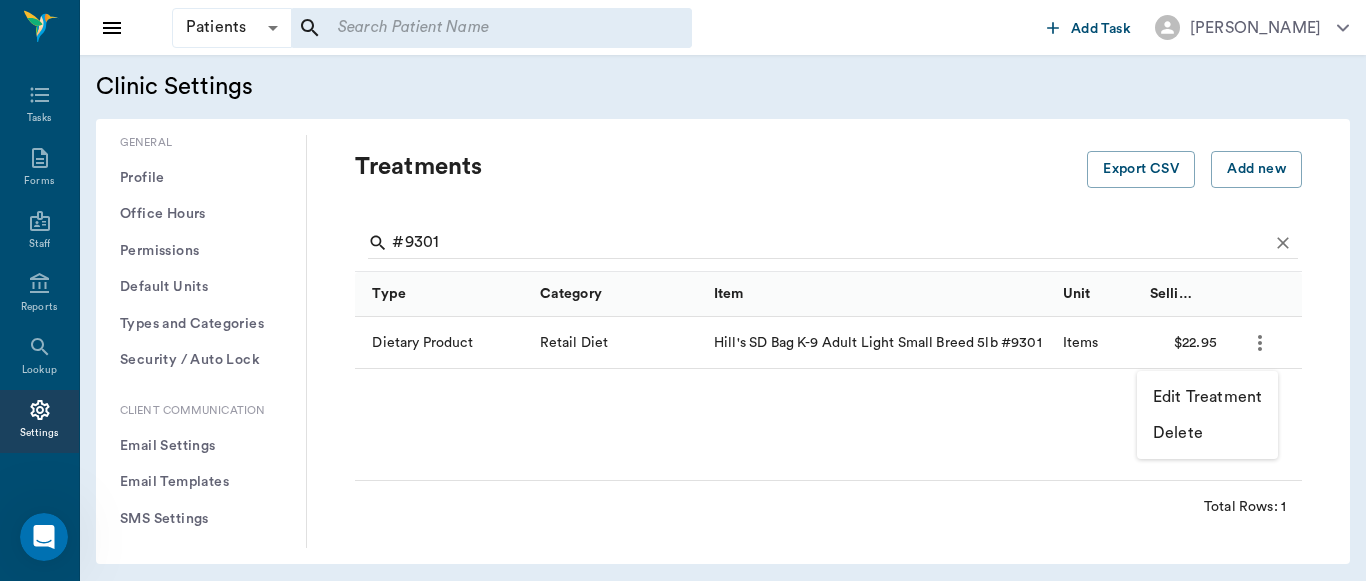 click on "Edit Treatment" at bounding box center [1207, 397] 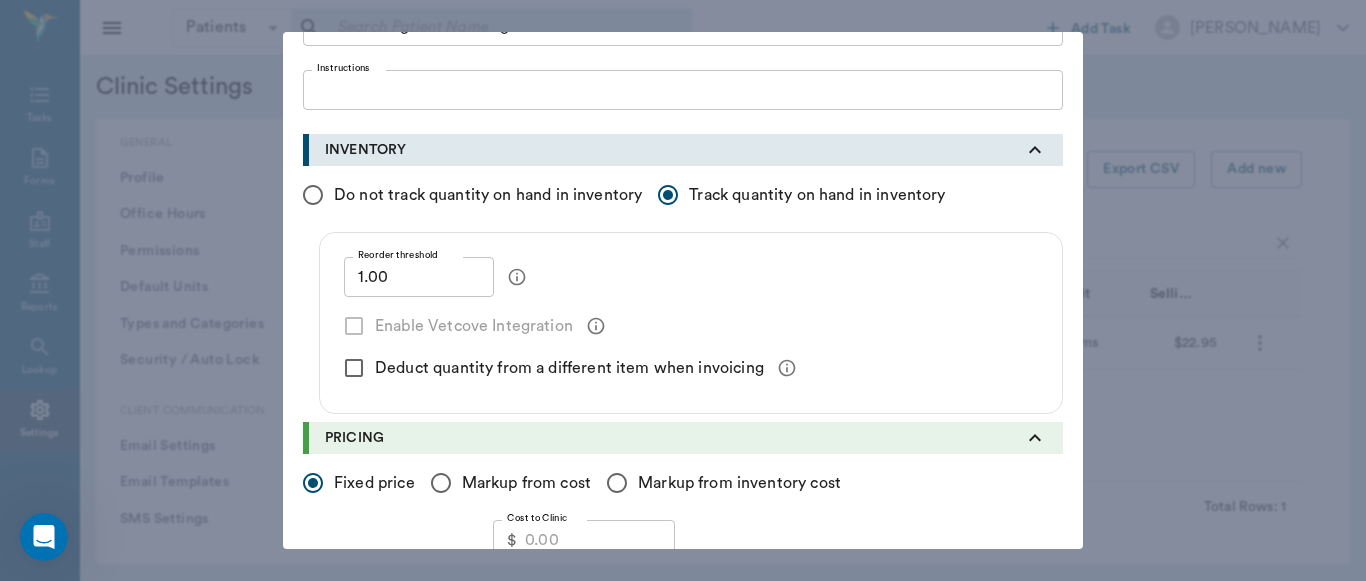 scroll, scrollTop: 234, scrollLeft: 0, axis: vertical 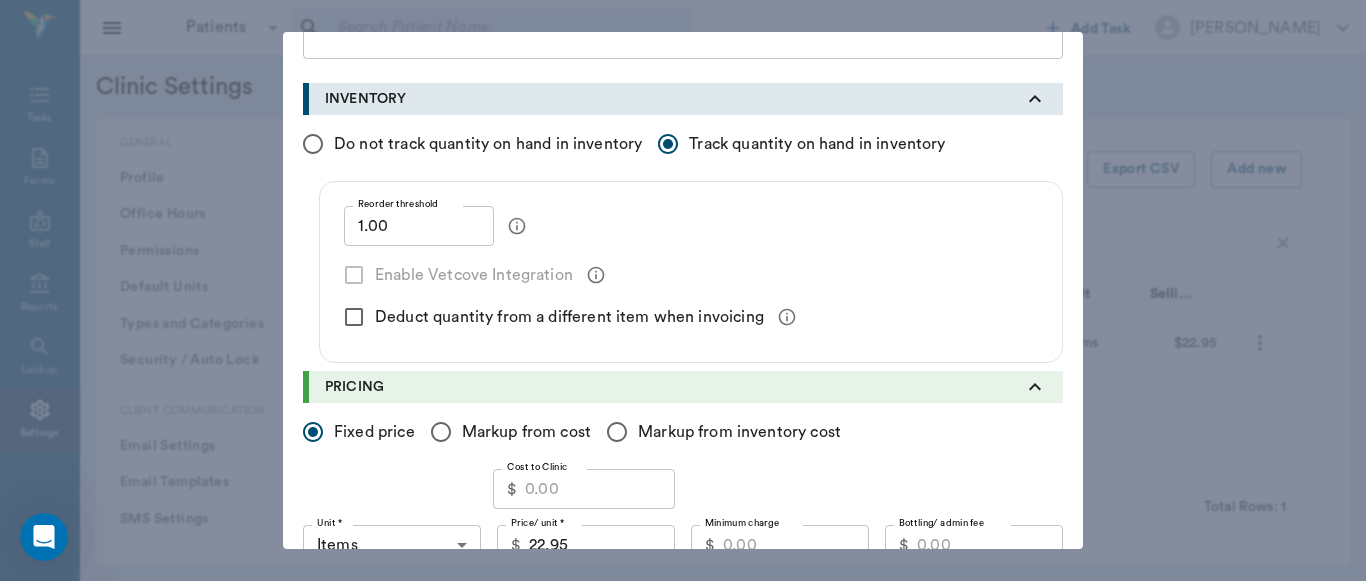 click on "Cost to Clinic" at bounding box center (600, 489) 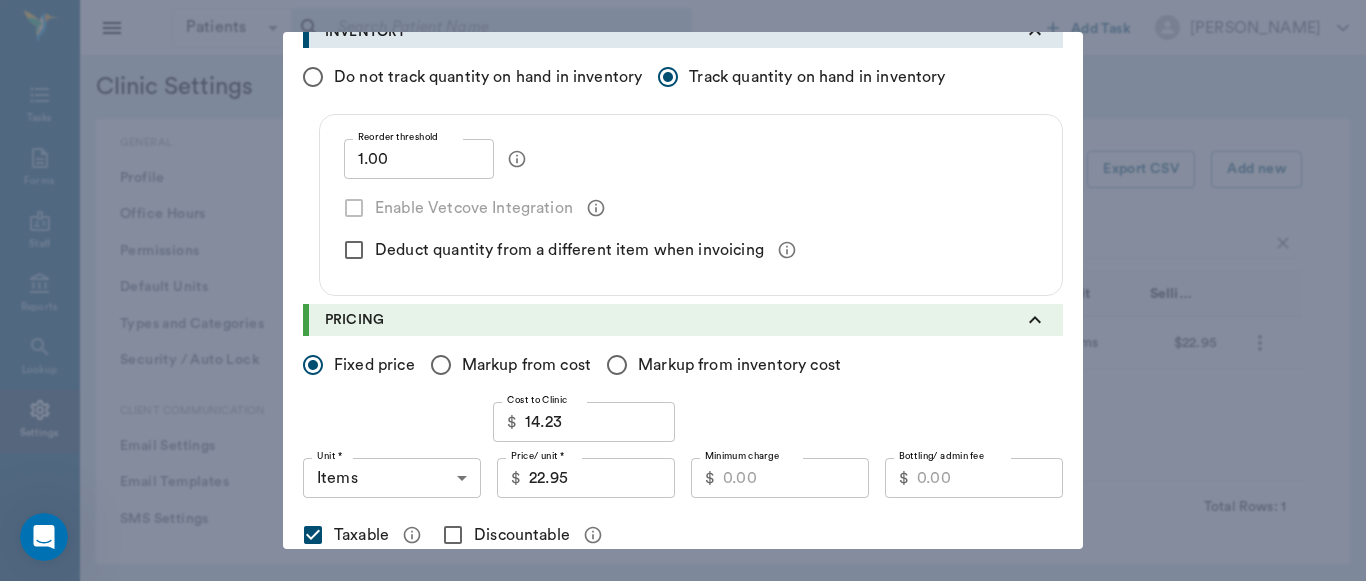 scroll, scrollTop: 305, scrollLeft: 0, axis: vertical 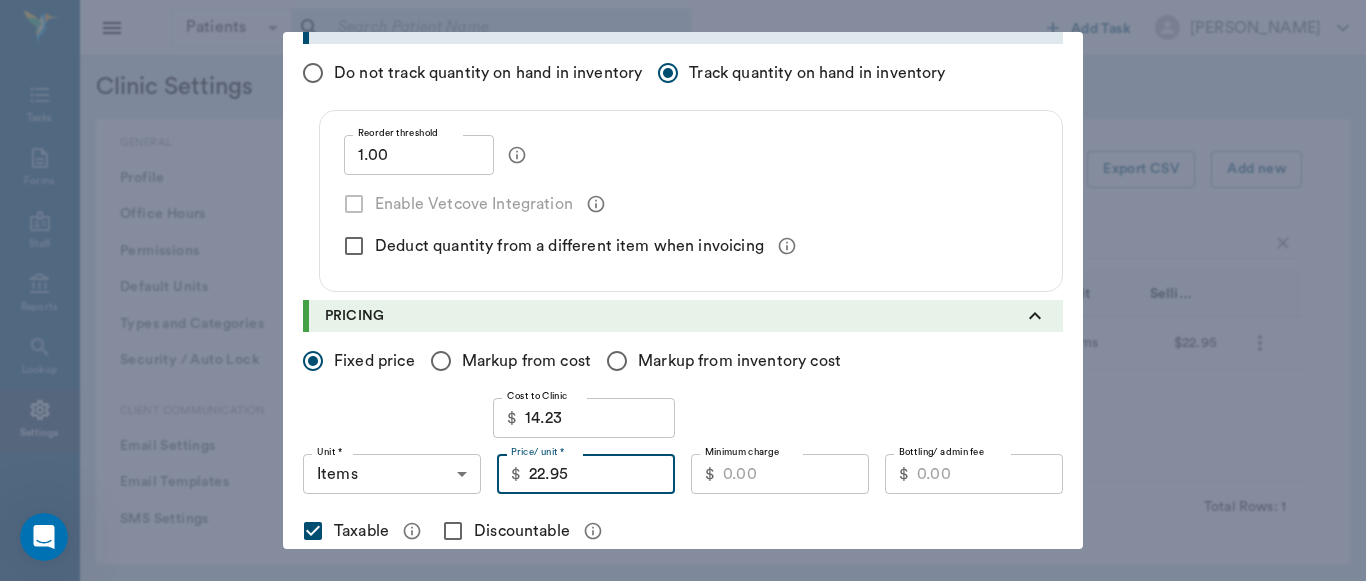 click on "22.95" at bounding box center (602, 474) 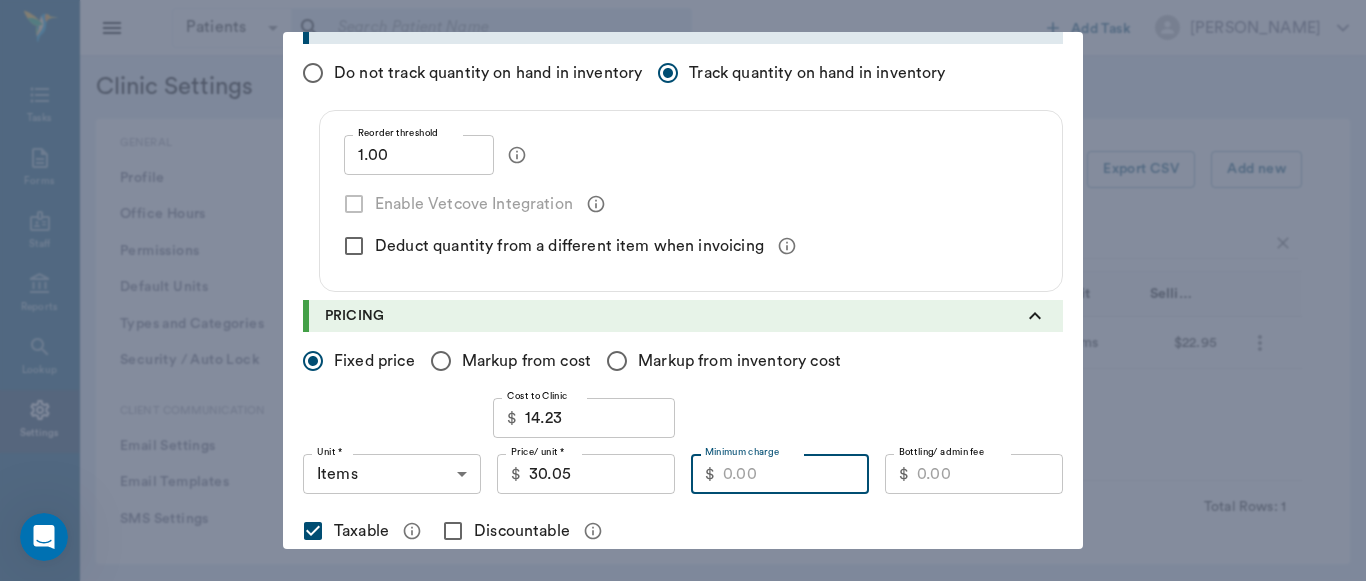 click on "Minimum charge" at bounding box center [796, 474] 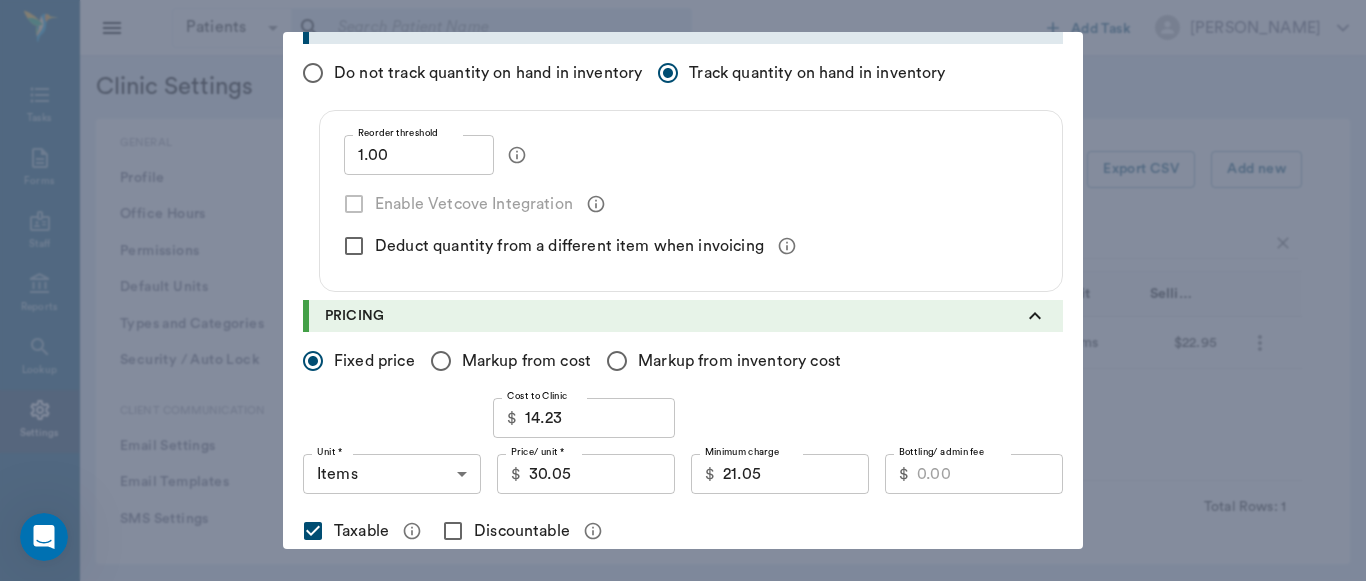 click on "Discountable" at bounding box center (453, 531) 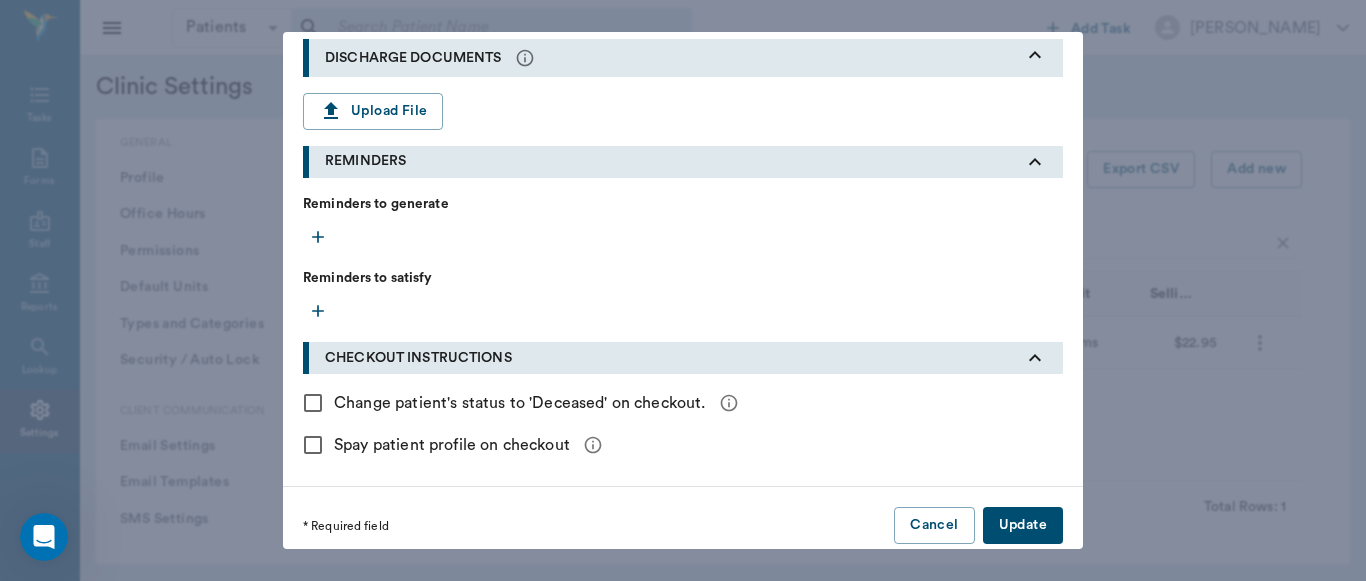 scroll, scrollTop: 947, scrollLeft: 0, axis: vertical 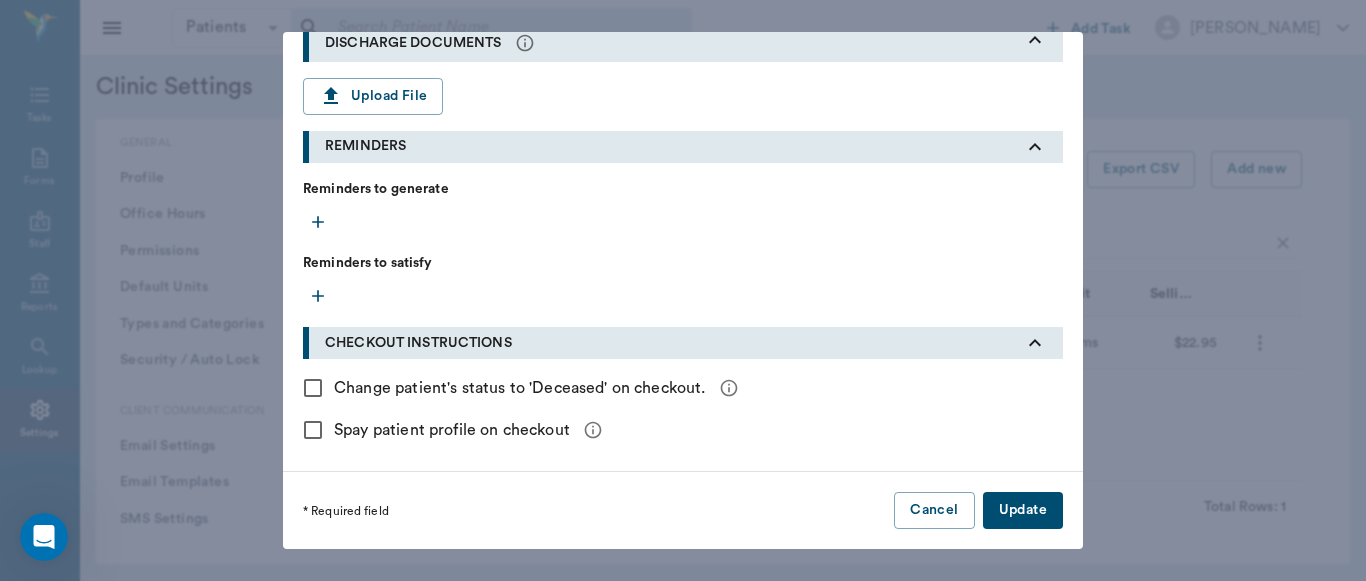 click on "Update" at bounding box center [1023, 510] 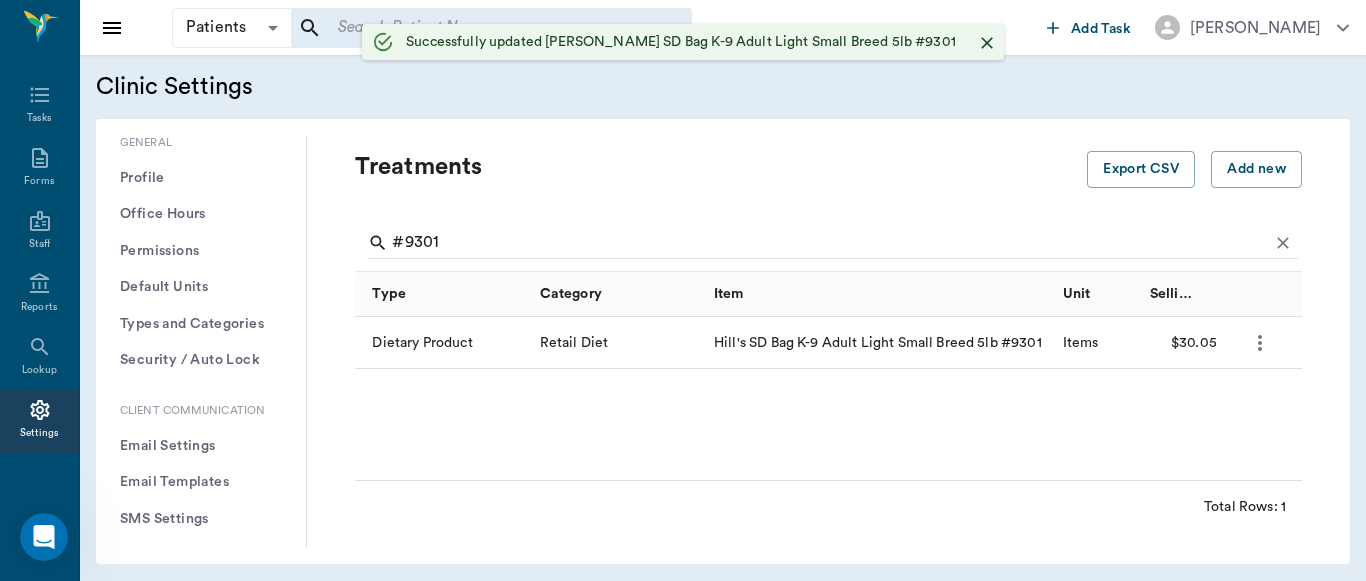 scroll, scrollTop: 552, scrollLeft: 0, axis: vertical 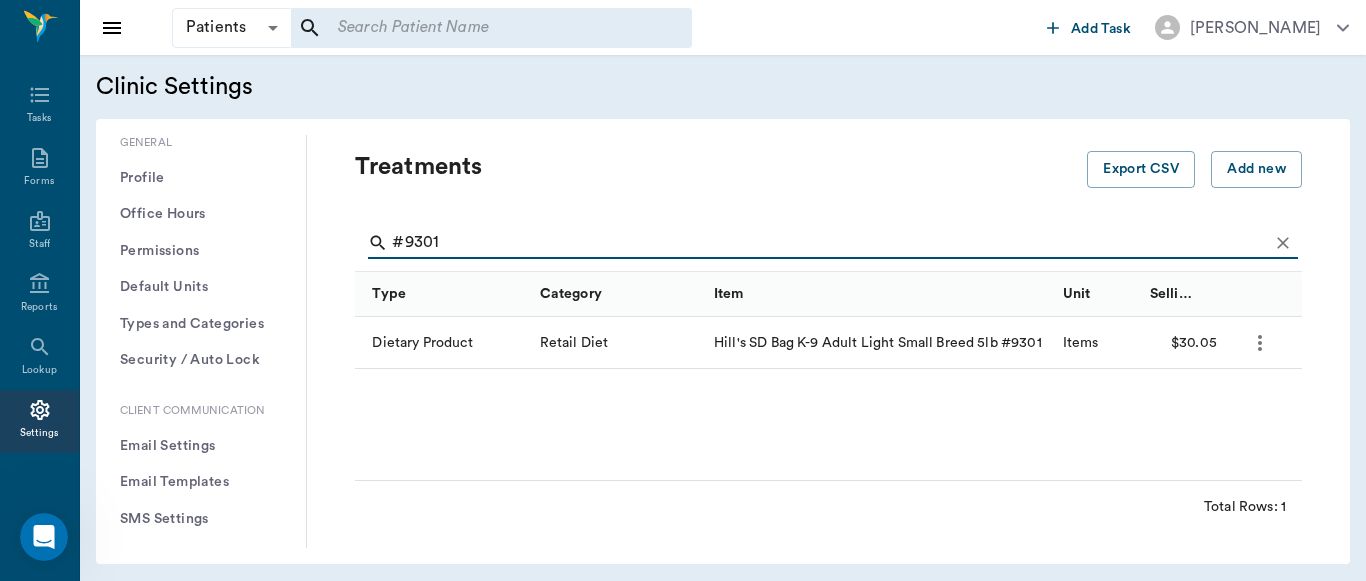 click on "#9301" at bounding box center (830, 243) 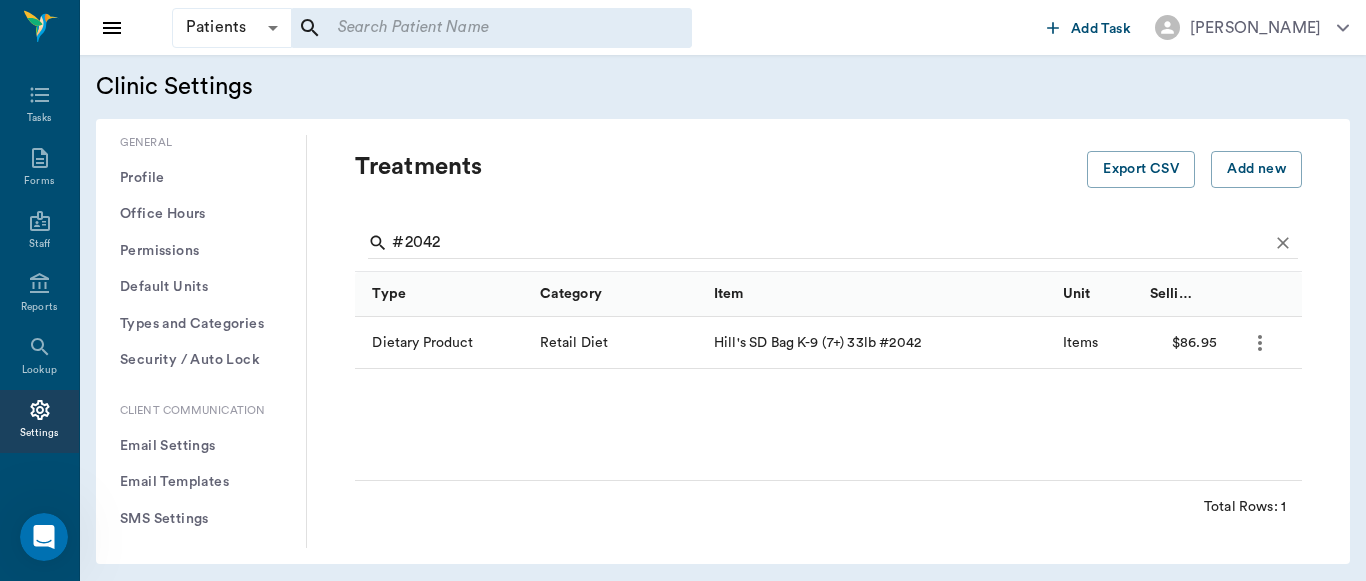 click 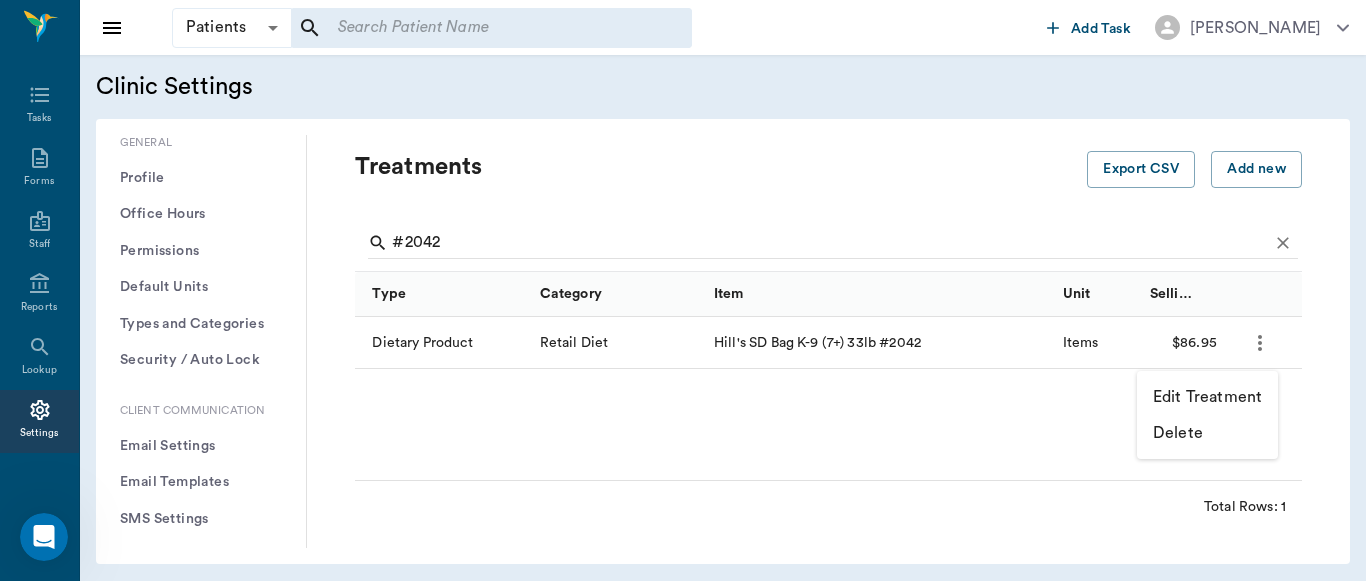click on "Edit Treatment" at bounding box center [1207, 397] 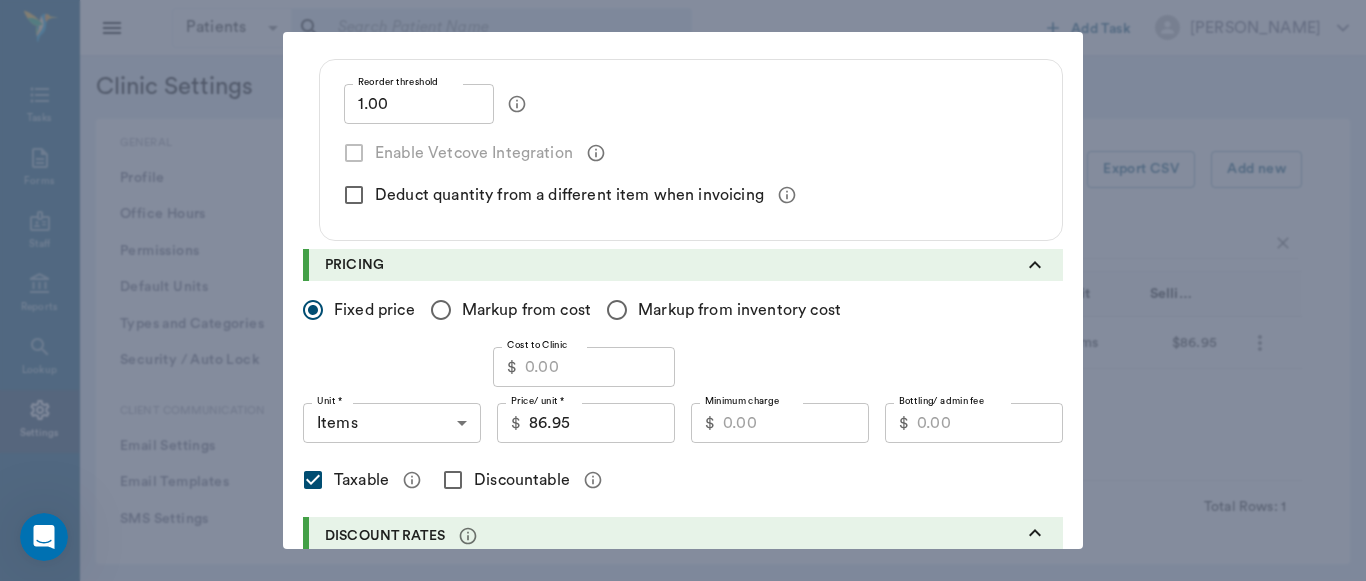 scroll, scrollTop: 359, scrollLeft: 0, axis: vertical 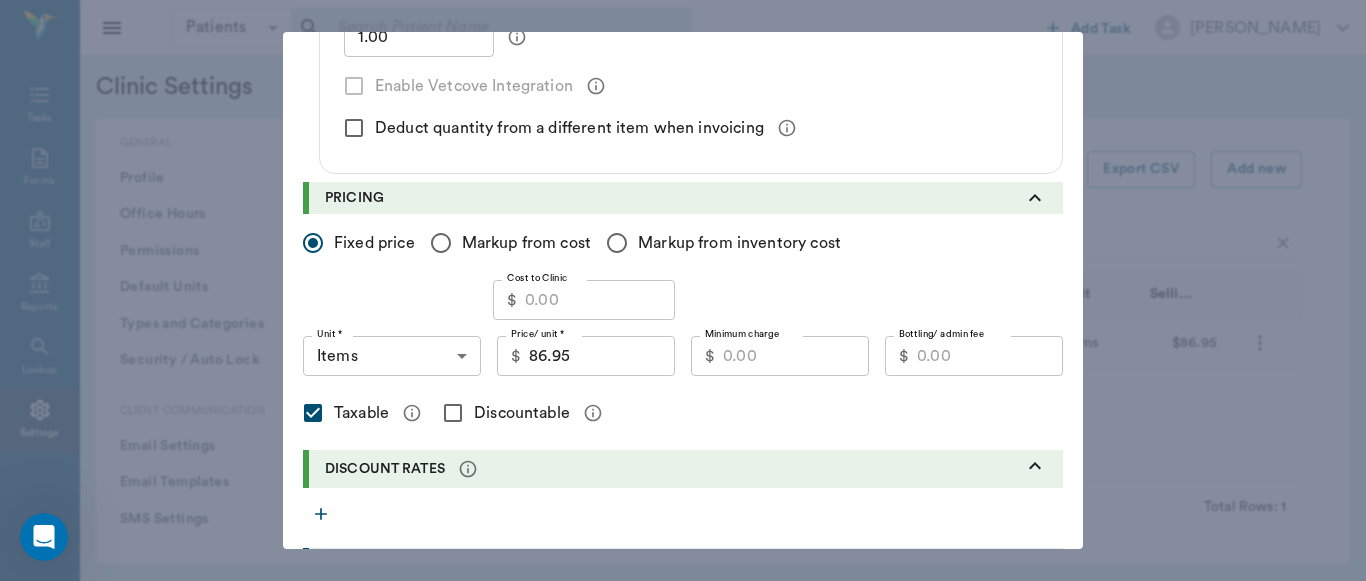click on "Cost to Clinic" at bounding box center [600, 300] 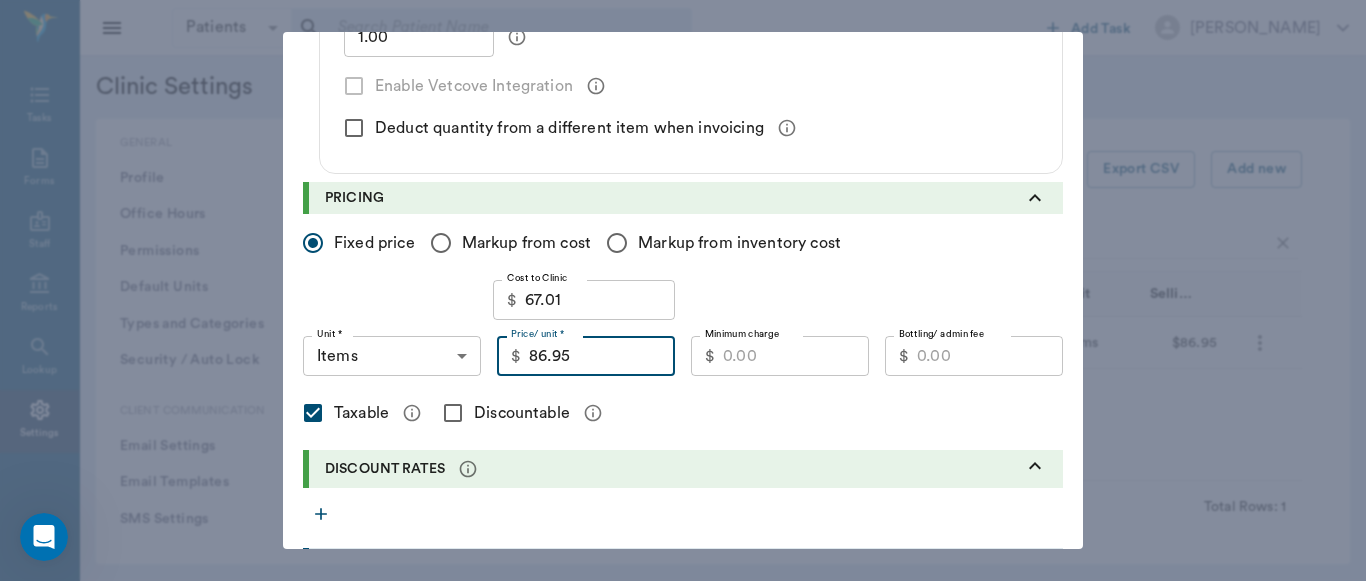 click on "86.95" at bounding box center (602, 356) 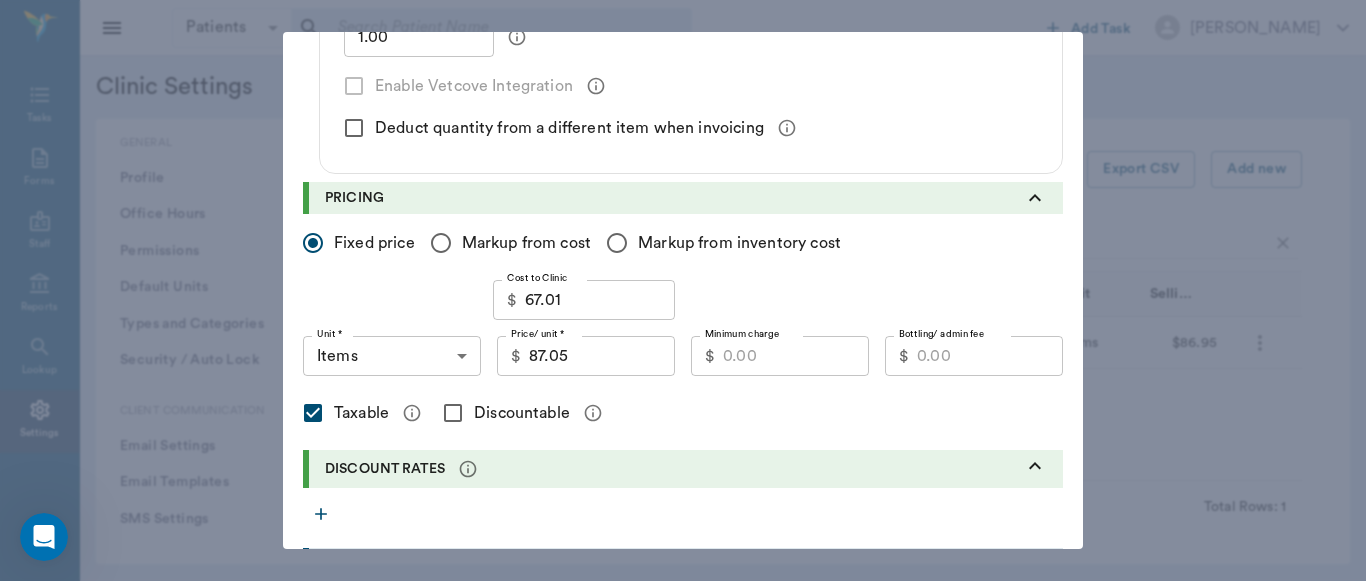 click on "Discountable" at bounding box center [453, 413] 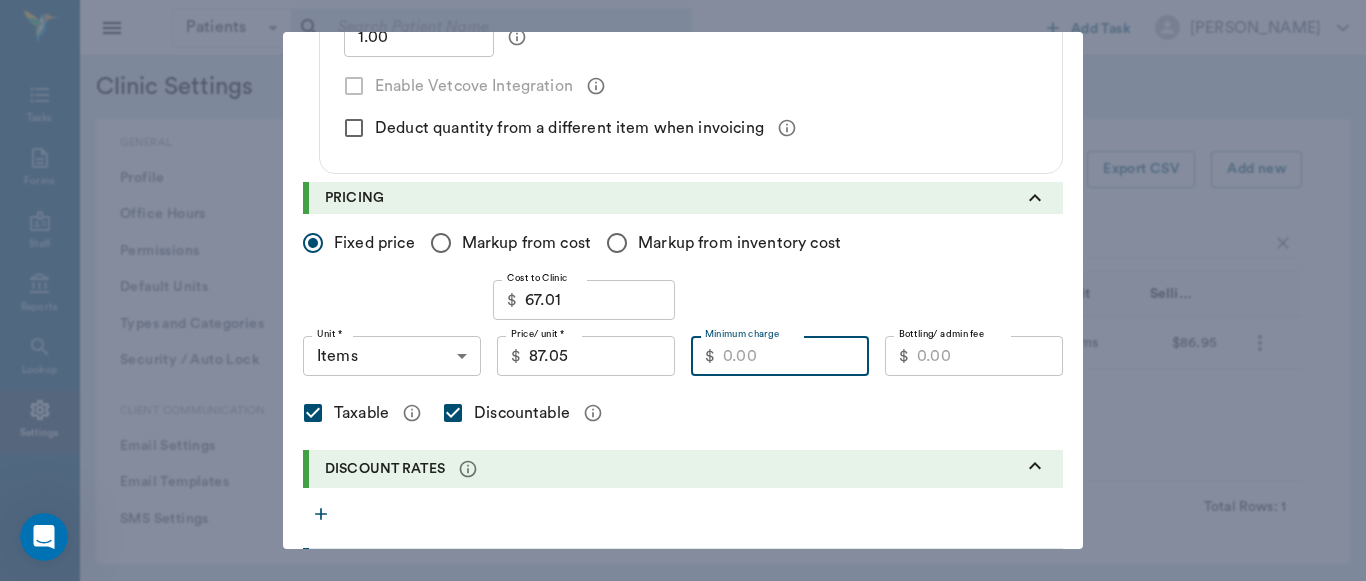 click on "Minimum charge" at bounding box center [796, 356] 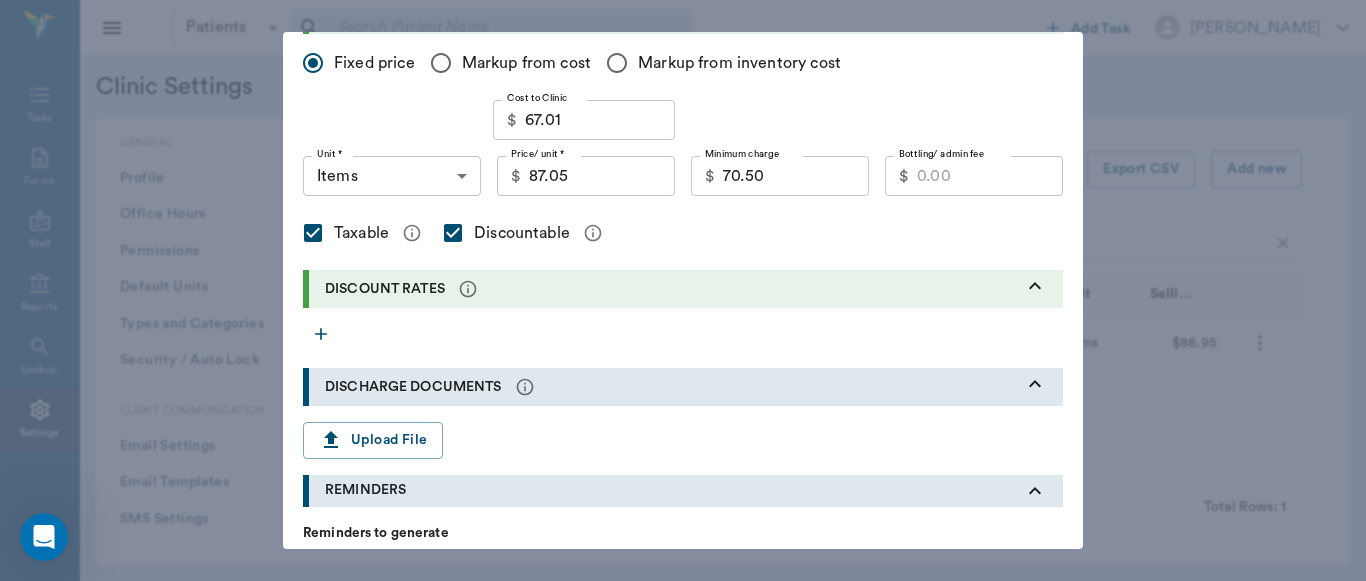 scroll, scrollTop: 597, scrollLeft: 0, axis: vertical 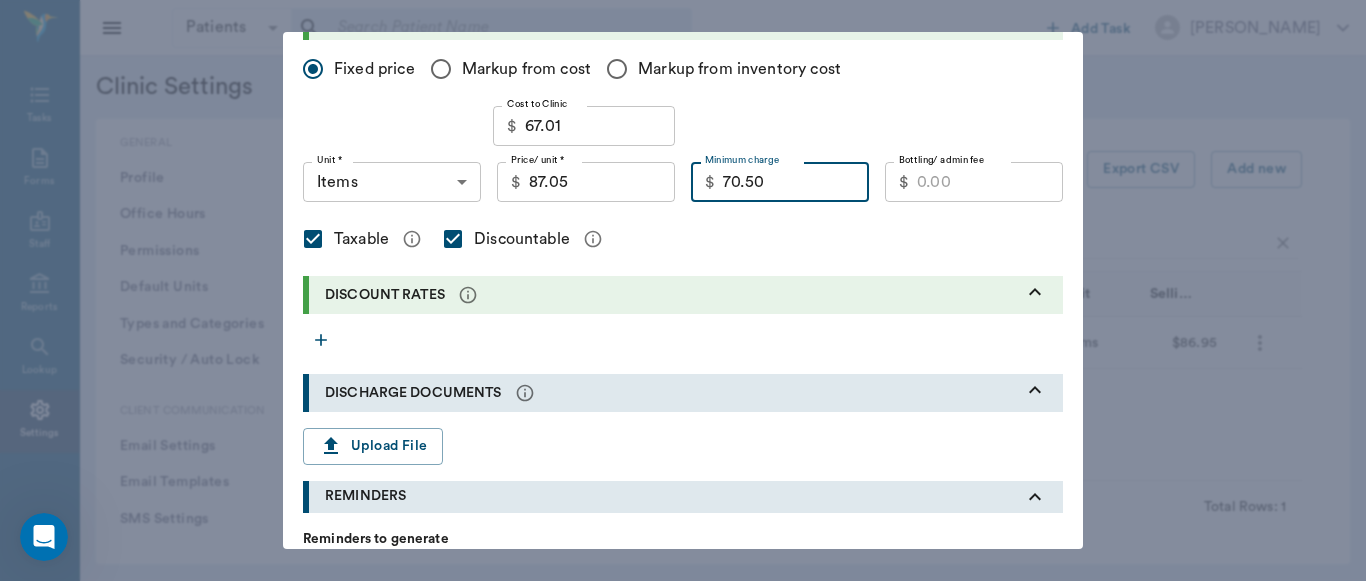 click on "70.50" at bounding box center (796, 182) 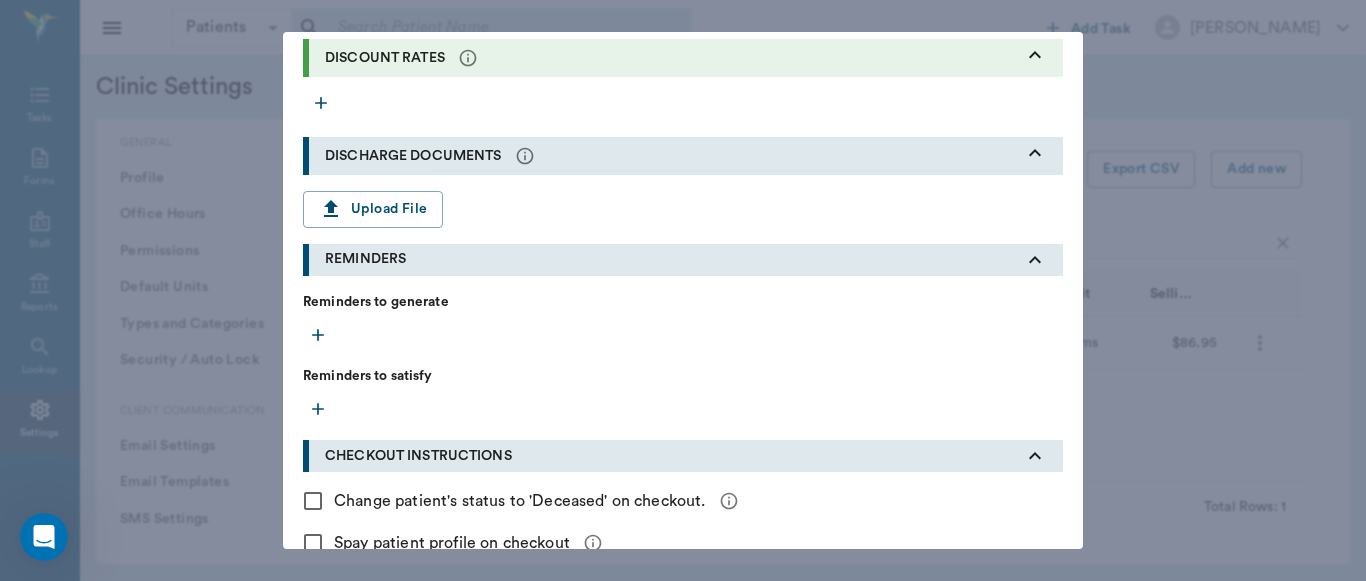 scroll, scrollTop: 947, scrollLeft: 0, axis: vertical 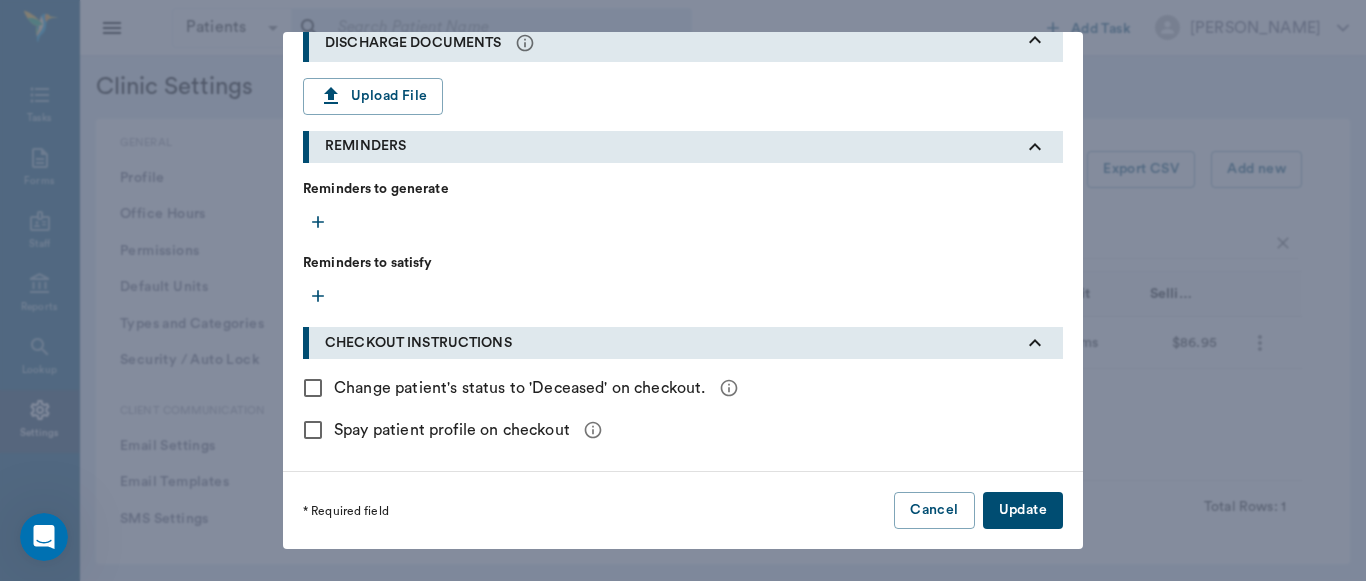 click on "Update" at bounding box center [1023, 510] 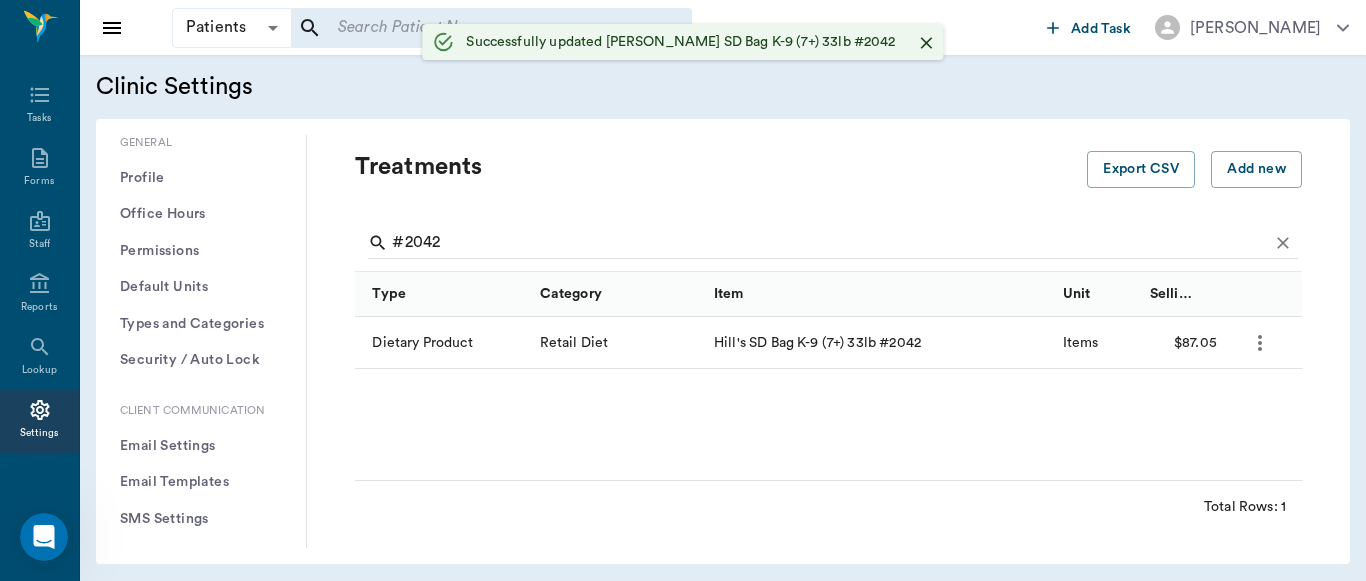 scroll, scrollTop: 552, scrollLeft: 0, axis: vertical 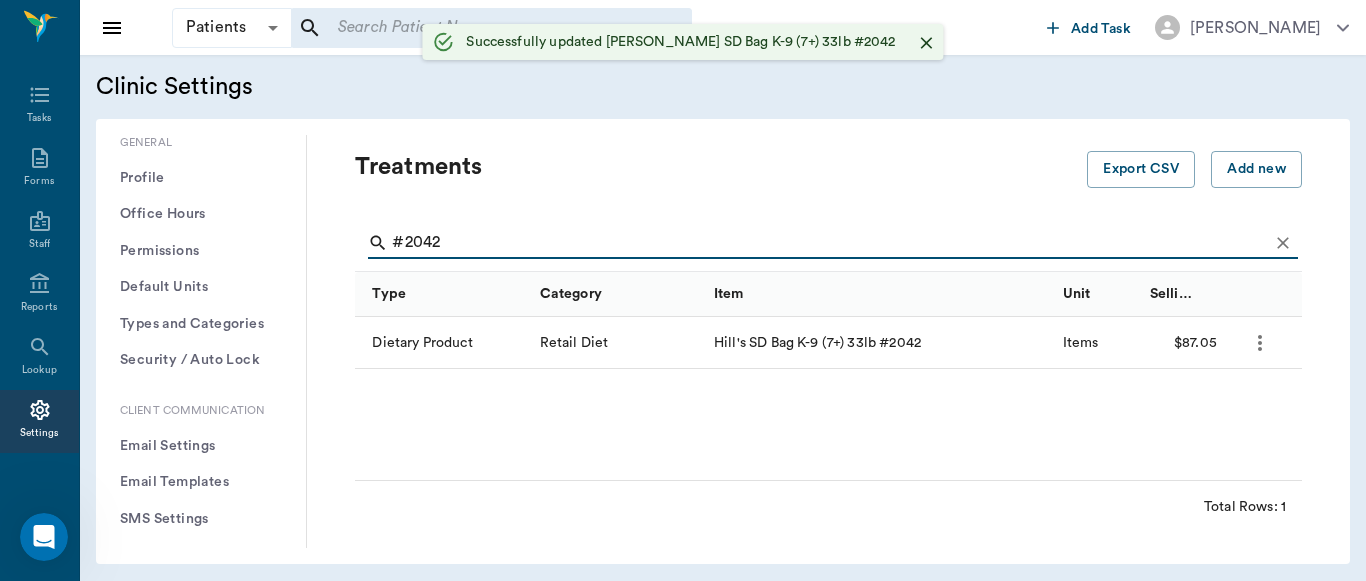 click on "#2042" at bounding box center (830, 243) 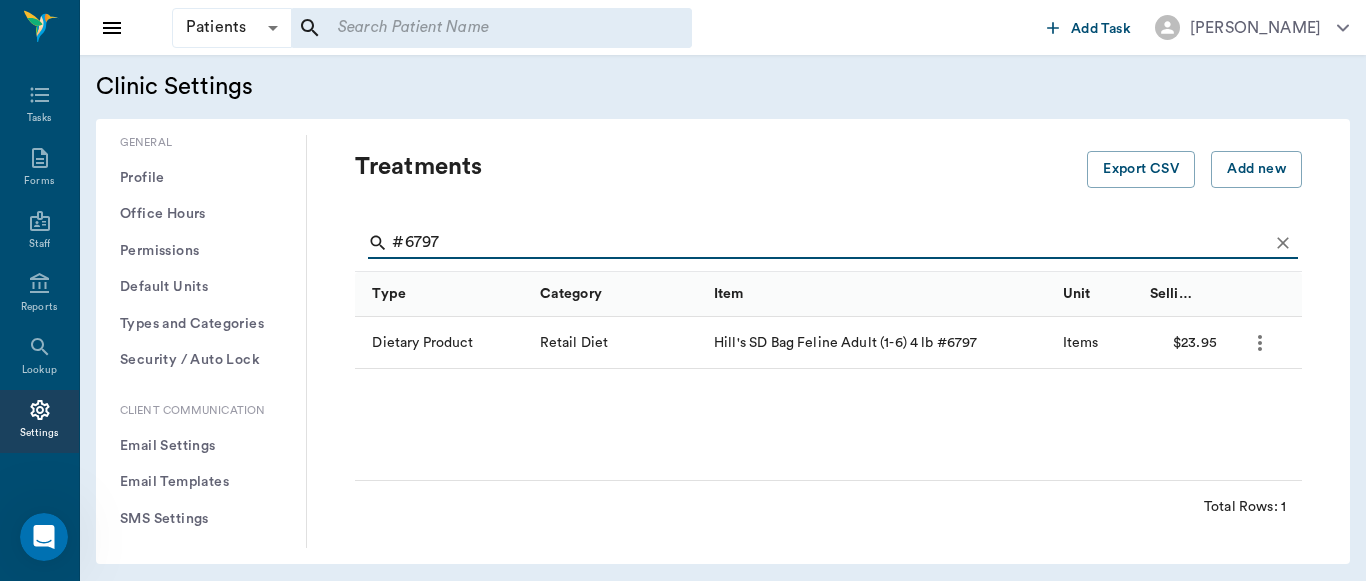 click 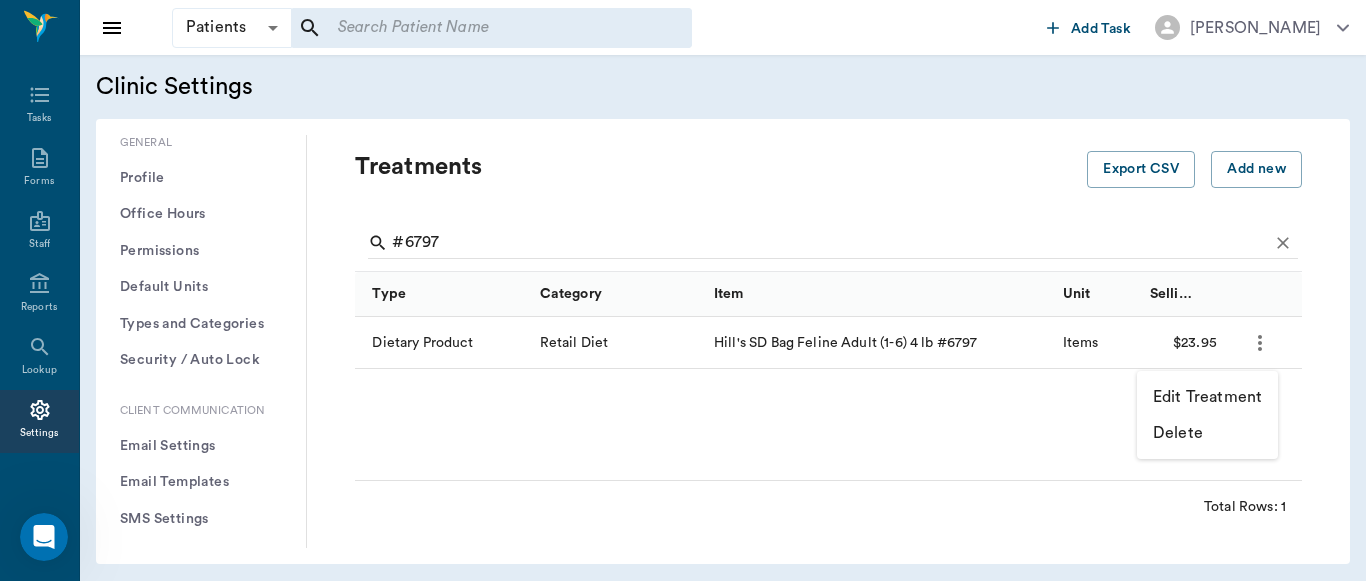 click on "Edit Treatment" at bounding box center (1207, 397) 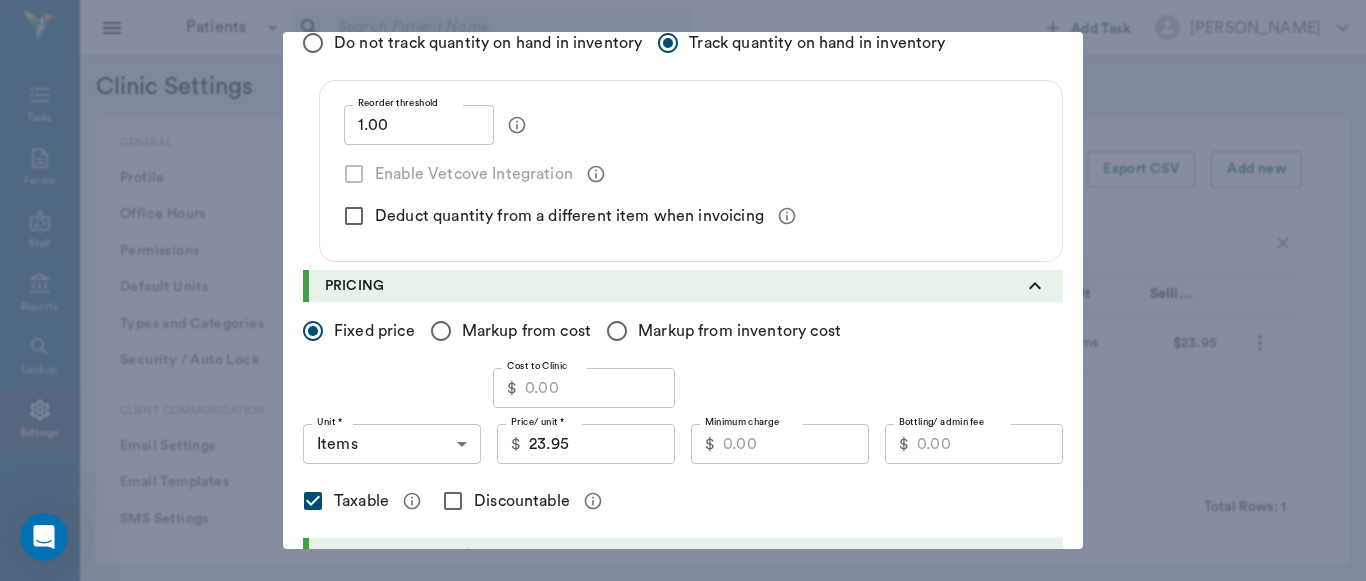 scroll, scrollTop: 341, scrollLeft: 0, axis: vertical 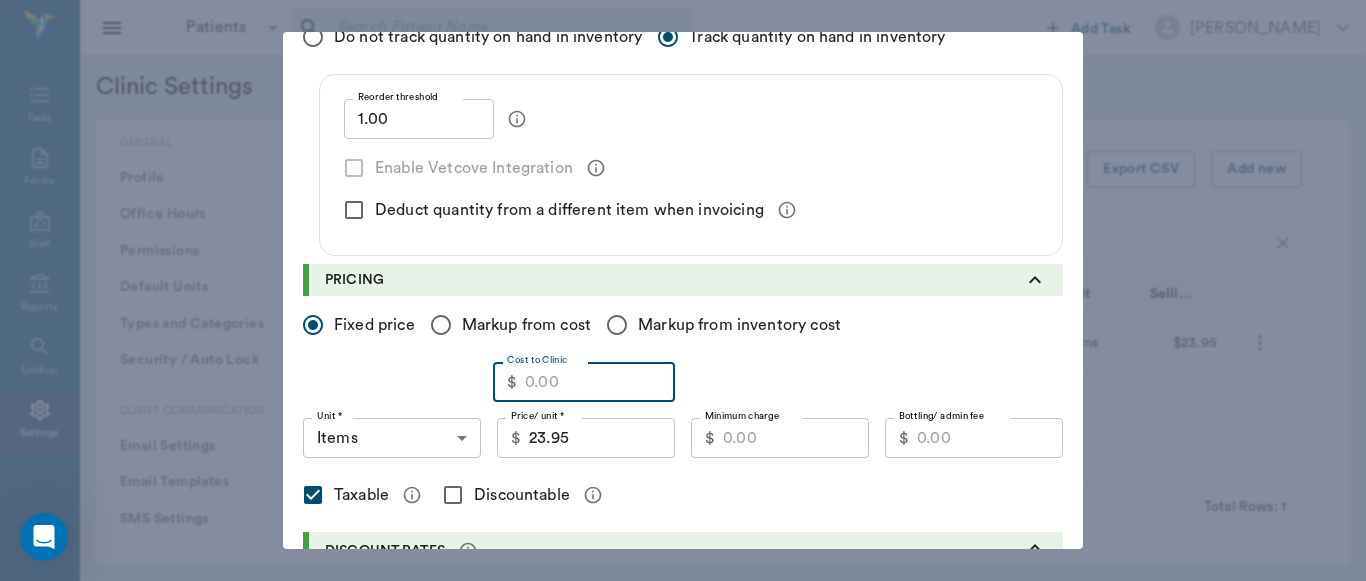 click on "Cost to Clinic" at bounding box center (600, 382) 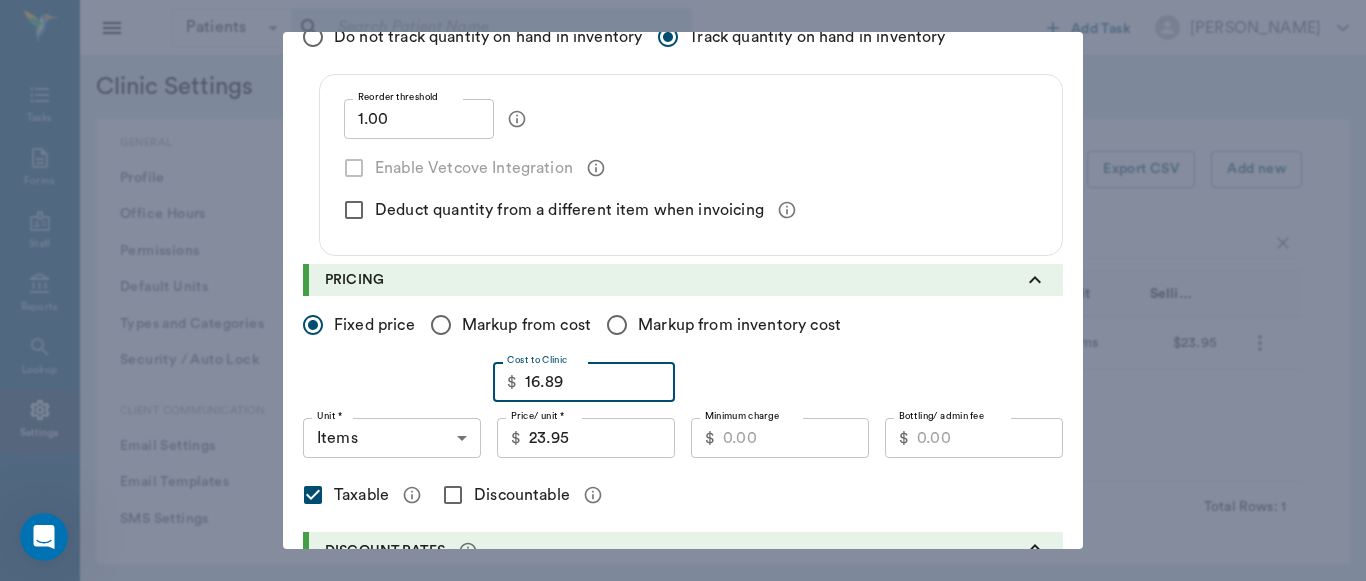 click on "23.95" at bounding box center (602, 438) 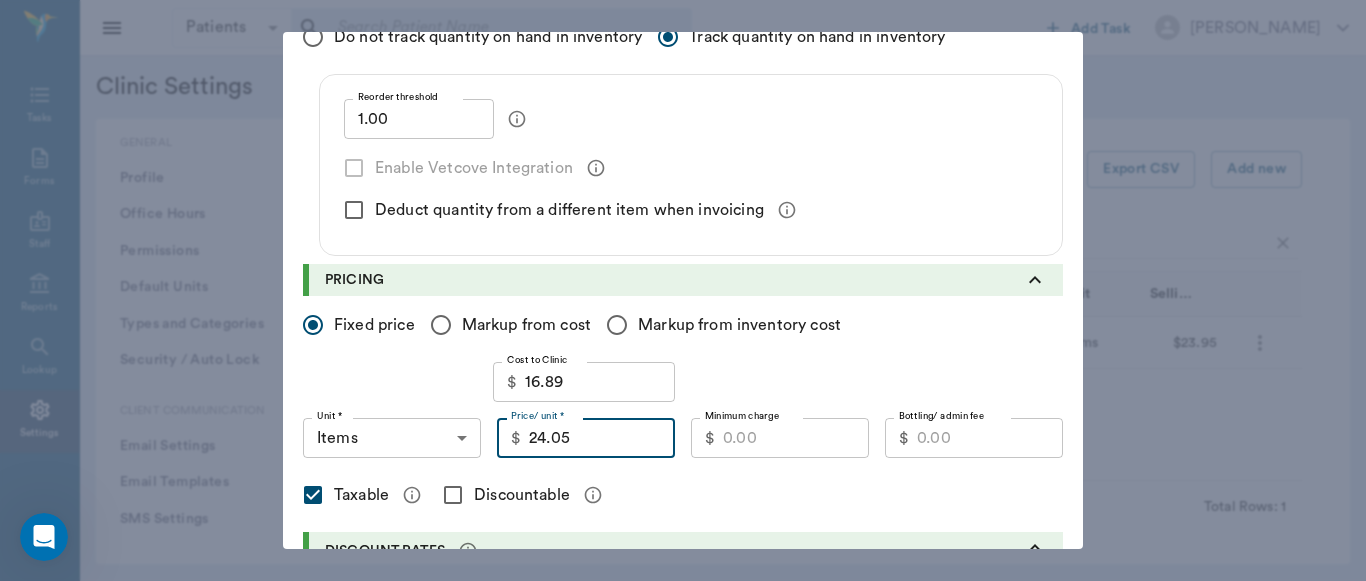 click on "Discountable" at bounding box center [453, 495] 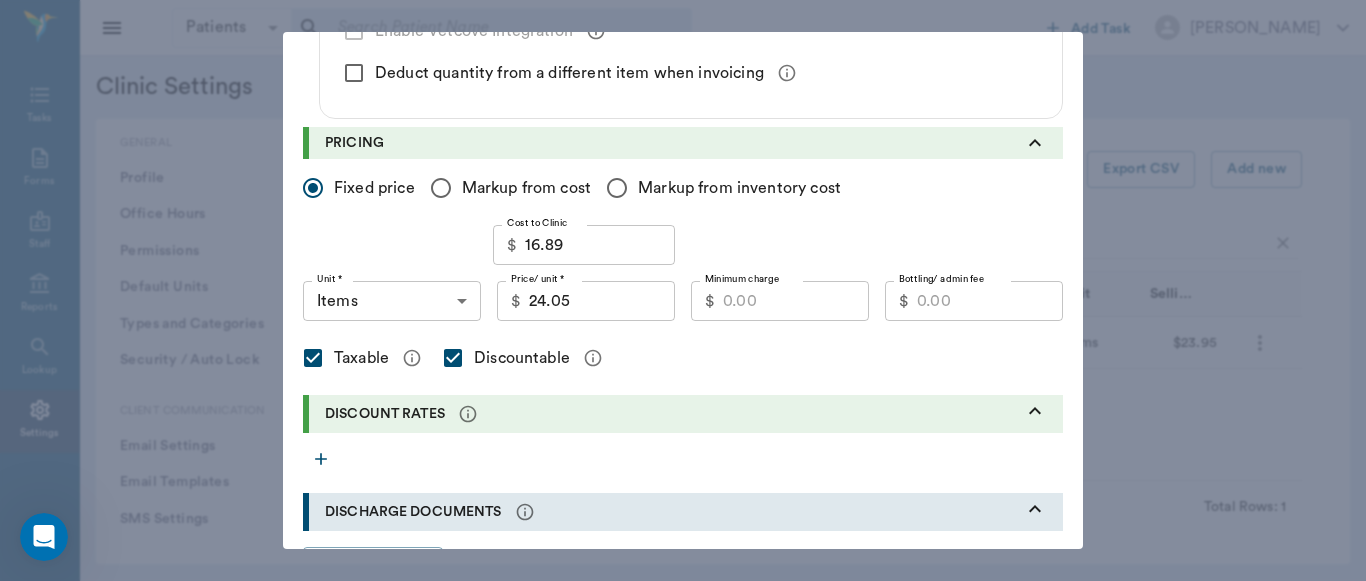 scroll, scrollTop: 487, scrollLeft: 0, axis: vertical 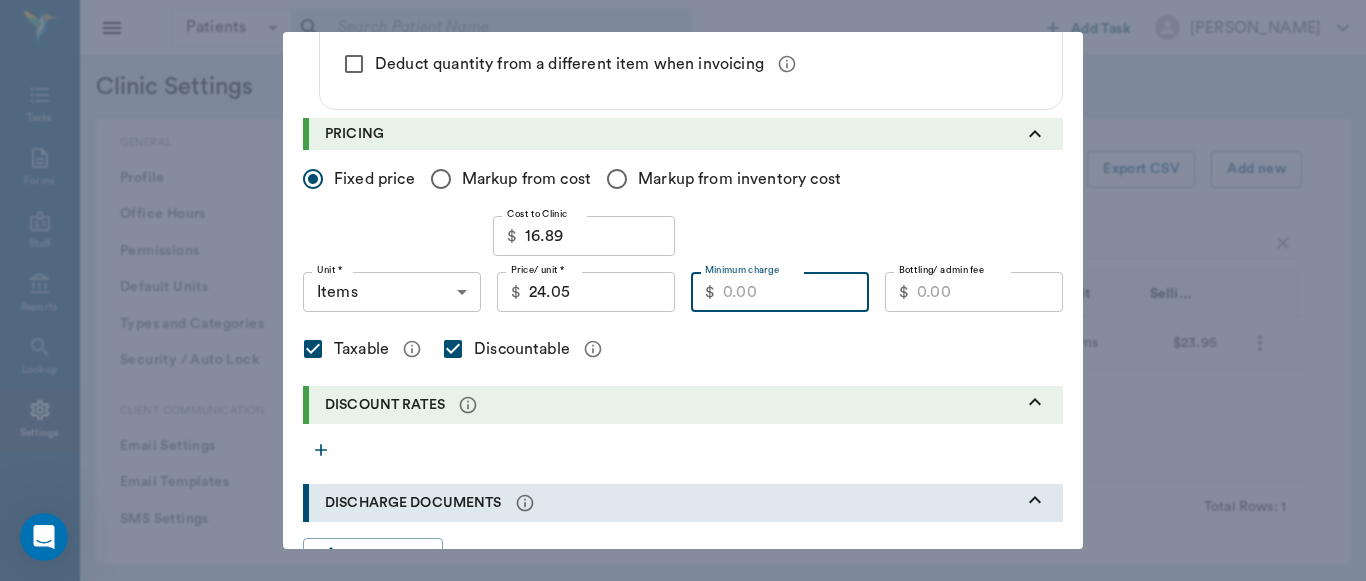 click on "Minimum charge" at bounding box center (796, 292) 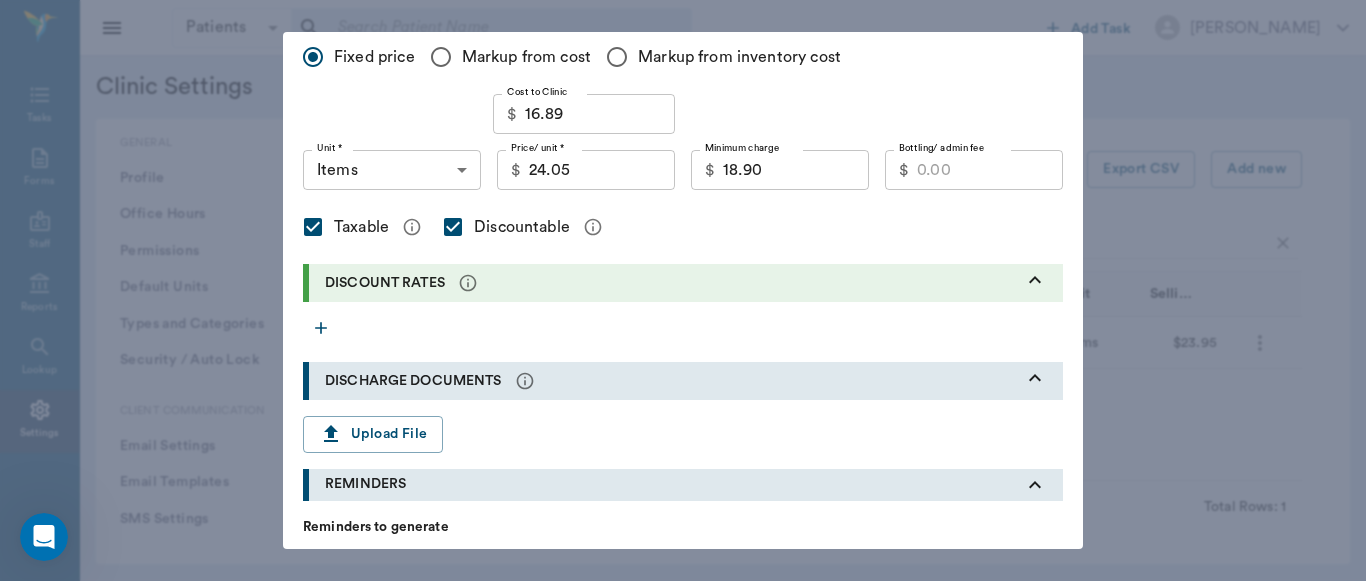 scroll, scrollTop: 615, scrollLeft: 0, axis: vertical 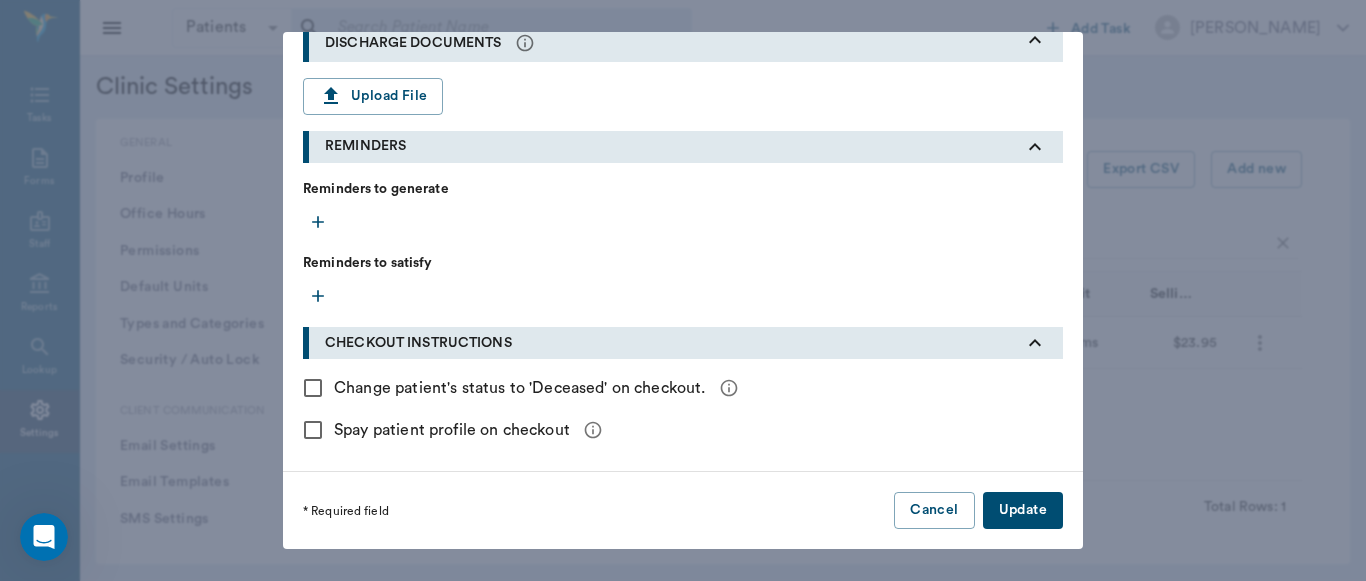 click on "Update" at bounding box center [1023, 510] 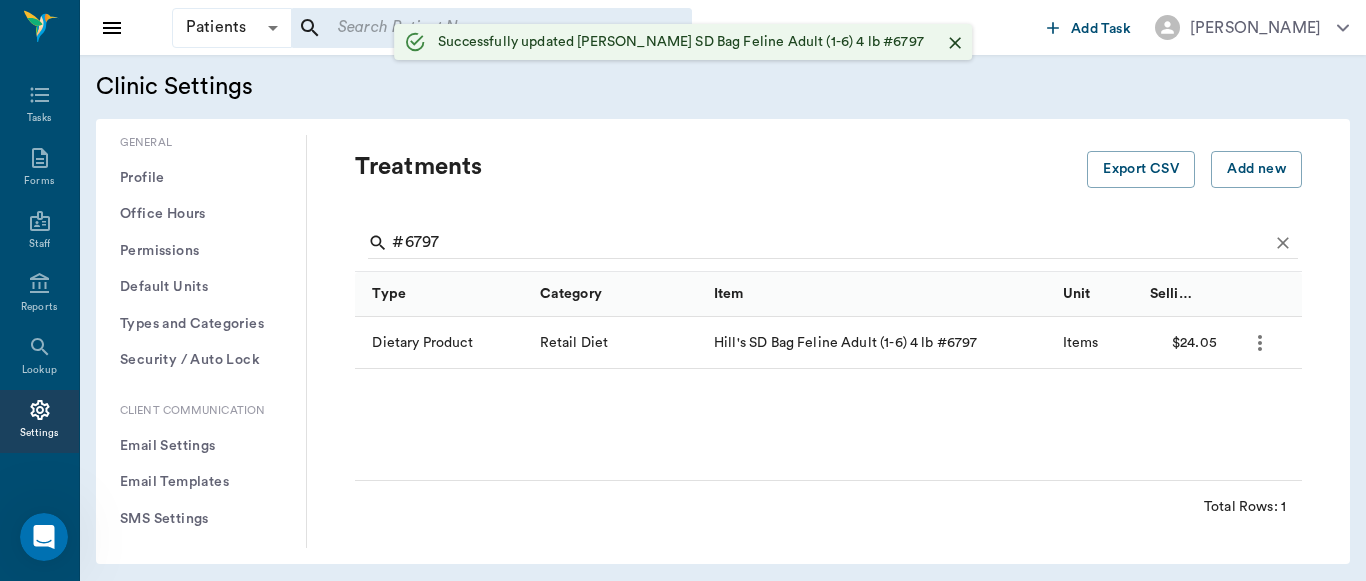 scroll, scrollTop: 552, scrollLeft: 0, axis: vertical 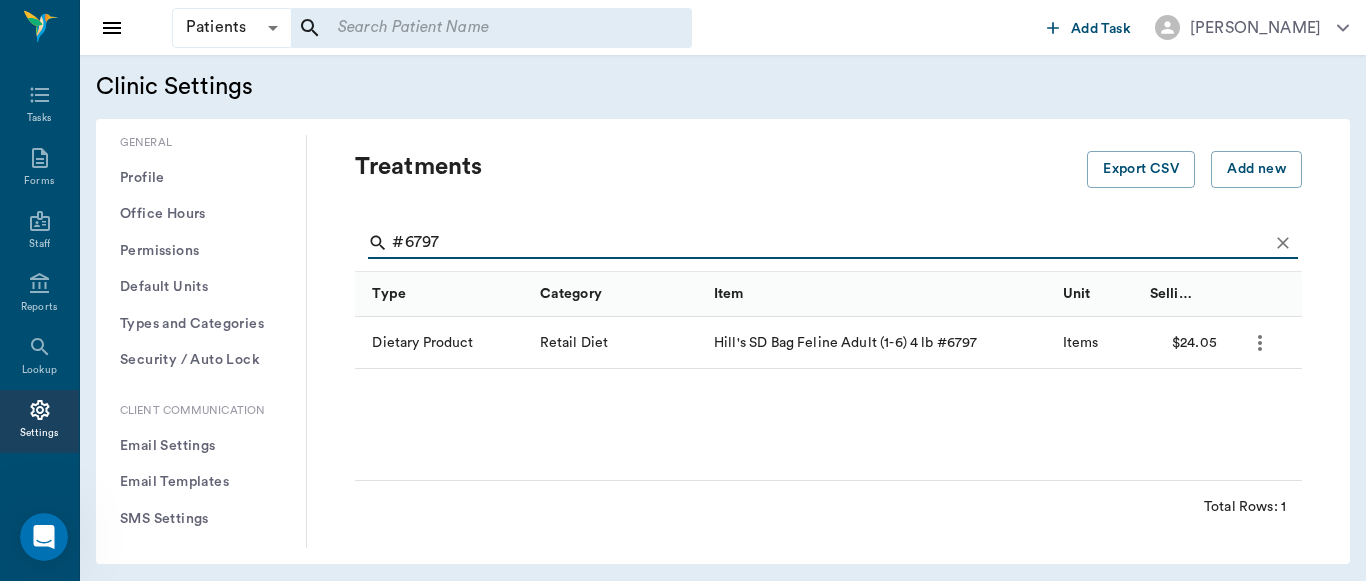 click on "#6797" at bounding box center [830, 243] 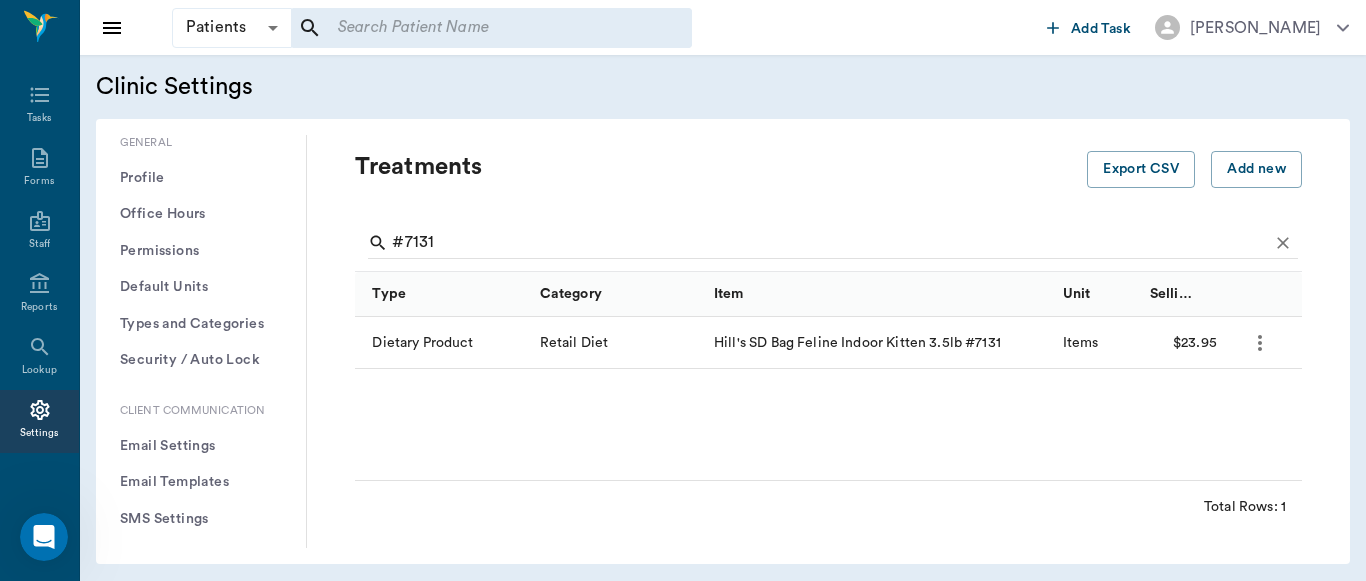 click 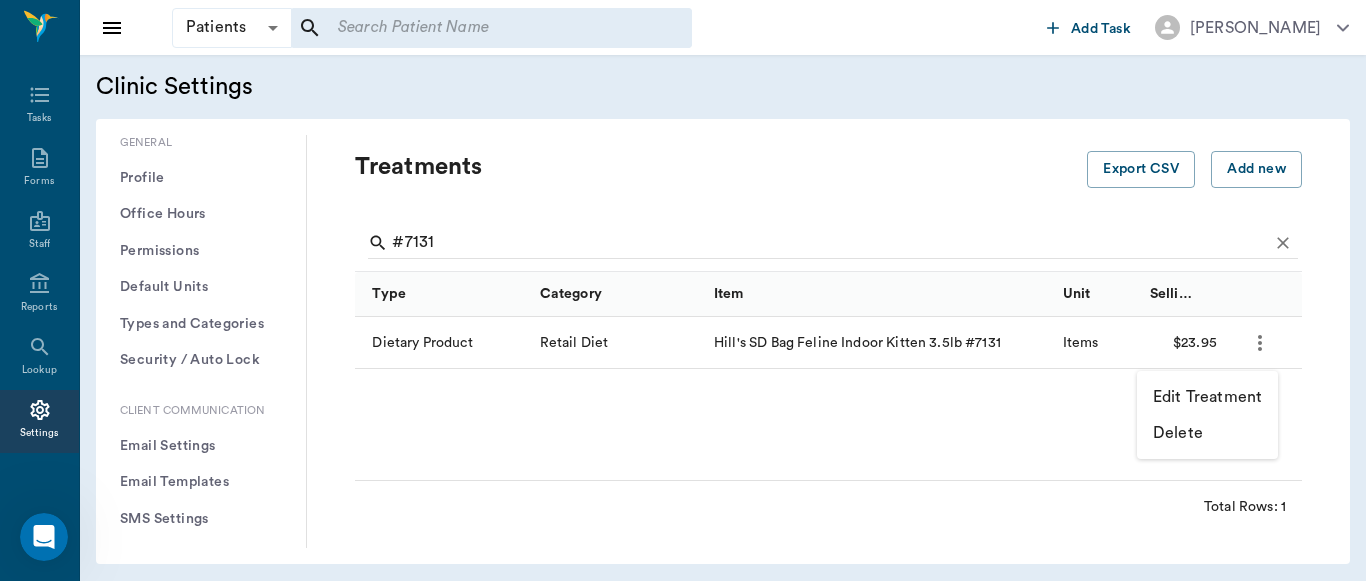 click on "Edit Treatment" at bounding box center (1207, 397) 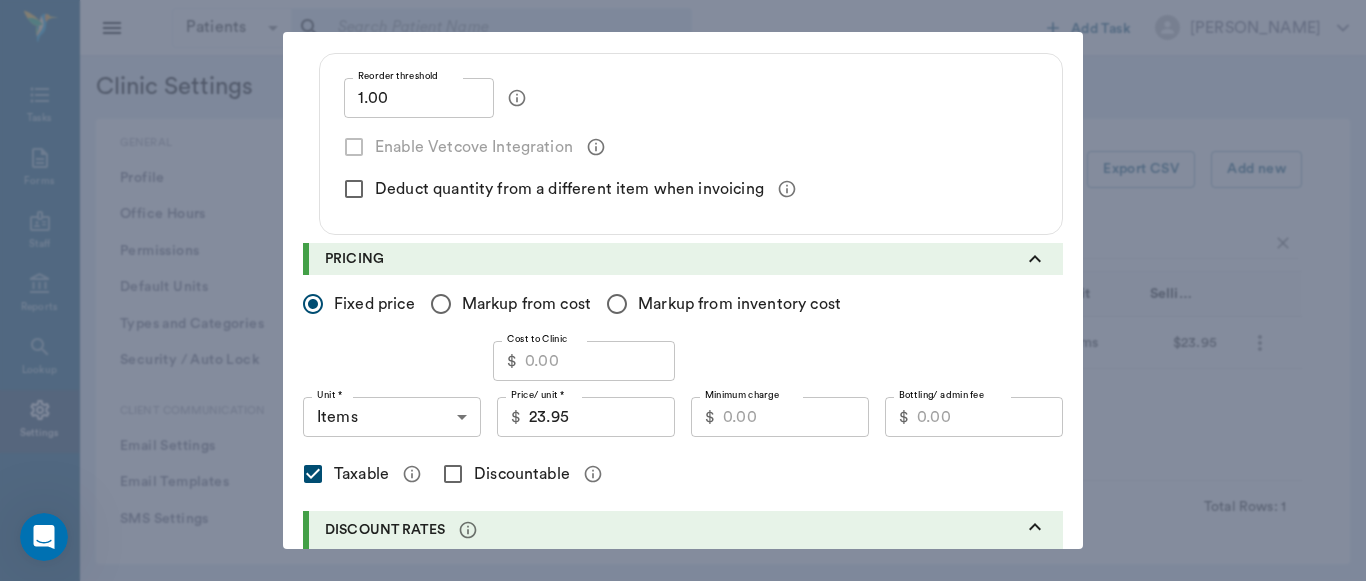 scroll, scrollTop: 365, scrollLeft: 0, axis: vertical 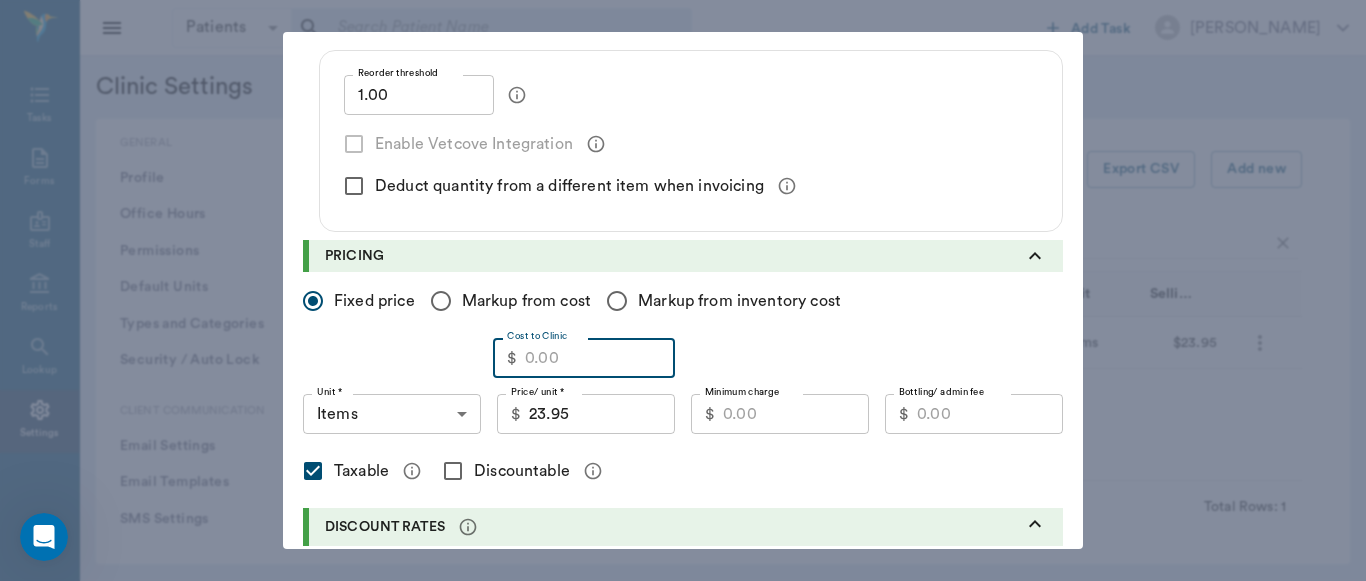 click on "Cost to Clinic" at bounding box center (600, 358) 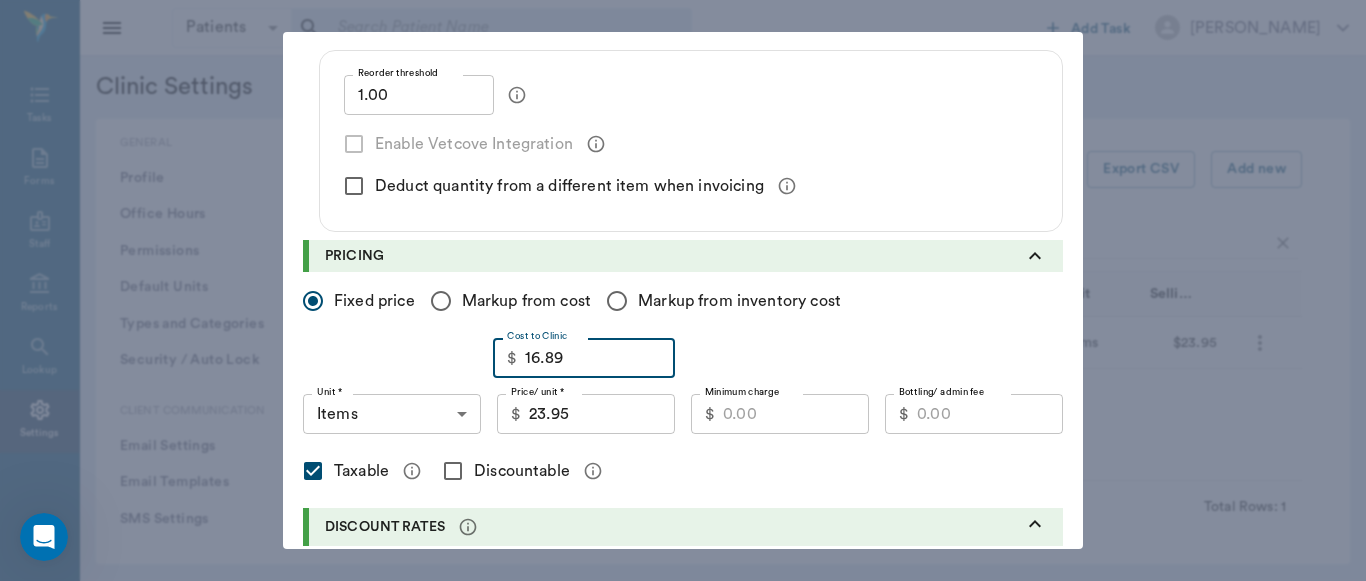 click on "23.95" at bounding box center [602, 414] 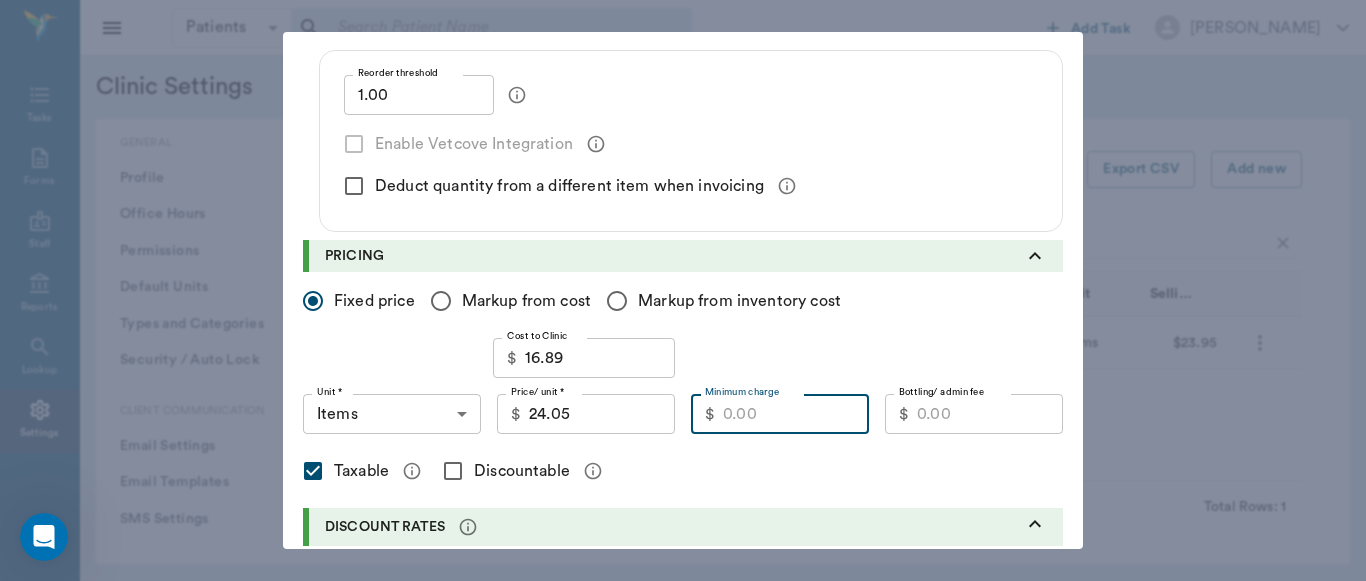 click on "Minimum charge" at bounding box center (796, 414) 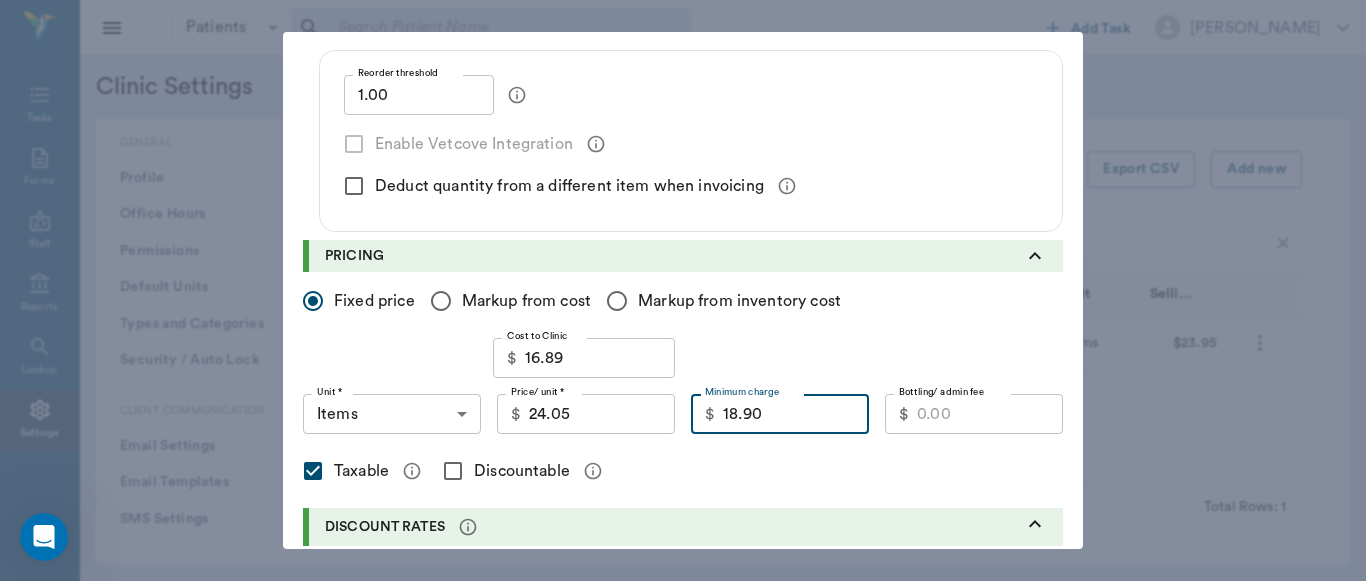 click on "Discountable" at bounding box center (453, 471) 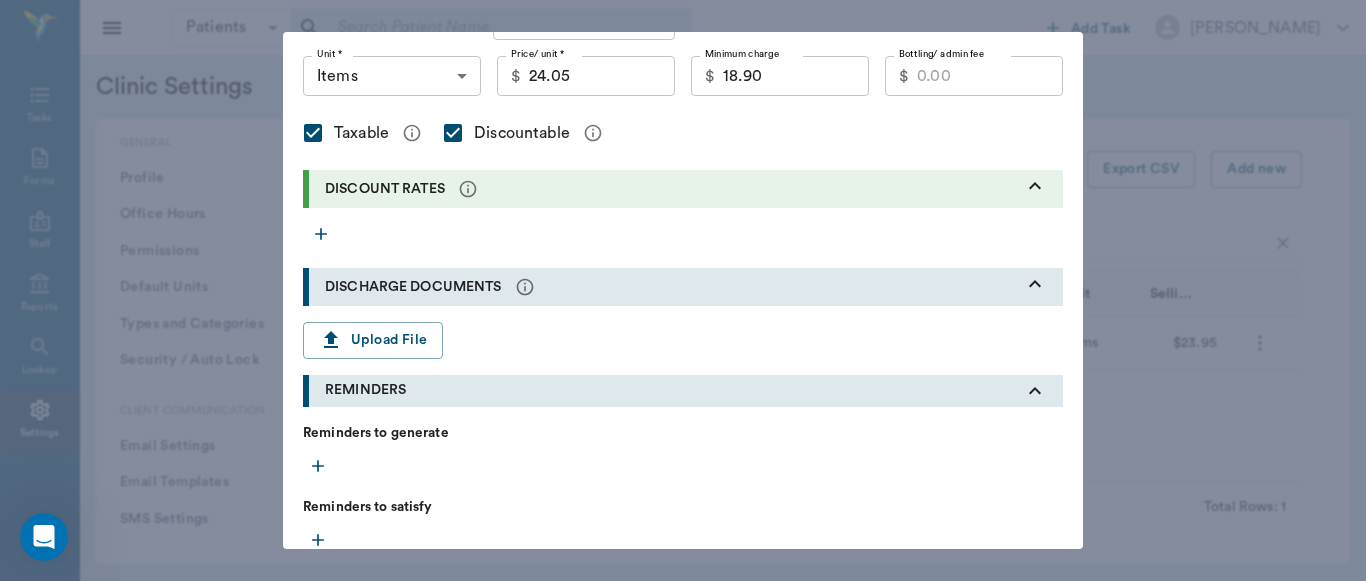 scroll, scrollTop: 947, scrollLeft: 0, axis: vertical 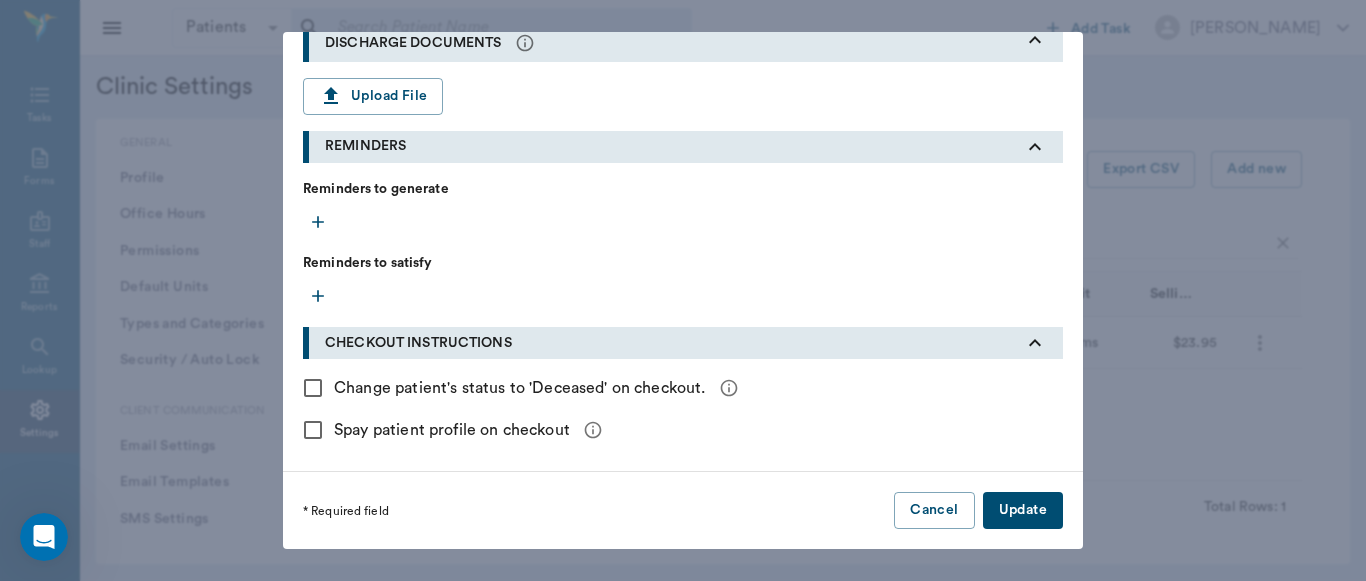 click on "Update" at bounding box center (1023, 510) 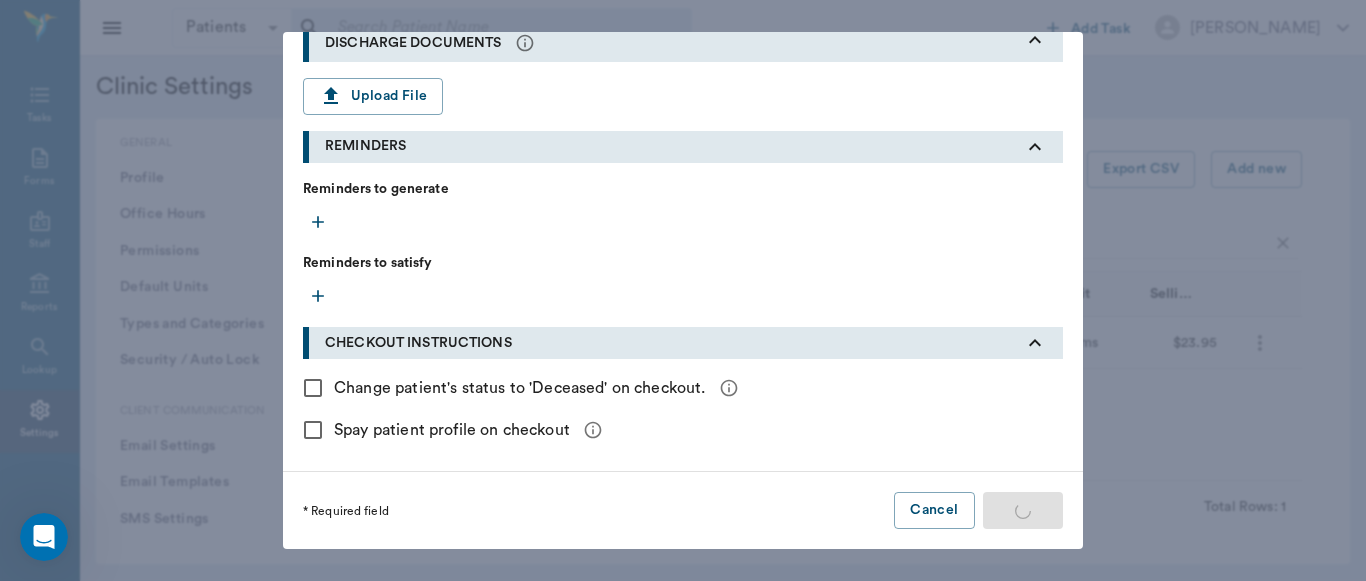 scroll, scrollTop: 6507, scrollLeft: 0, axis: vertical 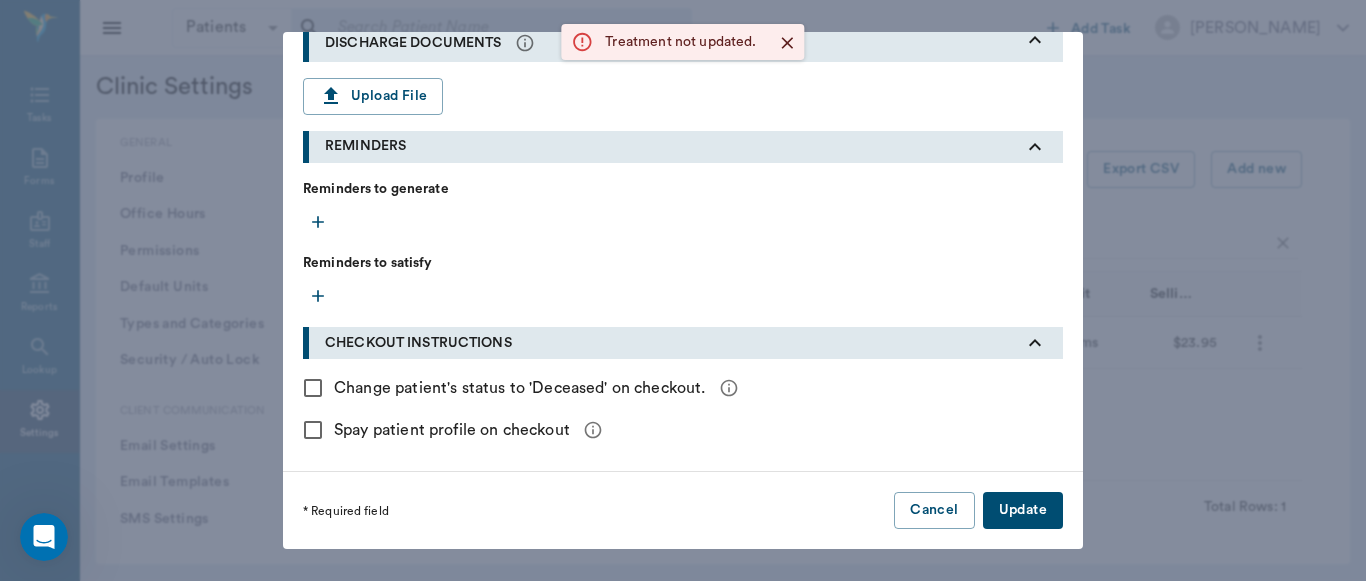 click on "Update" at bounding box center [1023, 510] 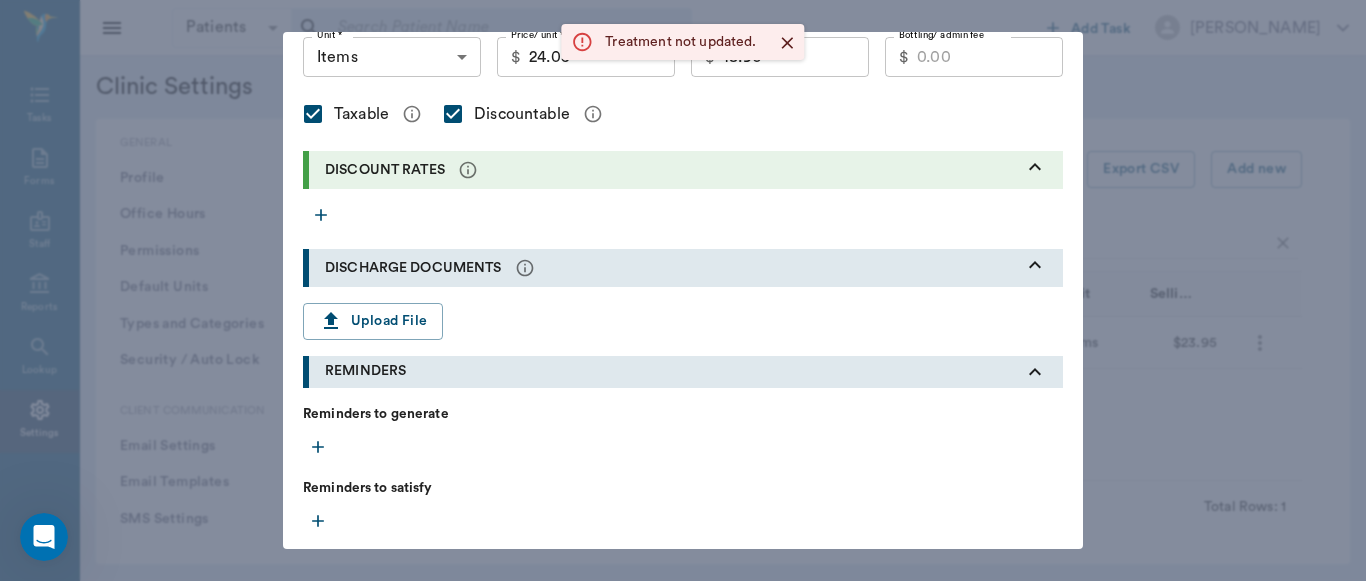 scroll, scrollTop: 664, scrollLeft: 0, axis: vertical 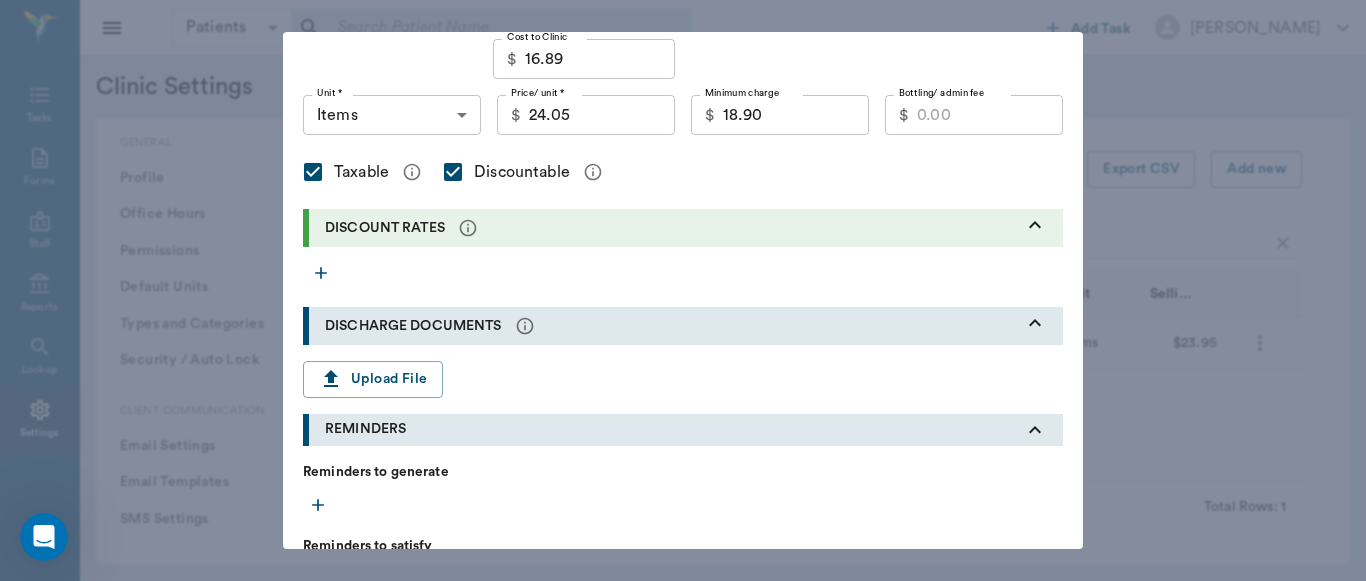 click on "Edit treatment Type * Dietary Product 5200 Type * Category * Retail Diet 5202 Category * Item * Hill's SD Bag Feline Indoor Kitten 3.5lb #7131 Item * Instructions x Instructions INVENTORY Do not track quantity on hand in inventory Track quantity on hand in inventory Reorder threshold 1.00 Reorder threshold Enable Vetcove Integration Deduct quantity from a different item when invoicing PRICING Fixed price Markup from cost Markup from inventory cost Cost to Clinic $ 16.89 Cost to Clinic Unit * Items ITEMS Unit * Price/ unit * $ 24.05 Price/ unit * Minimum charge $ 18.90 Minimum charge Bottling/ admin fee $ Bottling/ admin fee Taxable Discountable DISCOUNT RATES DISCHARGE DOCUMENTS Upload File REMINDERS Reminders to generate Reminders to satisfy CHECKOUT INSTRUCTIONS Change patient's status to 'Deceased' on checkout. Spay patient profile on checkout * Required field Cancel Update" at bounding box center [683, 290] 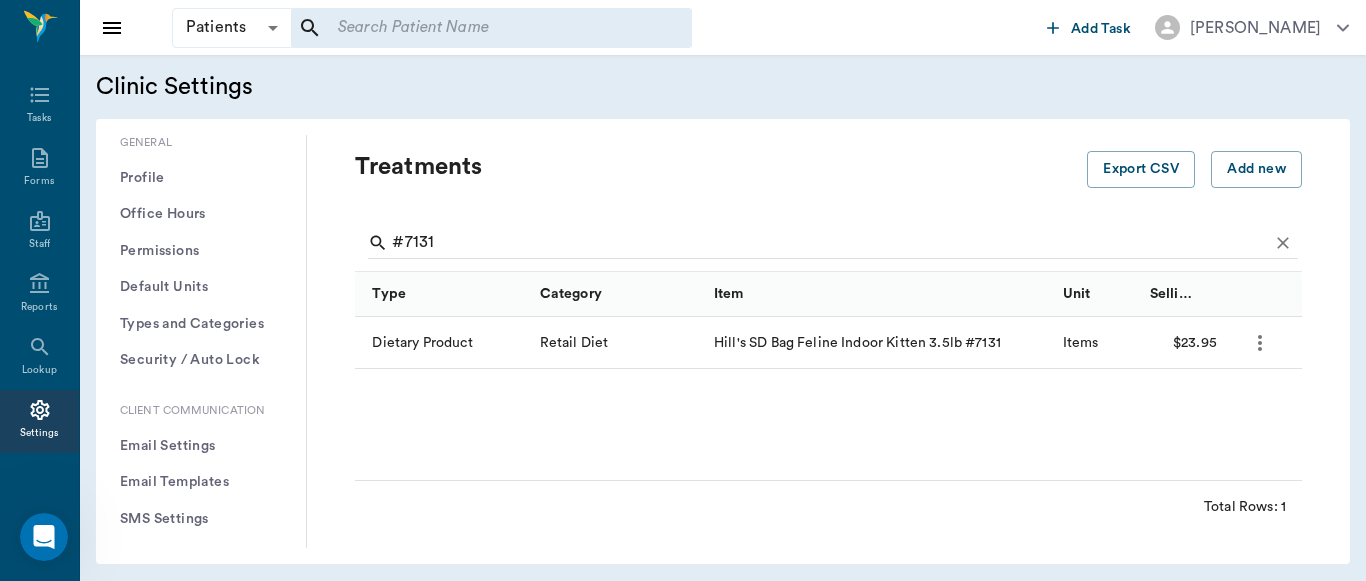 scroll, scrollTop: 466, scrollLeft: 0, axis: vertical 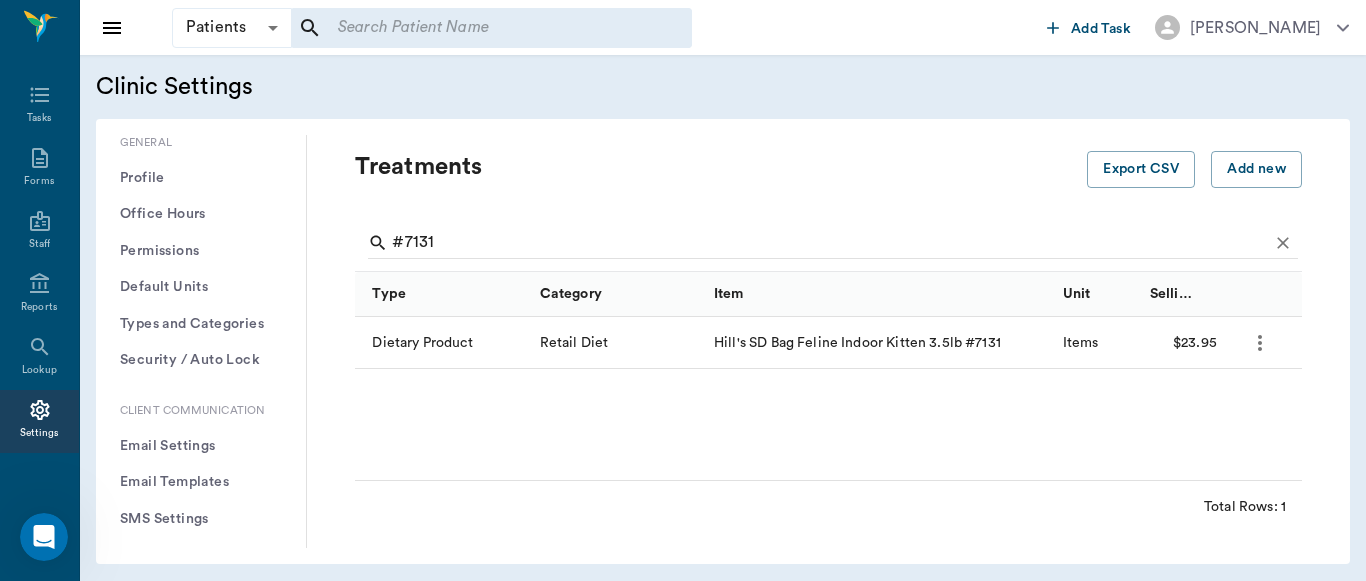 click 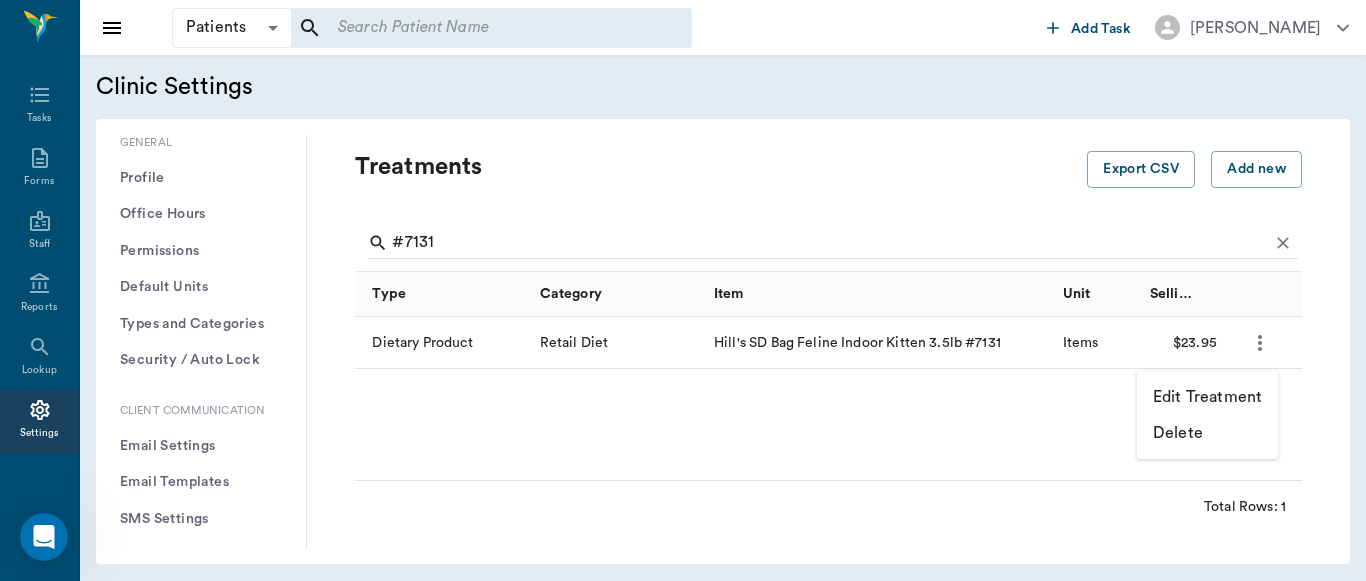 click at bounding box center [683, 290] 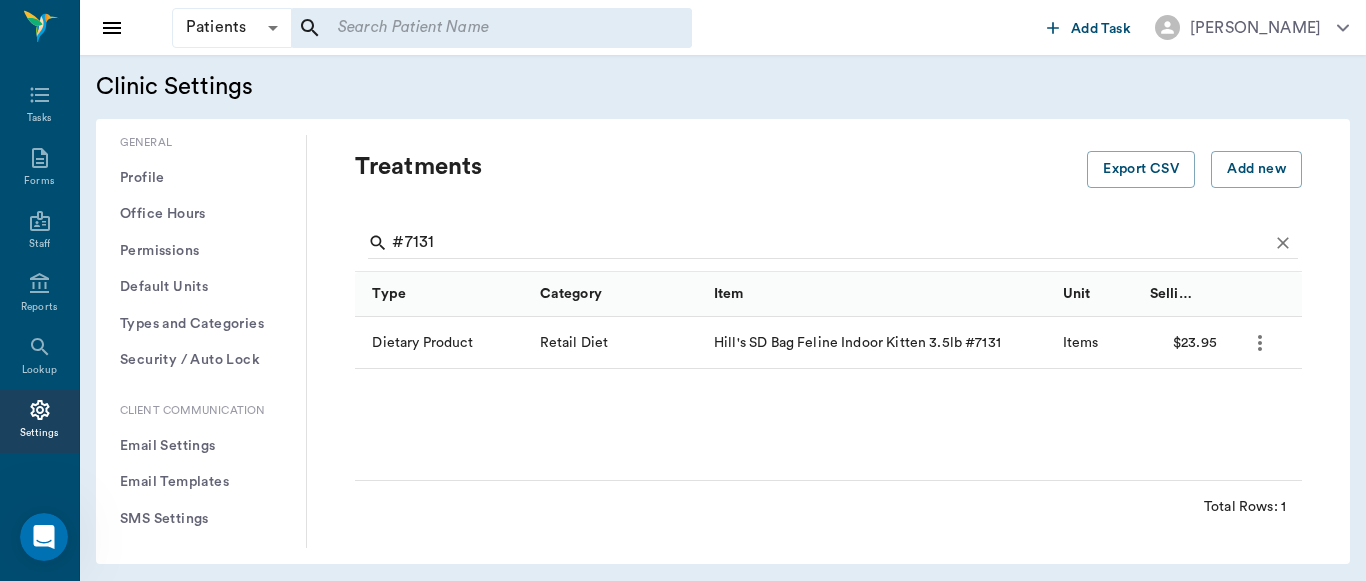 click 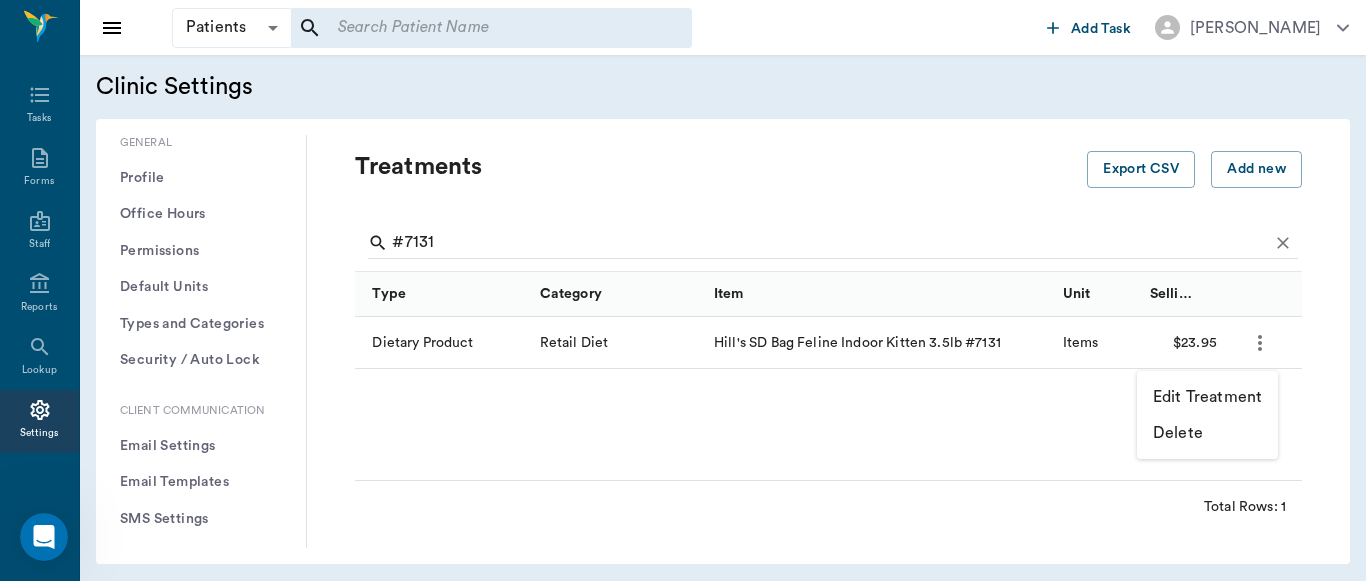 click on "Edit Treatment" at bounding box center (1207, 397) 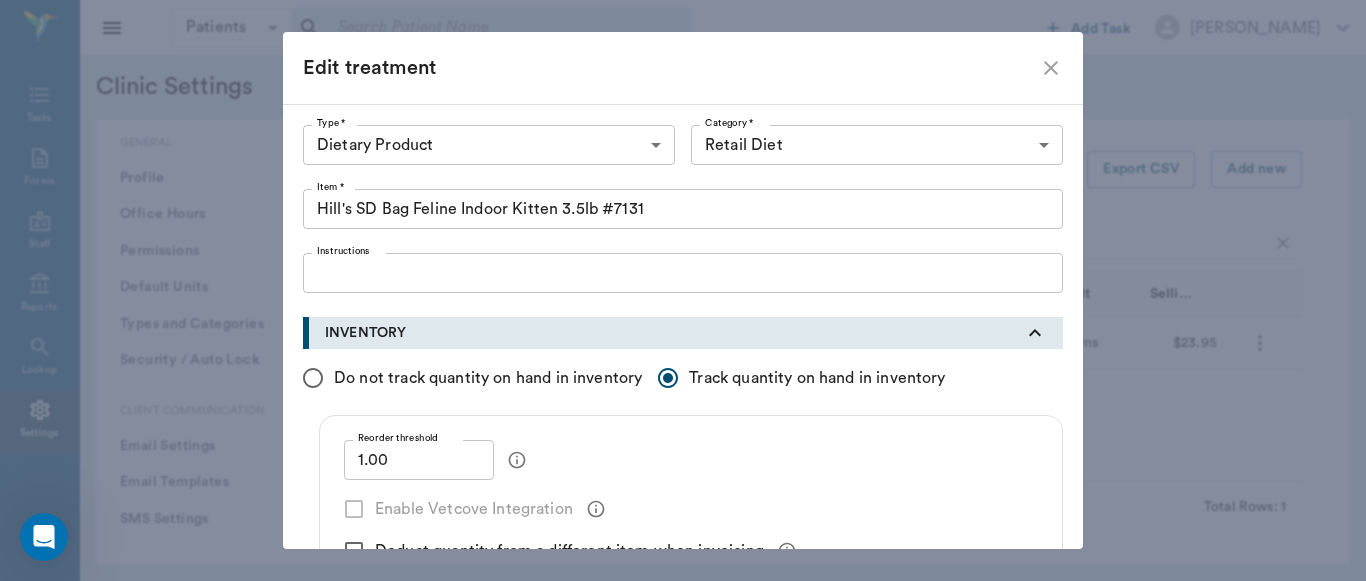 scroll, scrollTop: 6455, scrollLeft: 0, axis: vertical 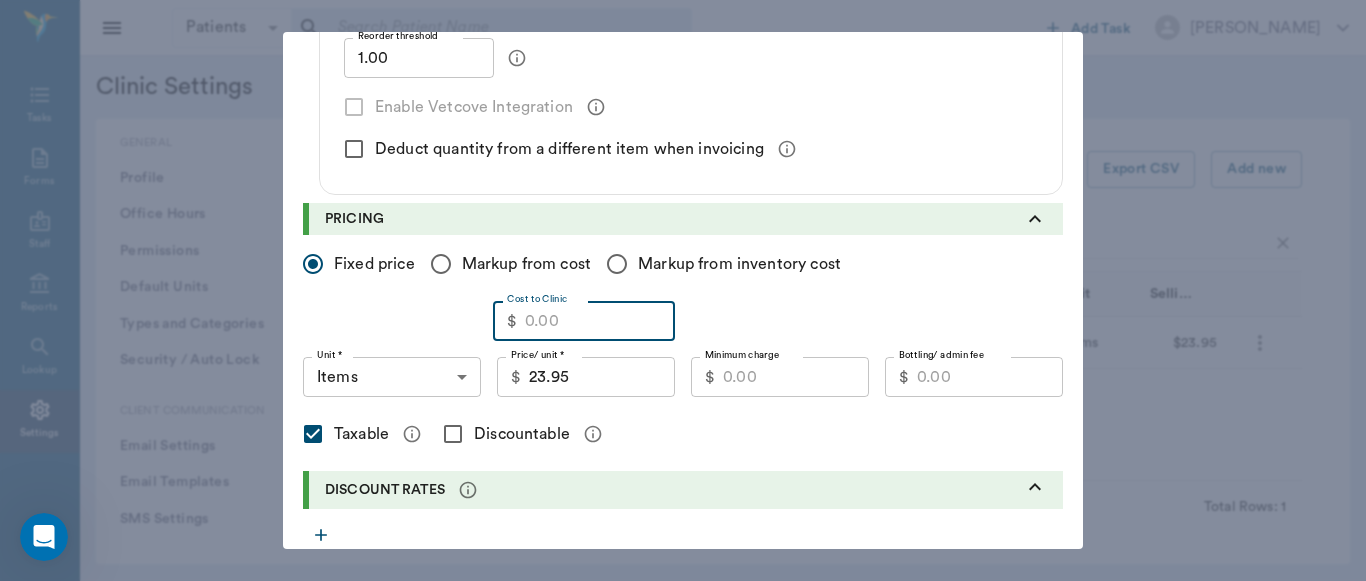 click on "Cost to Clinic" at bounding box center [600, 321] 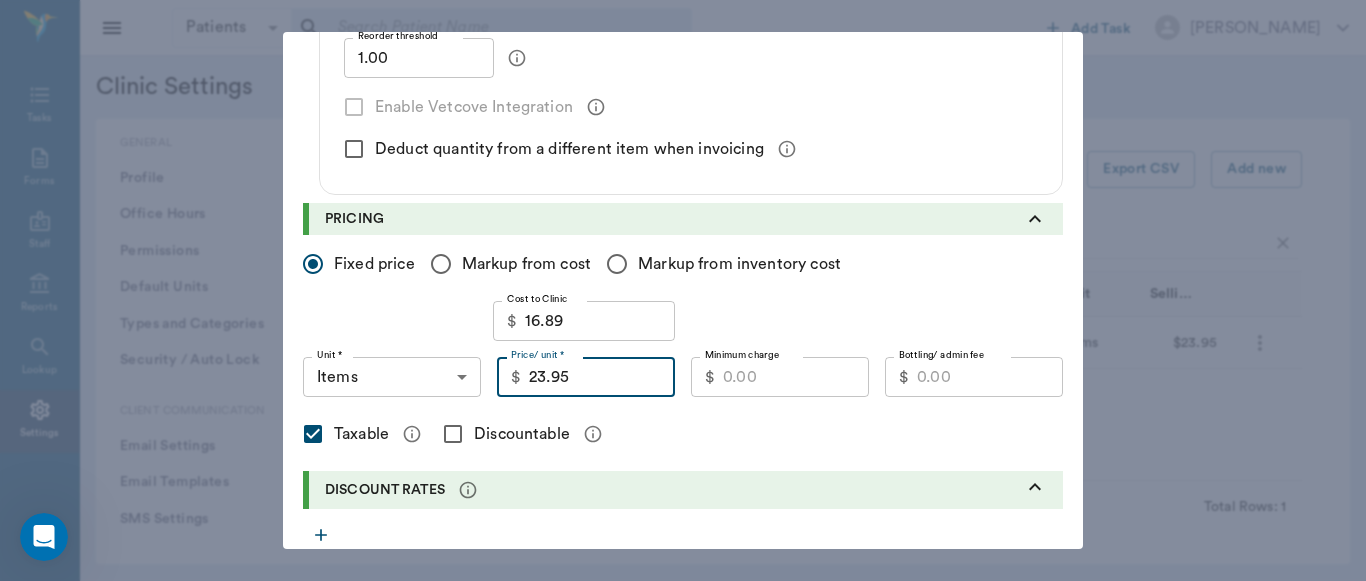 click on "23.95" at bounding box center (602, 377) 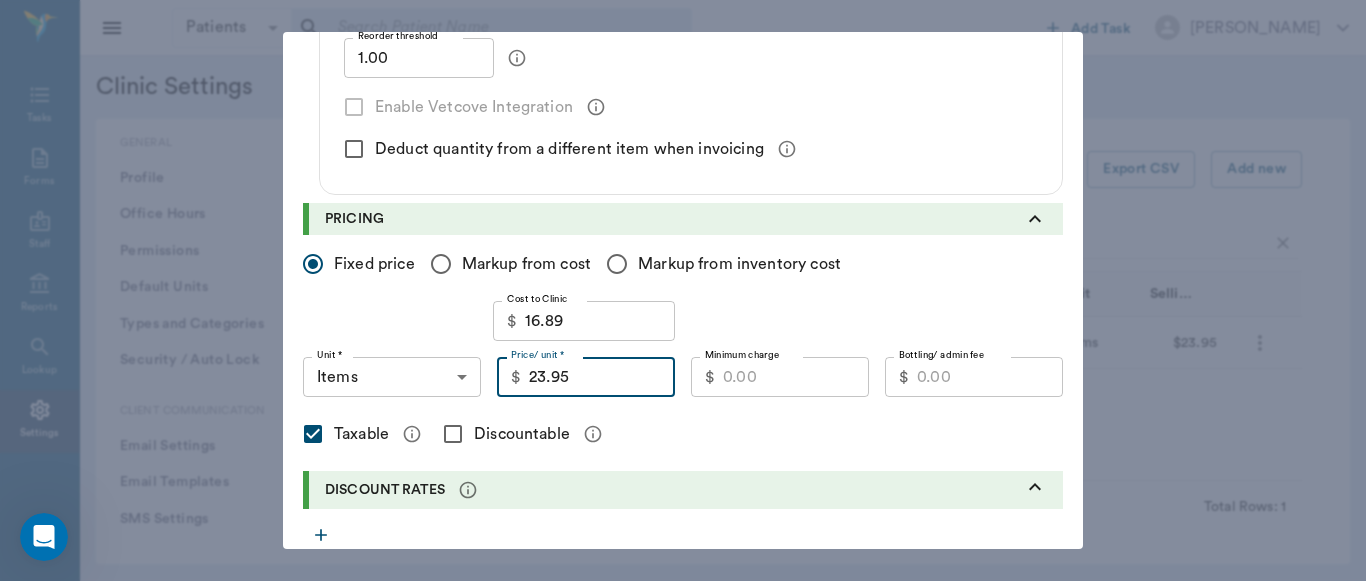 click on "Minimum charge" at bounding box center (796, 377) 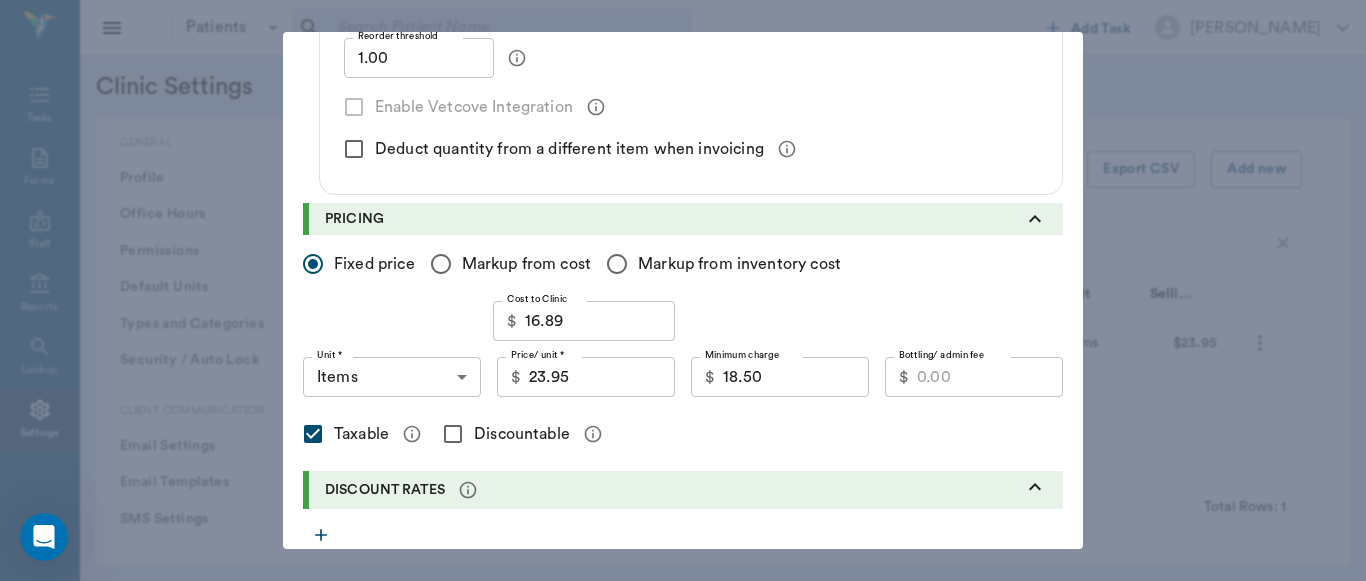 click on "Discountable" at bounding box center [453, 434] 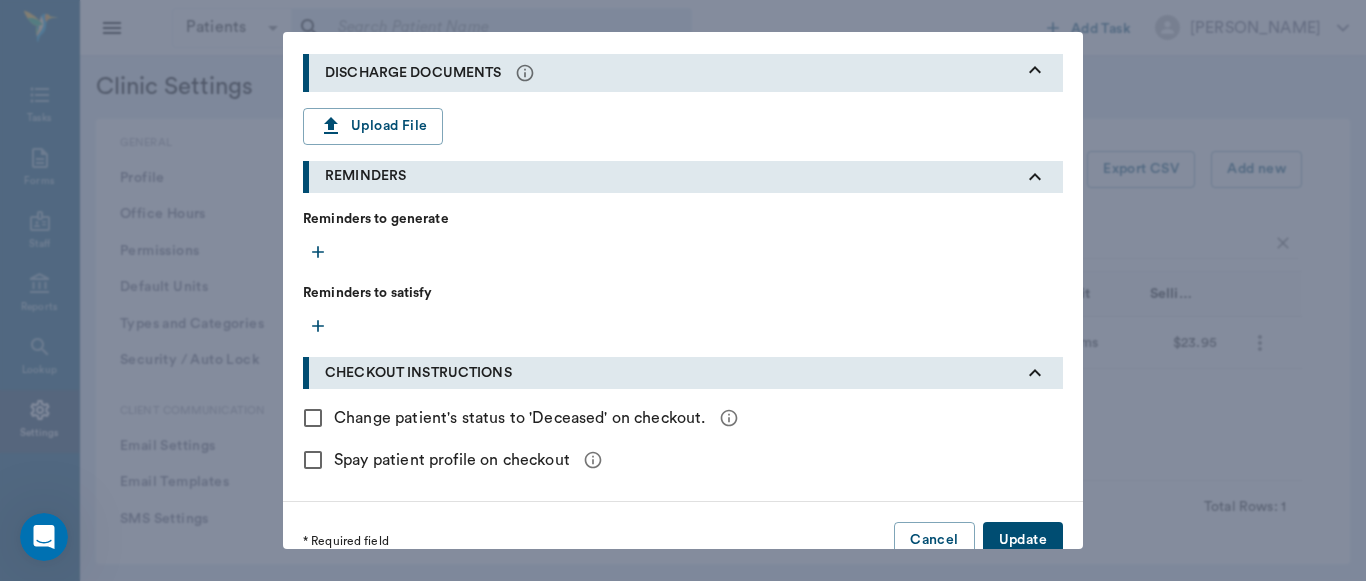 scroll, scrollTop: 947, scrollLeft: 0, axis: vertical 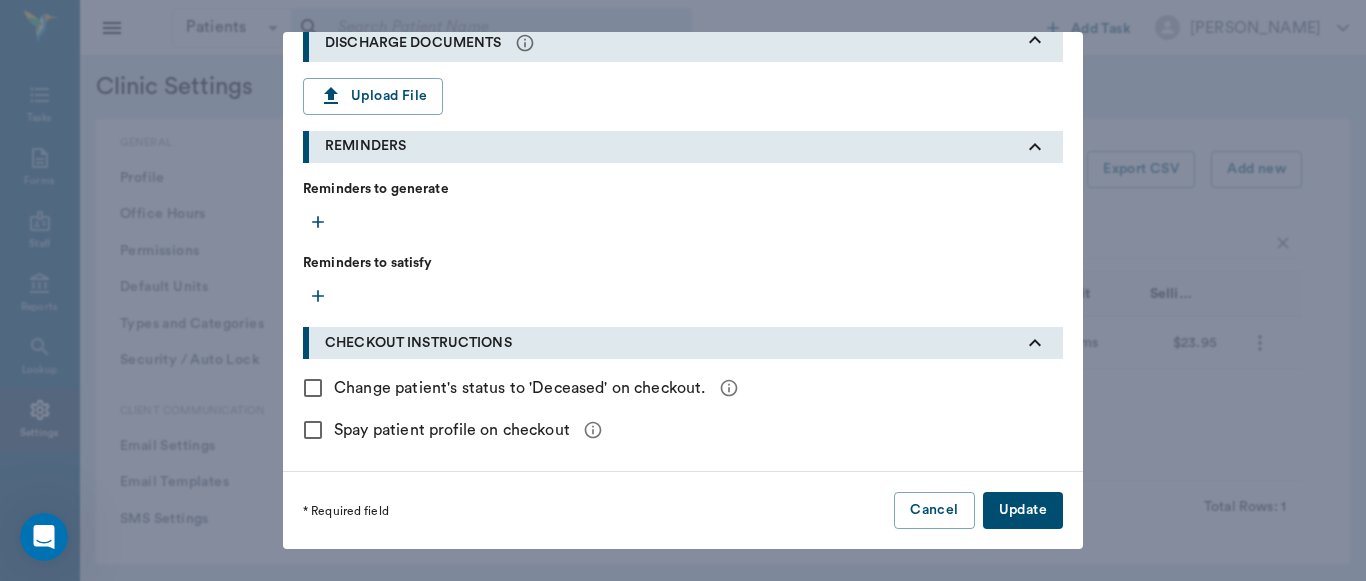 click on "Update" at bounding box center (1023, 510) 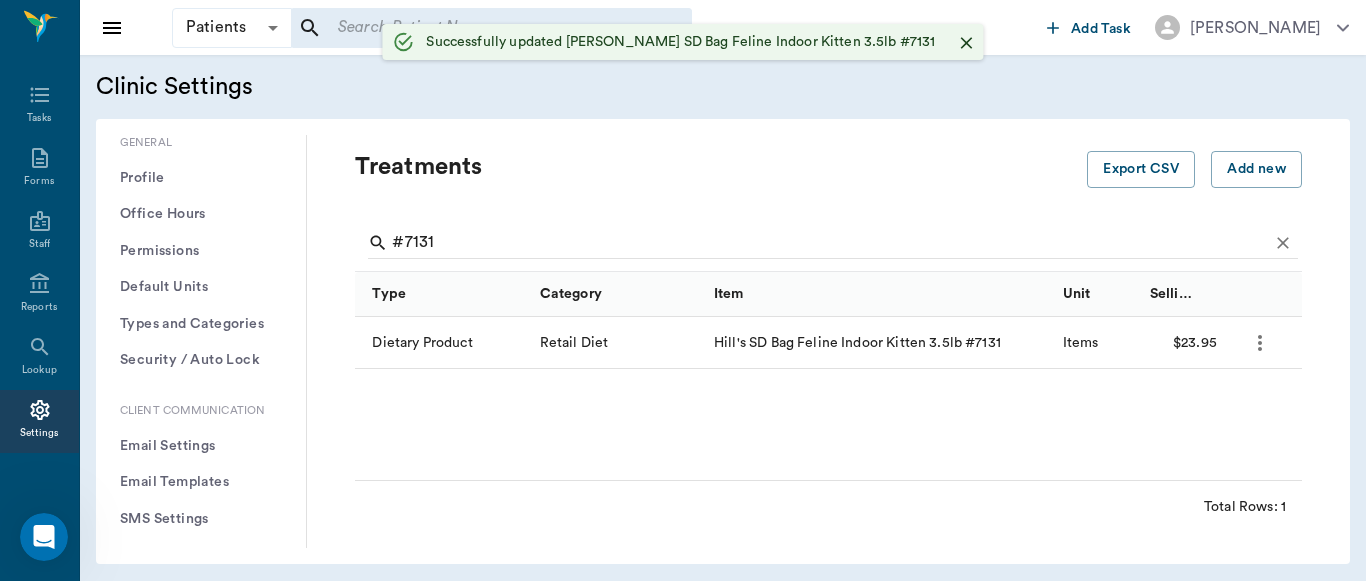 scroll, scrollTop: 552, scrollLeft: 0, axis: vertical 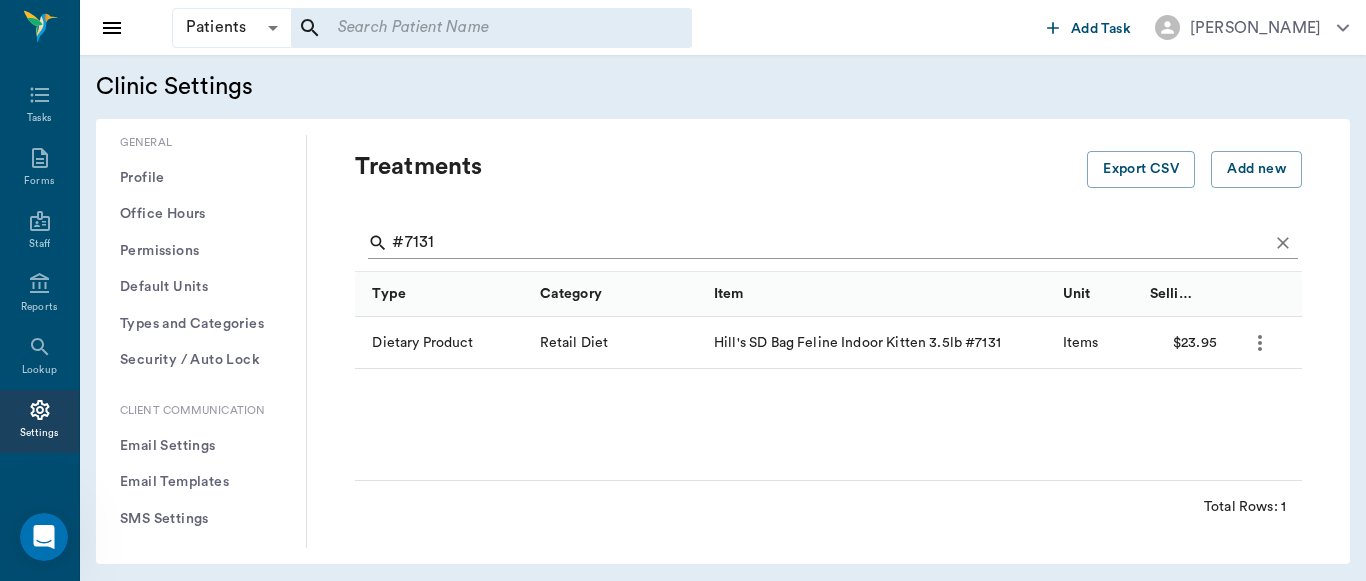 click on "#7131" at bounding box center [830, 243] 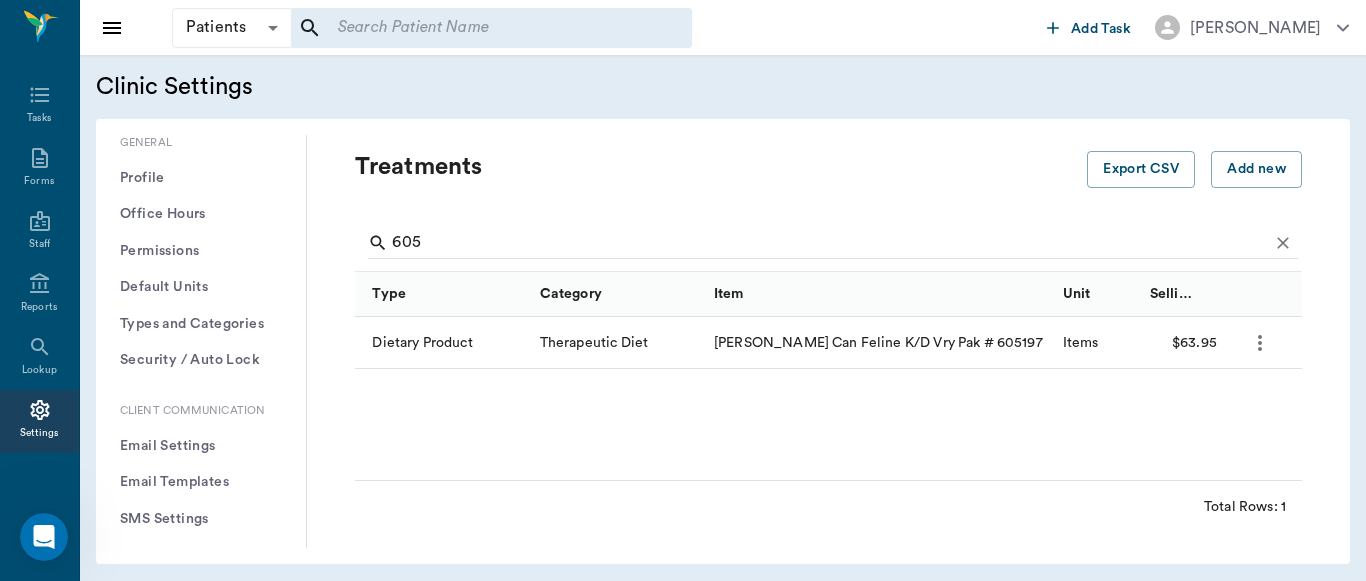 click 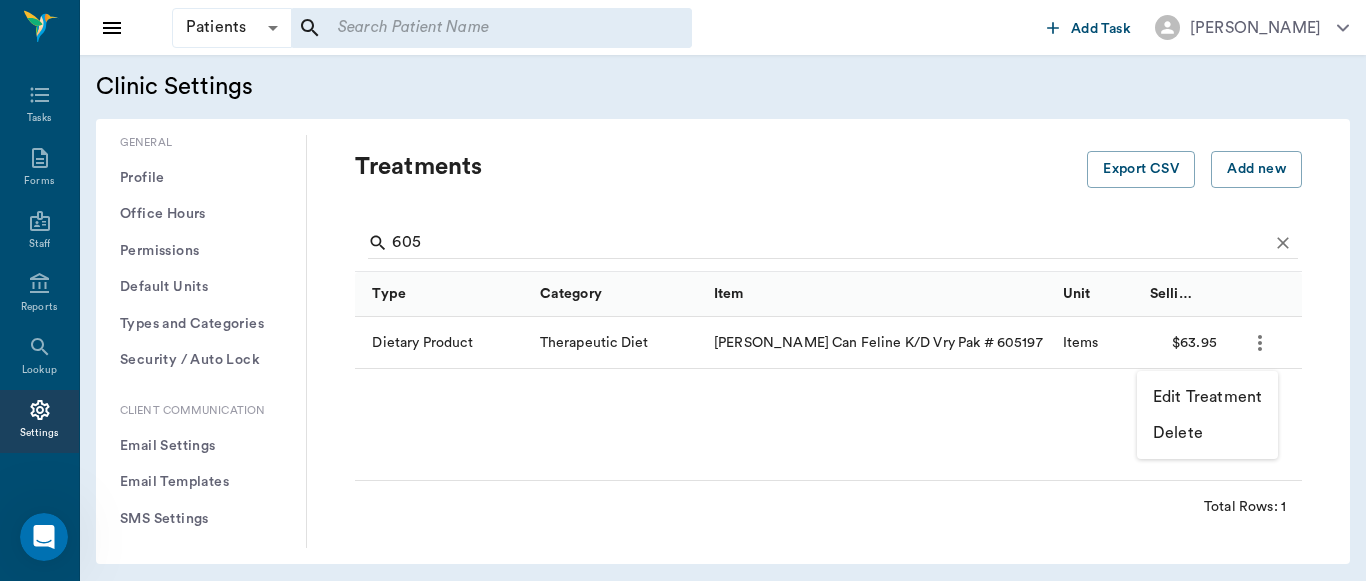 click on "Edit Treatment" at bounding box center [1207, 397] 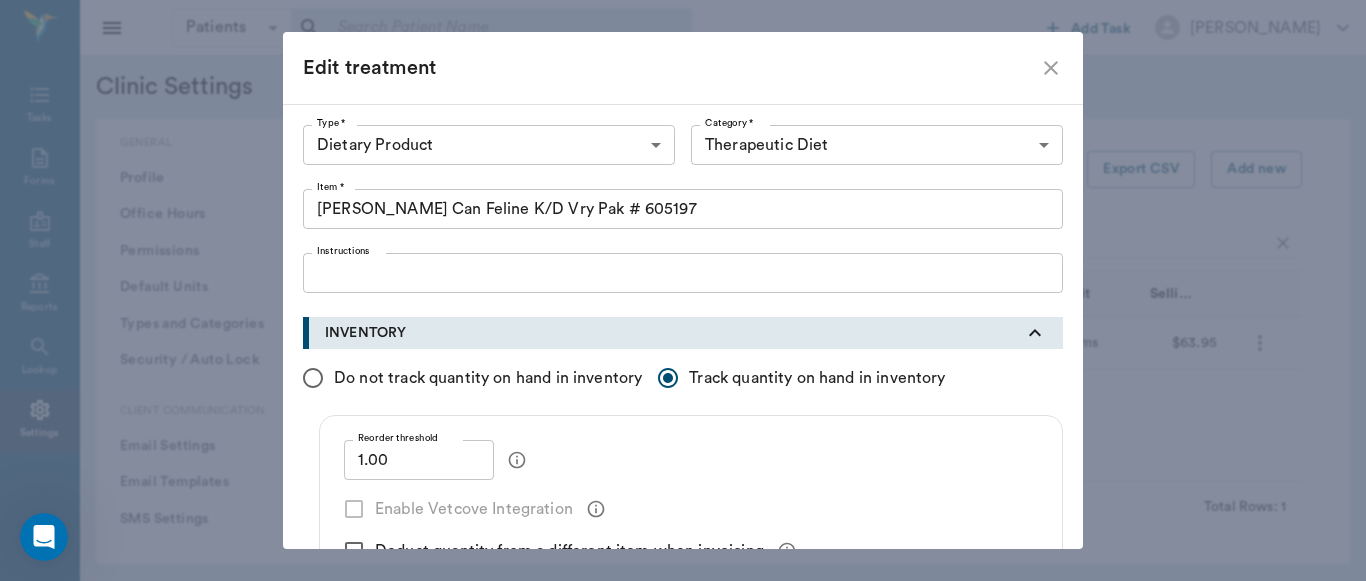 click on "[PERSON_NAME] Can Feline K/D Vry Pak # 605197" at bounding box center [683, 209] 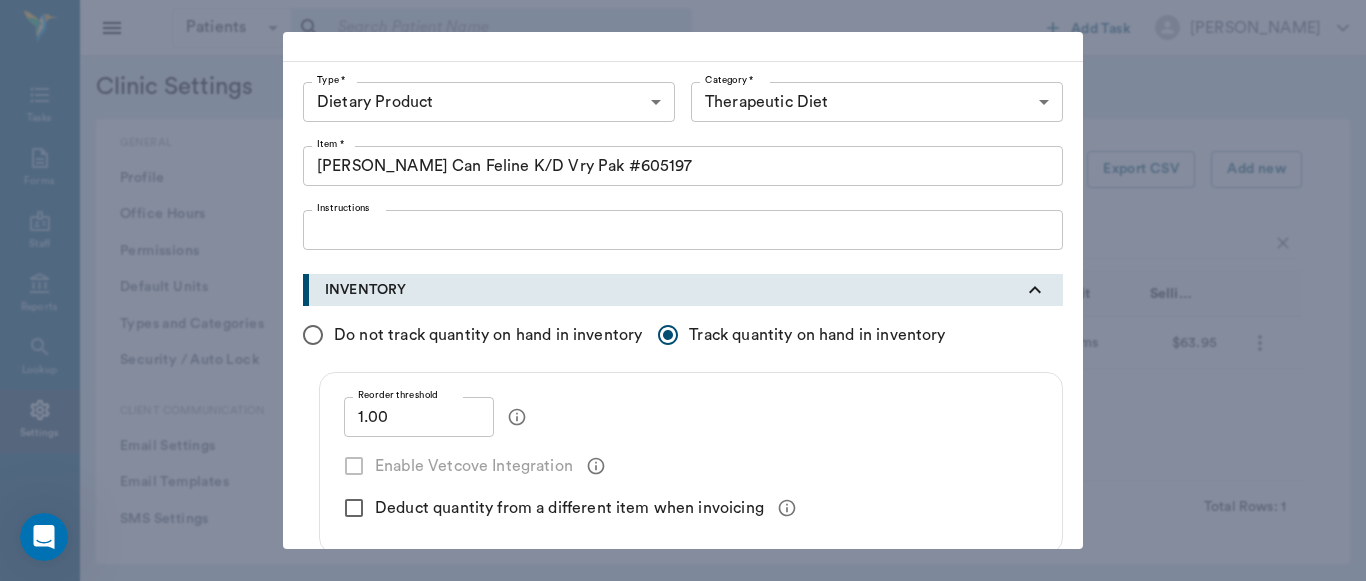 scroll, scrollTop: 52, scrollLeft: 0, axis: vertical 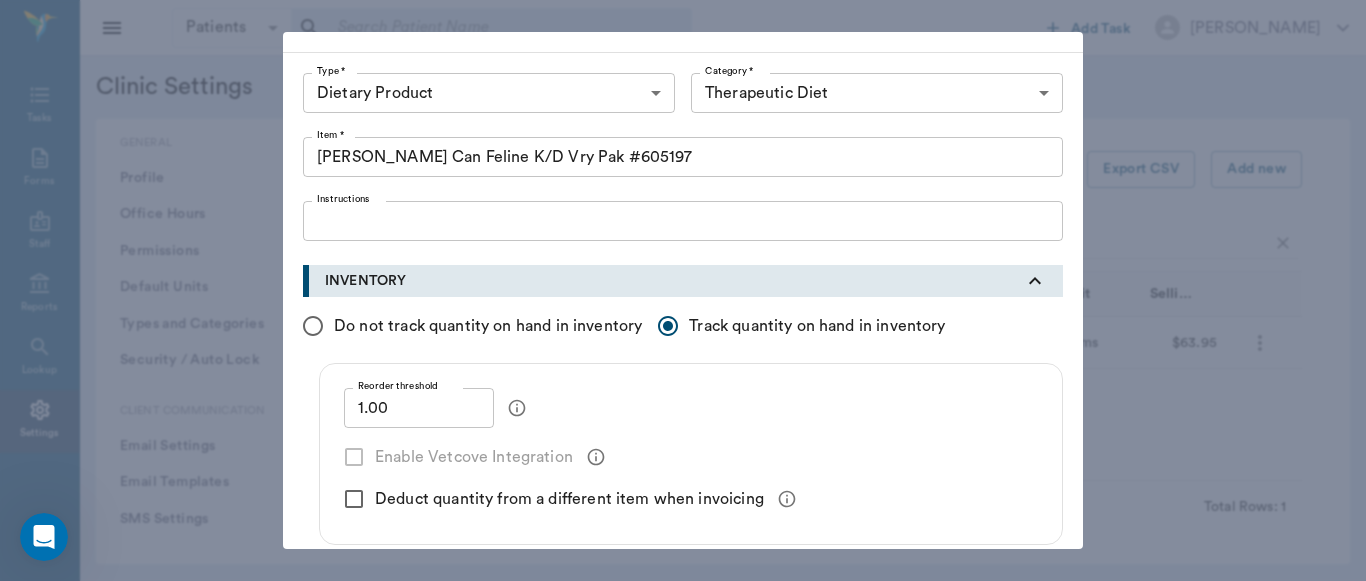 click on "[PERSON_NAME] Can Feline K/D Vry Pak #605197" at bounding box center [683, 157] 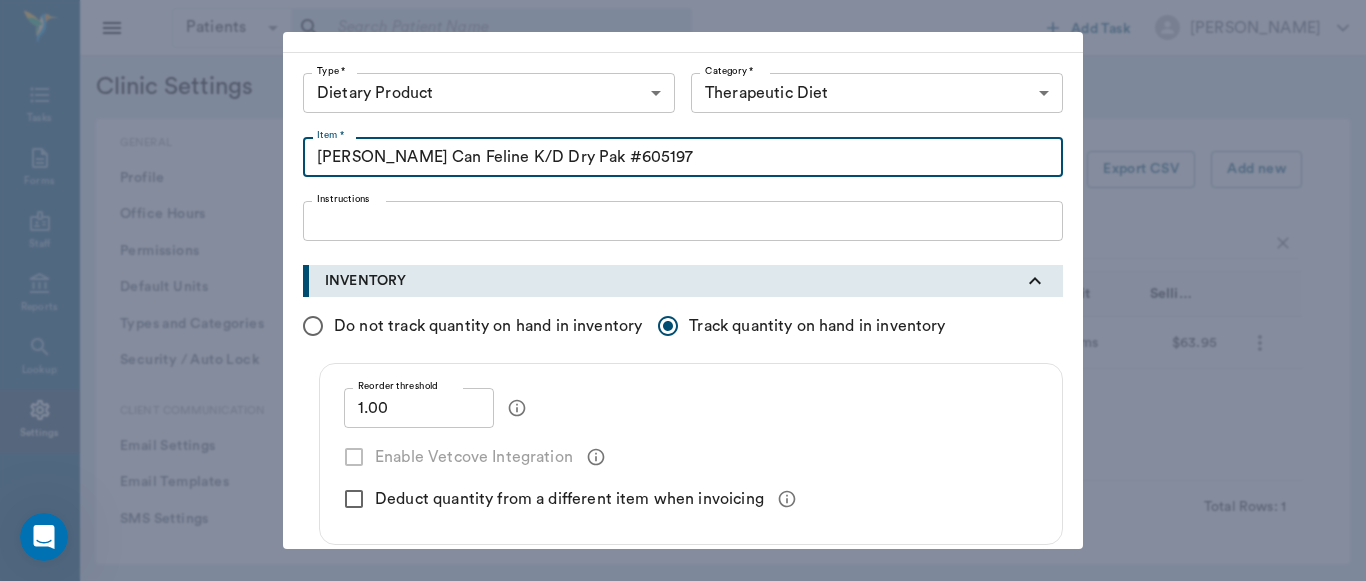click on "[PERSON_NAME] Can Feline K/D Dry Pak #605197" at bounding box center [683, 157] 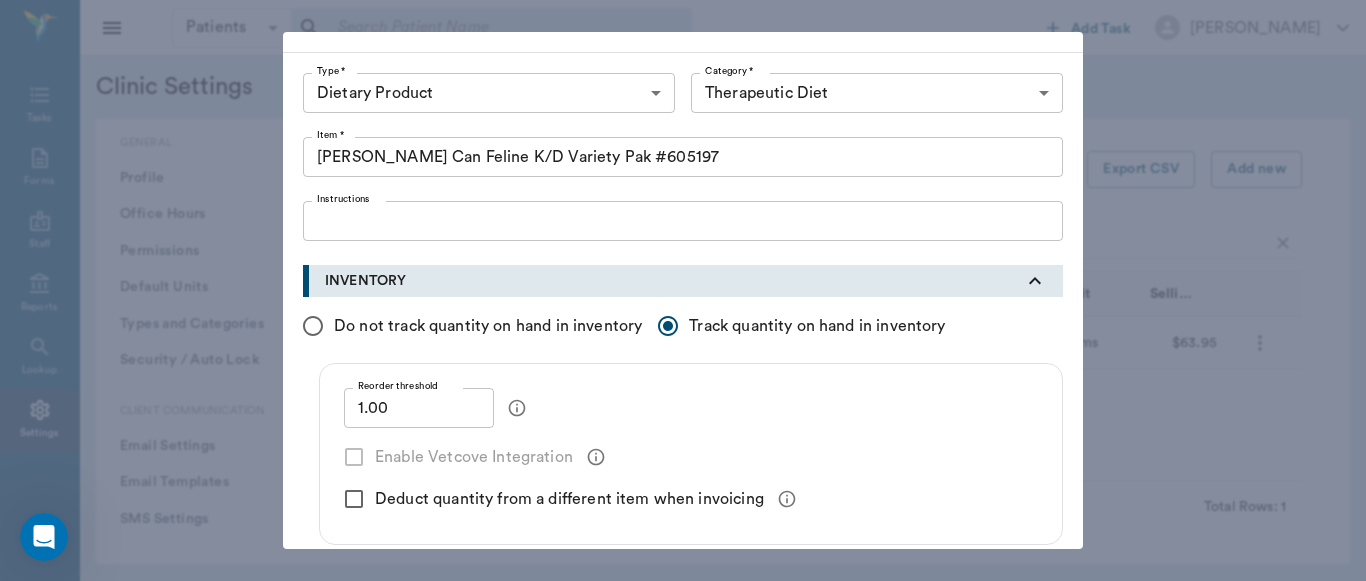 scroll, scrollTop: 76, scrollLeft: 0, axis: vertical 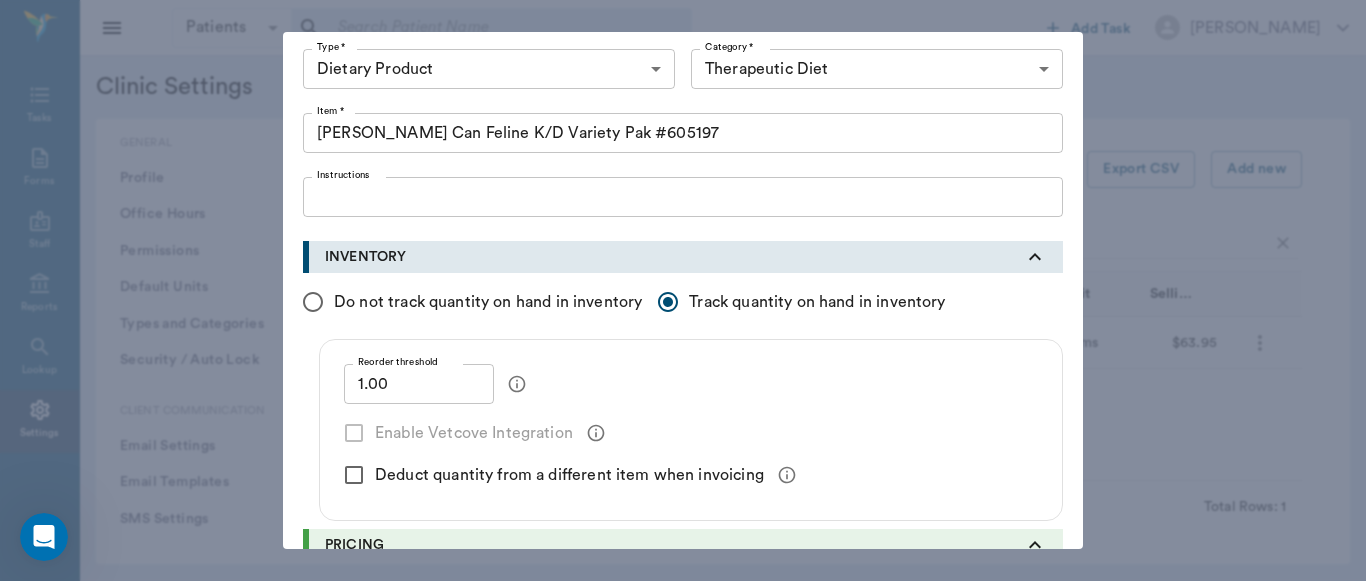 click on "[PERSON_NAME] Can Feline K/D Variety Pak #605197" at bounding box center [683, 133] 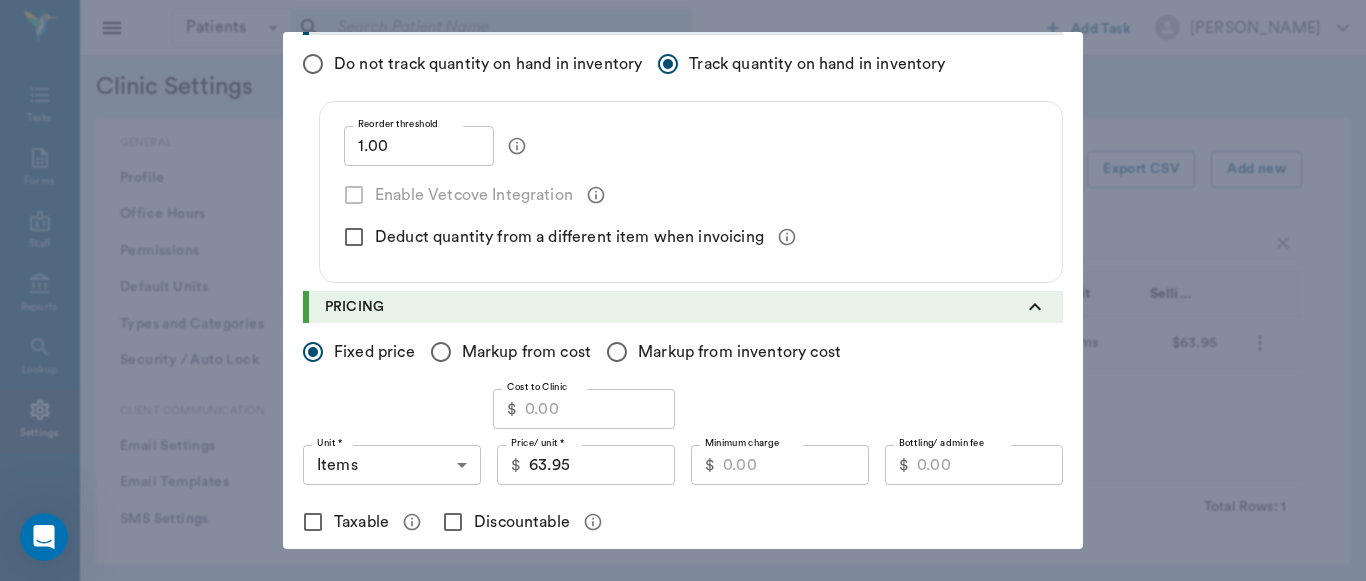 scroll, scrollTop: 341, scrollLeft: 0, axis: vertical 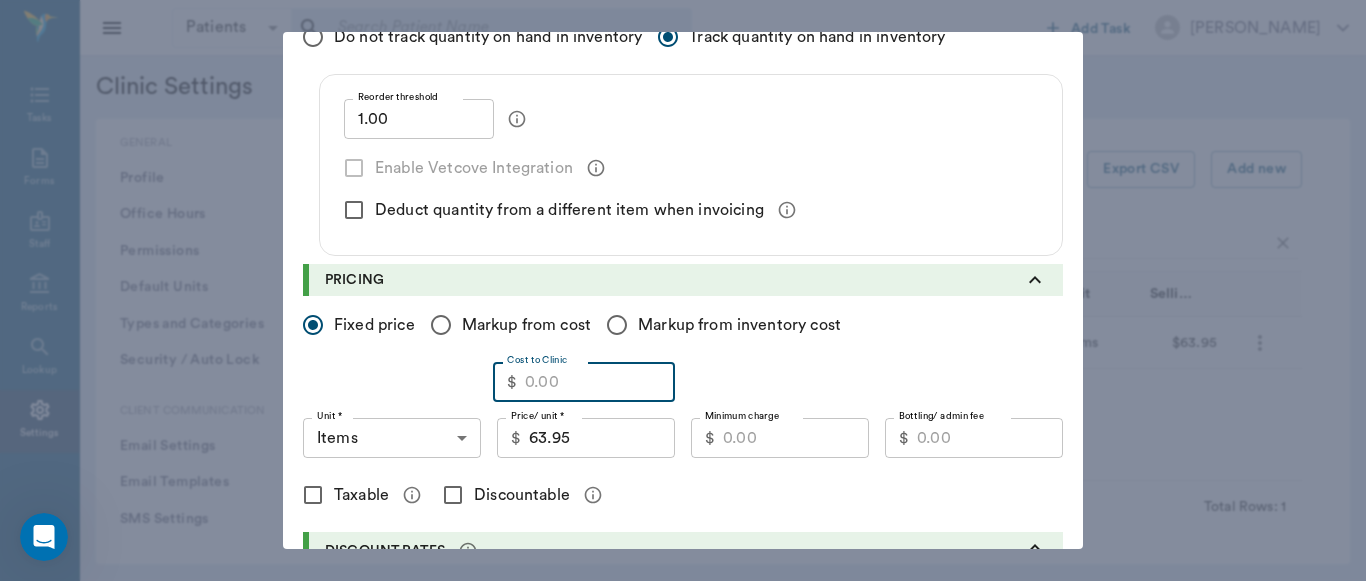 click on "Cost to Clinic" at bounding box center [600, 382] 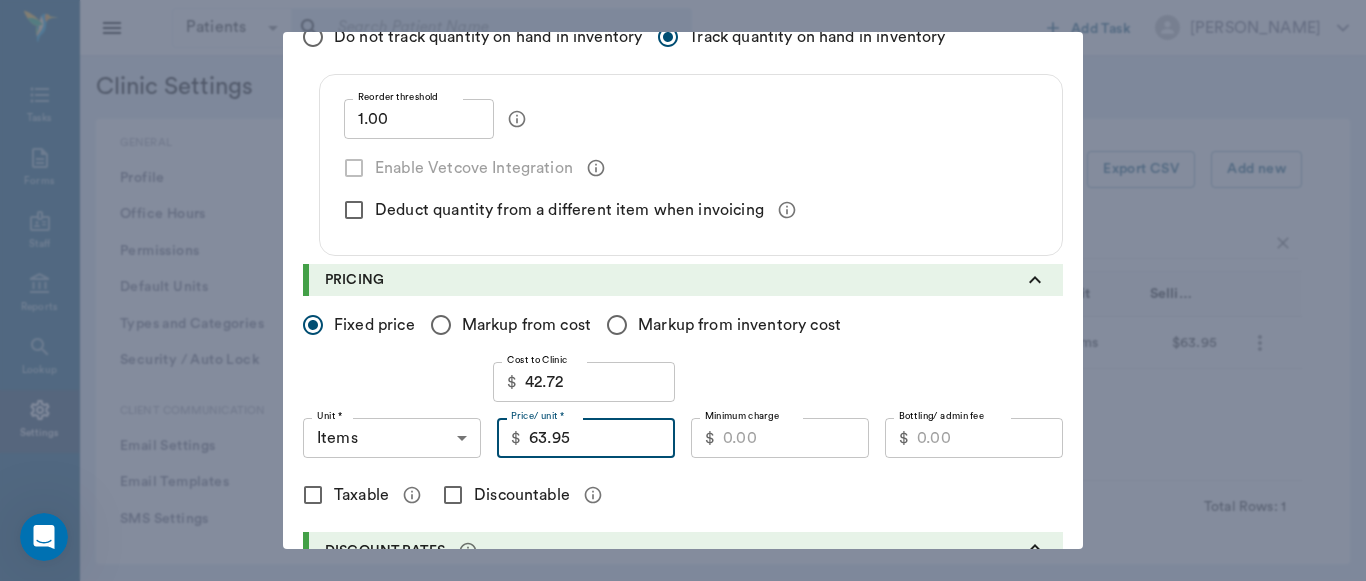 click on "63.95" at bounding box center [602, 438] 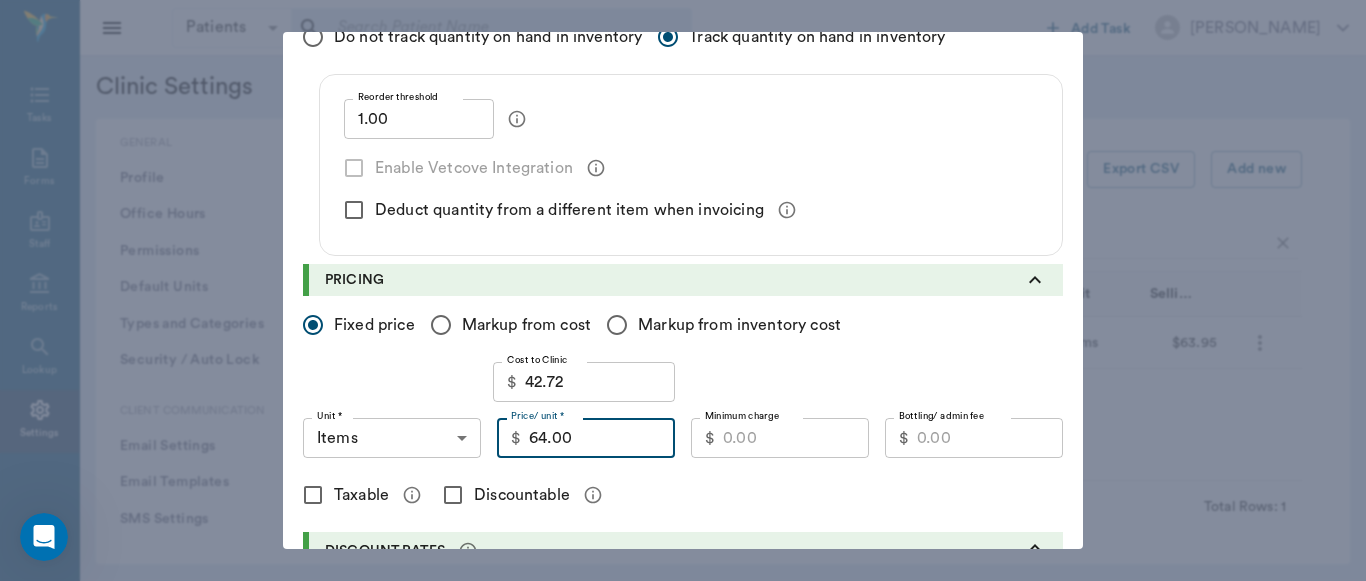 click on "Discountable" at bounding box center (453, 495) 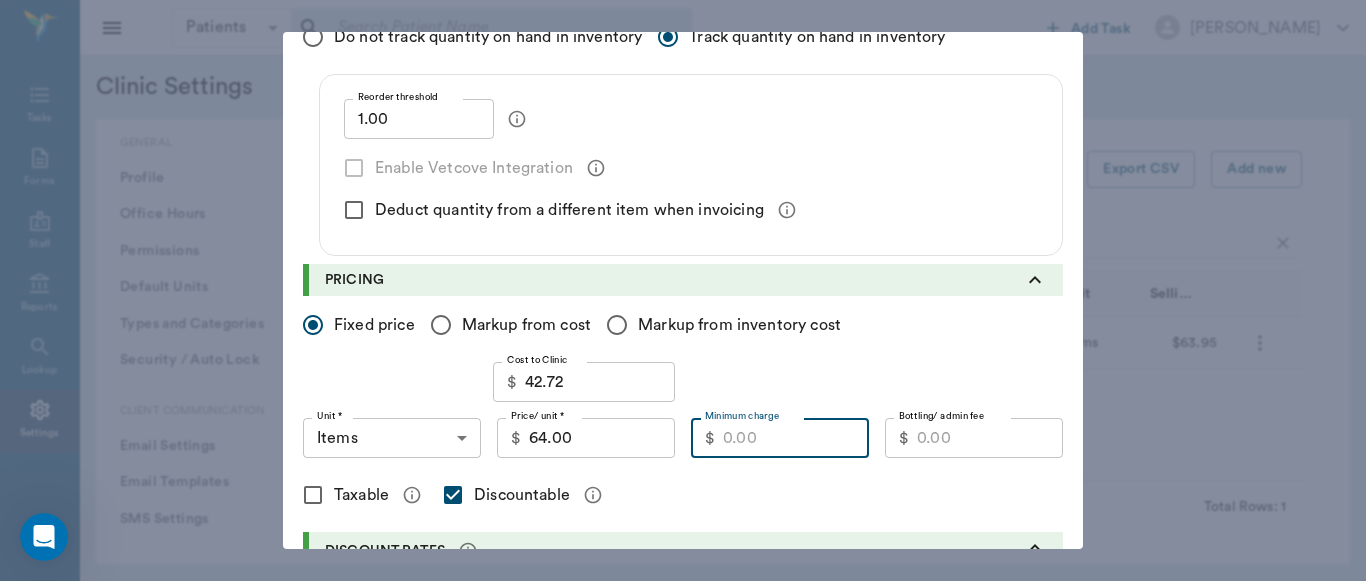 click on "Minimum charge" at bounding box center [796, 438] 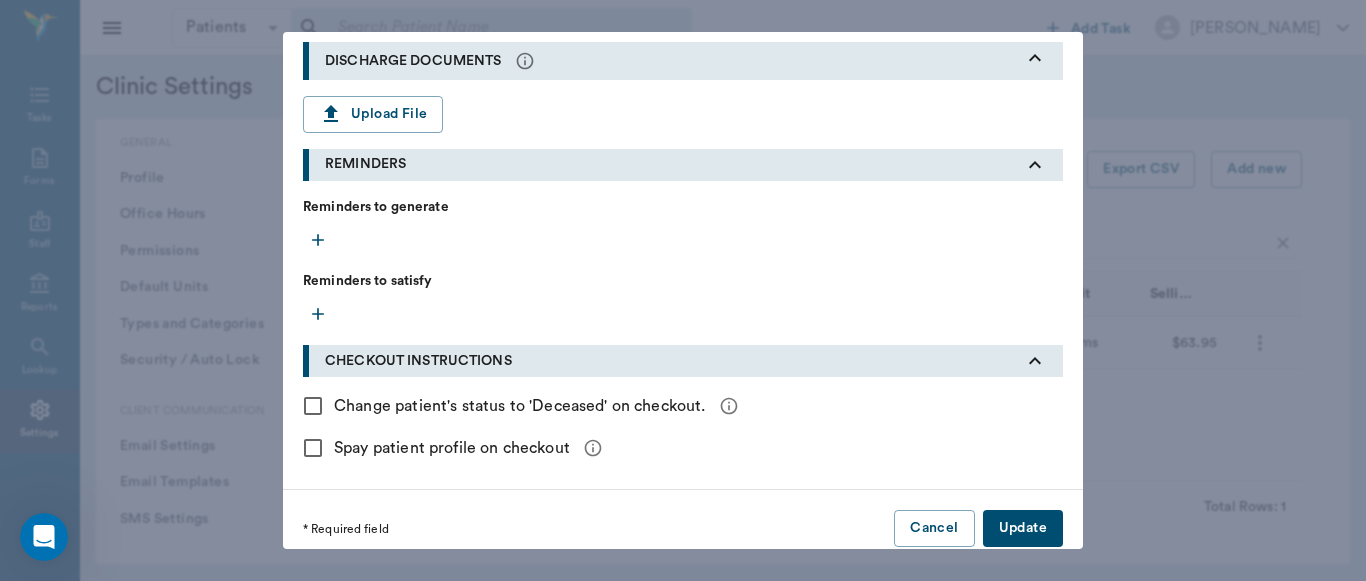 scroll, scrollTop: 947, scrollLeft: 0, axis: vertical 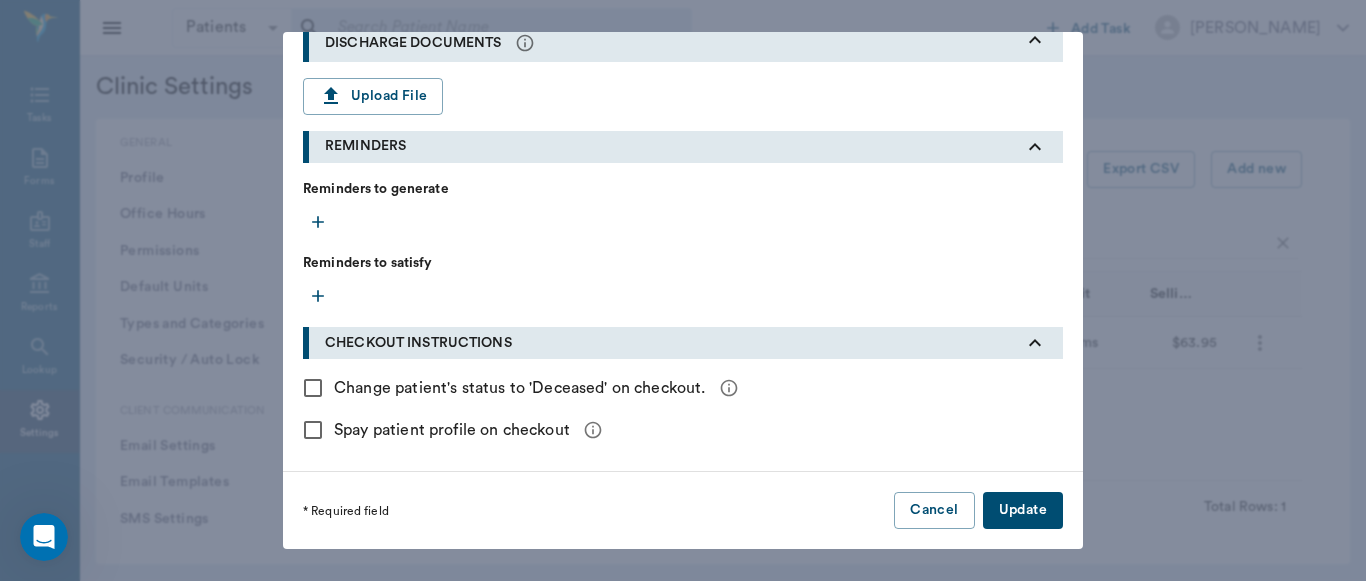 click on "Update" at bounding box center (1023, 510) 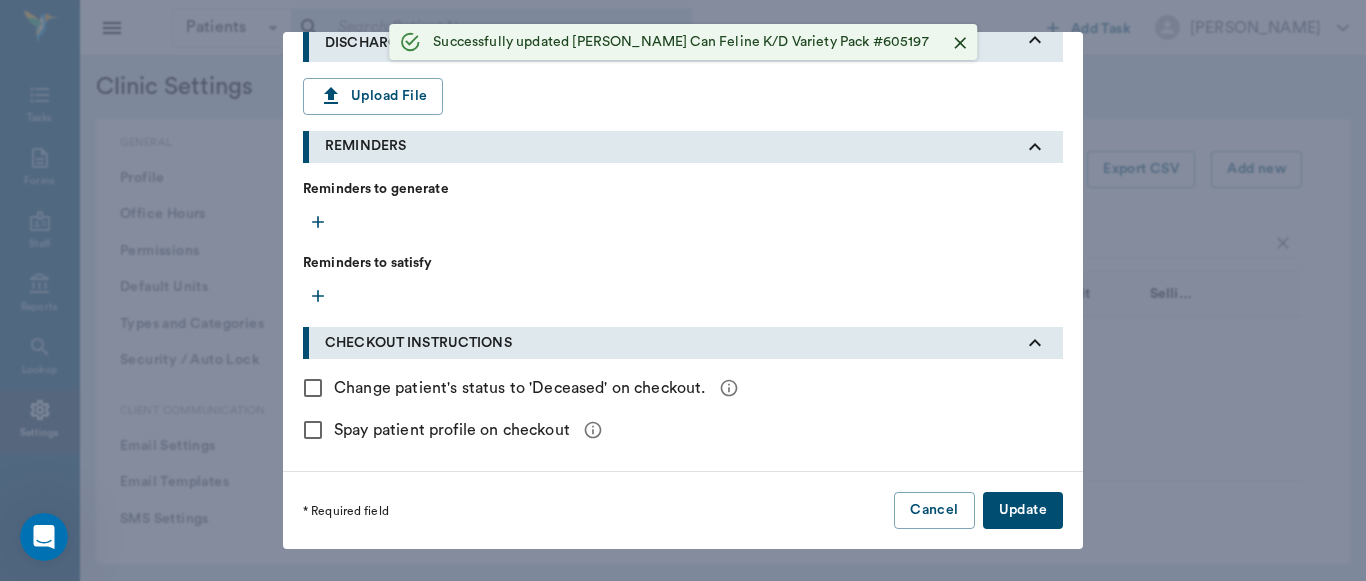 scroll, scrollTop: 552, scrollLeft: 0, axis: vertical 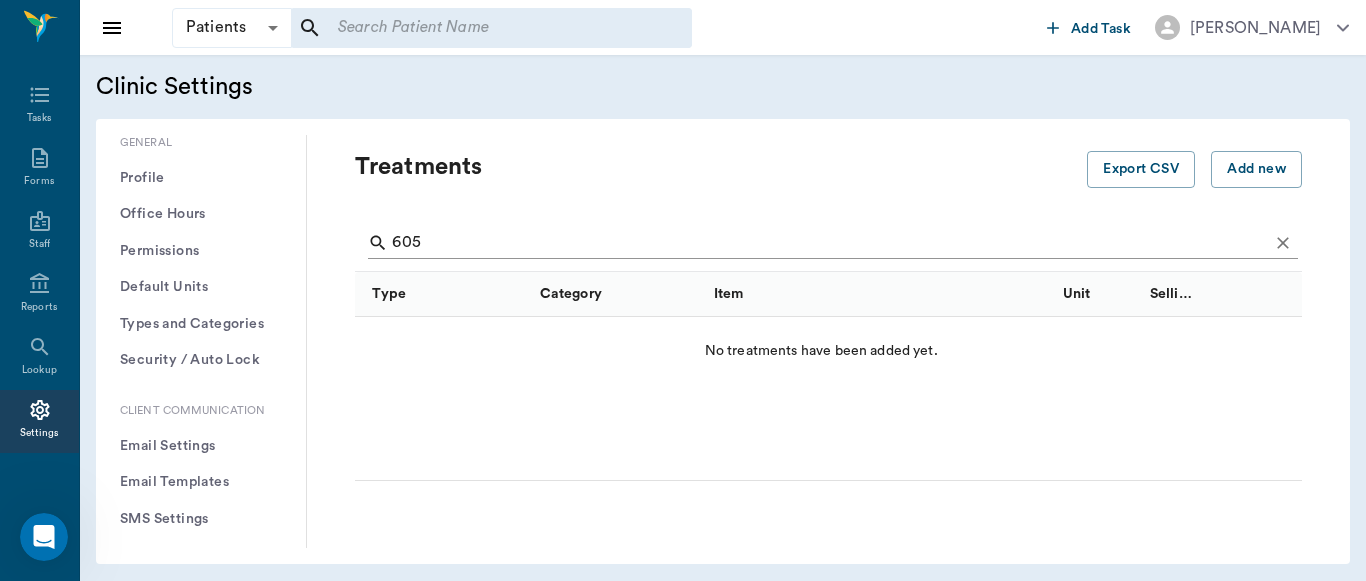 click on "605" at bounding box center (830, 243) 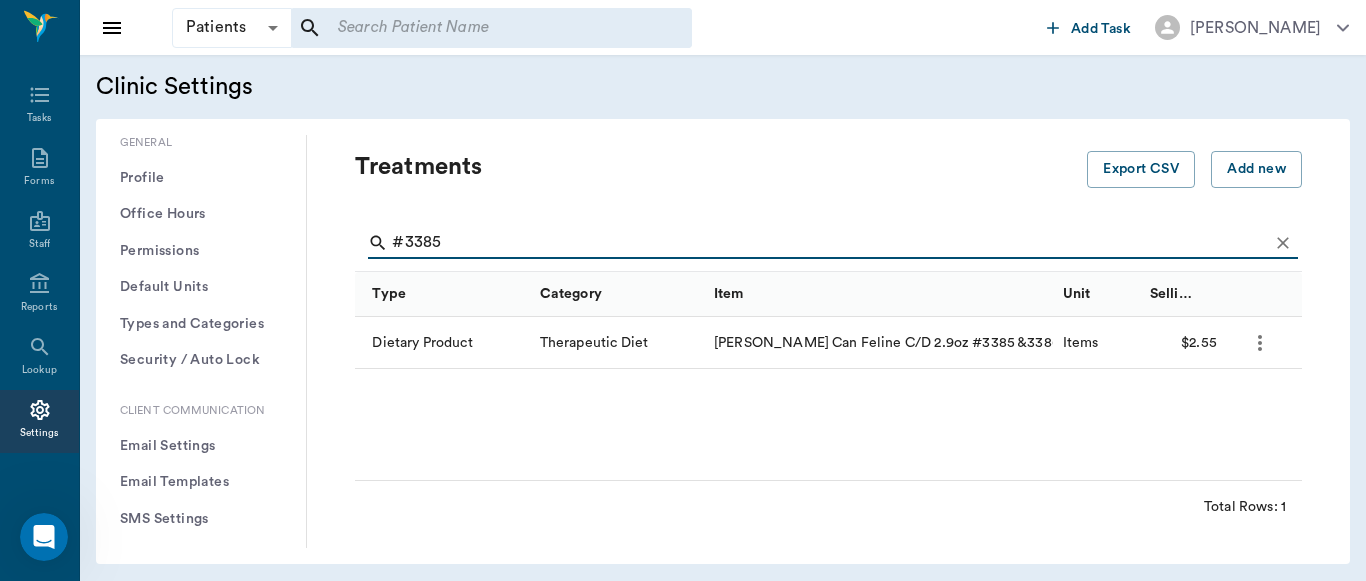 click 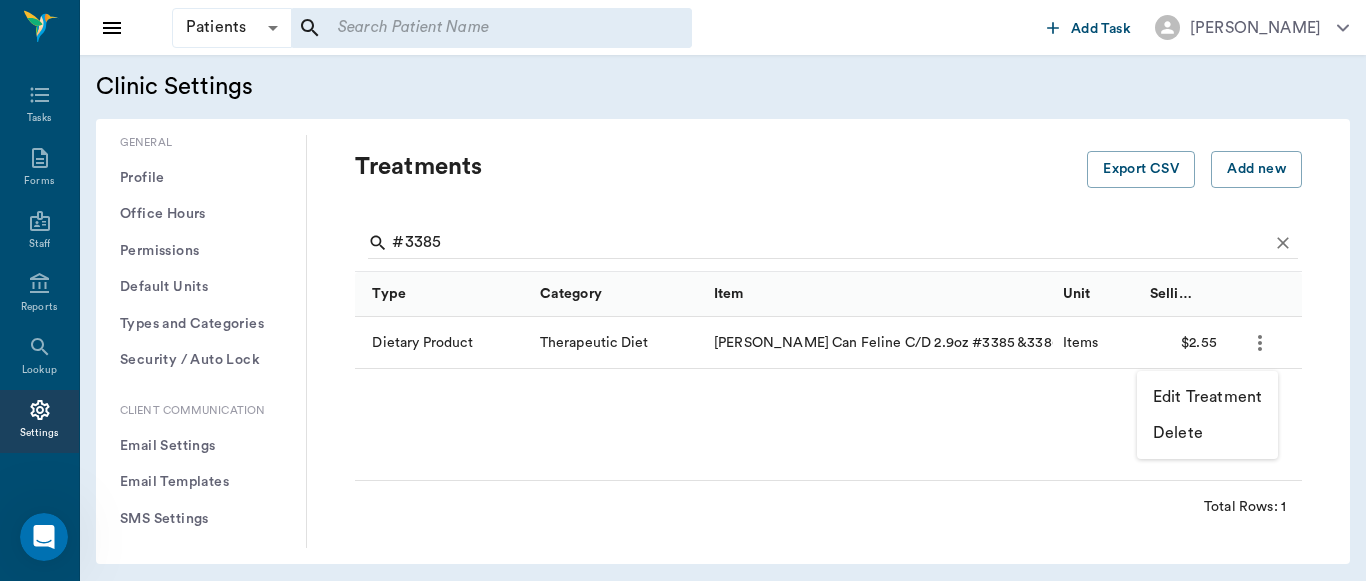 click on "Edit Treatment" at bounding box center [1207, 397] 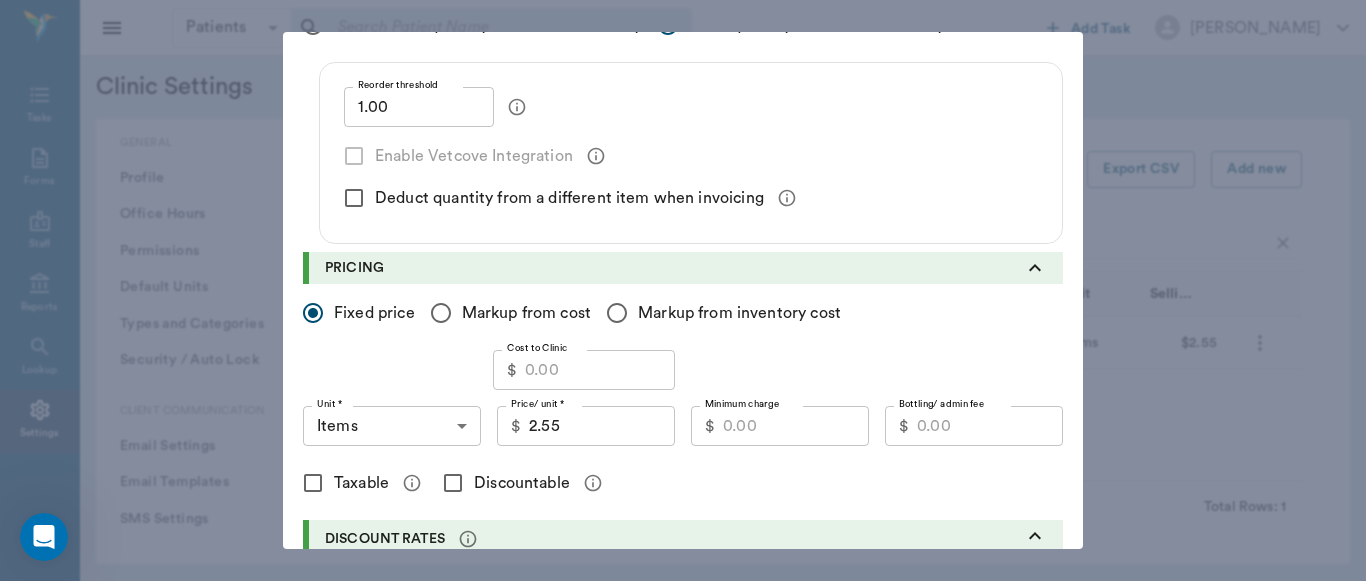 scroll, scrollTop: 359, scrollLeft: 0, axis: vertical 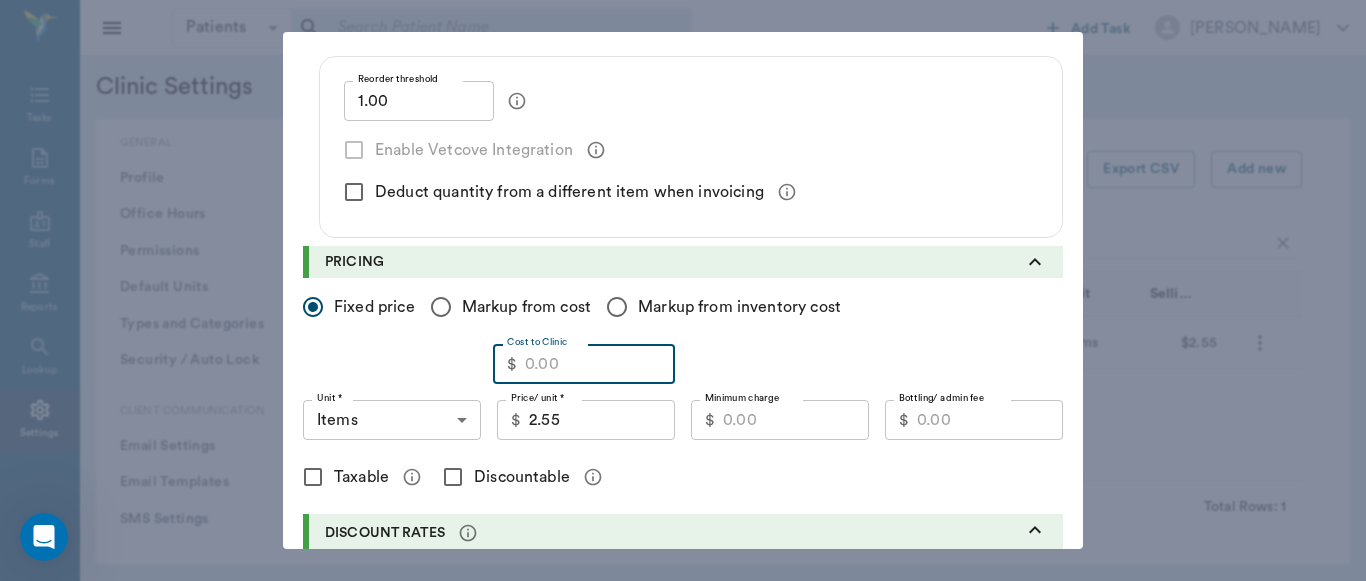 click on "Cost to Clinic" at bounding box center (600, 364) 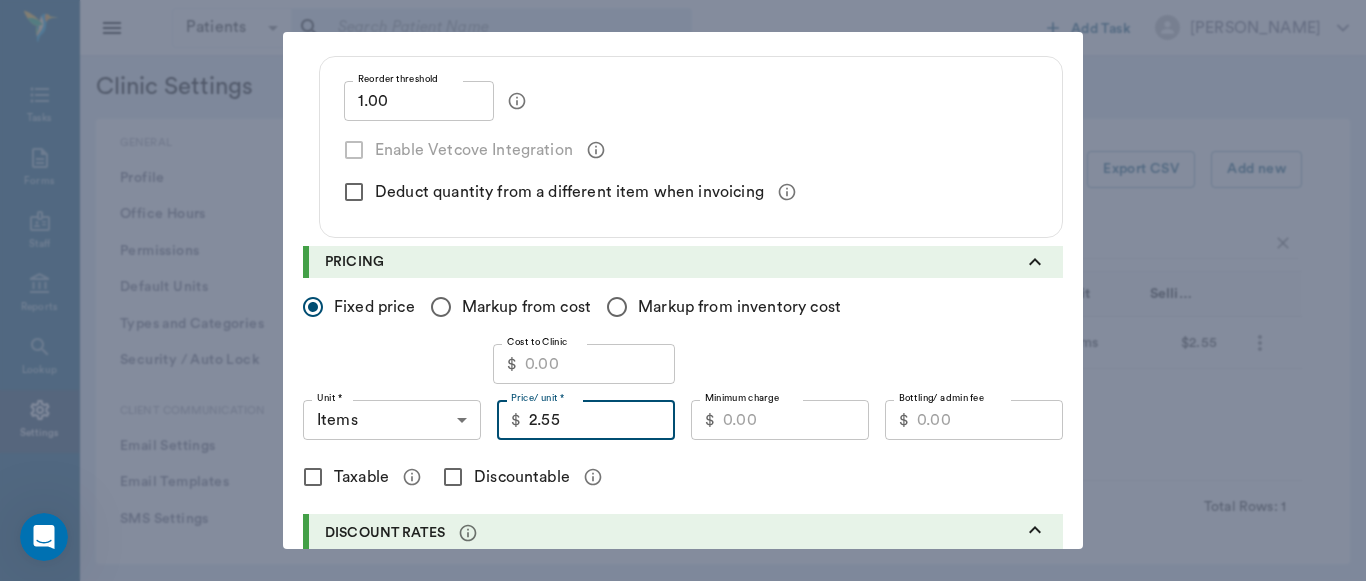 click on "2.55" at bounding box center (602, 420) 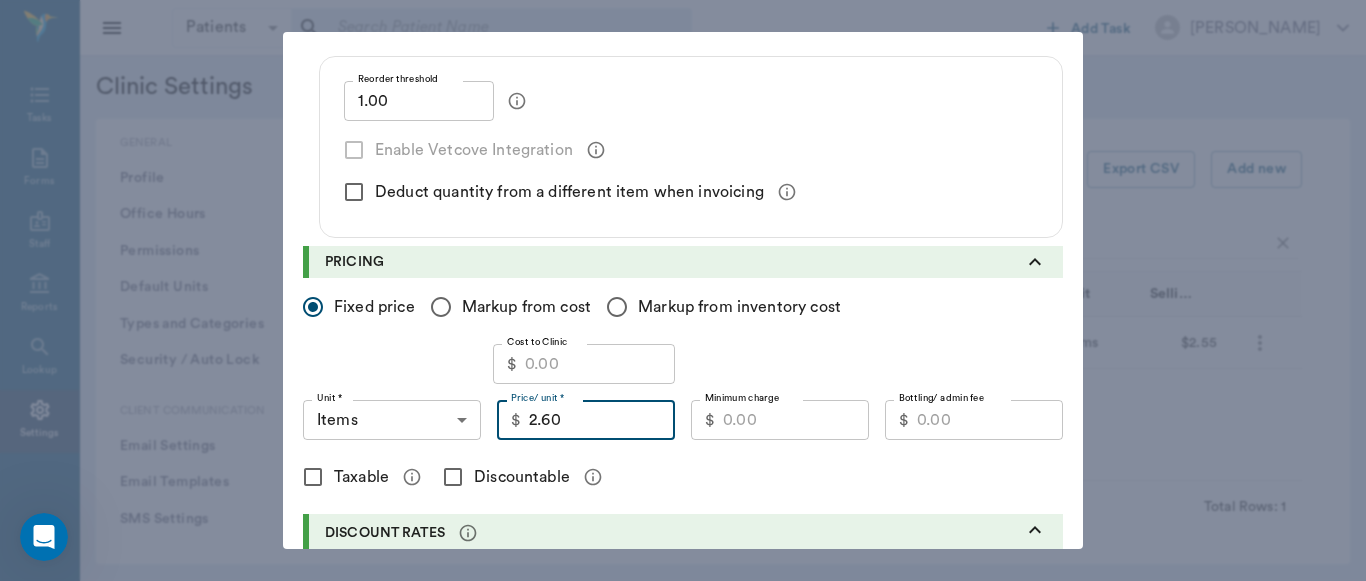 click on "Cost to Clinic" at bounding box center [600, 364] 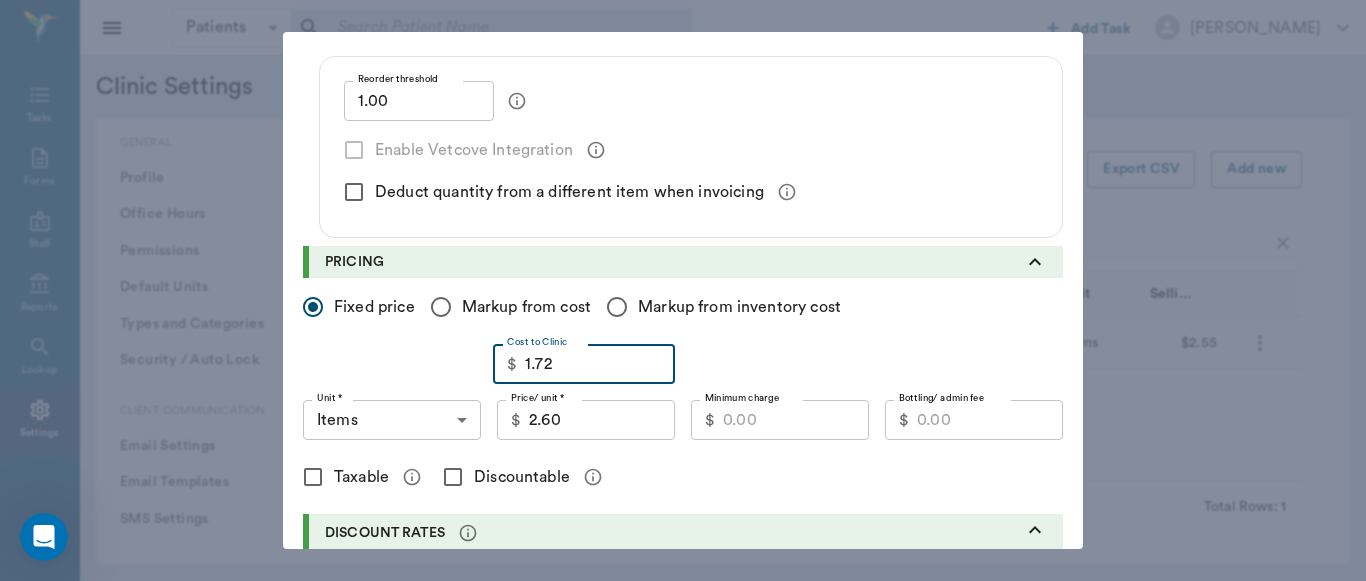 click on "Minimum charge" at bounding box center [796, 420] 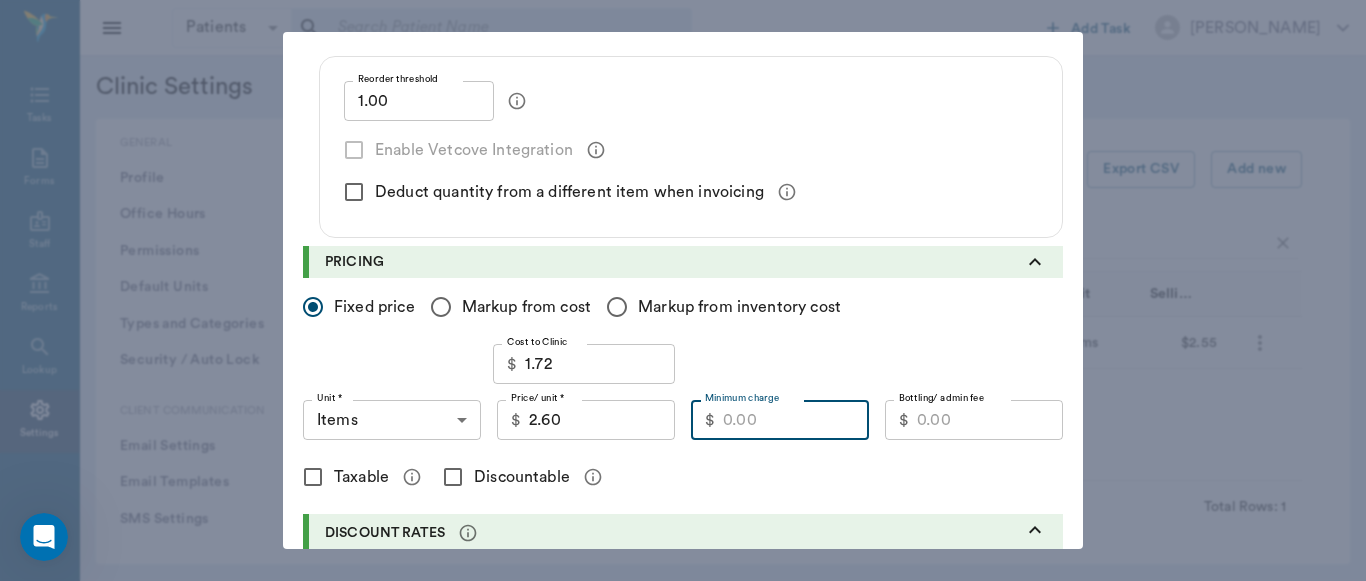 click on "Minimum charge" at bounding box center [796, 420] 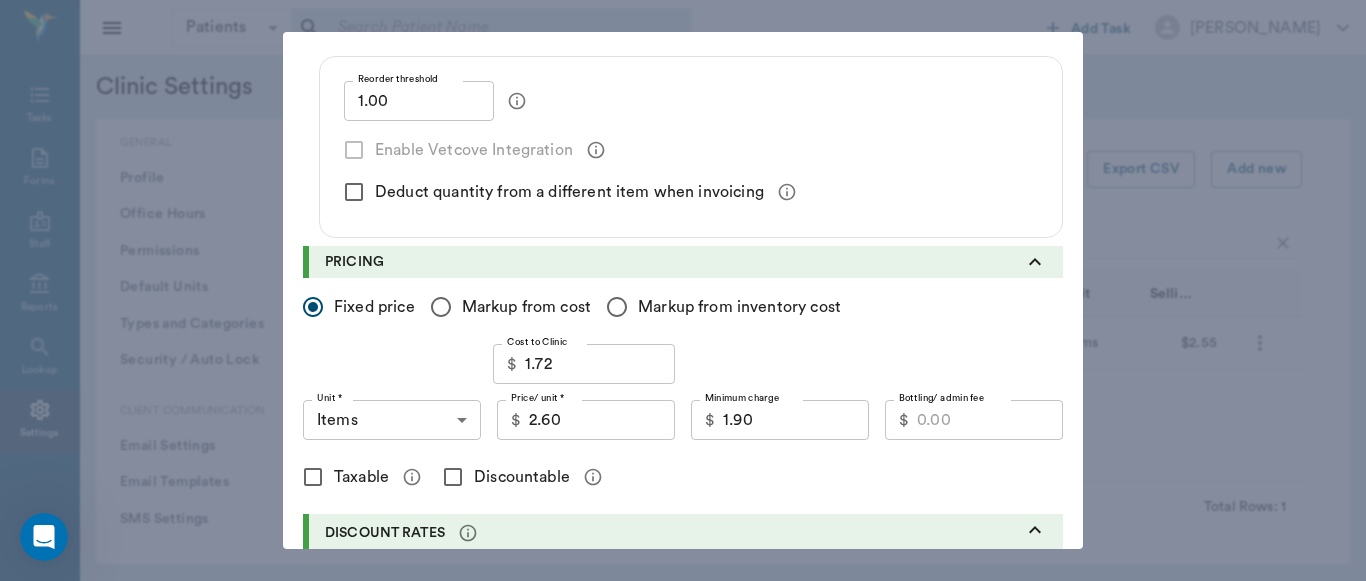 click on "Discountable" at bounding box center (453, 477) 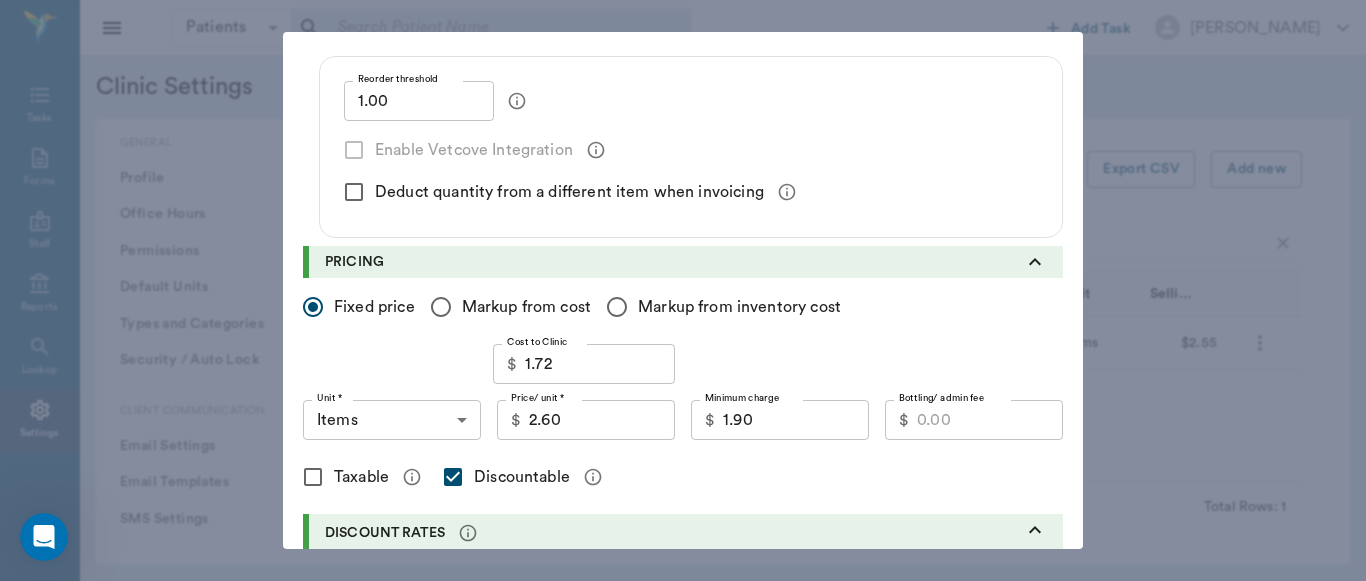 click on "Patients Patients ​ ​ Add Task [PERSON_NAME] Nectar Messages Appts Labs Imaging Inventory Tasks Forms Staff Reports Lookup Settings Clinic Settings General Profile Office Hours Permissions Feature Flags AI Prompts Default Units Types and Categories Security / Auto Lock App Version Client Communication Email Settings Email Templates SMS Settings SMS Templates VOIP Mango Voice Client Portal Appointments Visit Types Calendar Options Direct Online Booking Direct Online Deposits Services & Prices Treatments Bundles Taxes Labs Group Discounts EMR SOAP Templates Surgery Templates Visit Note Templates Surgery Chart Diagnoses Patient Diagrams Forms Report Card Prescriptions Patient Options Species Breeds Colors Inventory Inventory Locations Vendors Finances Payment Estimates & Invoices Interest Greenline Boarding Kennels Imaging Integration IDEXX Soundvet Extras Labels PDF Settings MISC Treatments Export CSV Add new #3385 Type Category Item Unit Selling Price/Unit Dietary Product Therapeutic Diet Items $2.55" at bounding box center (683, 290) 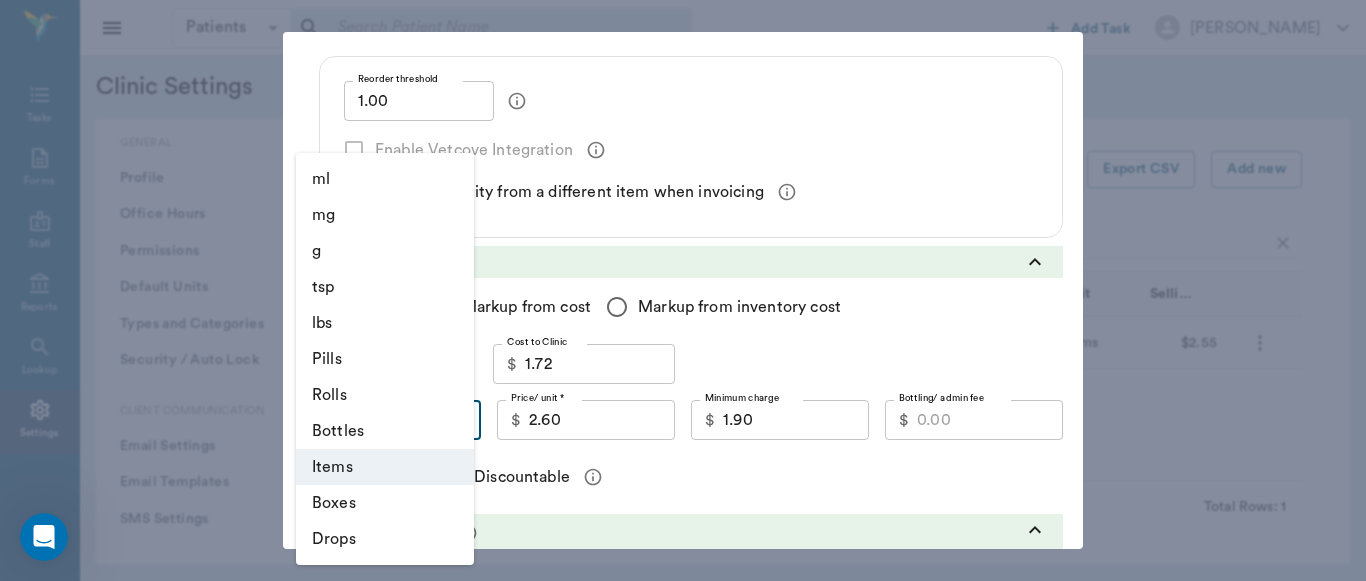 click at bounding box center (683, 290) 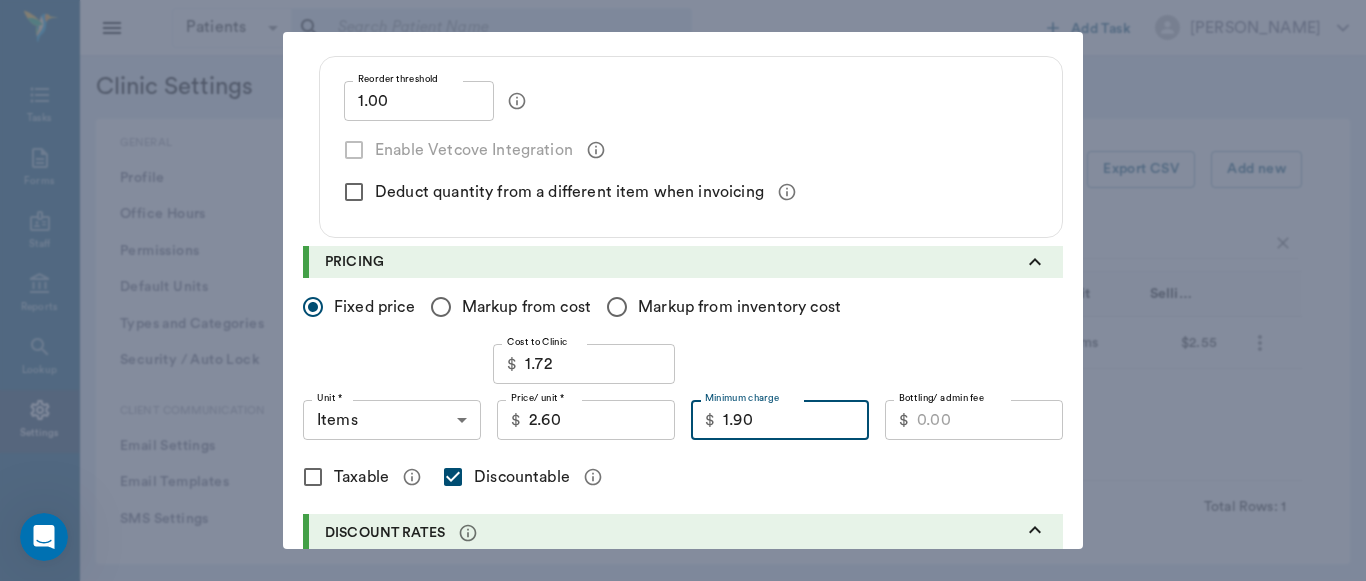 click on "1.90" at bounding box center (796, 420) 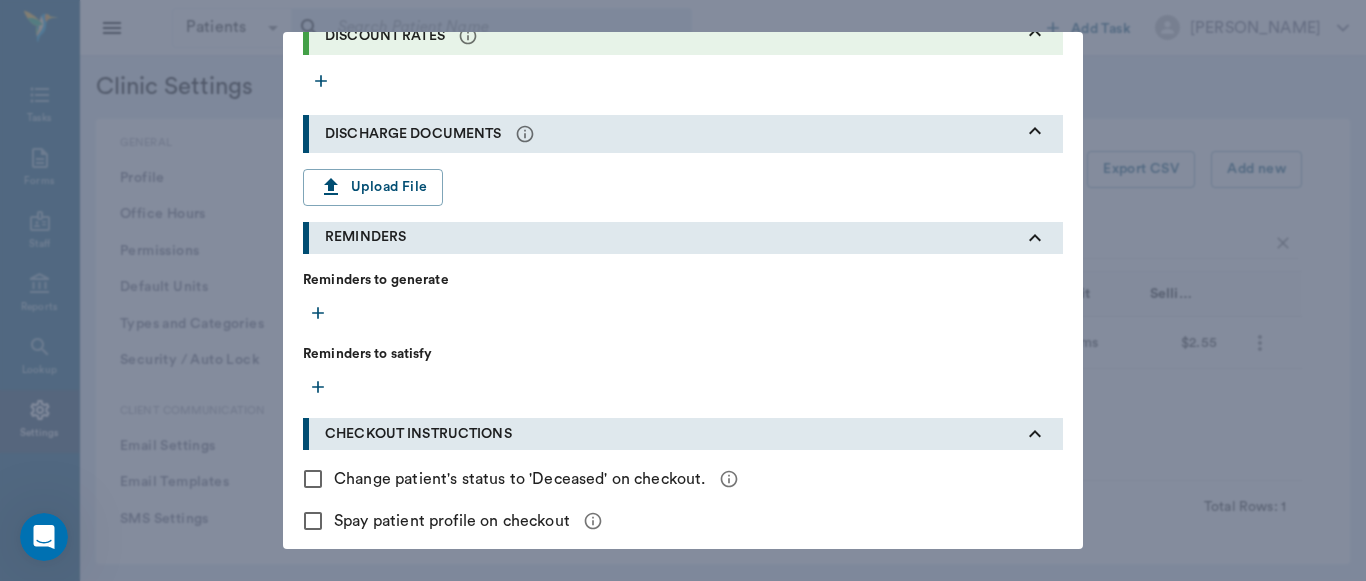 scroll, scrollTop: 947, scrollLeft: 0, axis: vertical 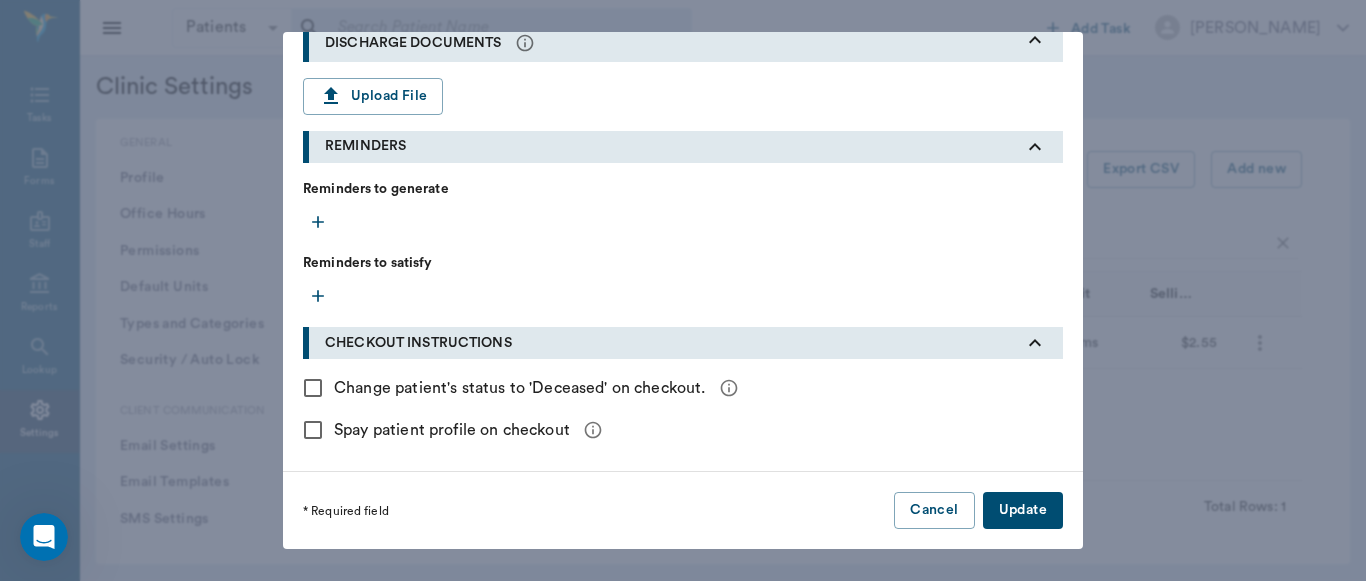 click on "Update" at bounding box center [1023, 510] 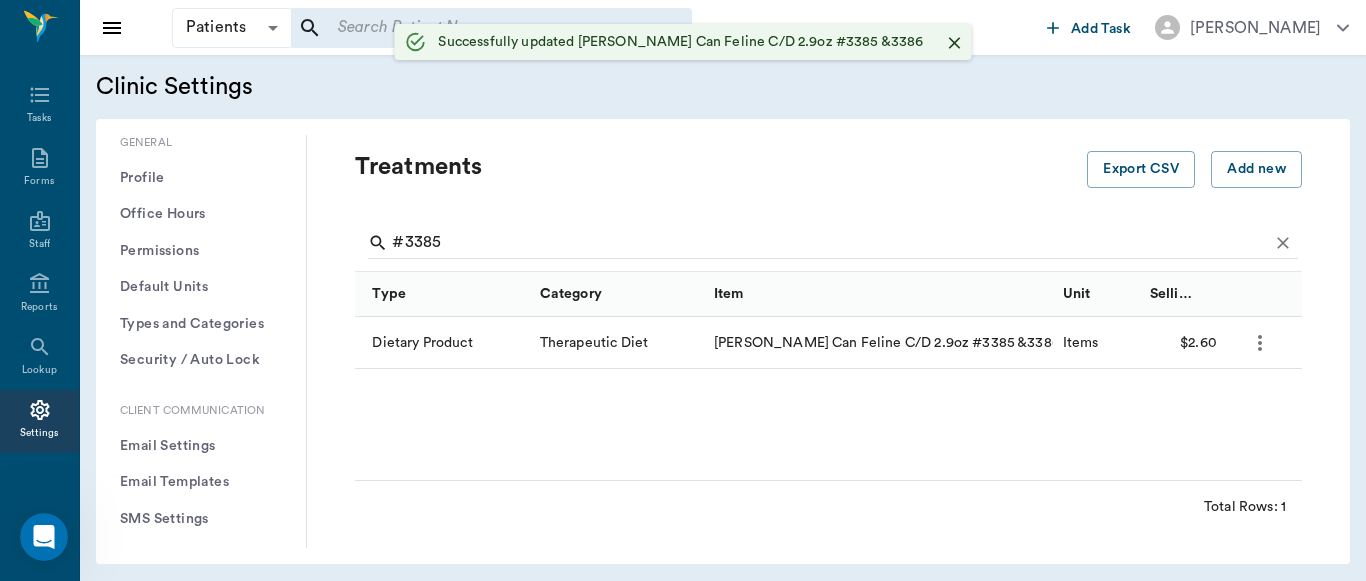 scroll, scrollTop: 552, scrollLeft: 0, axis: vertical 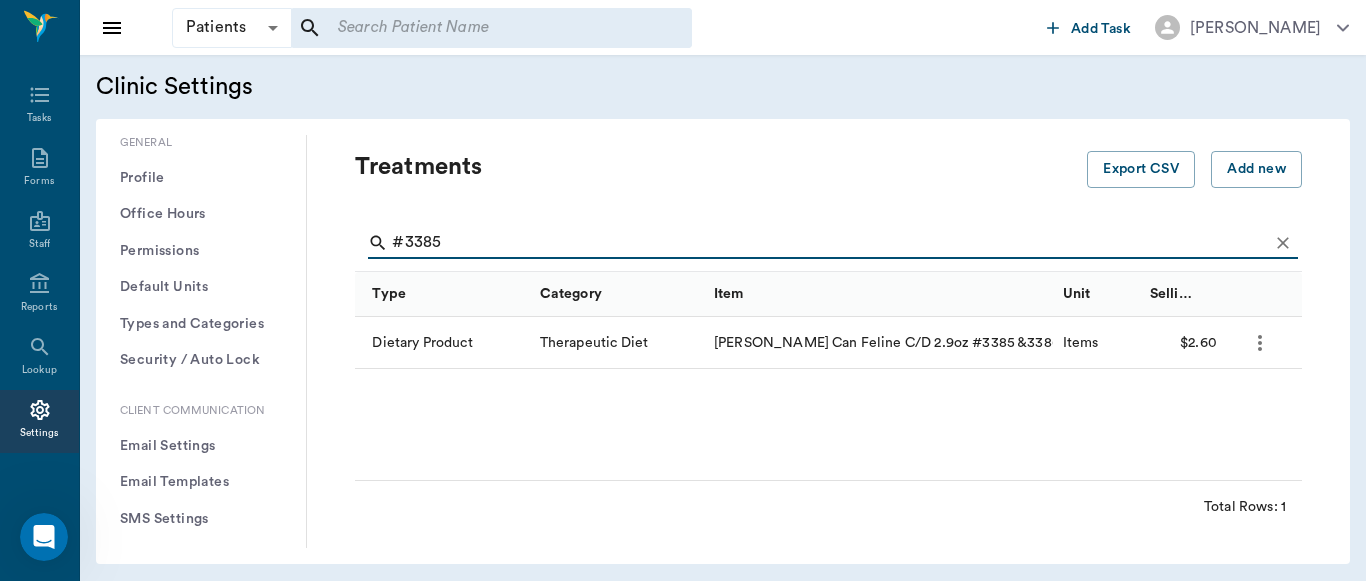 click on "#3385" at bounding box center [830, 243] 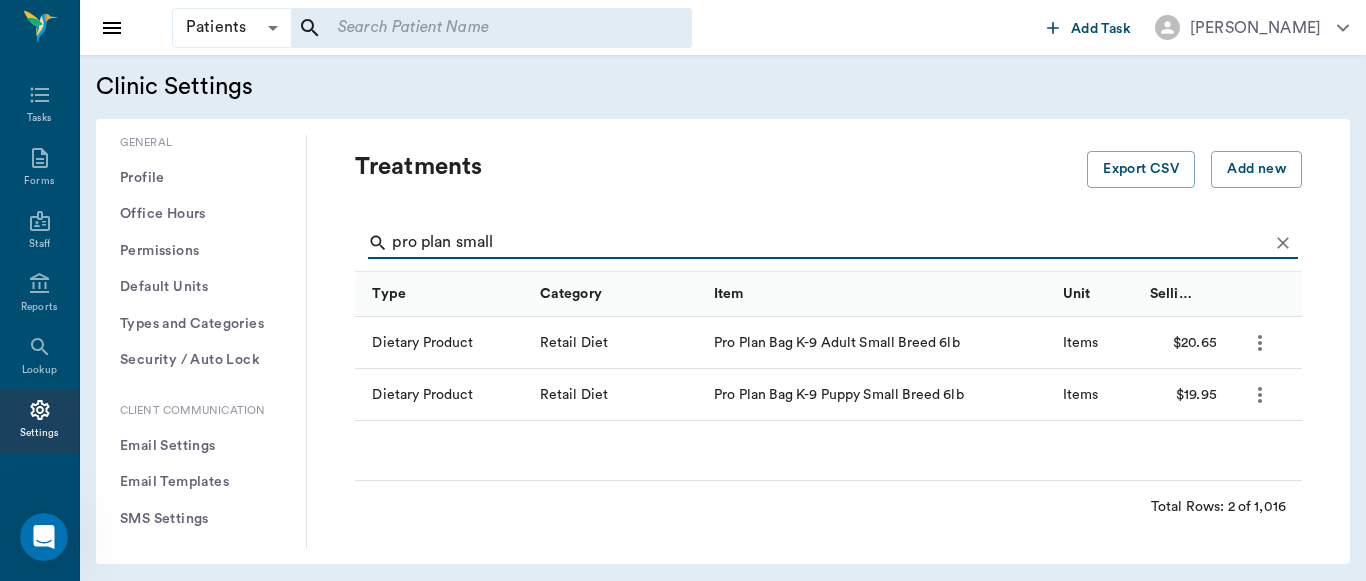 click 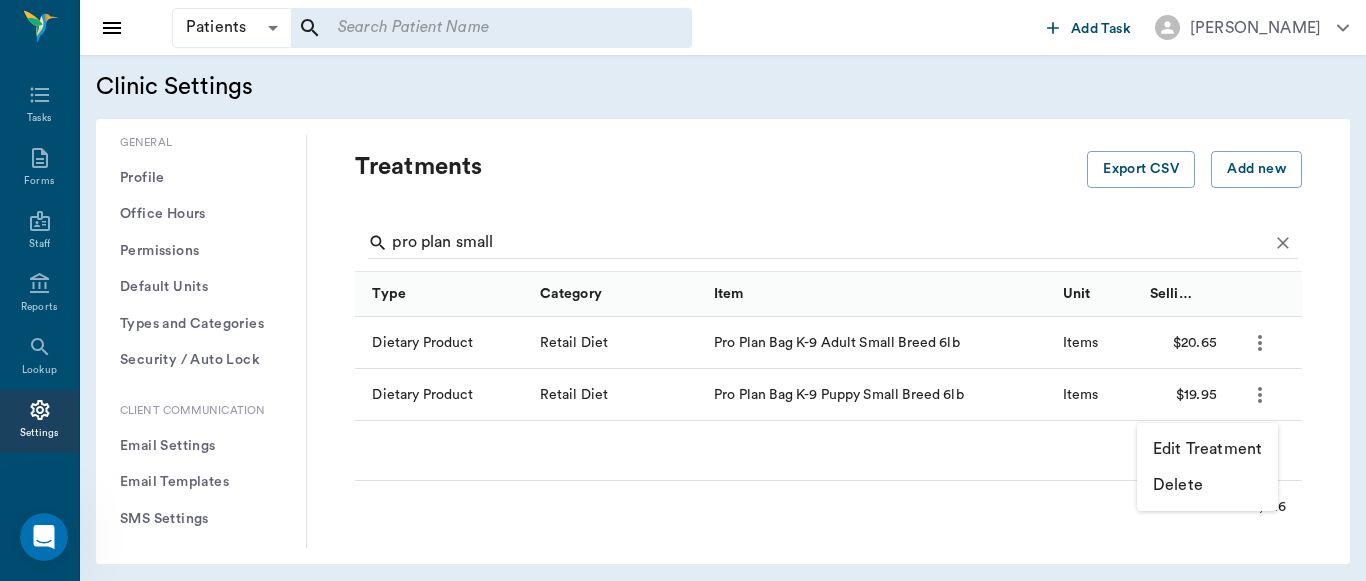 click on "Edit Treatment" at bounding box center [1207, 449] 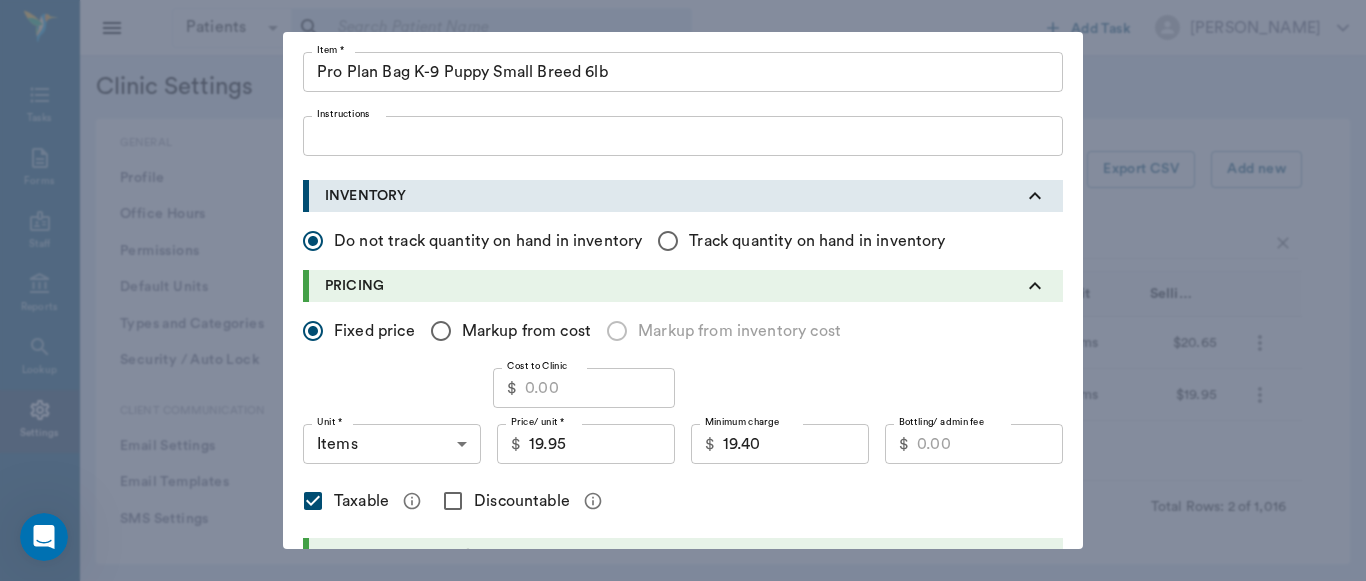 scroll, scrollTop: 150, scrollLeft: 0, axis: vertical 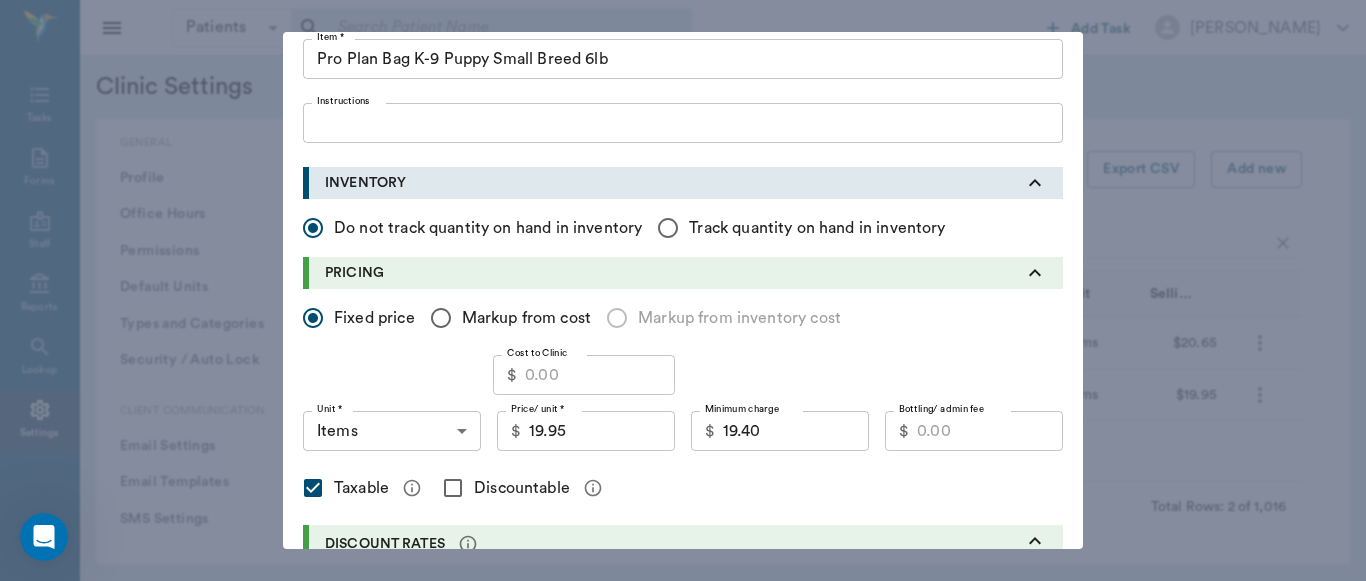 click on "19.95" at bounding box center (602, 431) 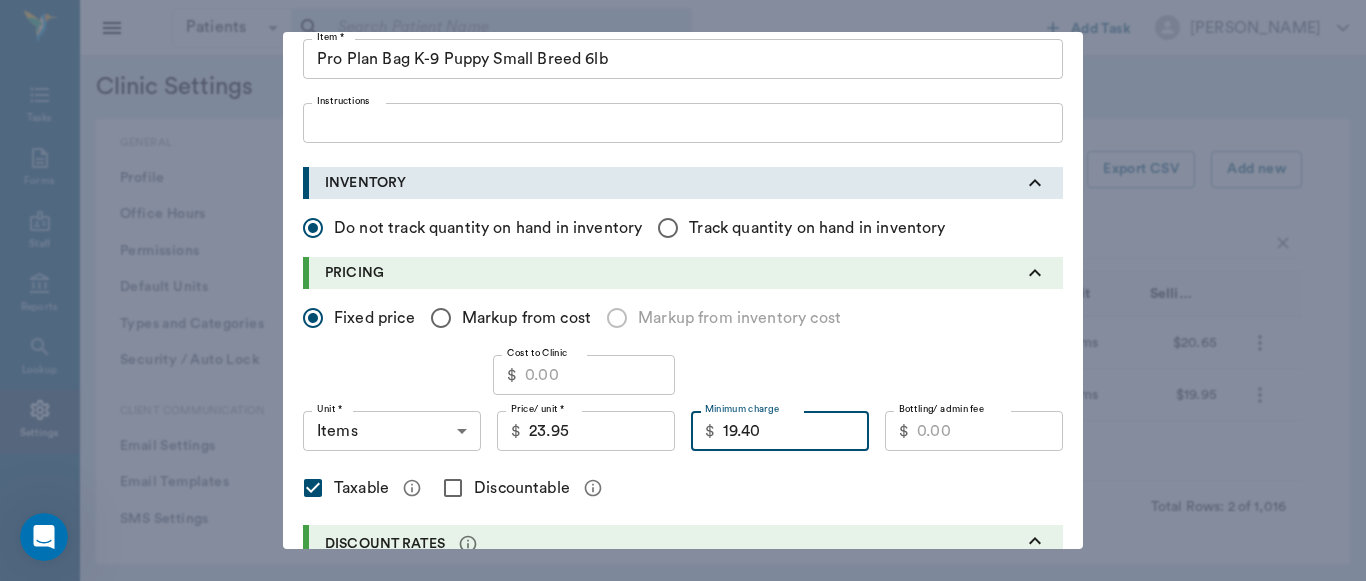 click on "19.40" at bounding box center (796, 431) 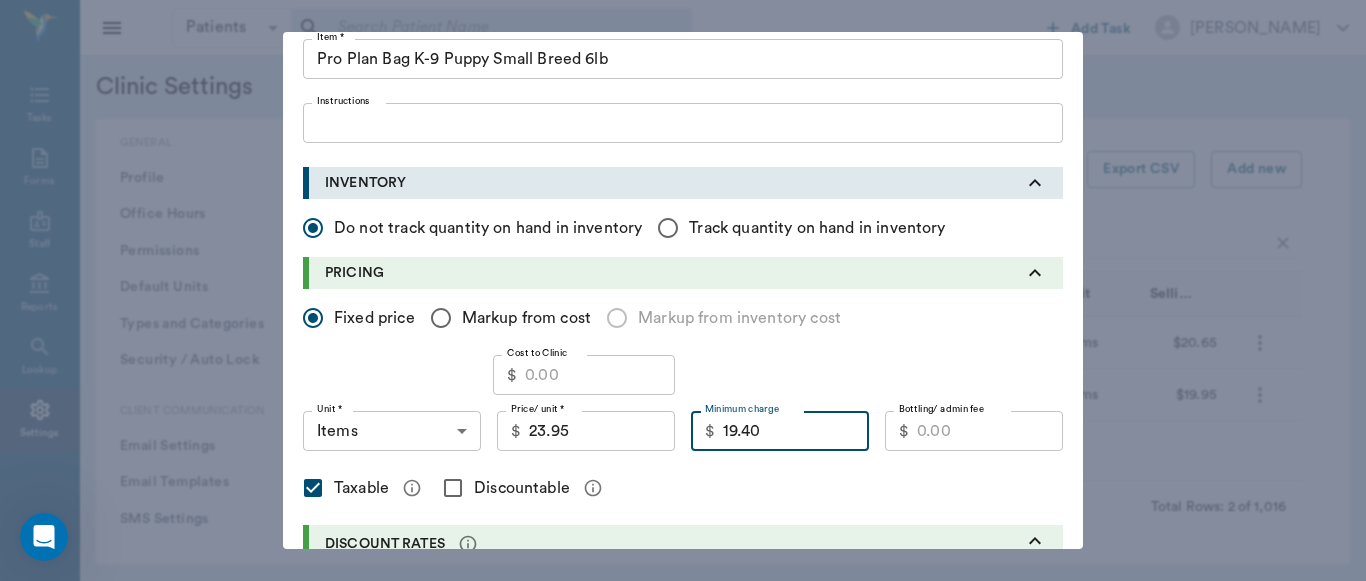click on "Cost to Clinic" at bounding box center [600, 375] 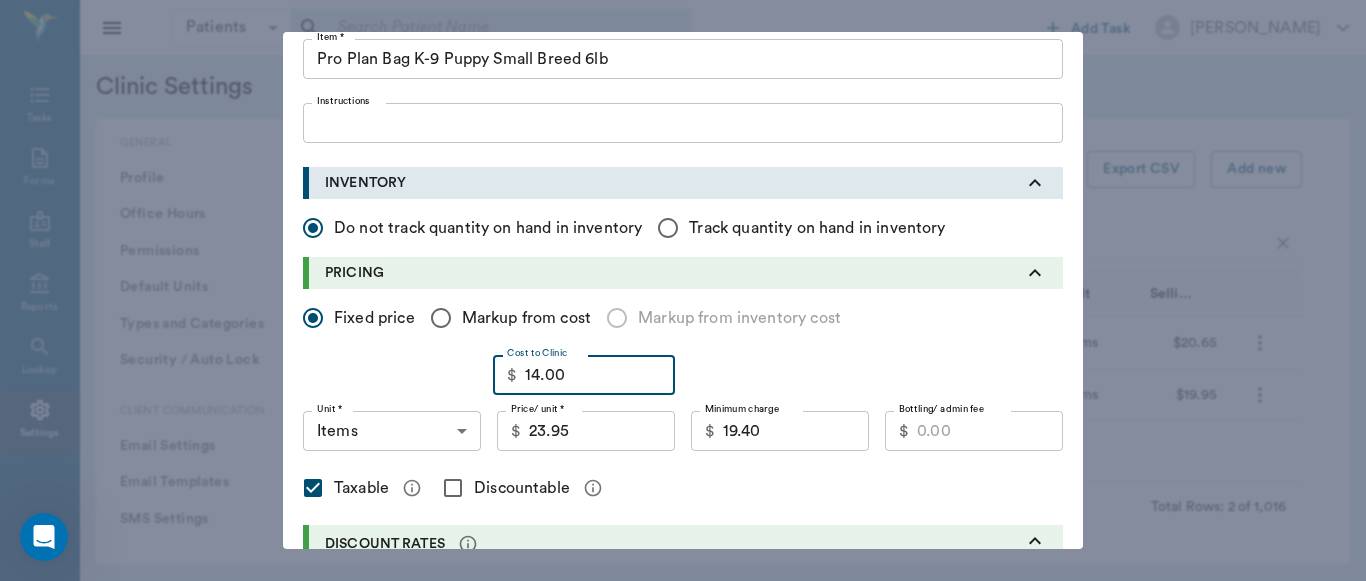 click on "19.40" at bounding box center [796, 431] 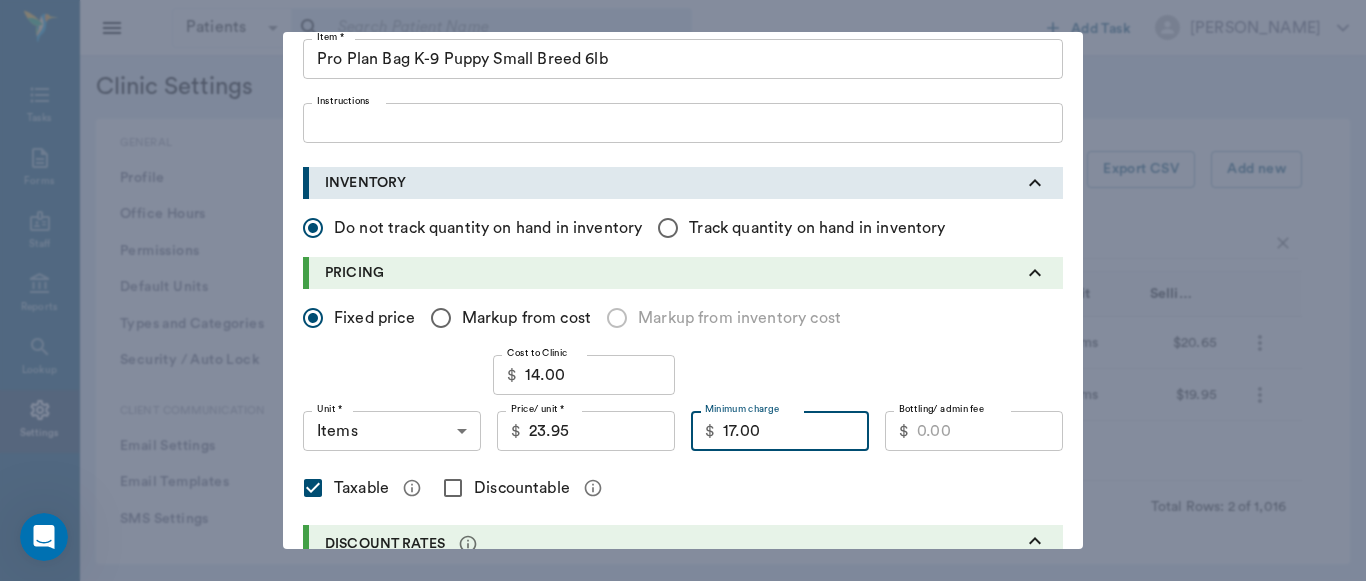 click on "Discountable" at bounding box center [453, 488] 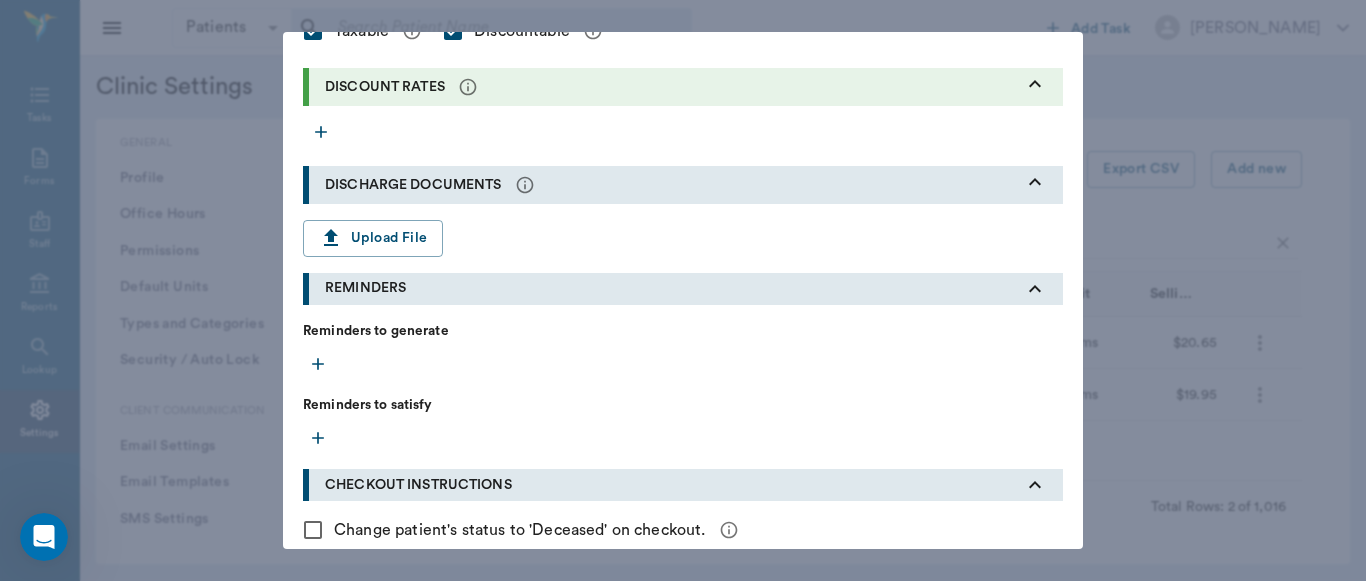 scroll, scrollTop: 749, scrollLeft: 0, axis: vertical 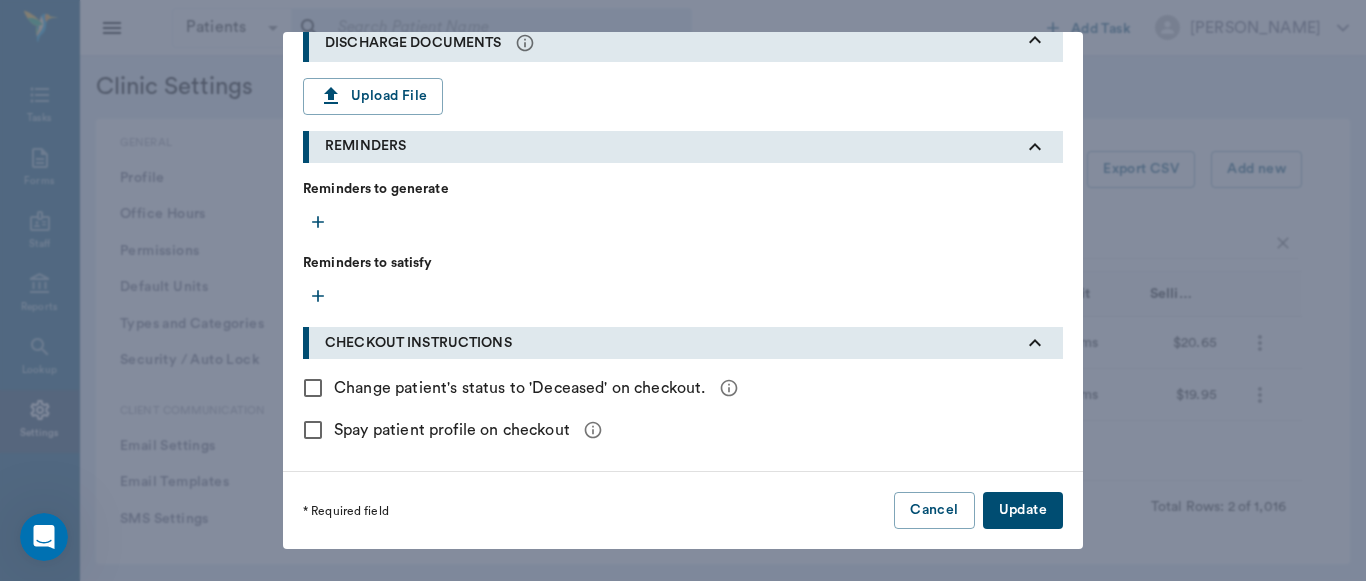 click on "Update" at bounding box center [1023, 510] 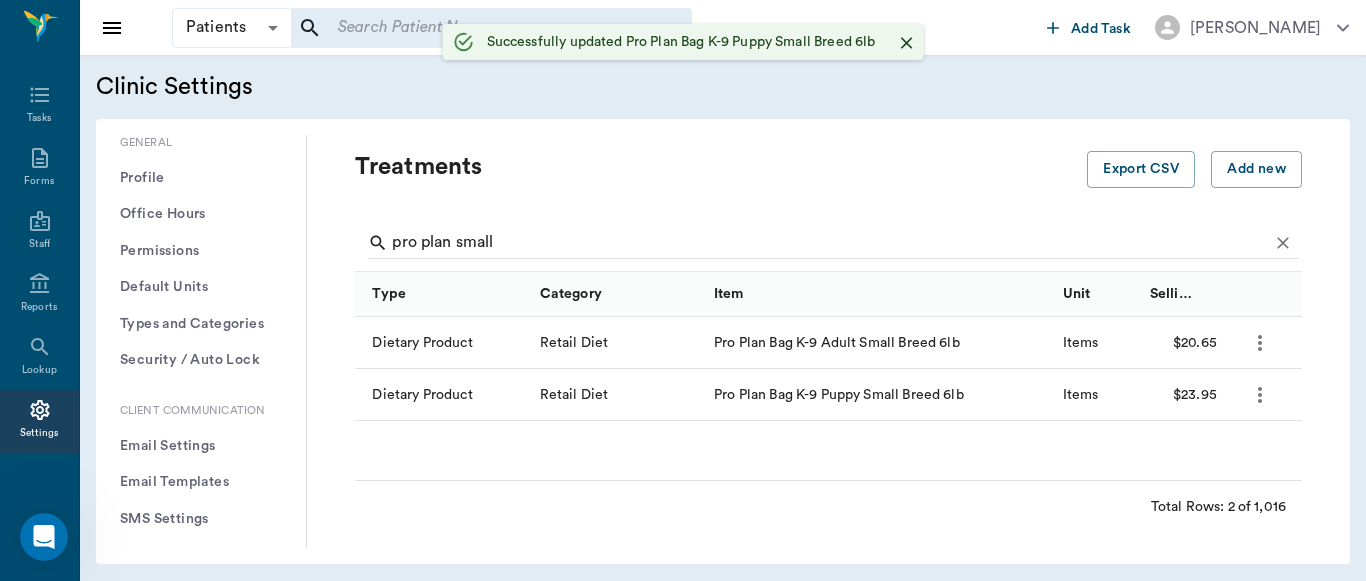 scroll, scrollTop: 552, scrollLeft: 0, axis: vertical 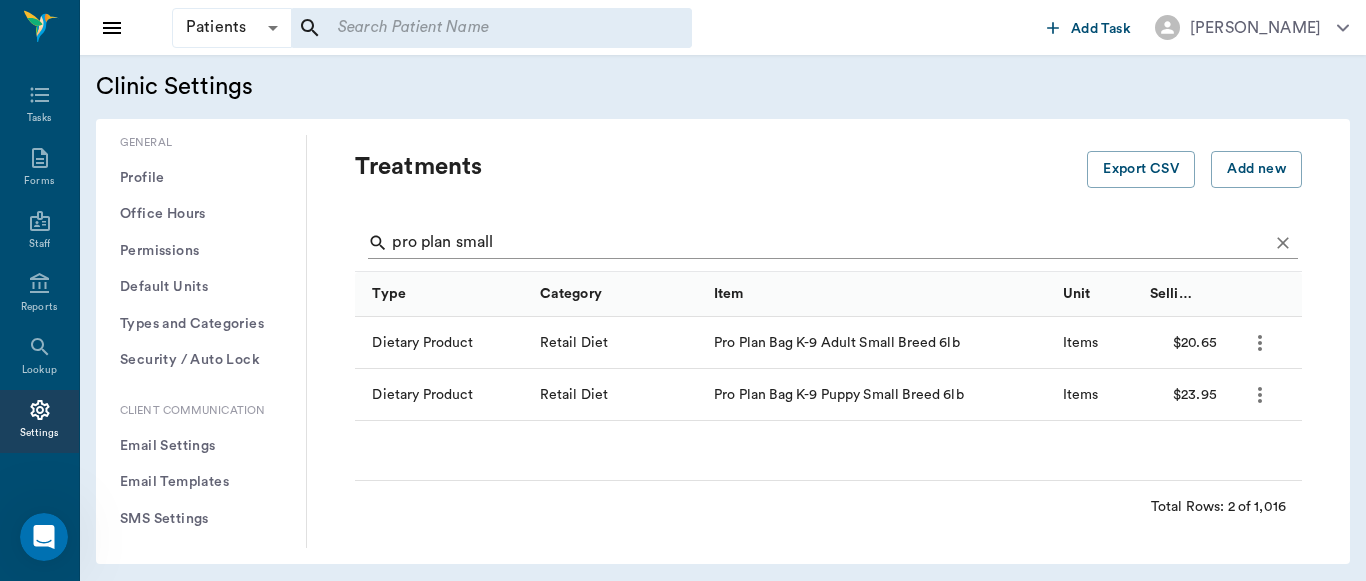 click on "pro plan small" at bounding box center (830, 243) 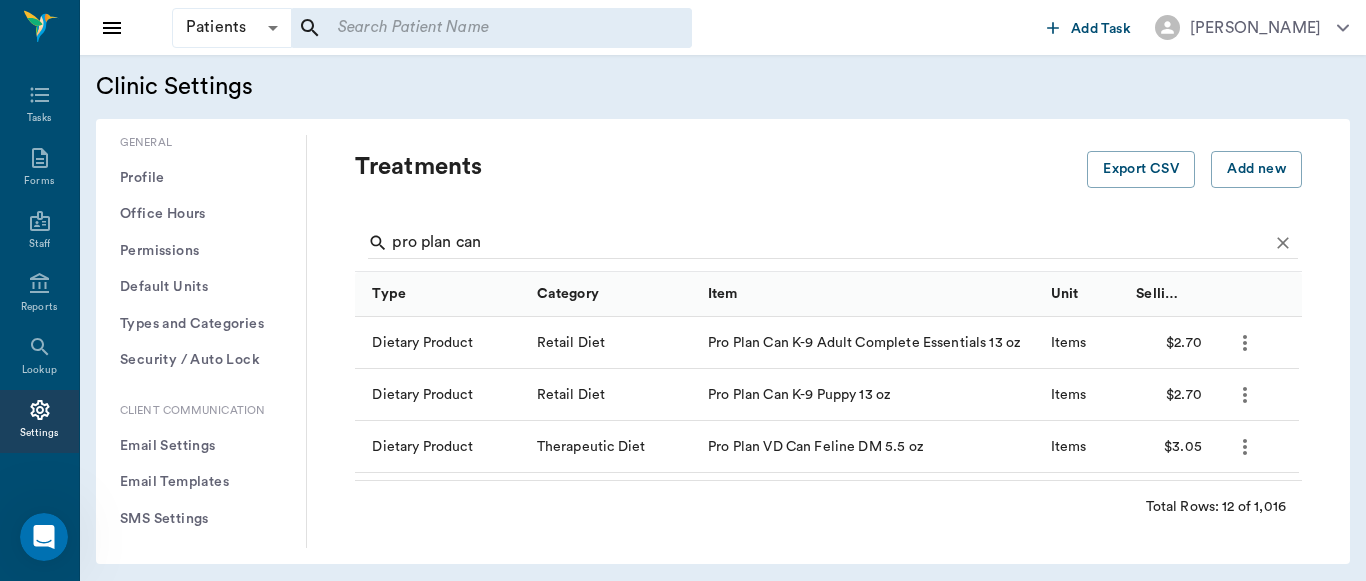 click 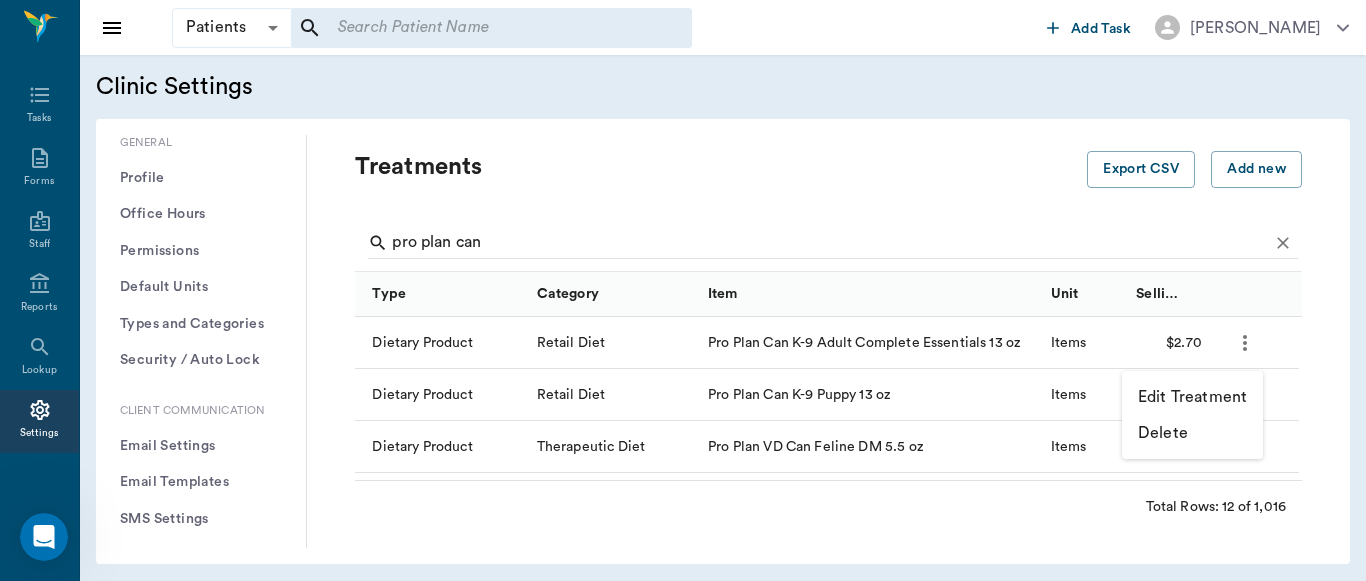 click on "Edit Treatment" at bounding box center [1192, 397] 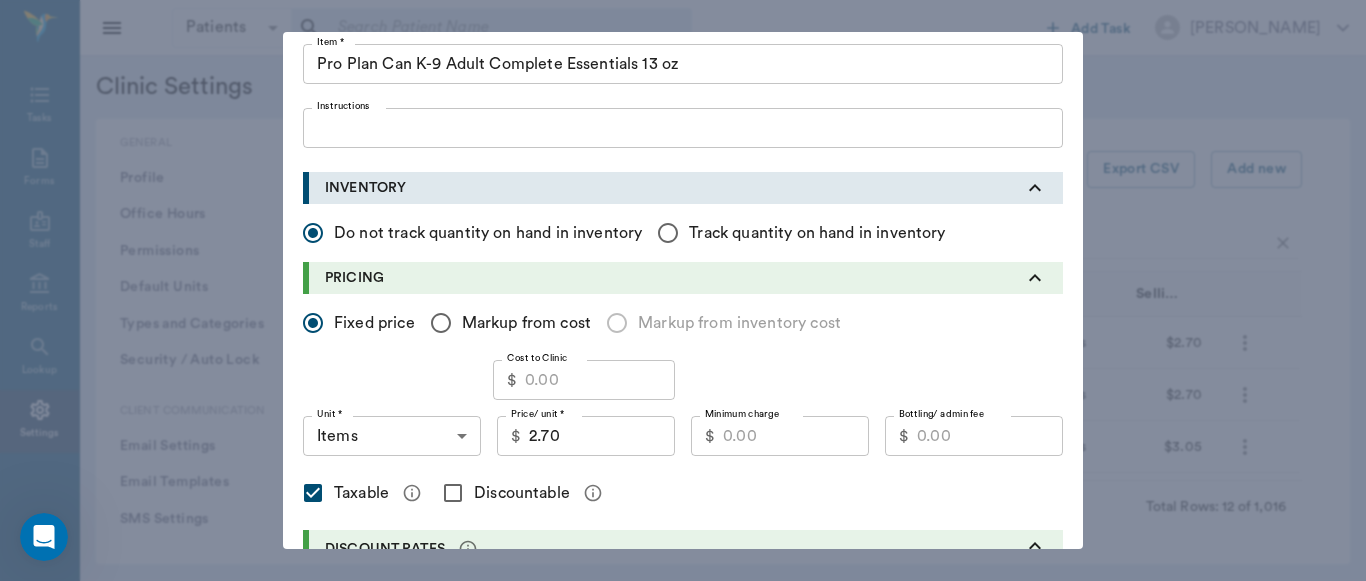 scroll, scrollTop: 158, scrollLeft: 0, axis: vertical 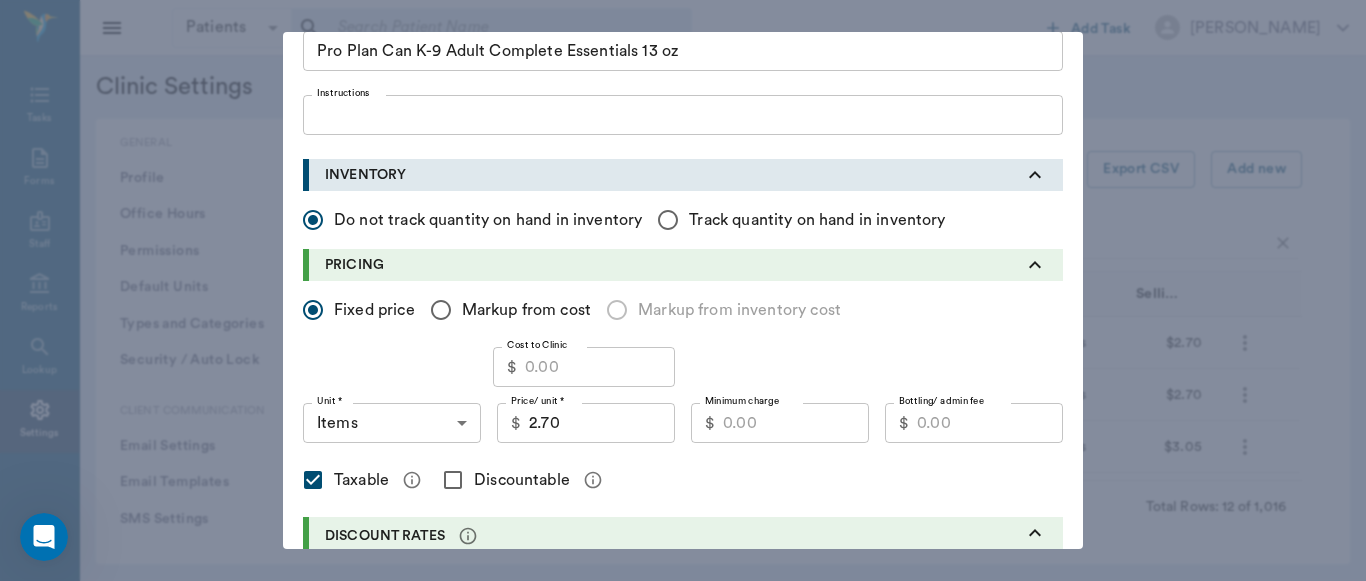 click on "Cost to Clinic" at bounding box center [600, 367] 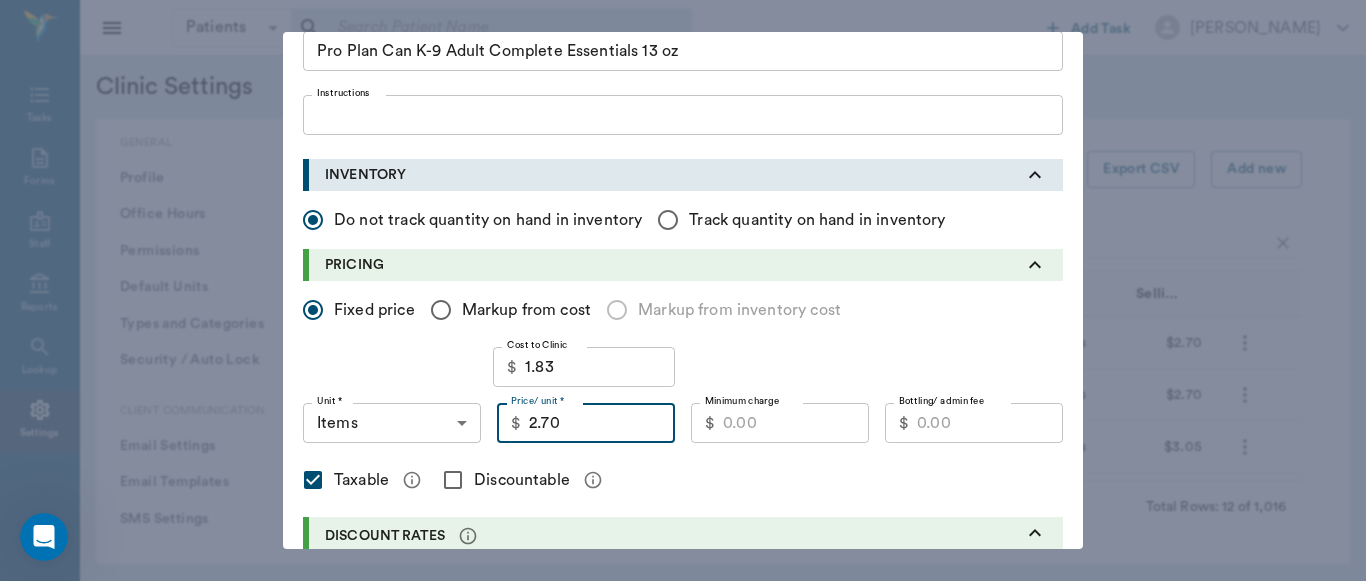 click on "2.70" at bounding box center [602, 423] 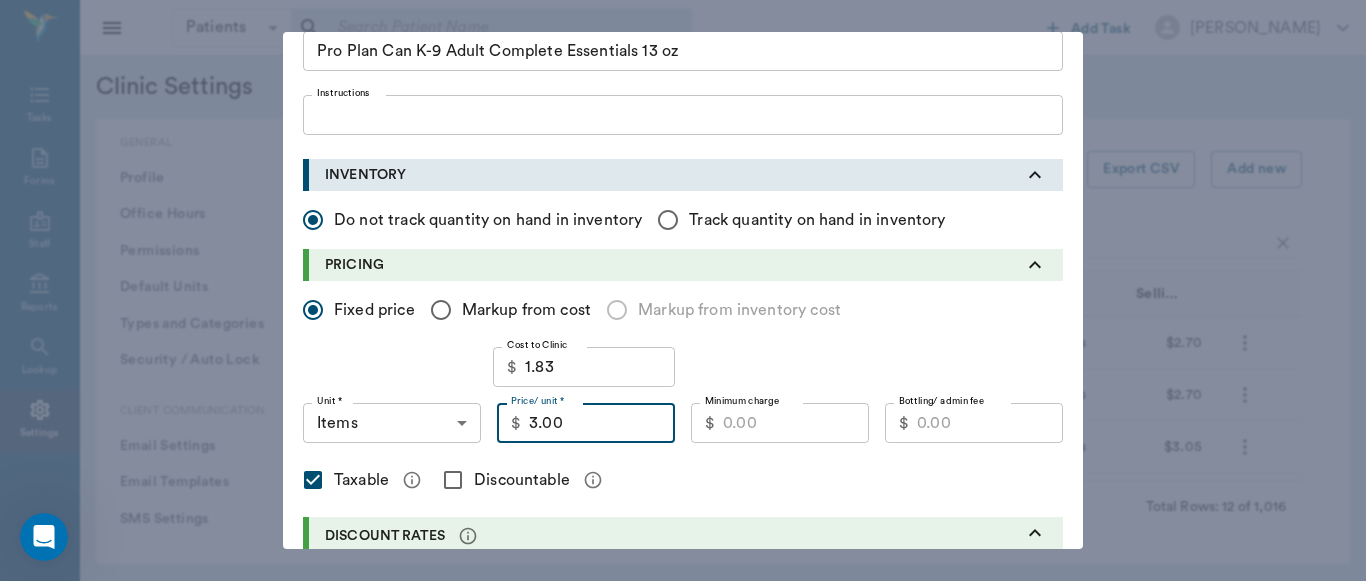 click on "1.83" at bounding box center (600, 367) 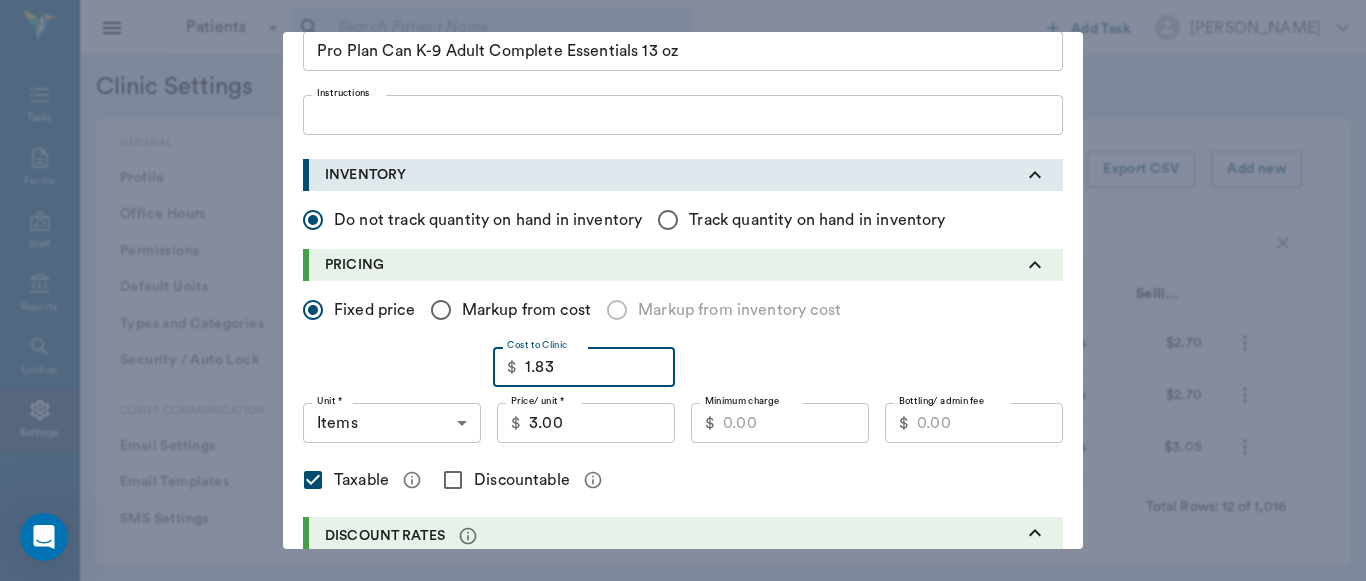 click on "Minimum charge" at bounding box center (796, 423) 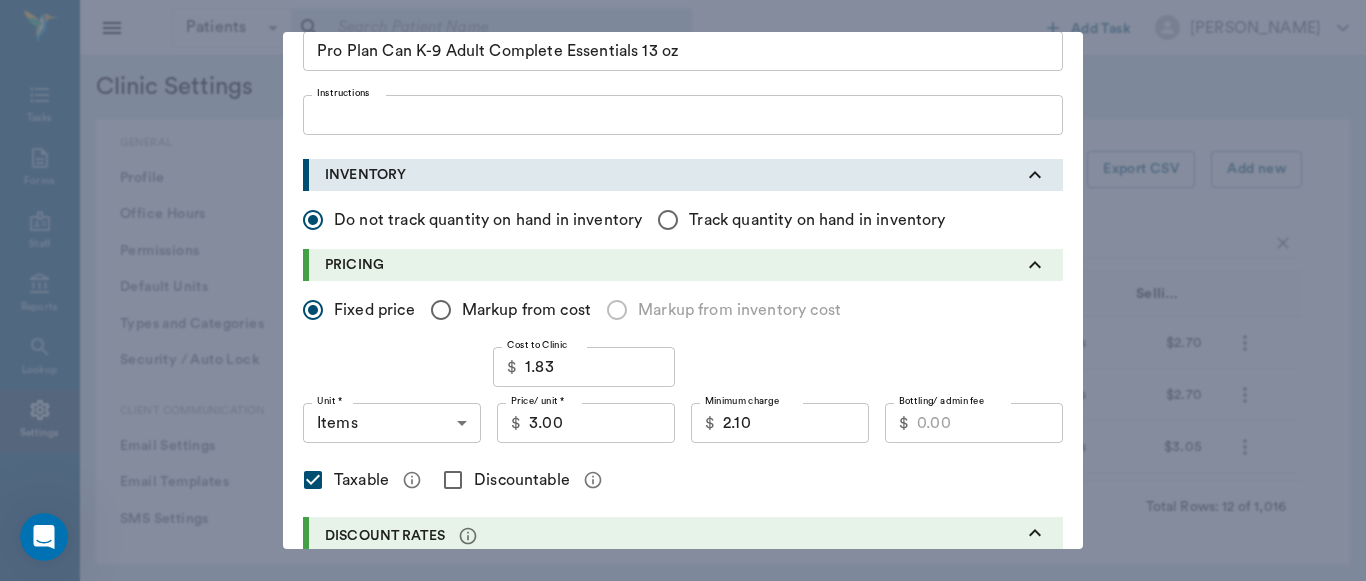 click on "Discountable" at bounding box center (453, 480) 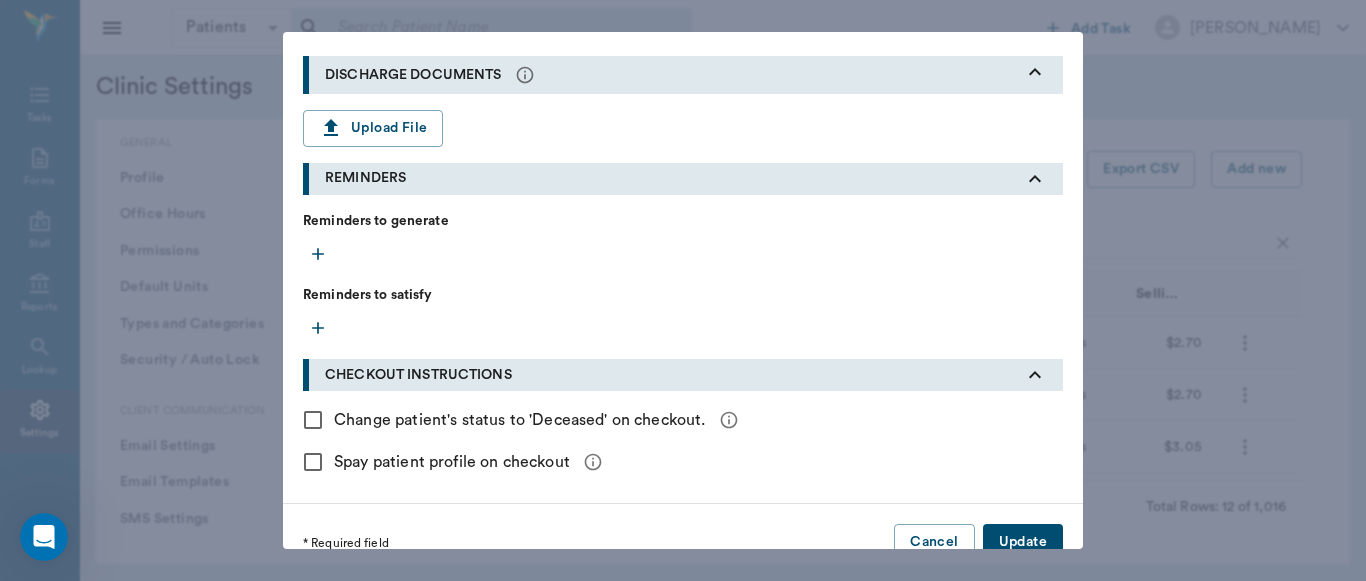 scroll, scrollTop: 749, scrollLeft: 0, axis: vertical 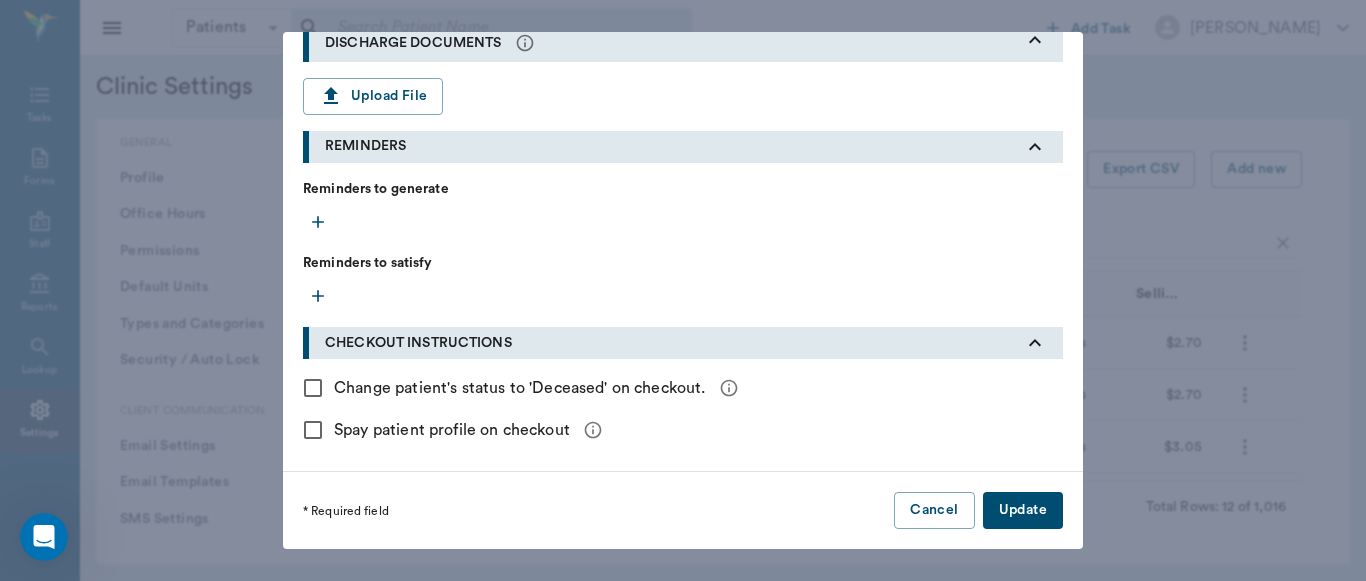 click on "Update" at bounding box center [1023, 510] 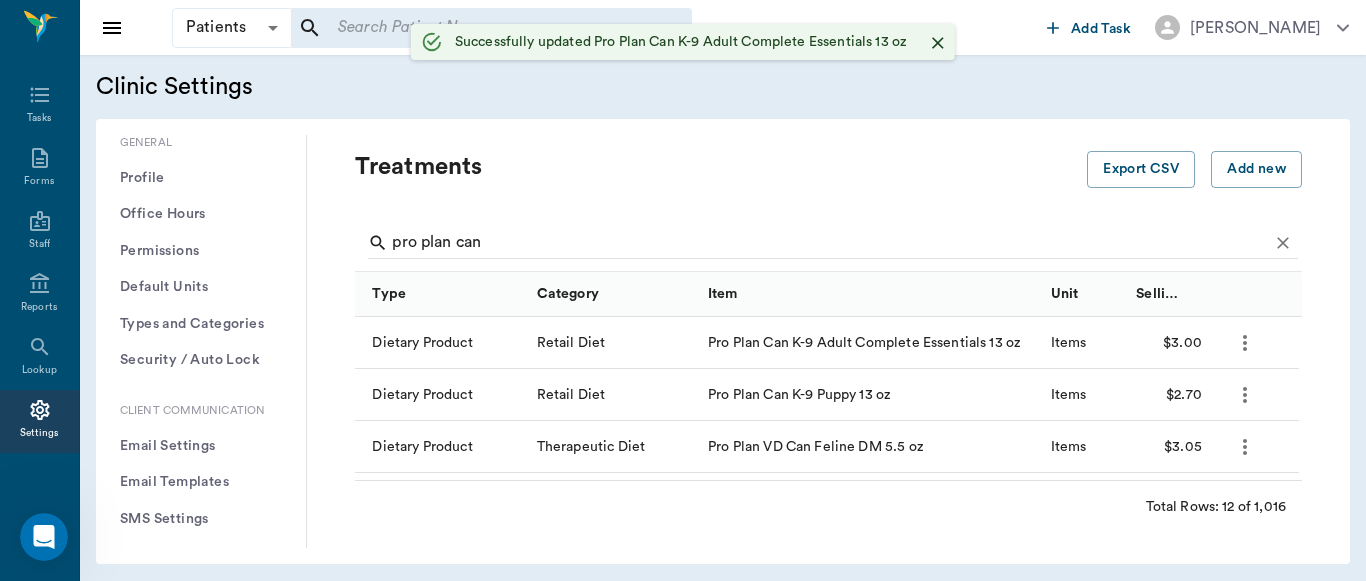 scroll, scrollTop: 552, scrollLeft: 0, axis: vertical 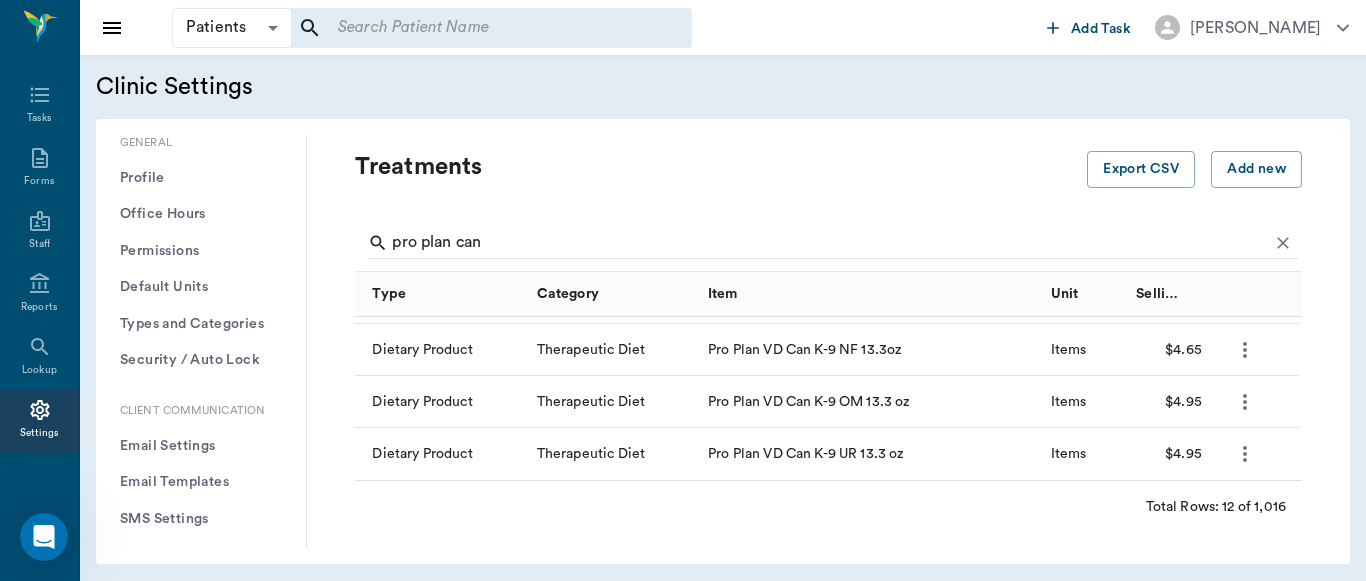 click 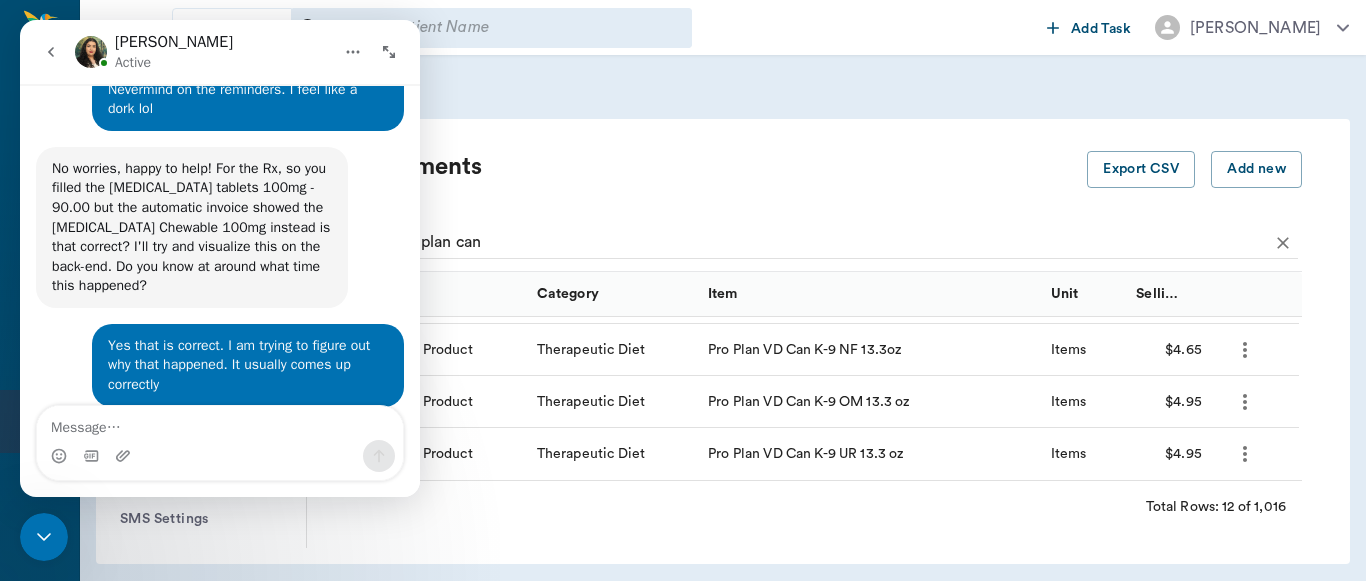 scroll, scrollTop: 6455, scrollLeft: 0, axis: vertical 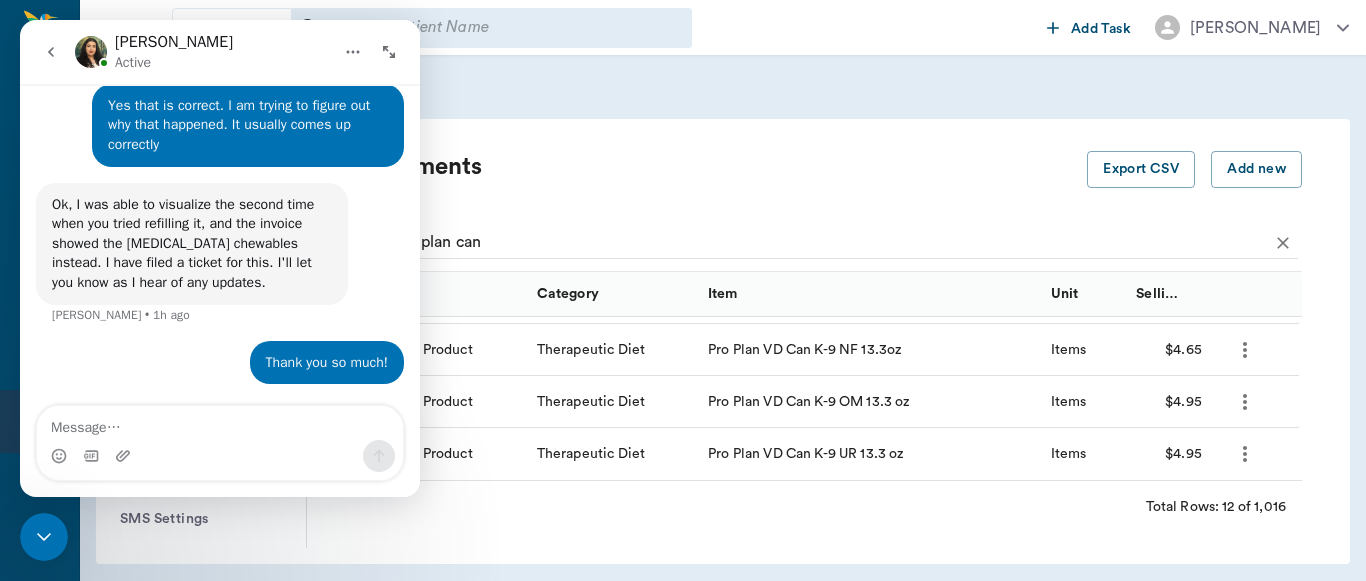 click at bounding box center (220, 456) 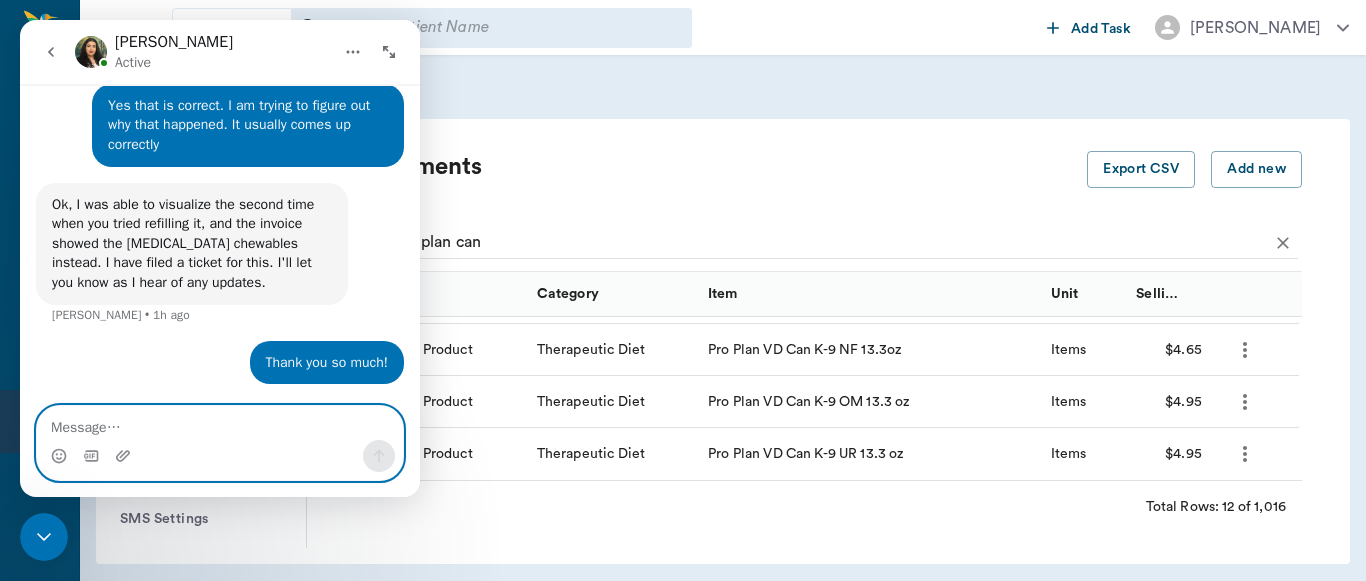 click at bounding box center [220, 423] 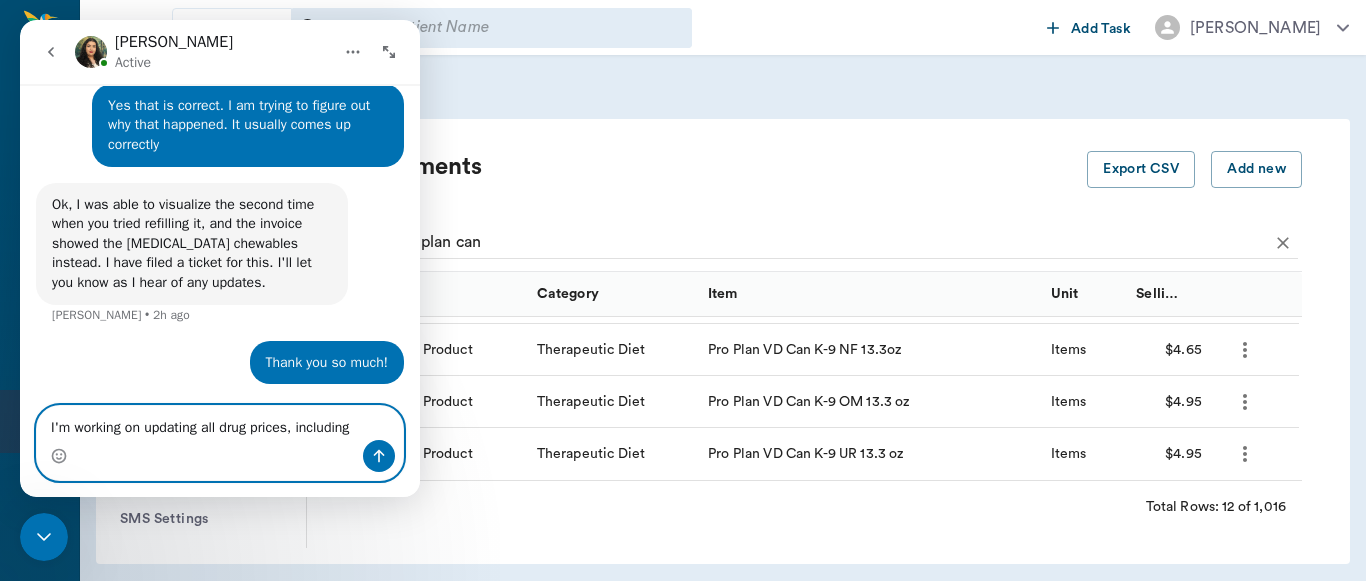scroll, scrollTop: 6475, scrollLeft: 0, axis: vertical 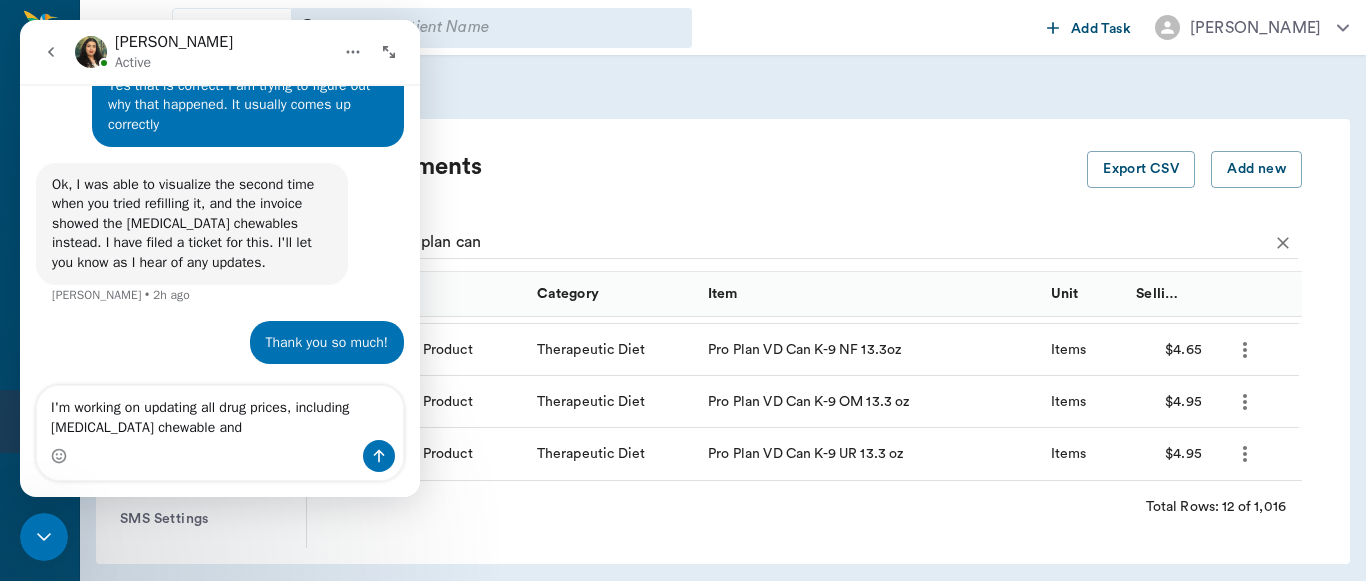 drag, startPoint x: 417, startPoint y: 389, endPoint x: 417, endPoint y: 370, distance: 19 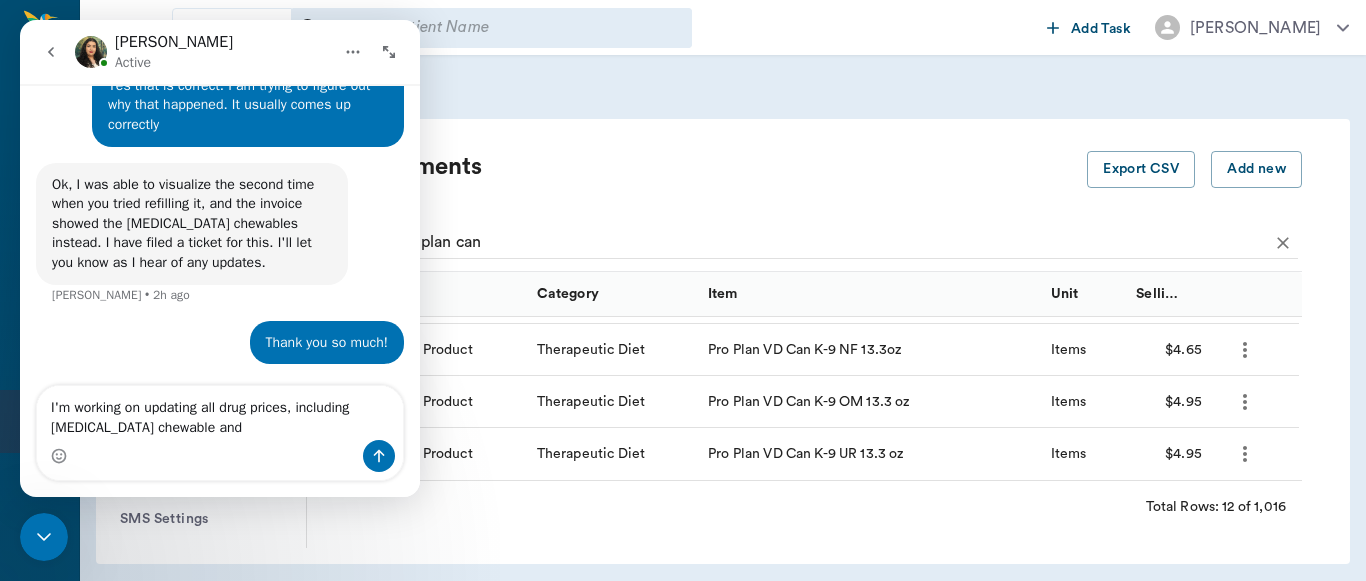 click on "Ok, I was able to visualize the second time when you tried refilling it, and the invoice showed the [MEDICAL_DATA] chewables instead. I have filed a ticket for this. I'll let you know as I hear of any updates. [PERSON_NAME]    •   2h ago" at bounding box center (220, 242) 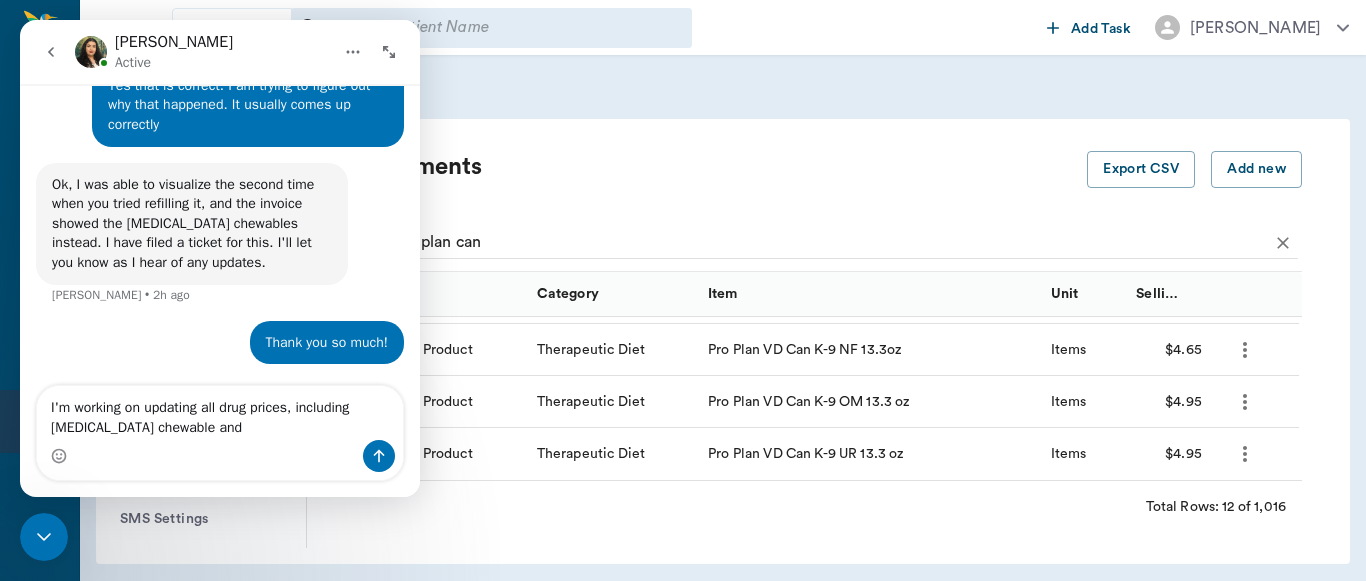 scroll, scrollTop: 6475, scrollLeft: 0, axis: vertical 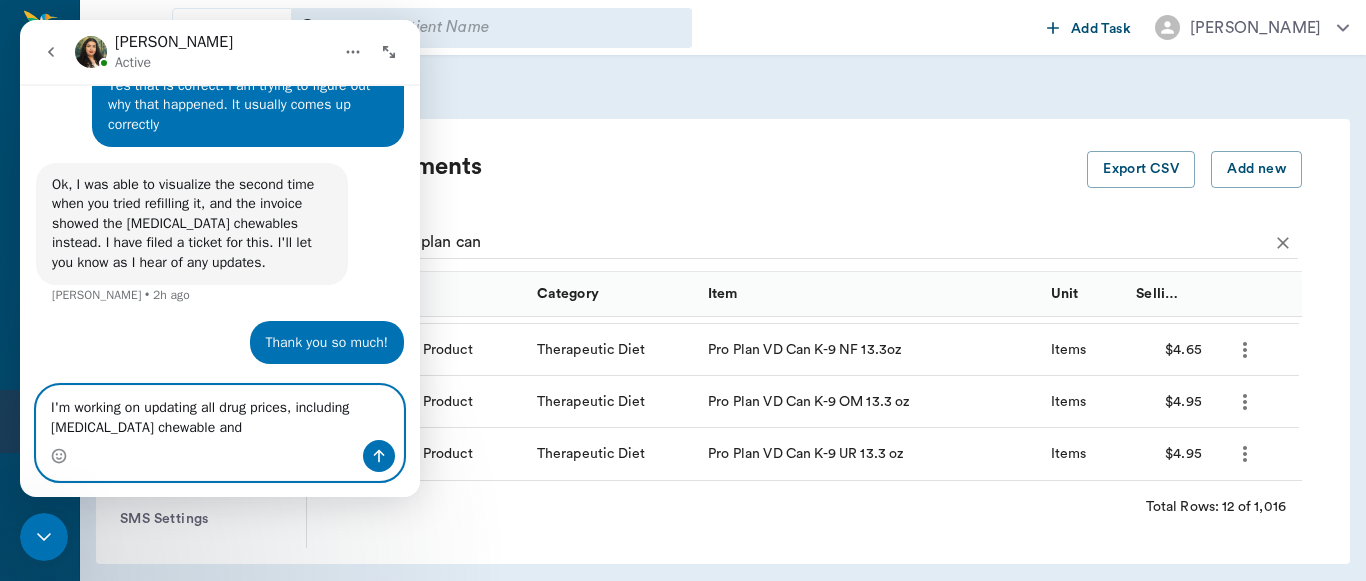 click on "I'm working on updating all drug prices, including [MEDICAL_DATA] chewable and" at bounding box center [220, 413] 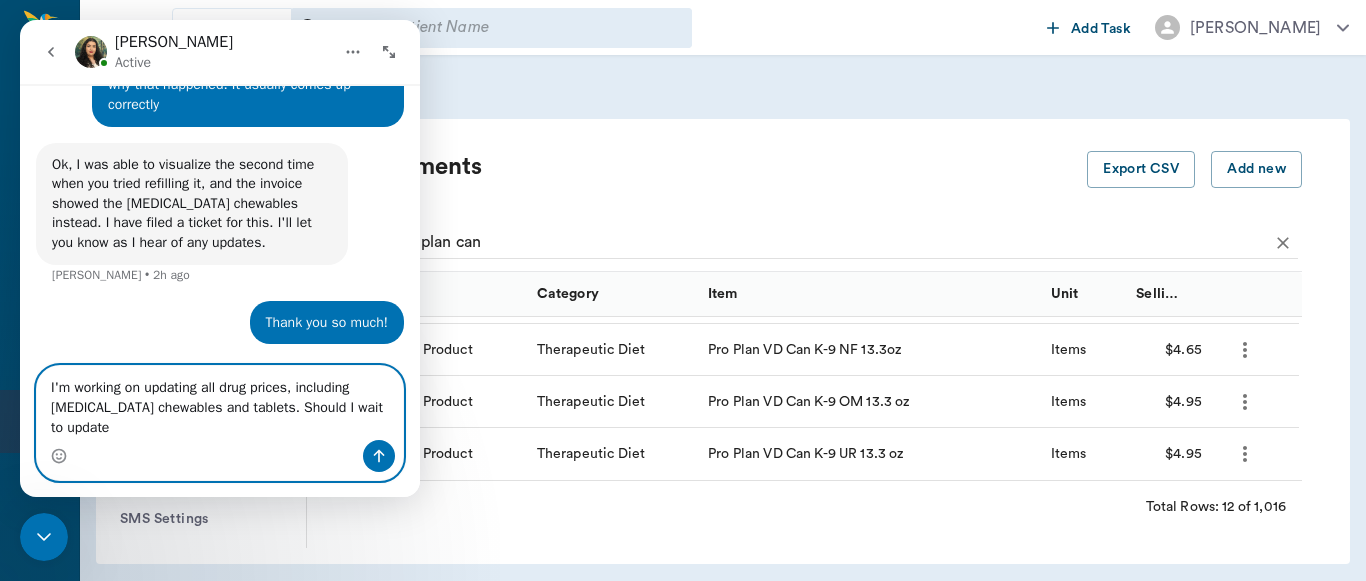 scroll, scrollTop: 6495, scrollLeft: 0, axis: vertical 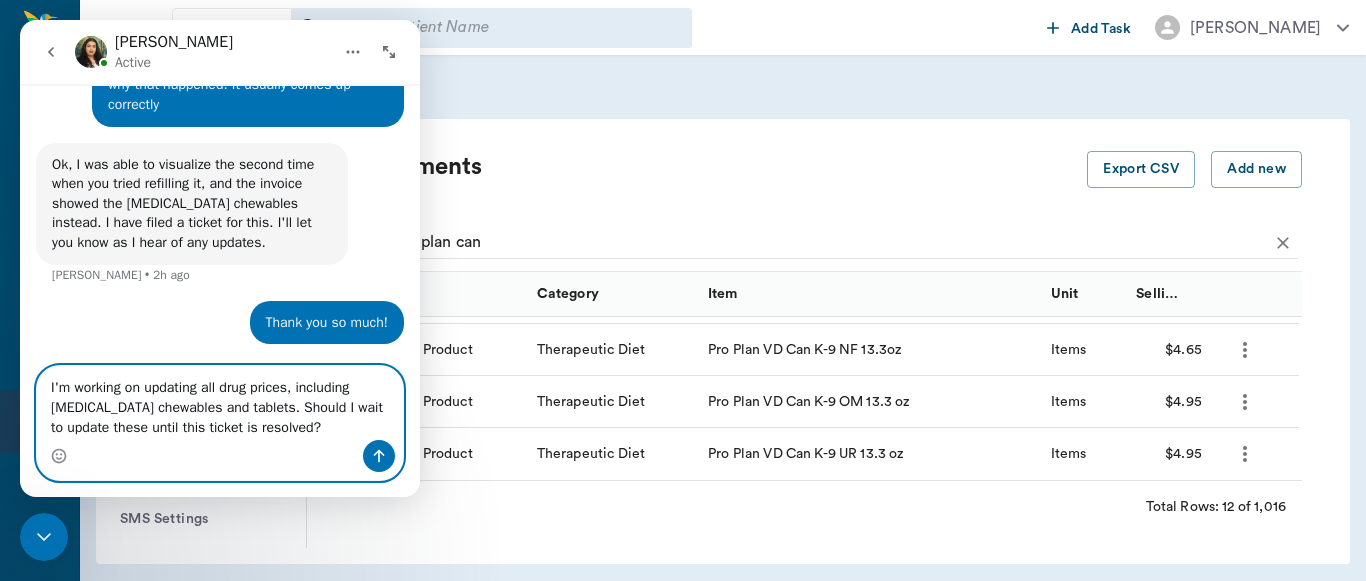 click on "I'm working on updating all drug prices, including [MEDICAL_DATA] chewables and tablets. Should I wait to update these until this ticket is resolved?" at bounding box center (220, 403) 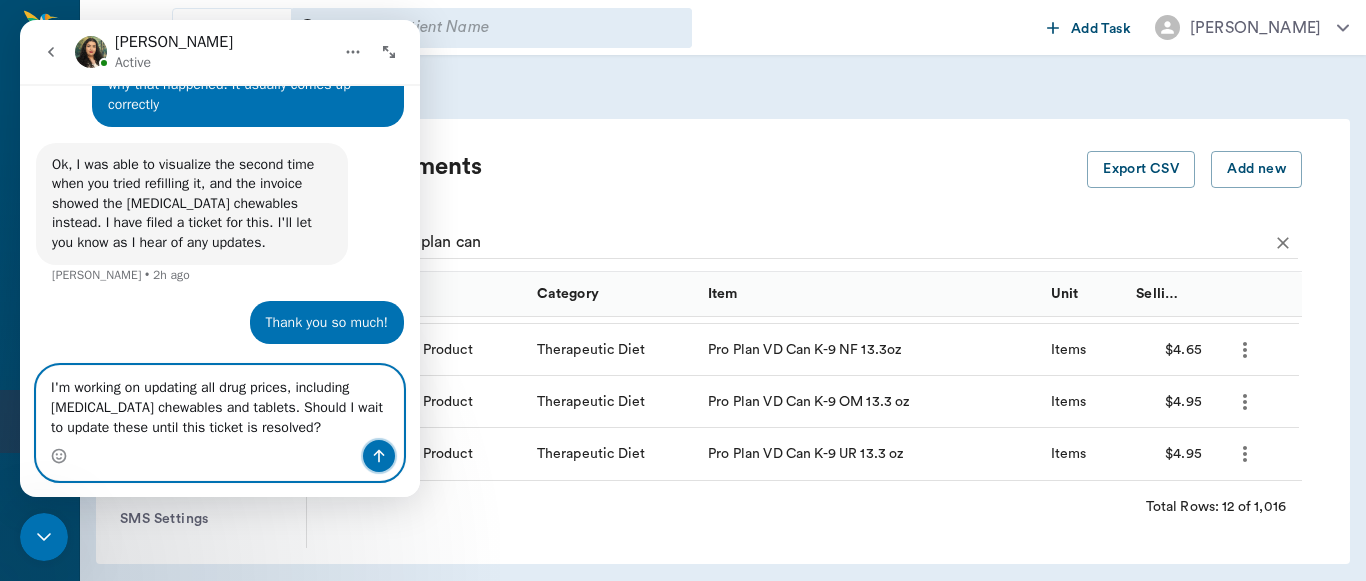 click 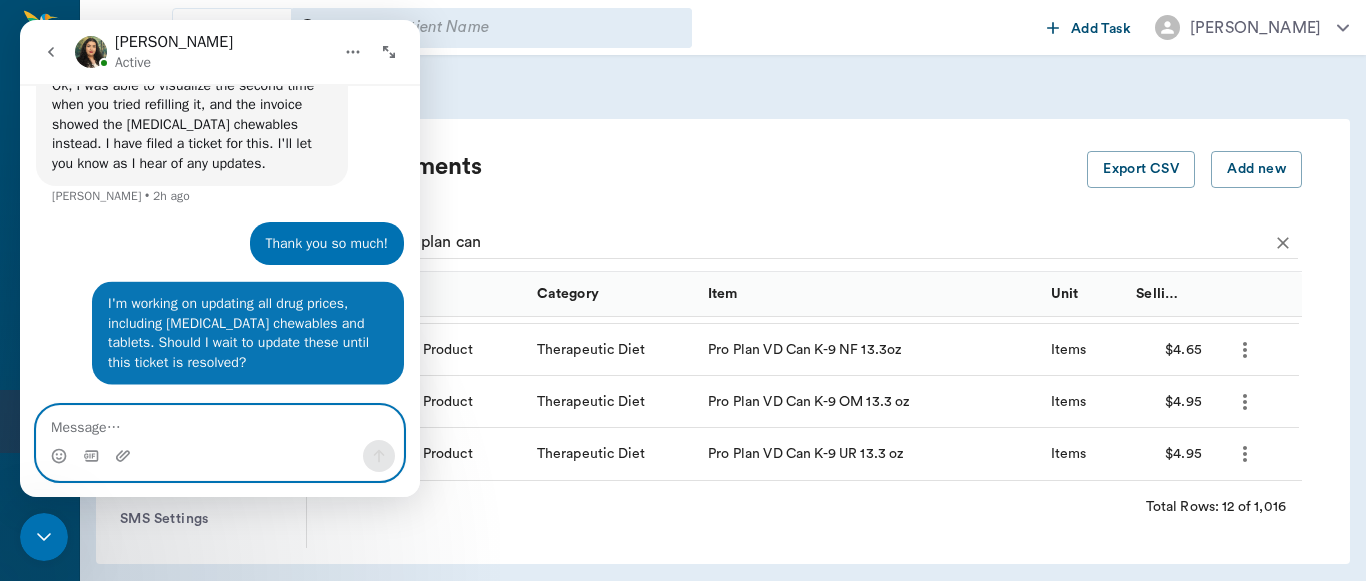 scroll, scrollTop: 6574, scrollLeft: 0, axis: vertical 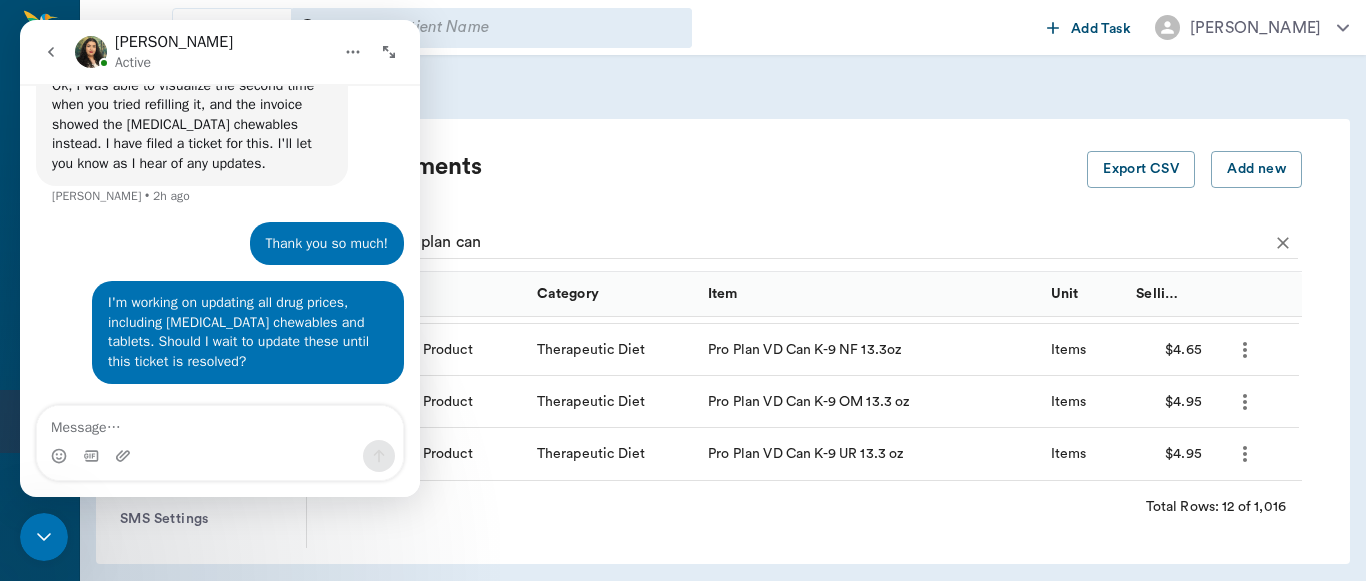 click on "Treatments" at bounding box center [721, 167] 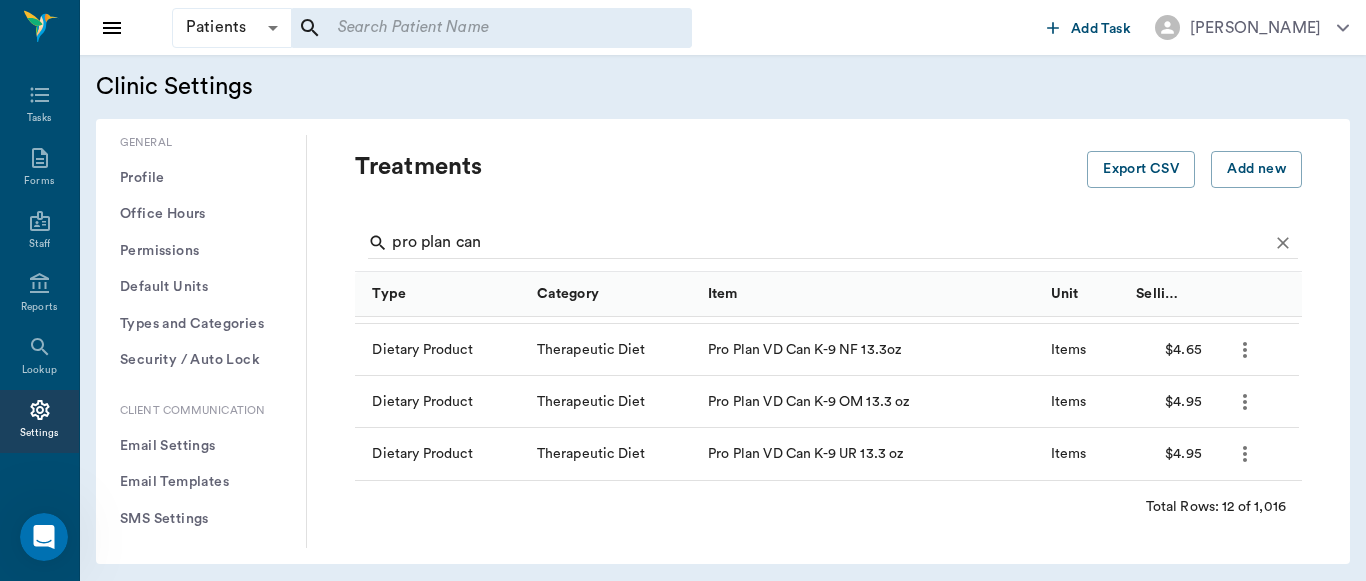 scroll, scrollTop: 6651, scrollLeft: 0, axis: vertical 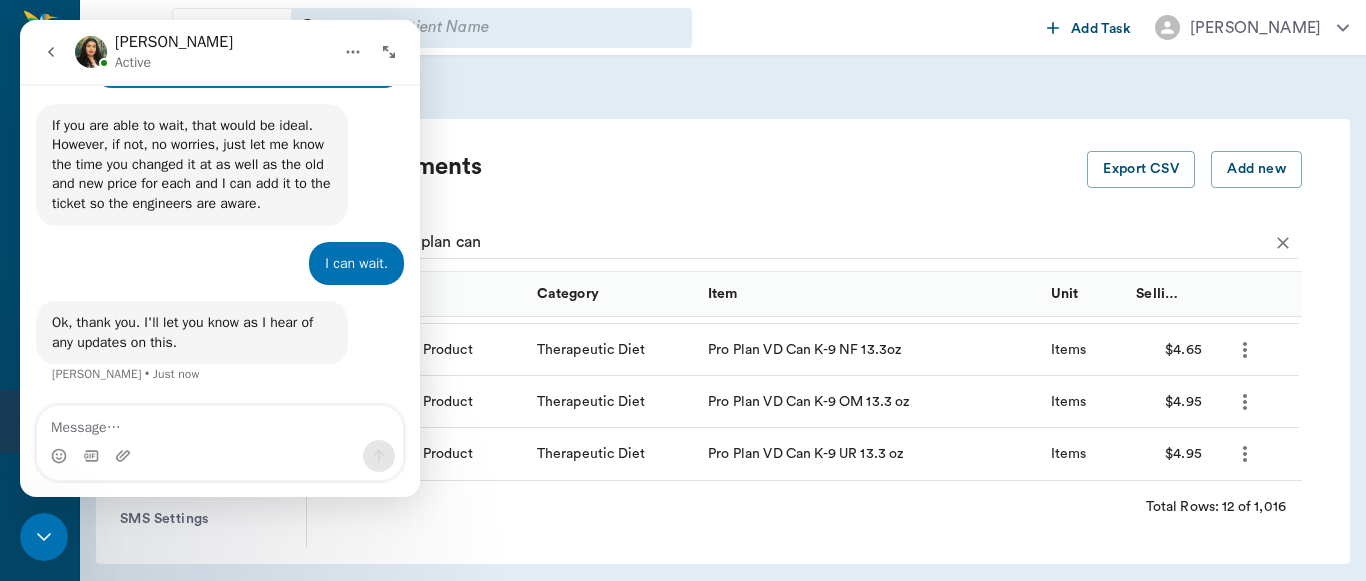 click 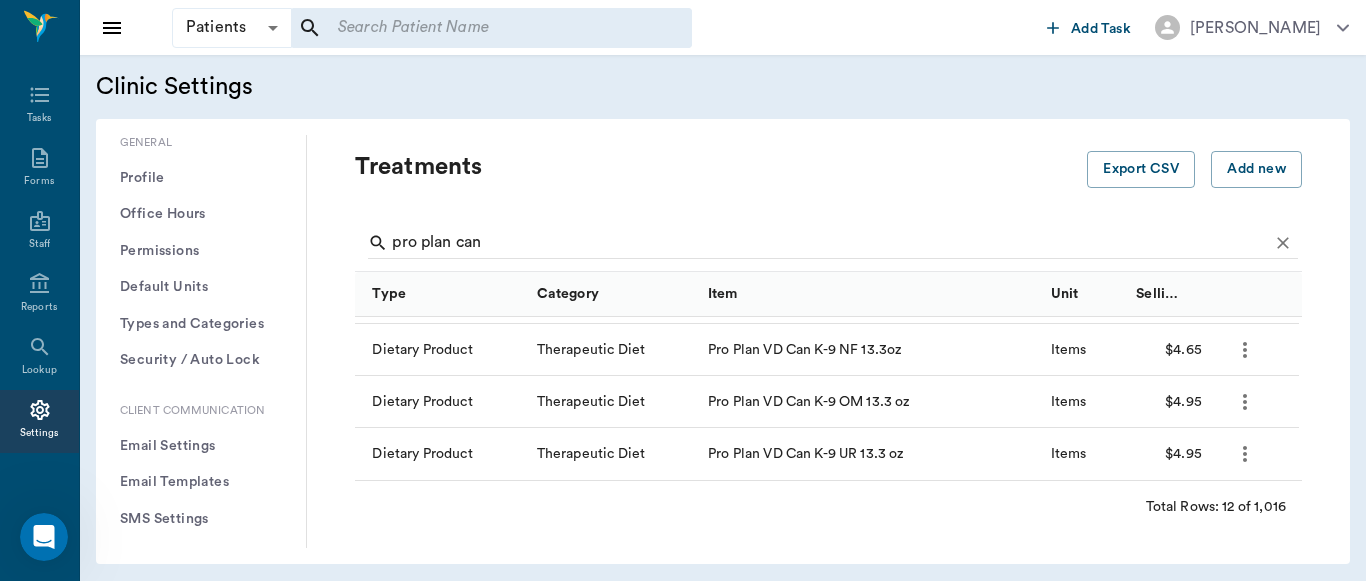 click 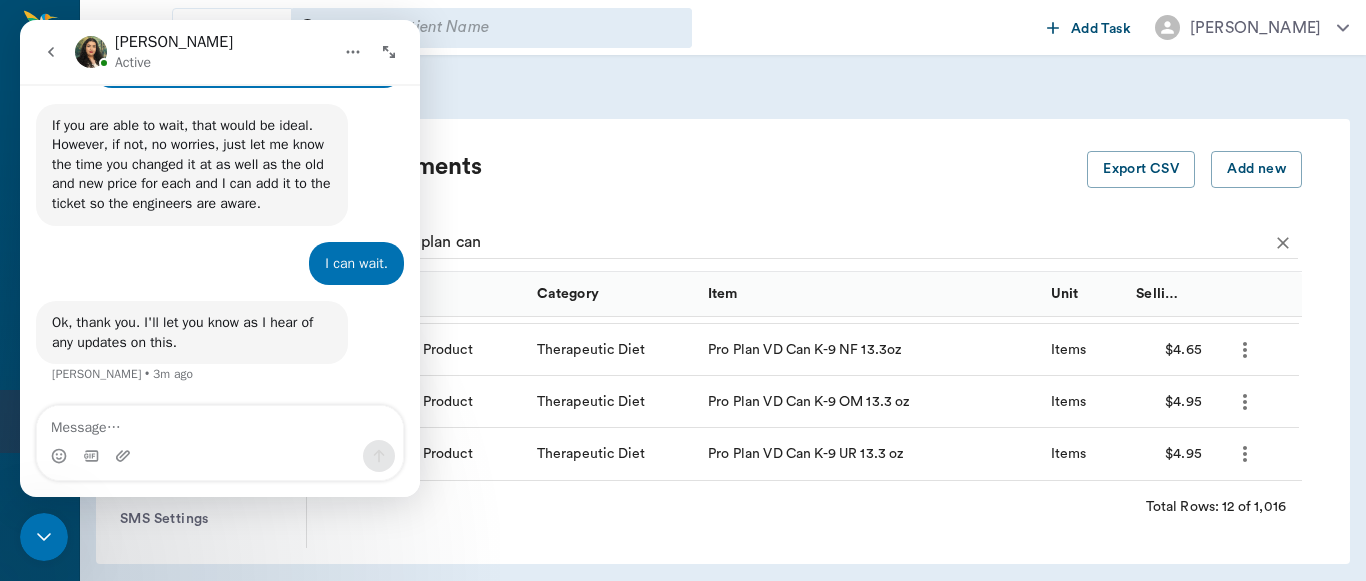 scroll, scrollTop: 6851, scrollLeft: 0, axis: vertical 